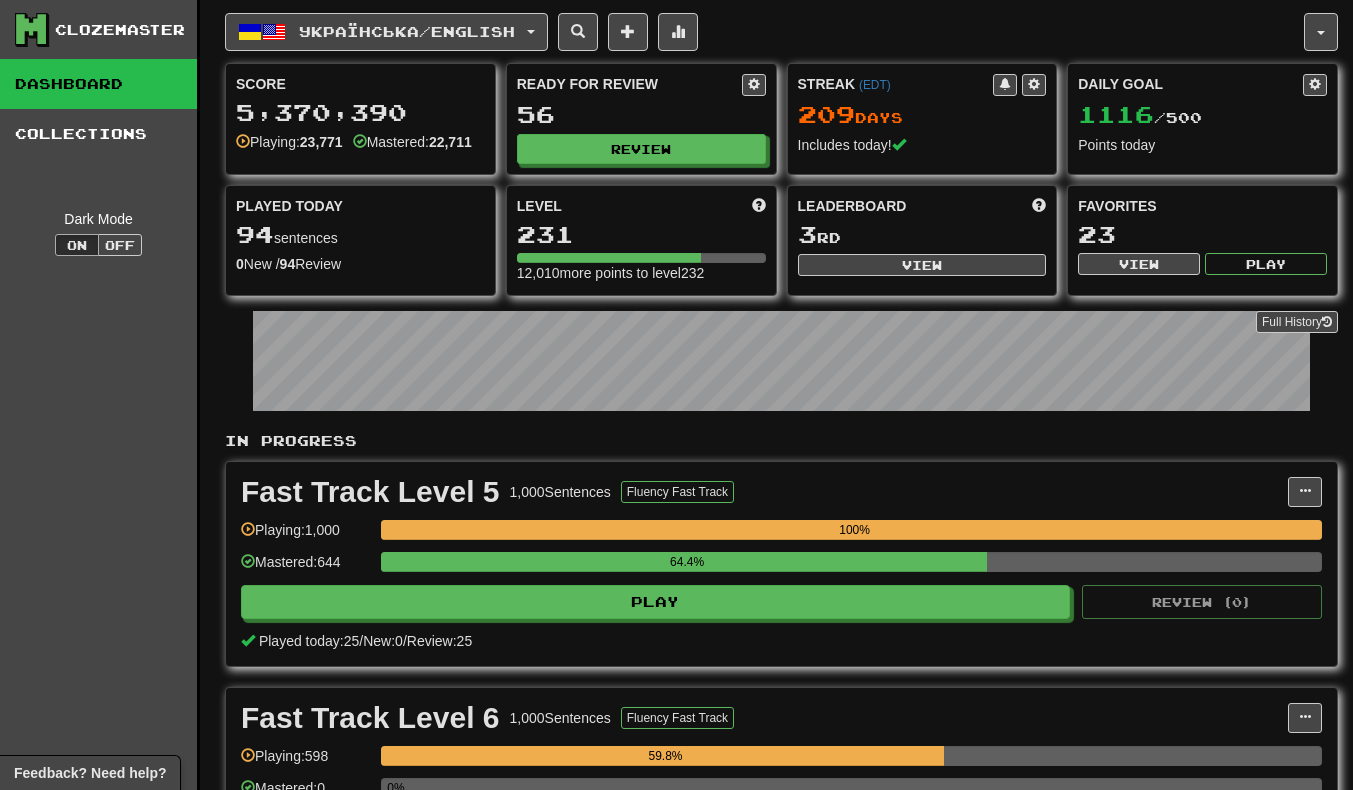 scroll, scrollTop: 0, scrollLeft: 0, axis: both 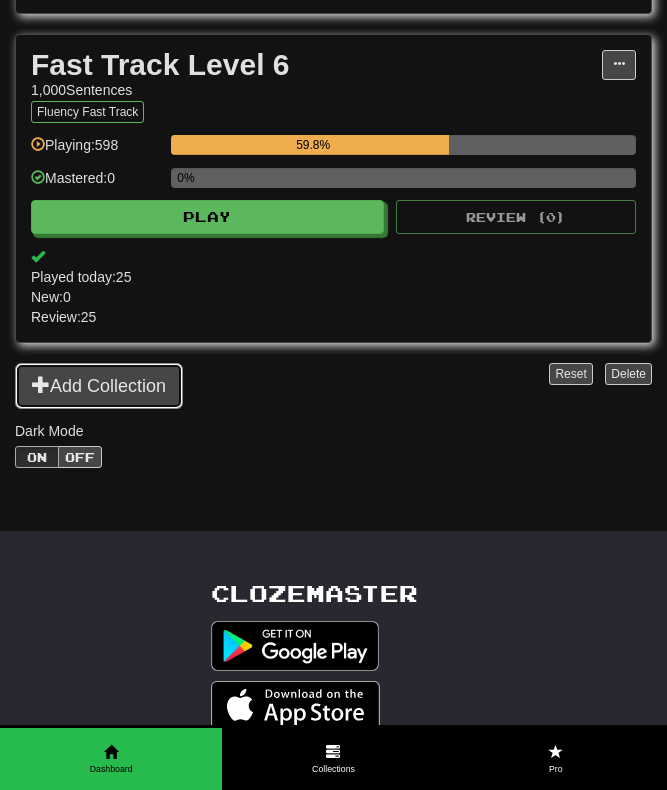click on "Add Collection" at bounding box center [99, 386] 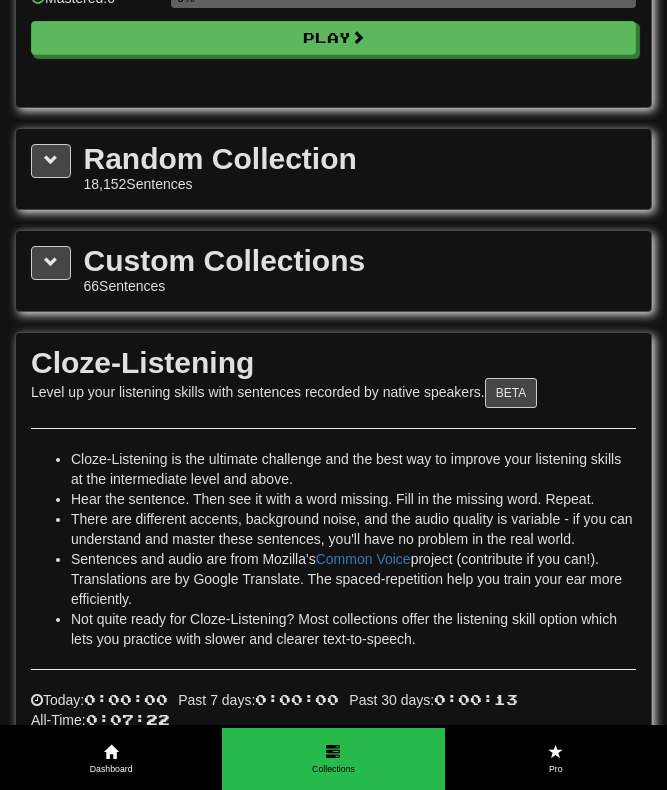 scroll, scrollTop: 2791, scrollLeft: 0, axis: vertical 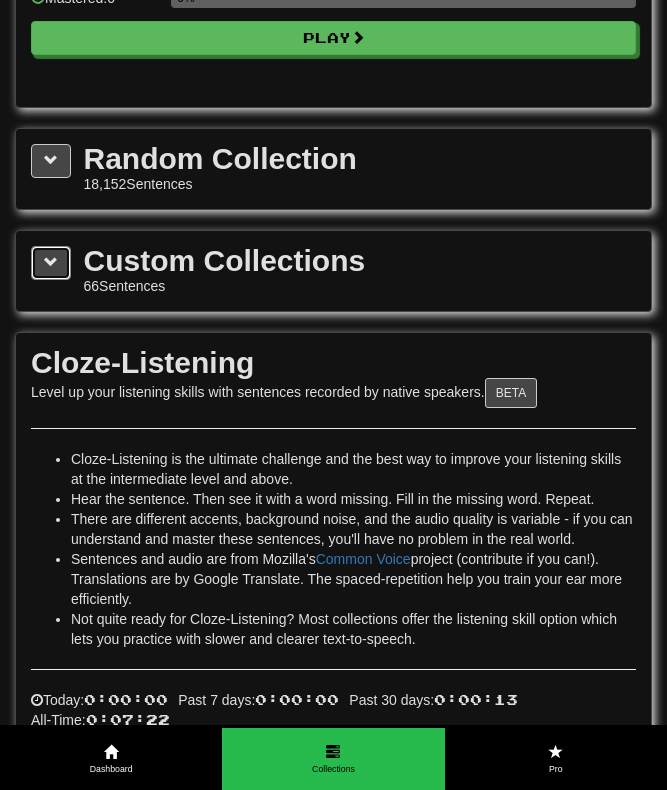 click at bounding box center (51, 262) 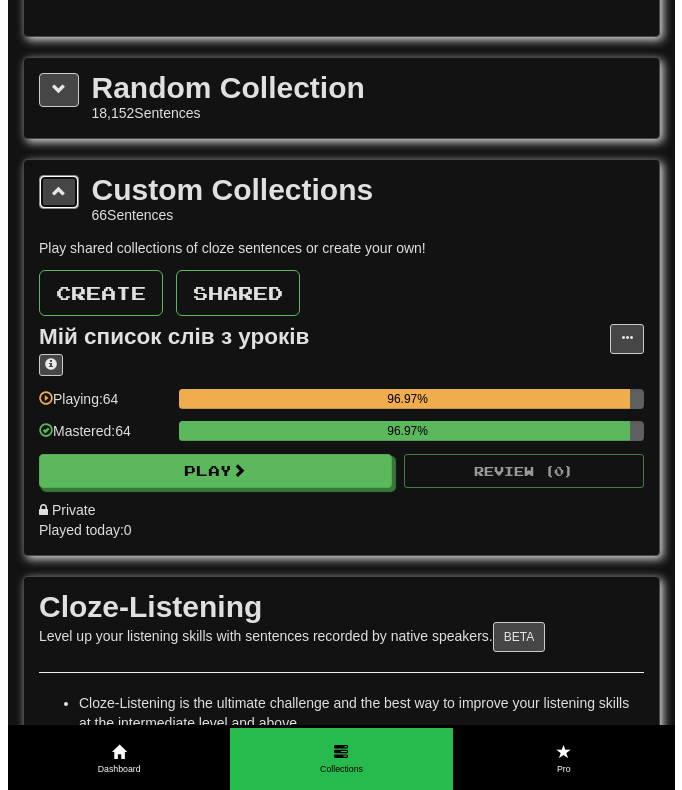 scroll, scrollTop: 2860, scrollLeft: 0, axis: vertical 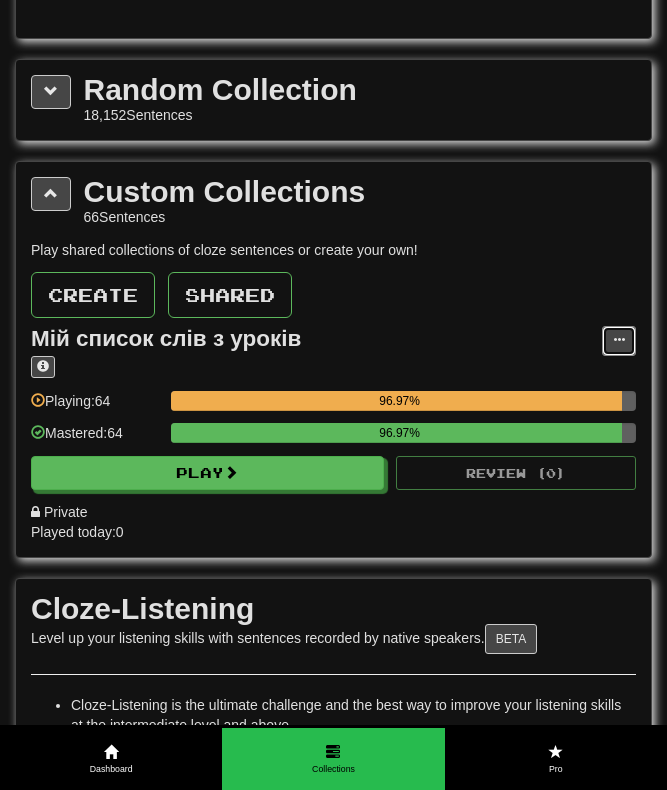 click at bounding box center [619, 340] 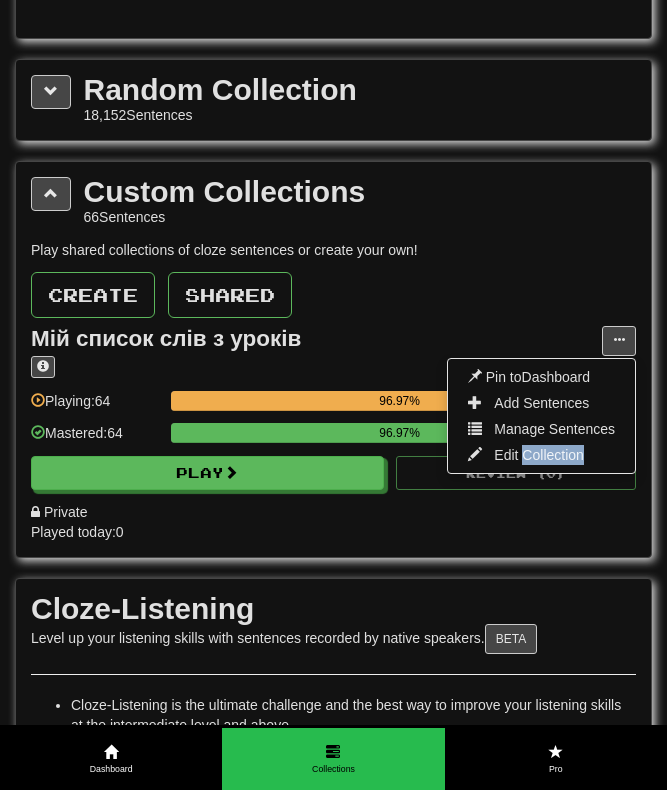 click on "Edit Collection" at bounding box center [539, 455] 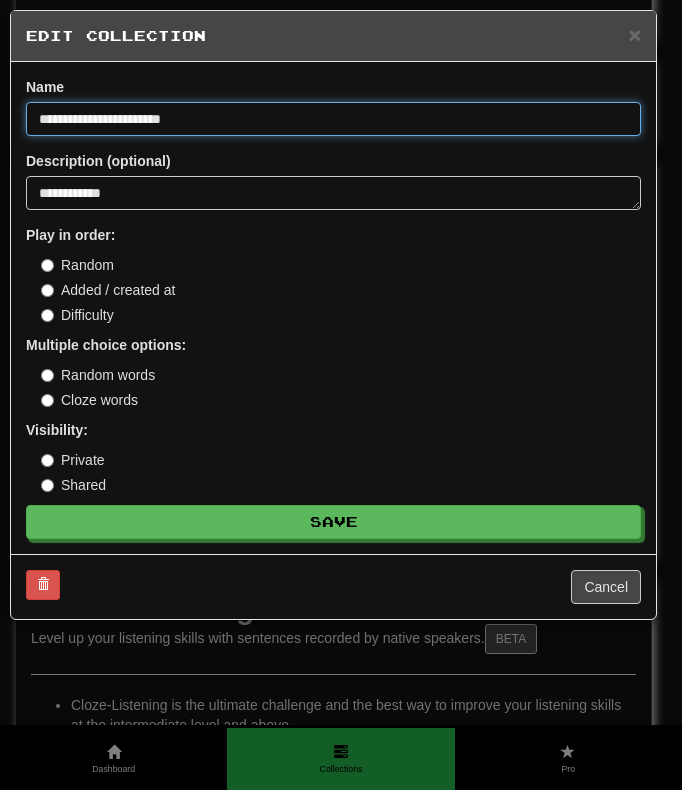 click on "**********" at bounding box center [333, 119] 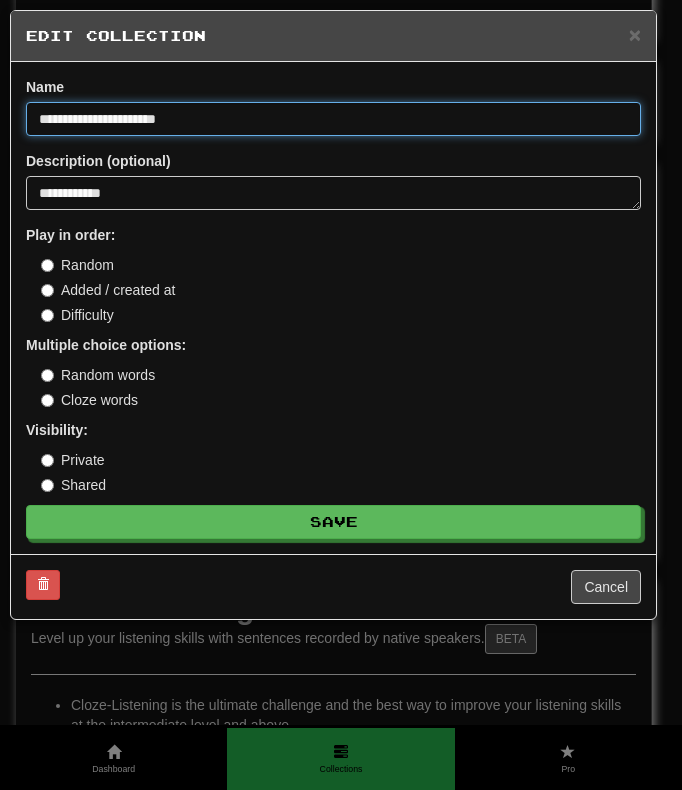 type on "**********" 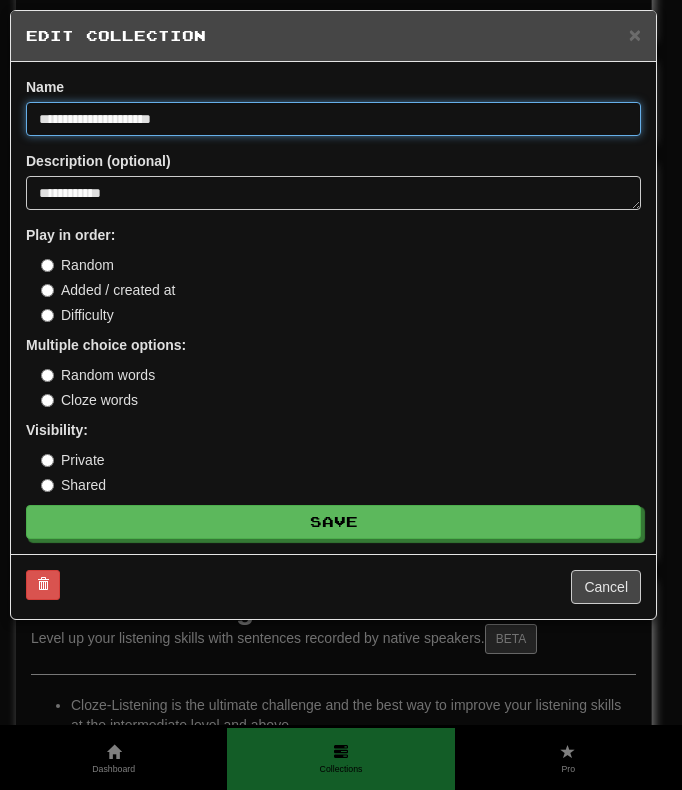 type on "**********" 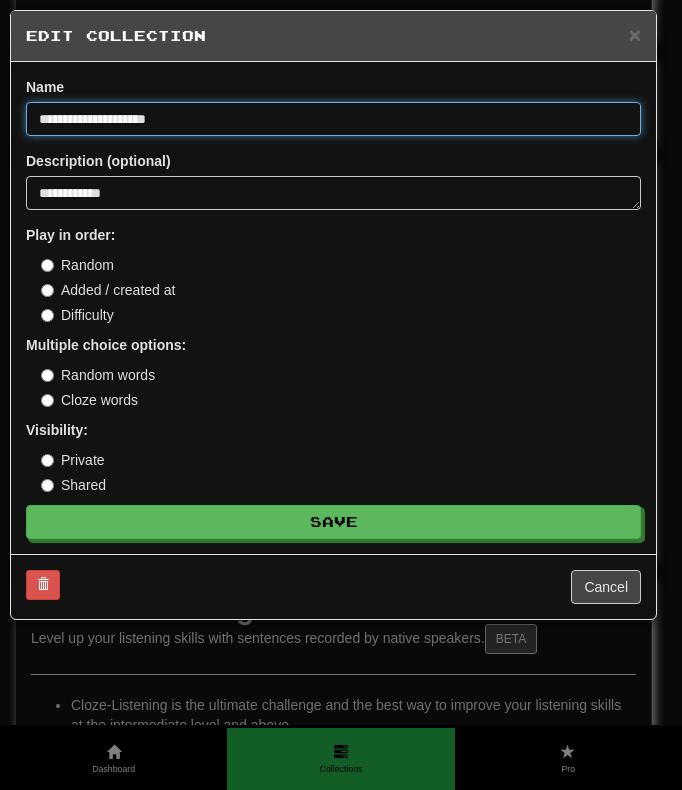type on "**********" 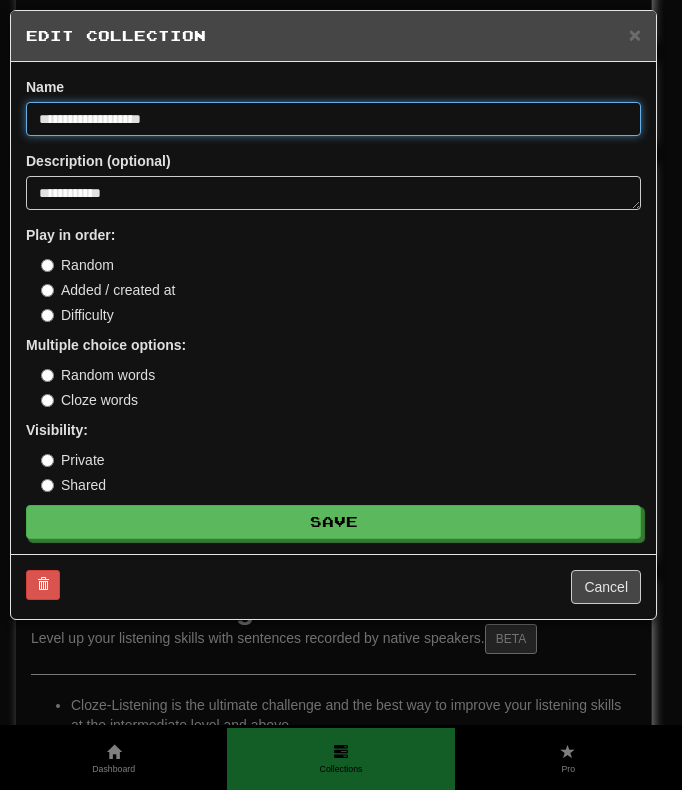 type on "**********" 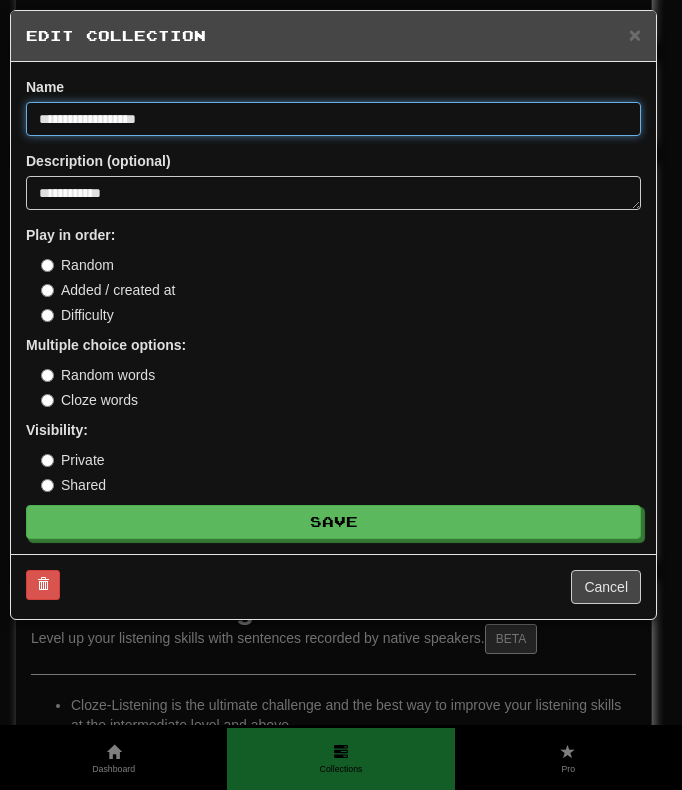 type on "**********" 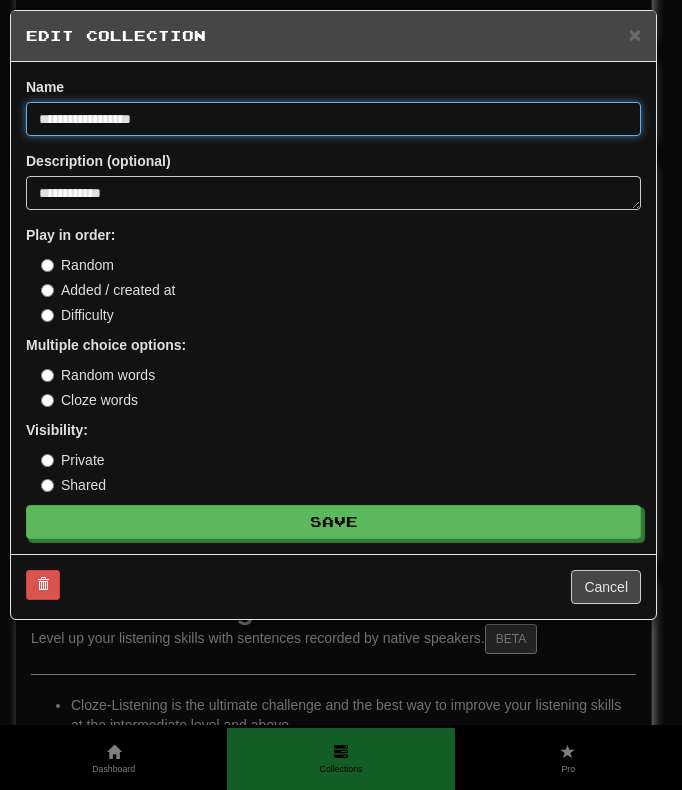 type on "**********" 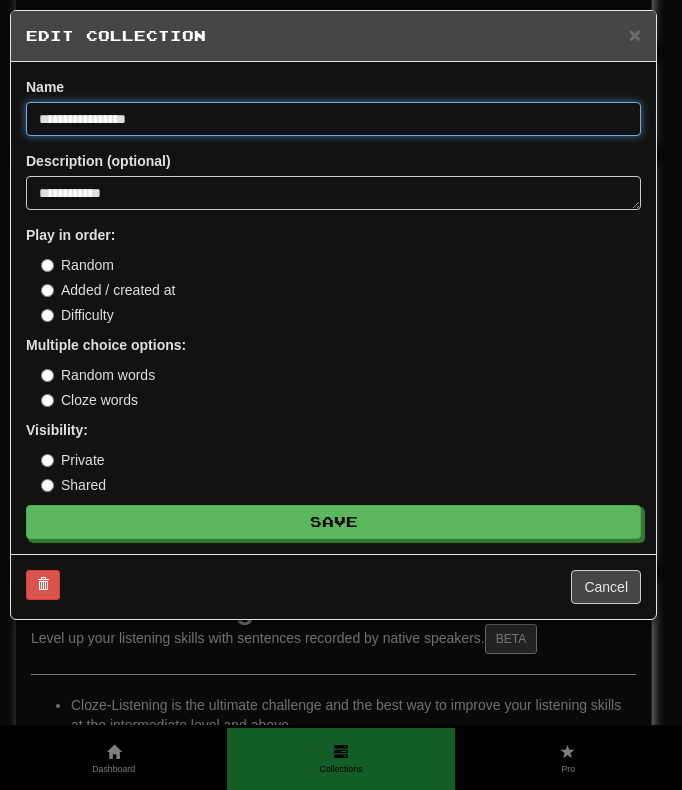 type on "**********" 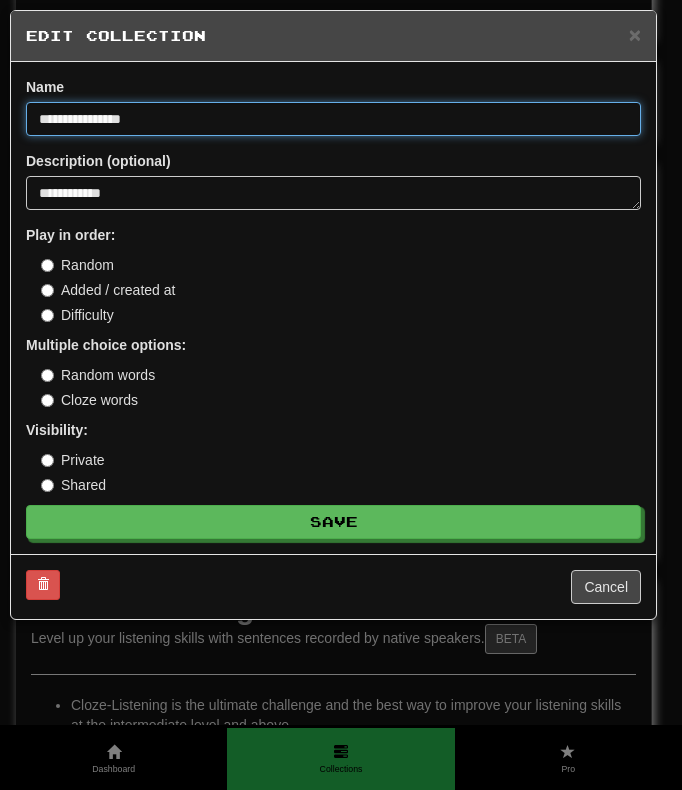 type on "**********" 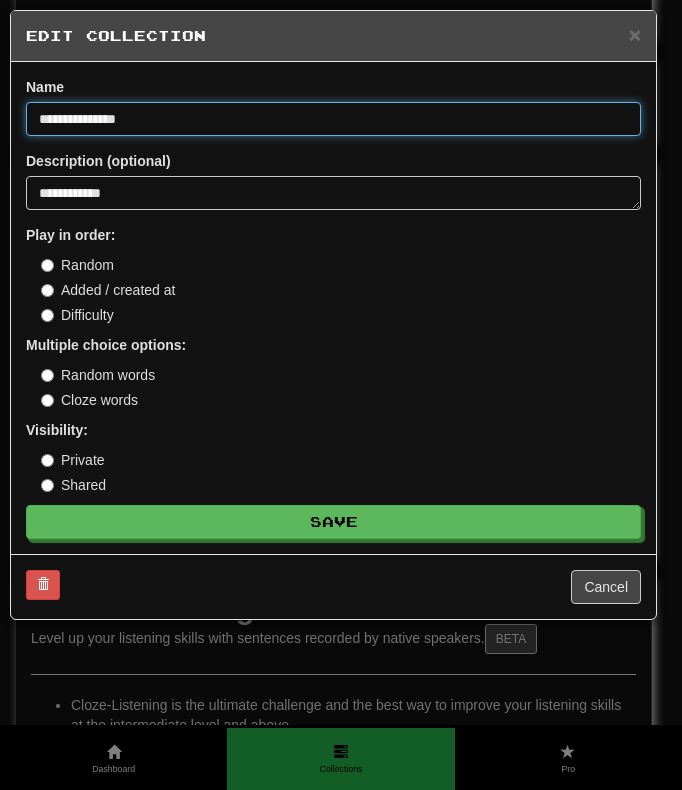 type on "**********" 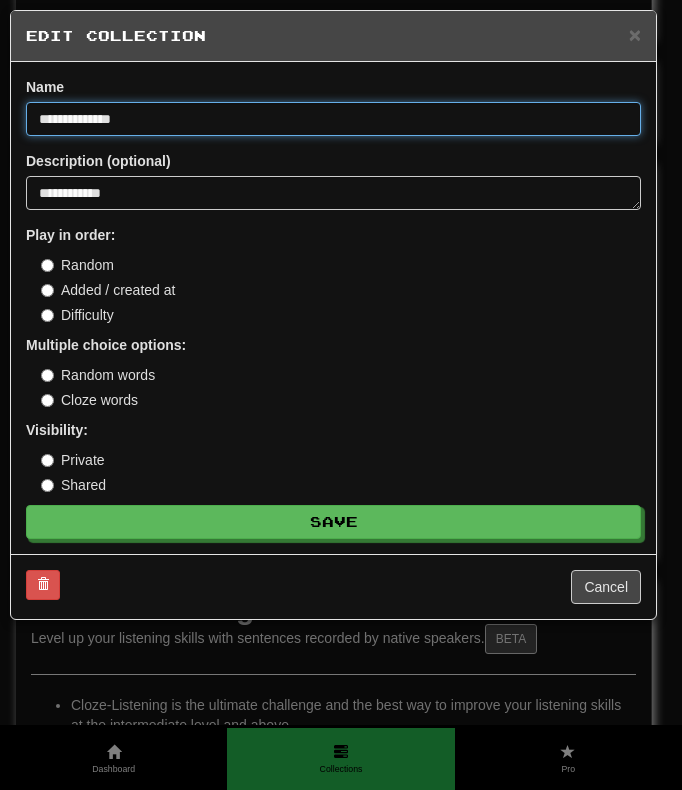 type on "**********" 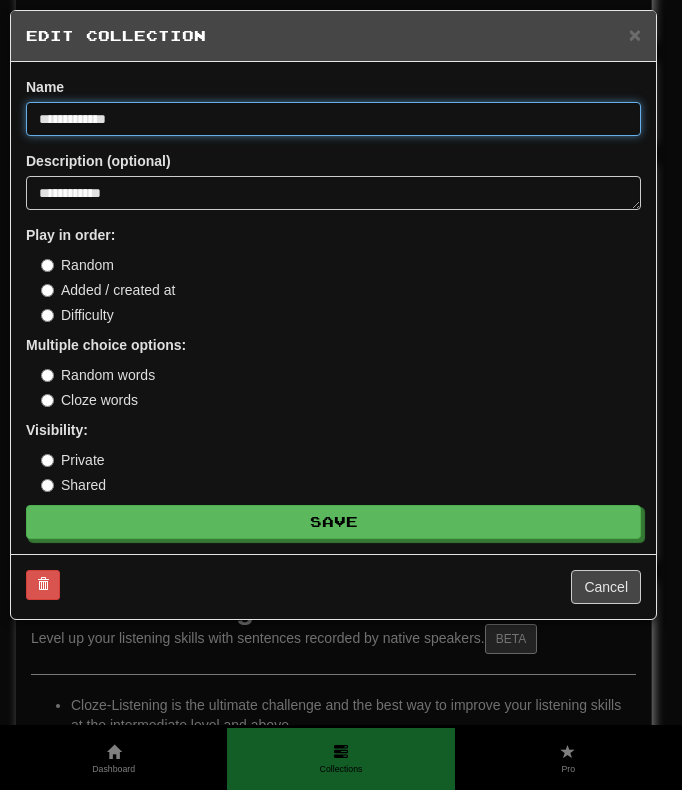 type on "**********" 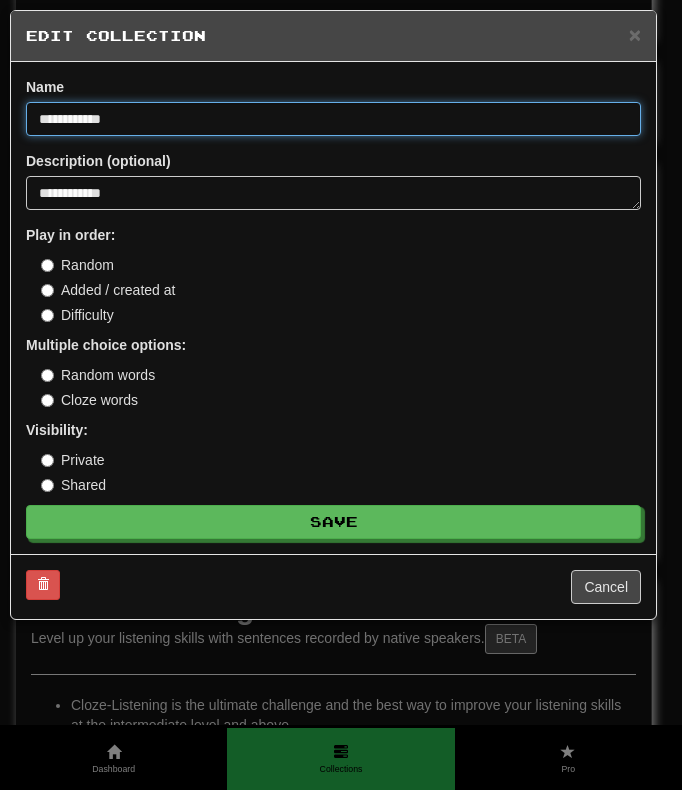 type on "**********" 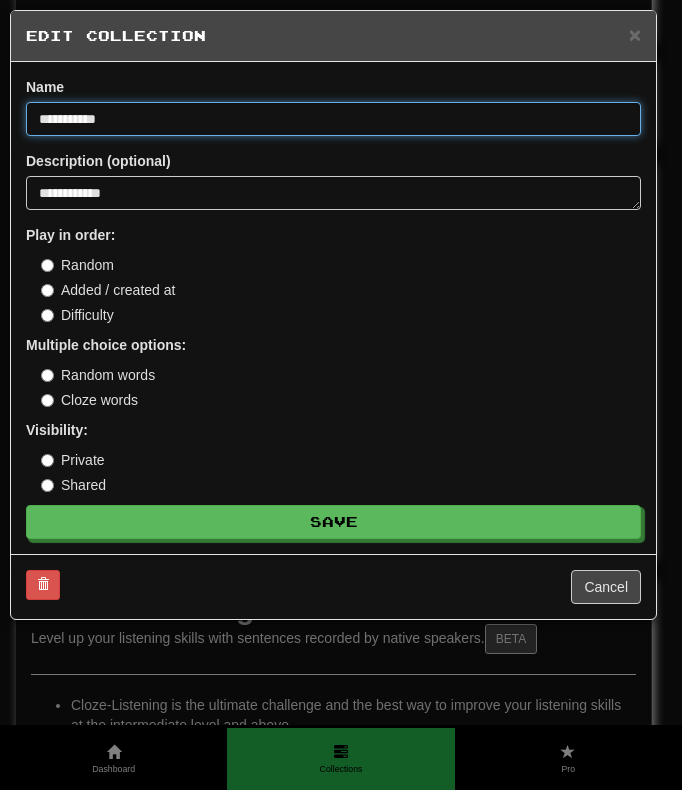 type on "**********" 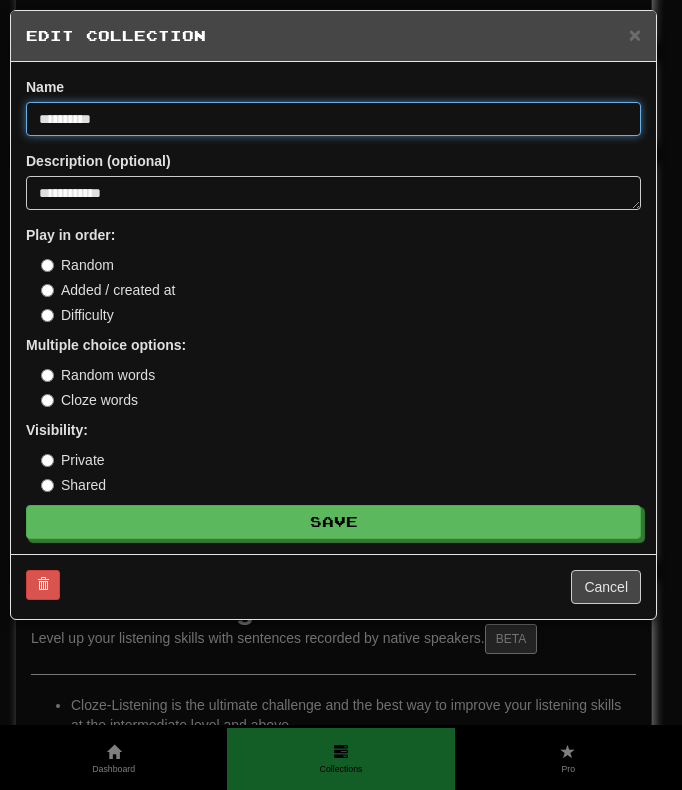 type on "*********" 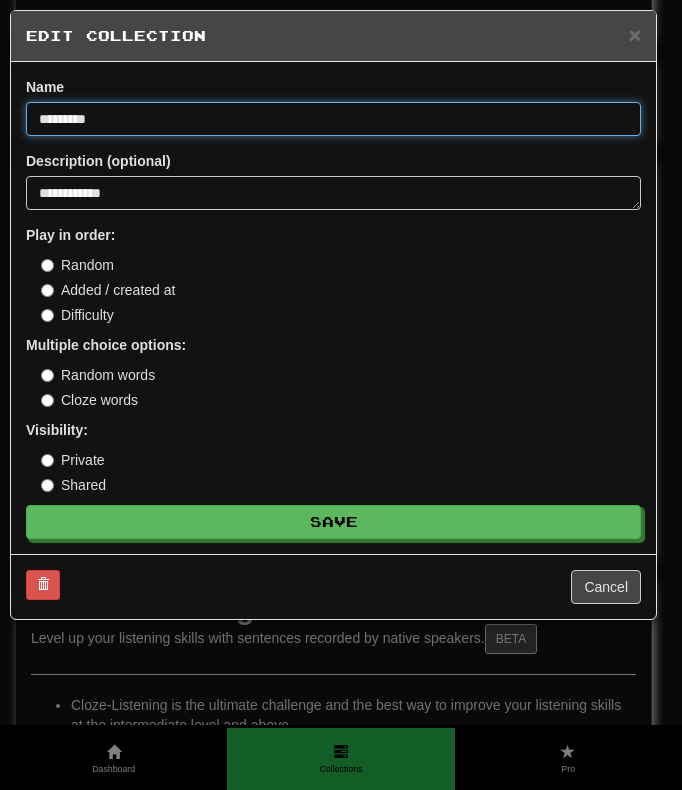 type on "********" 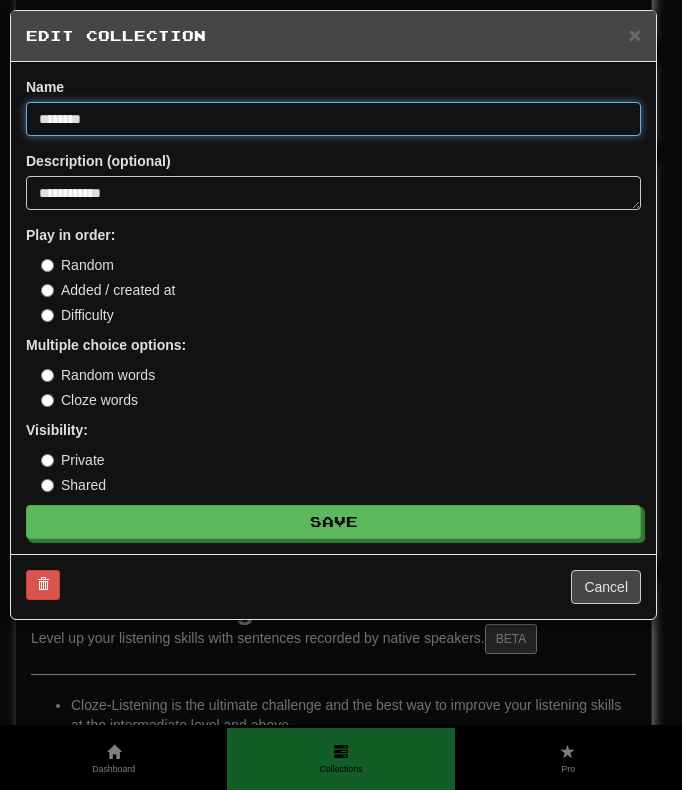 type on "*******" 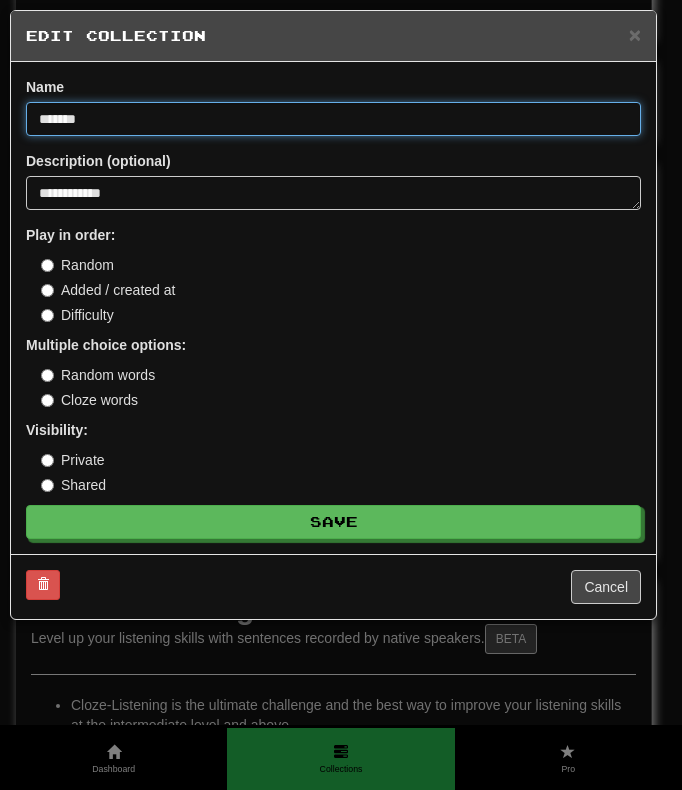 type on "******" 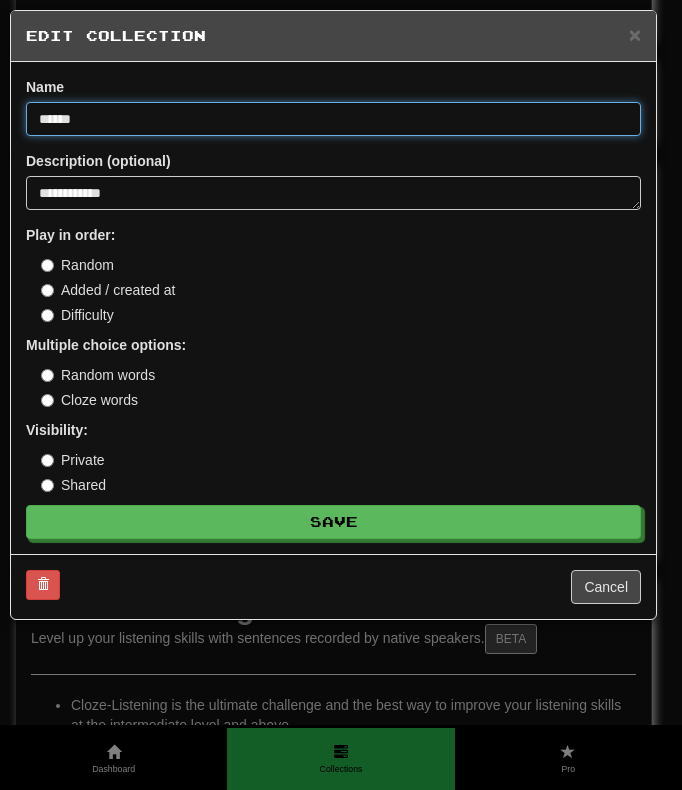 type on "*****" 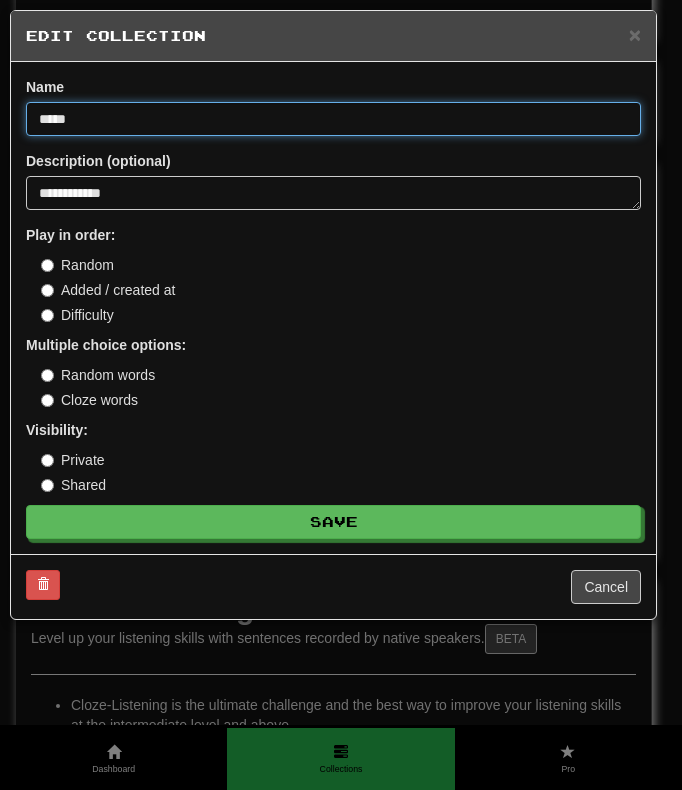 type on "***" 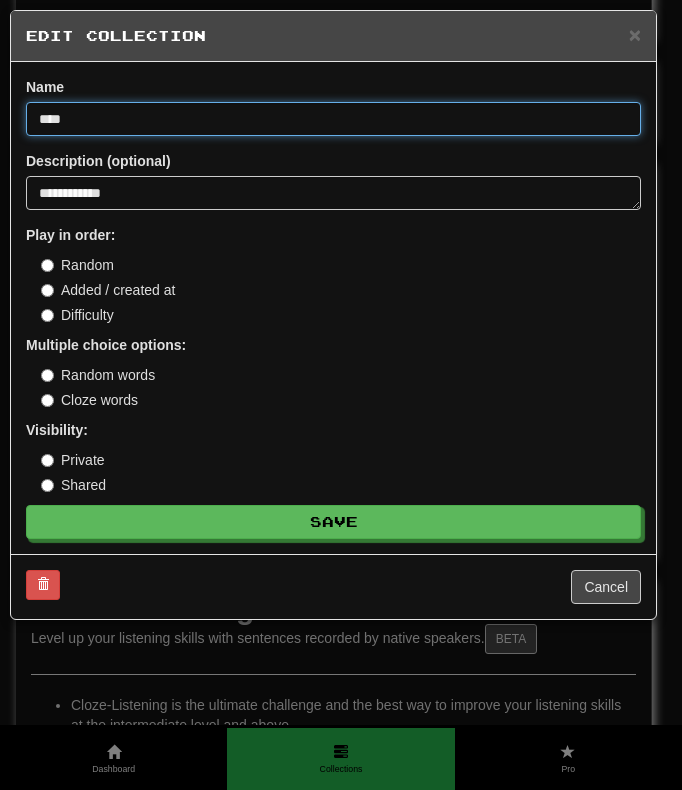 type on "***" 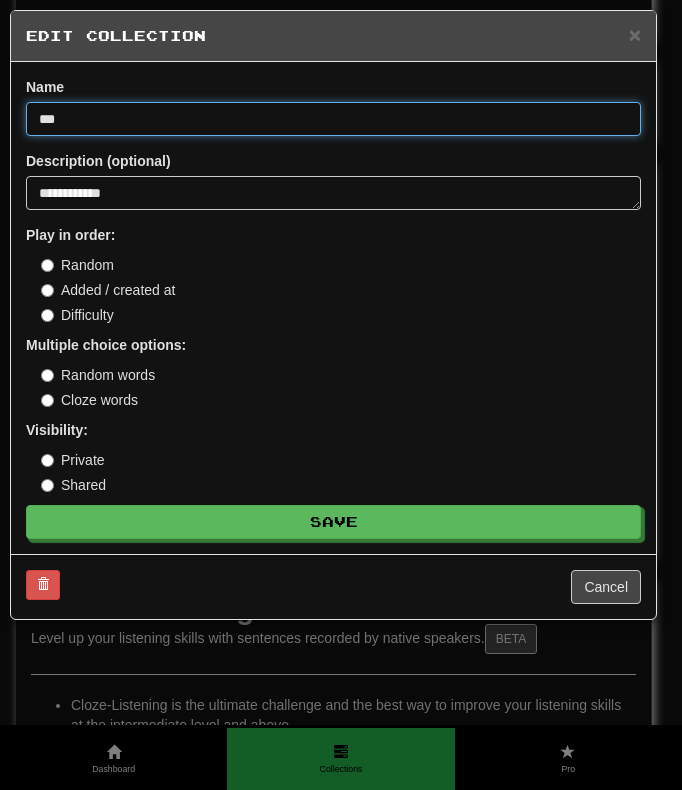 type on "**" 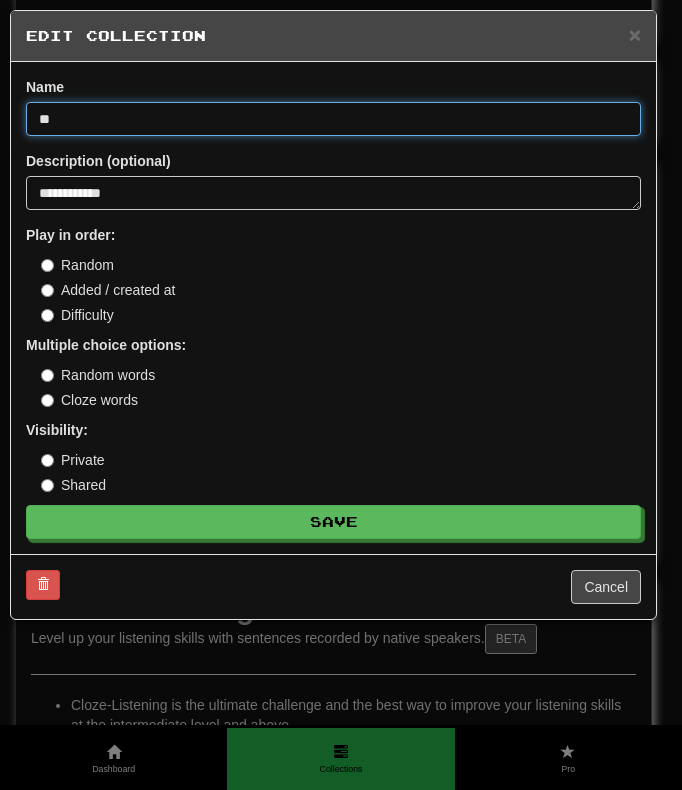 type on "*" 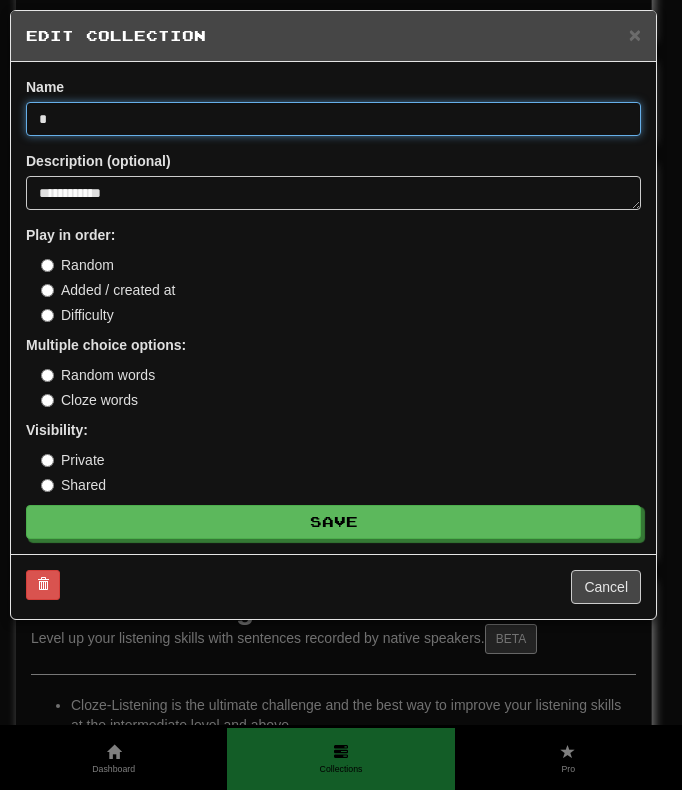 type 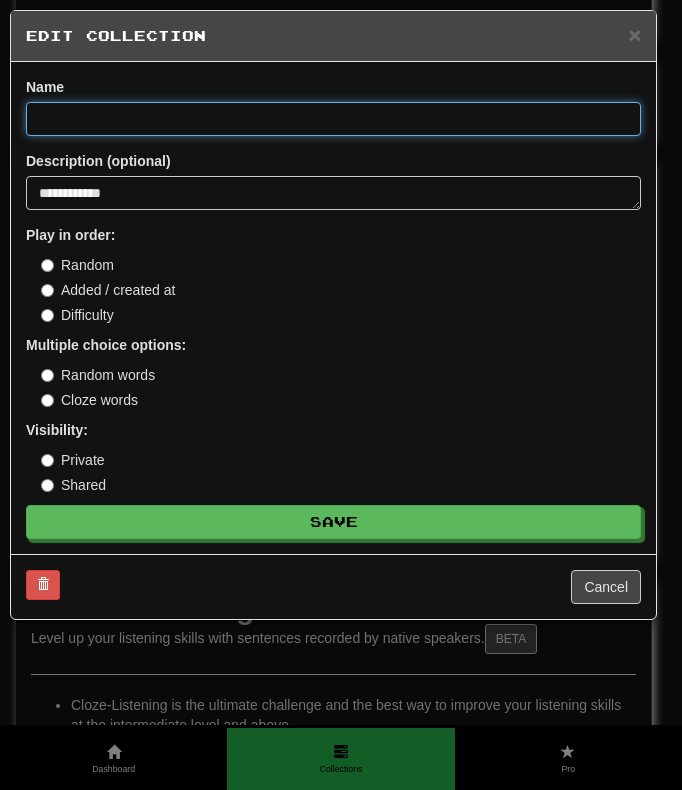 type on "*" 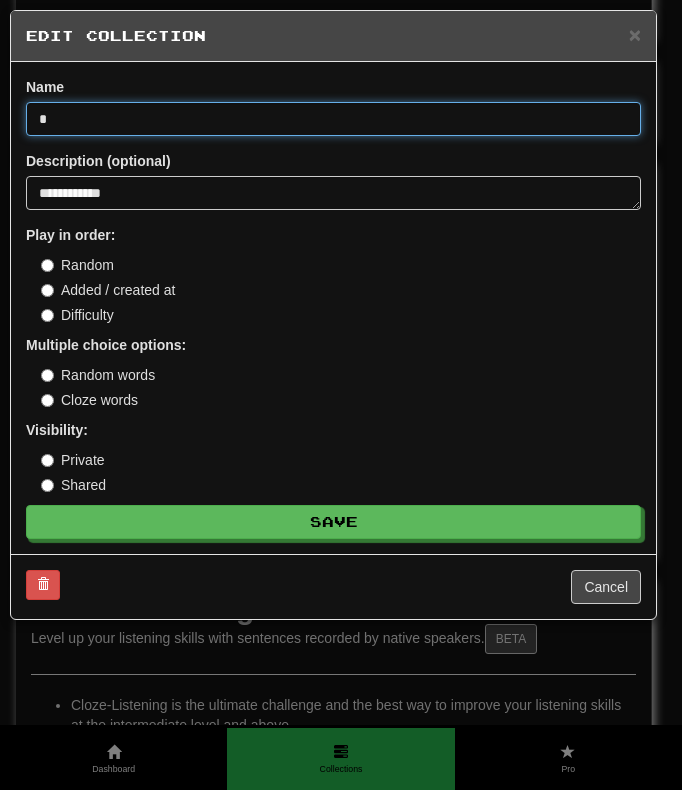 type on "*" 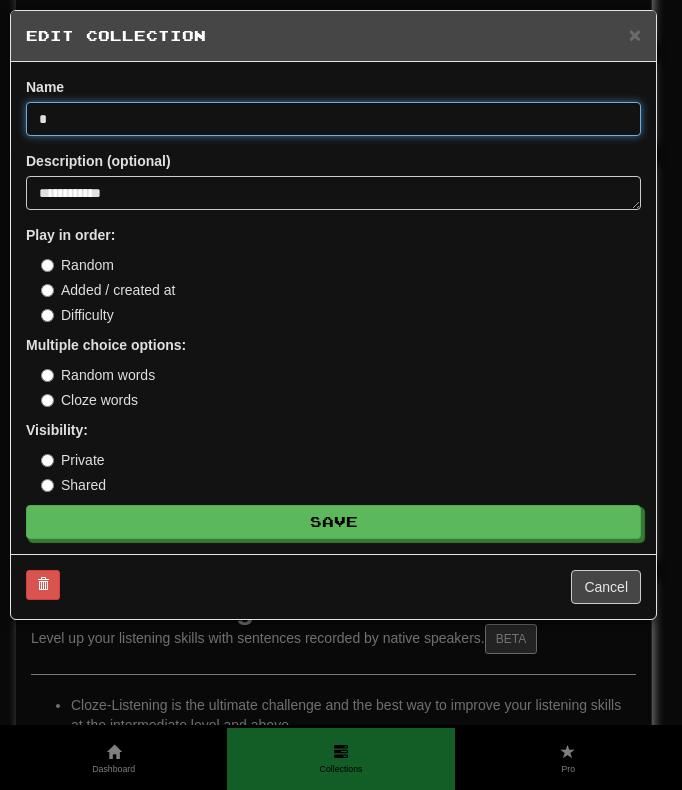 type 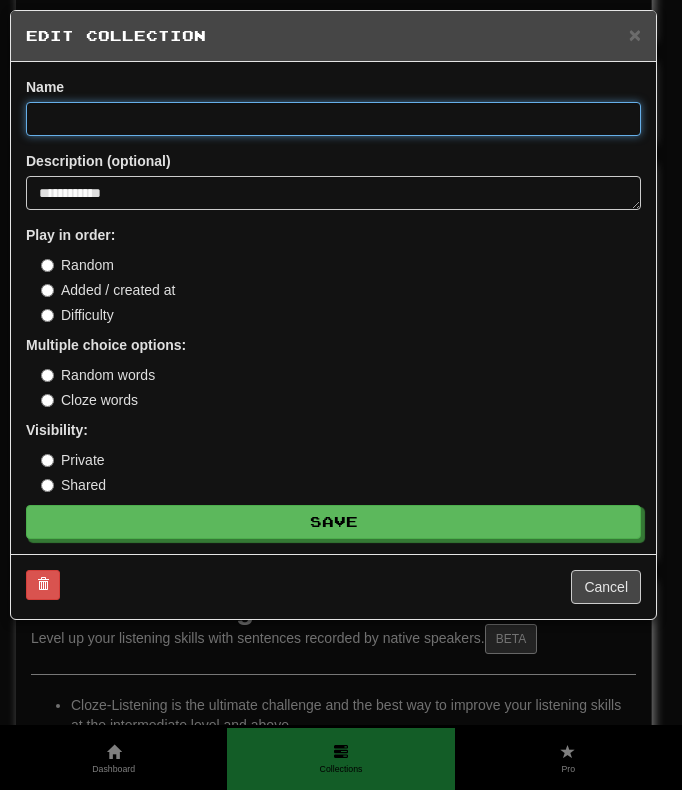 type on "*" 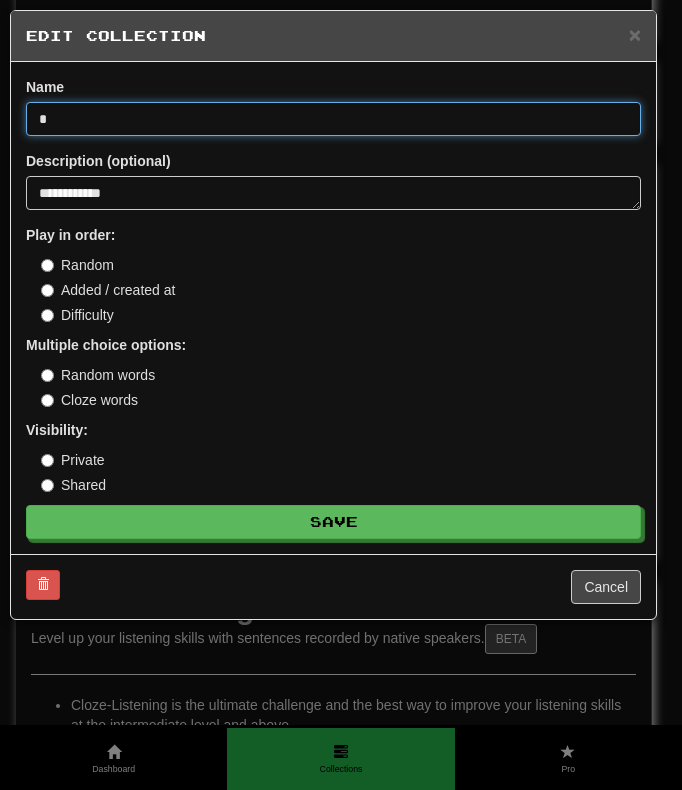 type on "*" 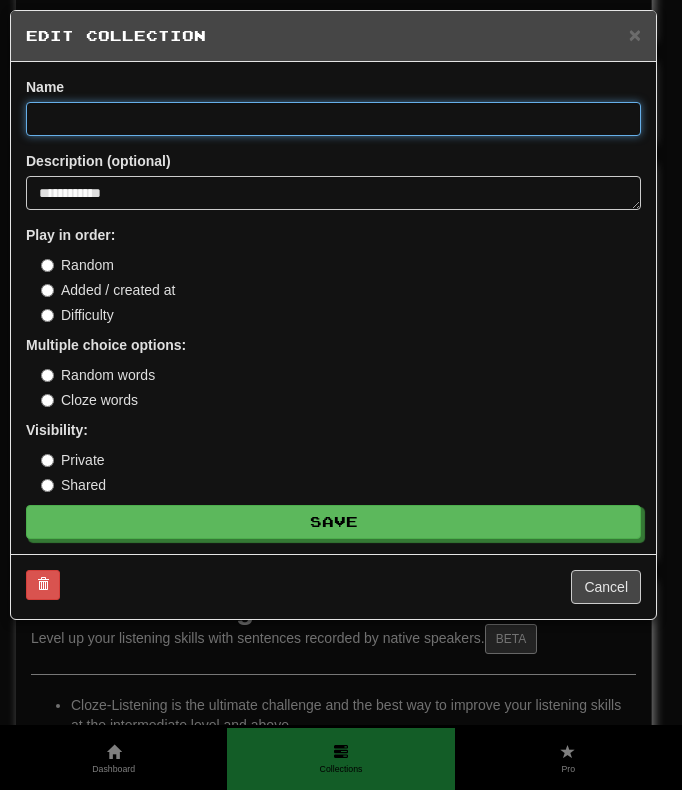 type on "*" 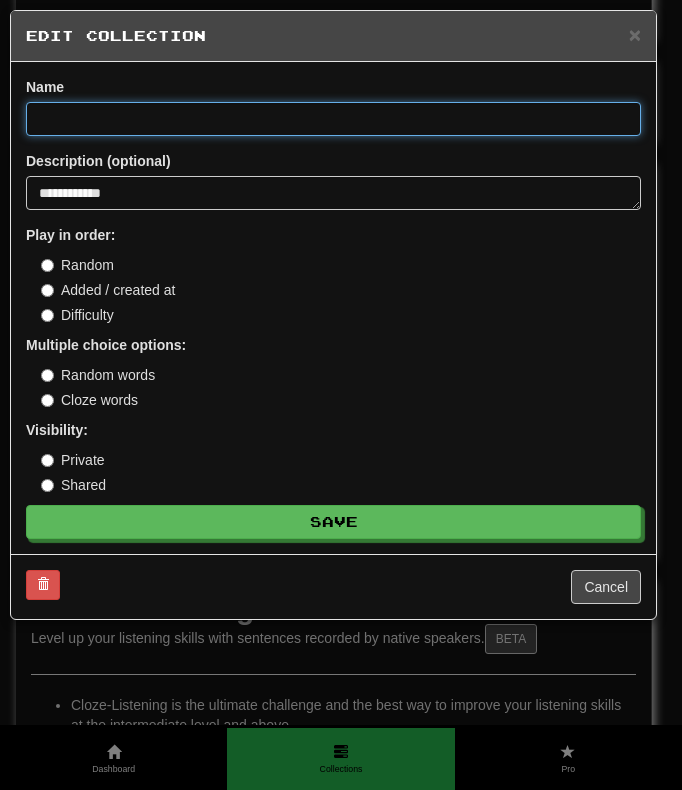 type 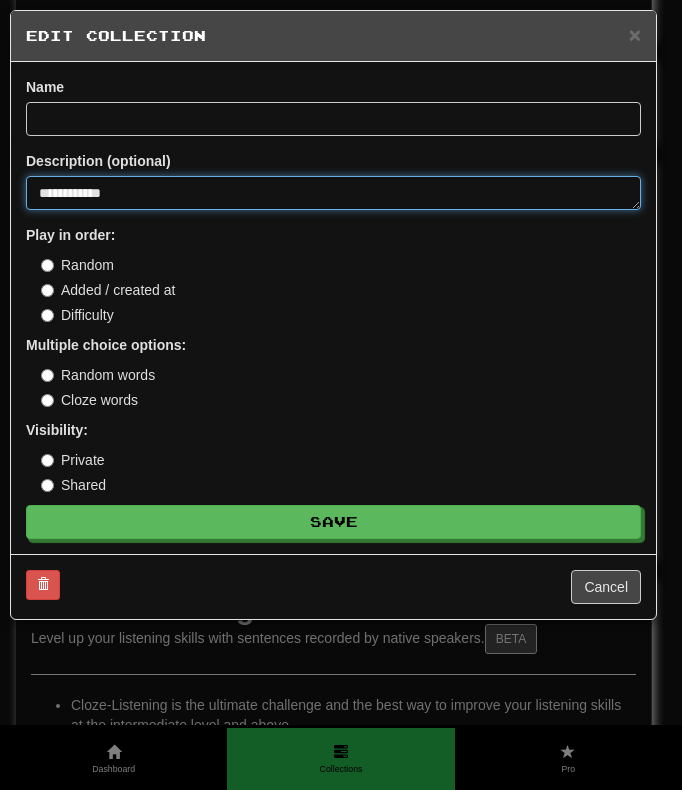 click on "**********" at bounding box center [333, 193] 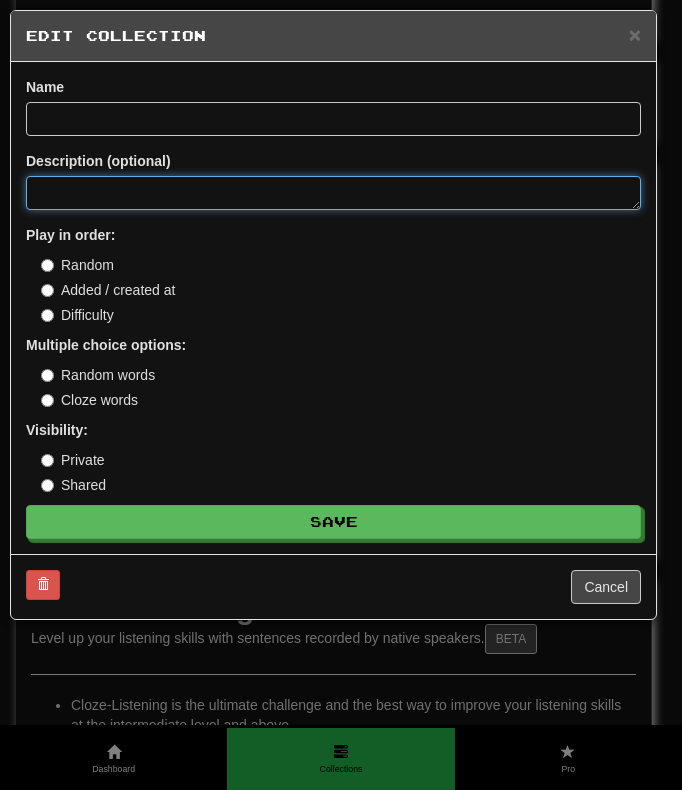 type 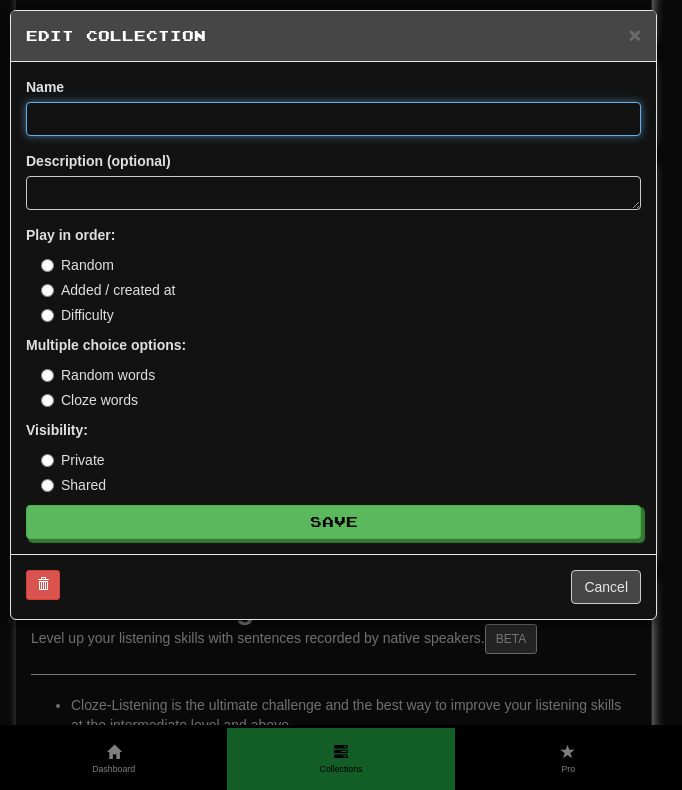 click at bounding box center (333, 119) 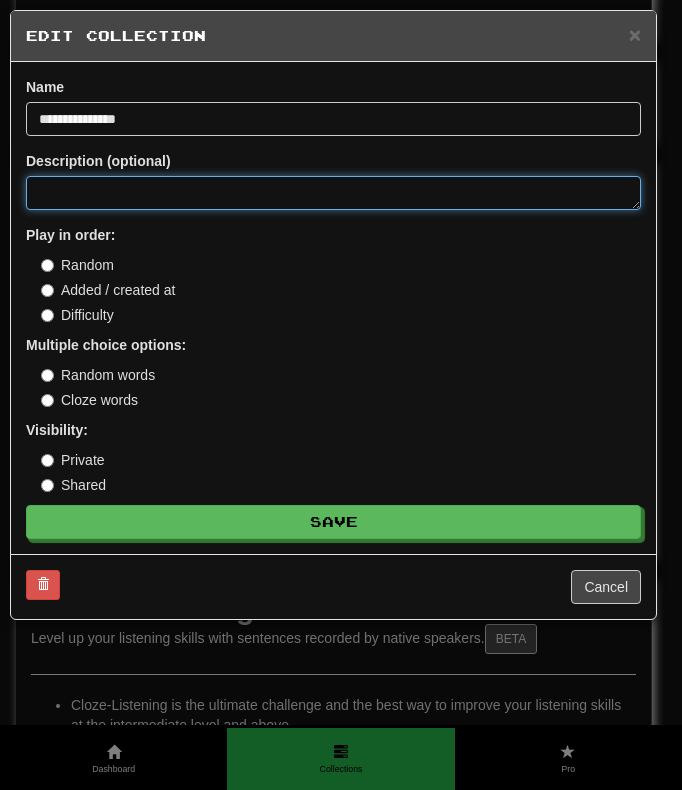 click at bounding box center (333, 193) 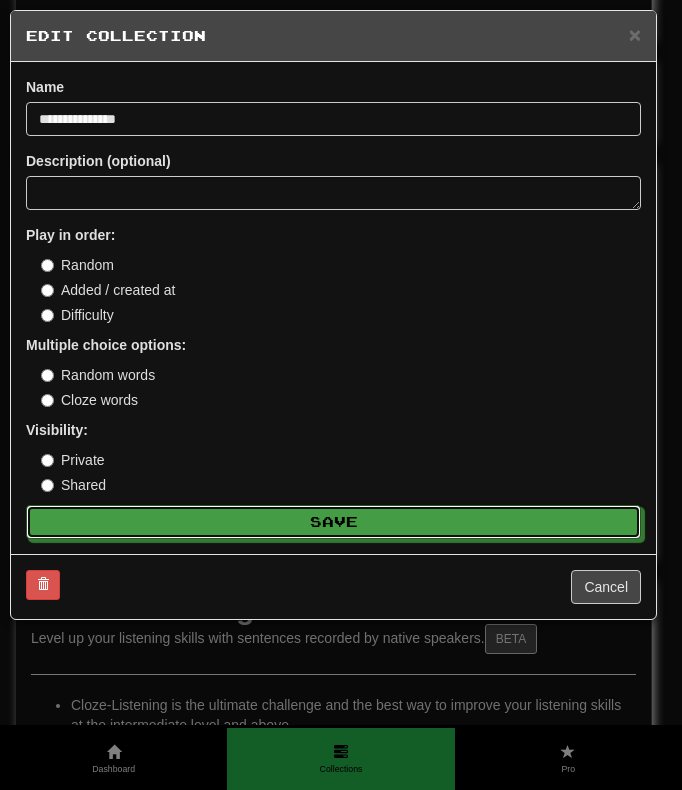 click on "Save" at bounding box center (333, 522) 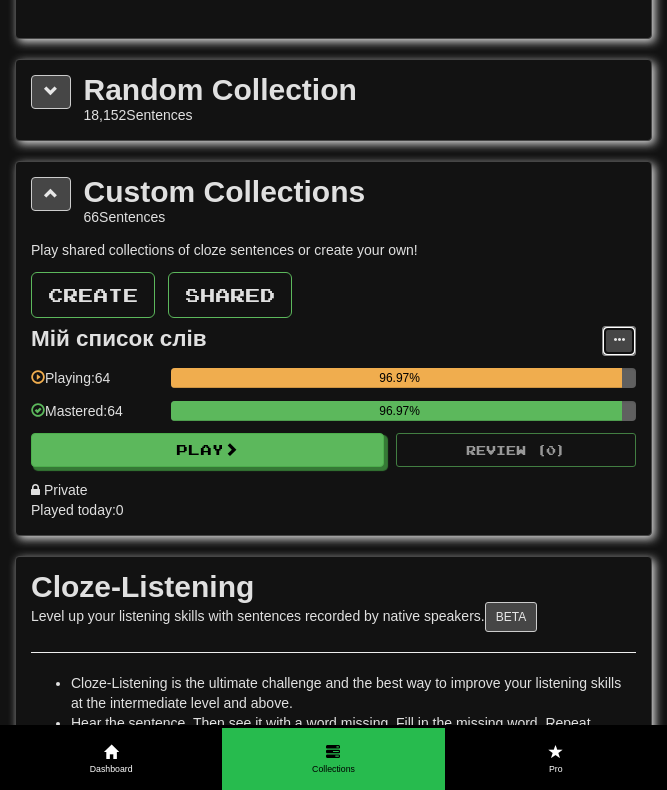 click at bounding box center (619, 340) 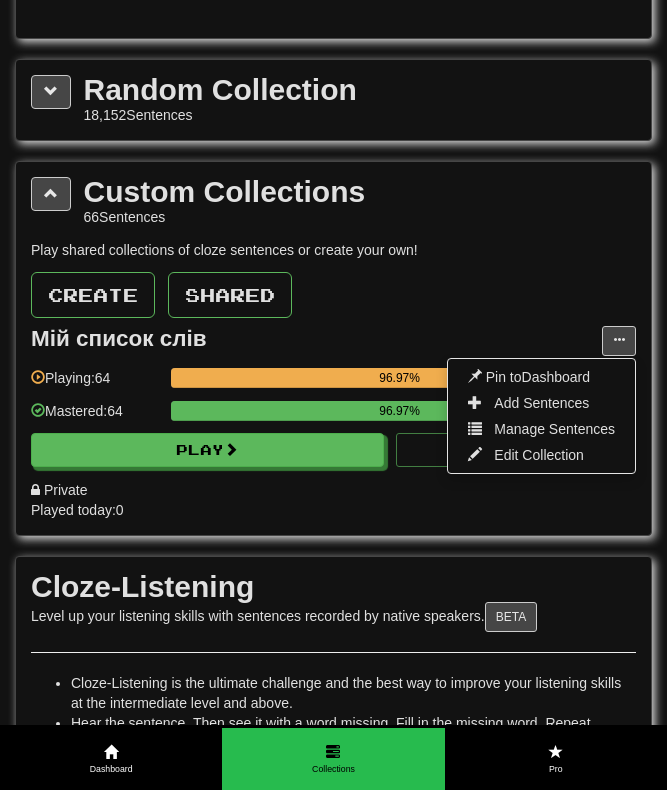 click on "Manage Sentences" at bounding box center [554, 429] 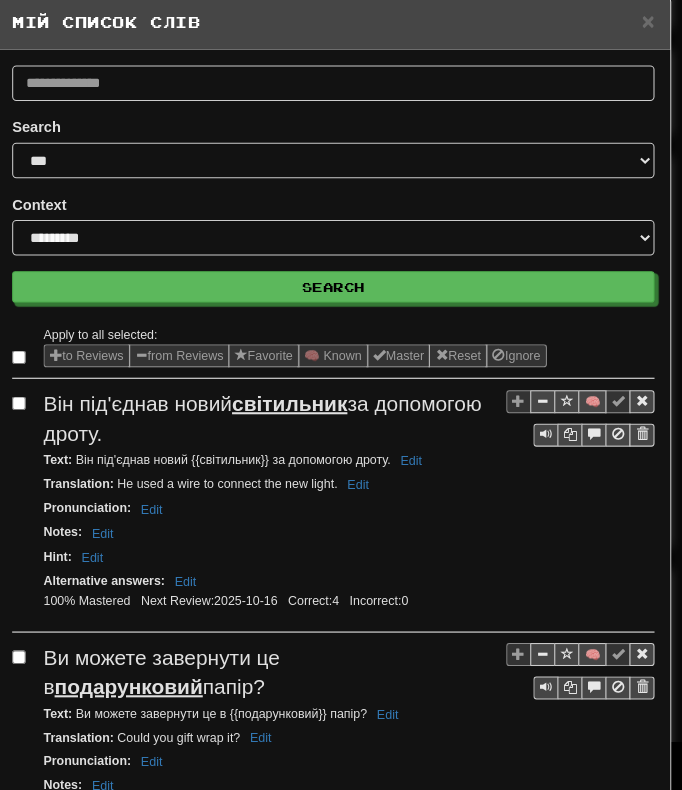 scroll, scrollTop: 0, scrollLeft: 0, axis: both 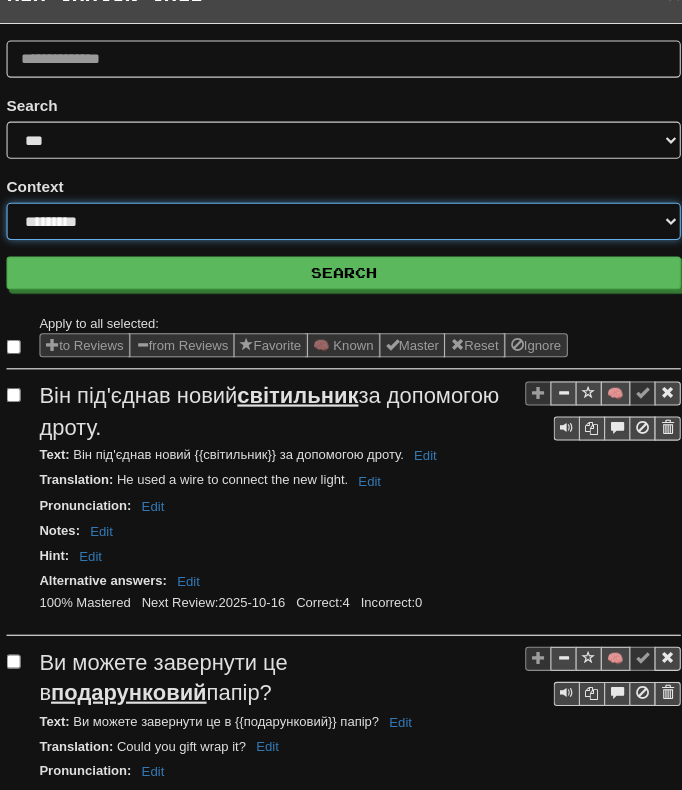 click on "**********" at bounding box center (333, 242) 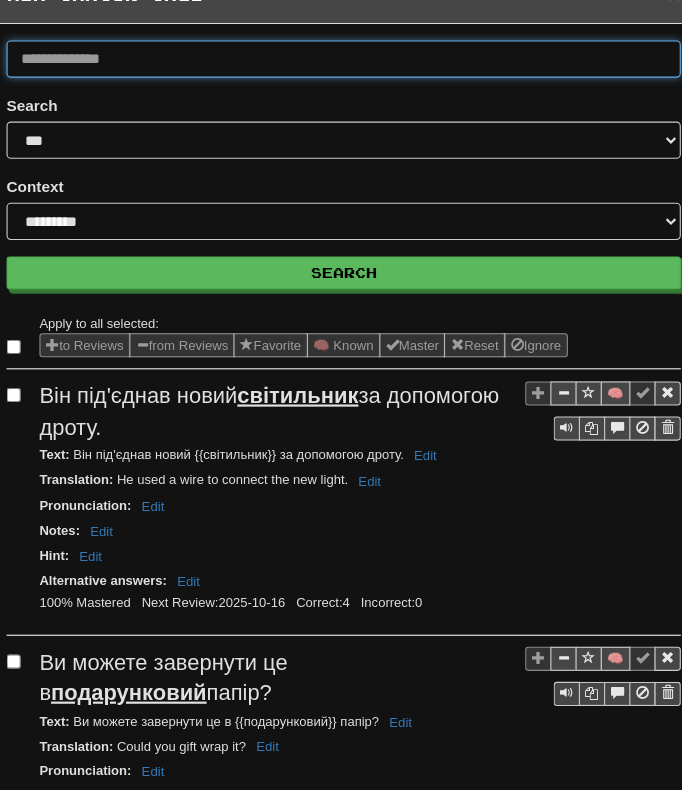 click at bounding box center [333, 94] 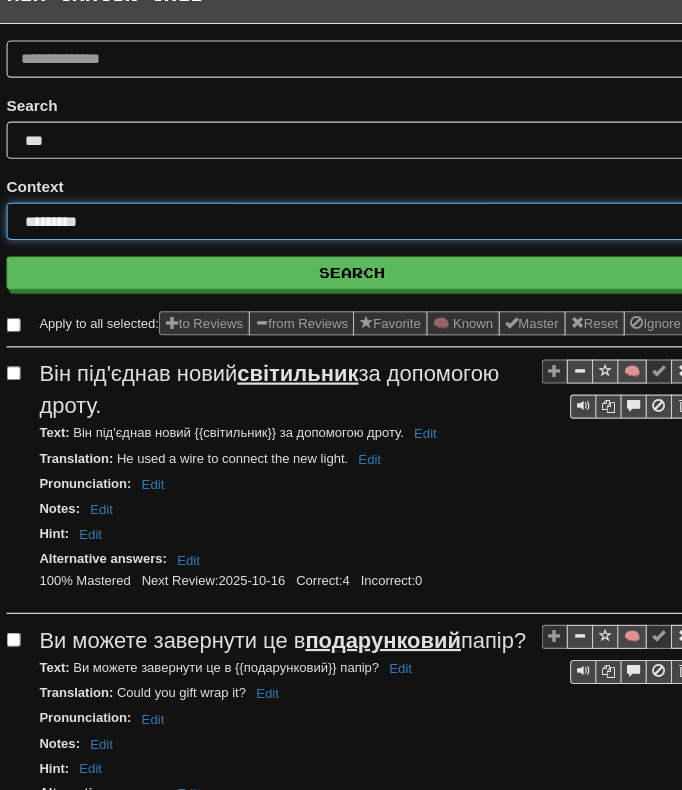 click on "**********" at bounding box center [341, 242] 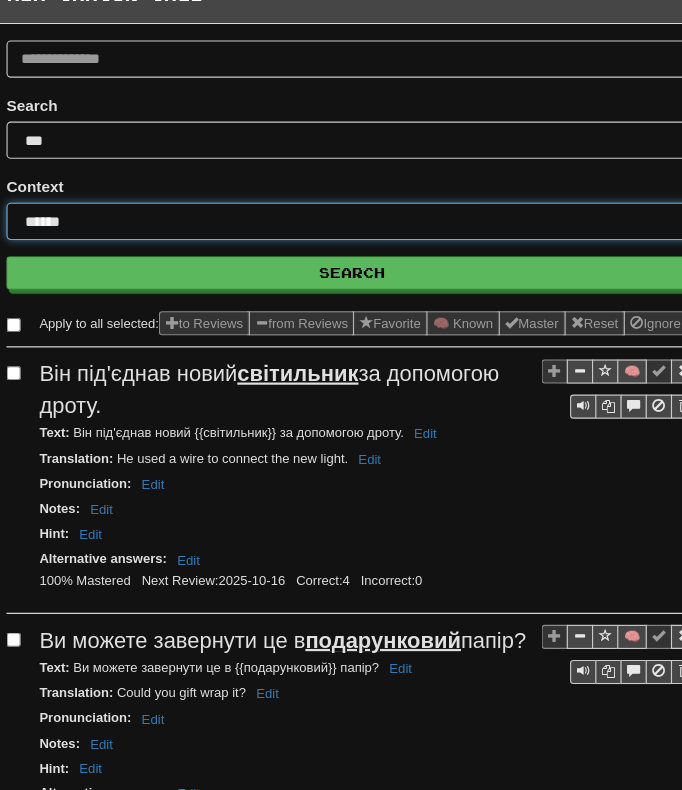 click on "**********" at bounding box center [341, 242] 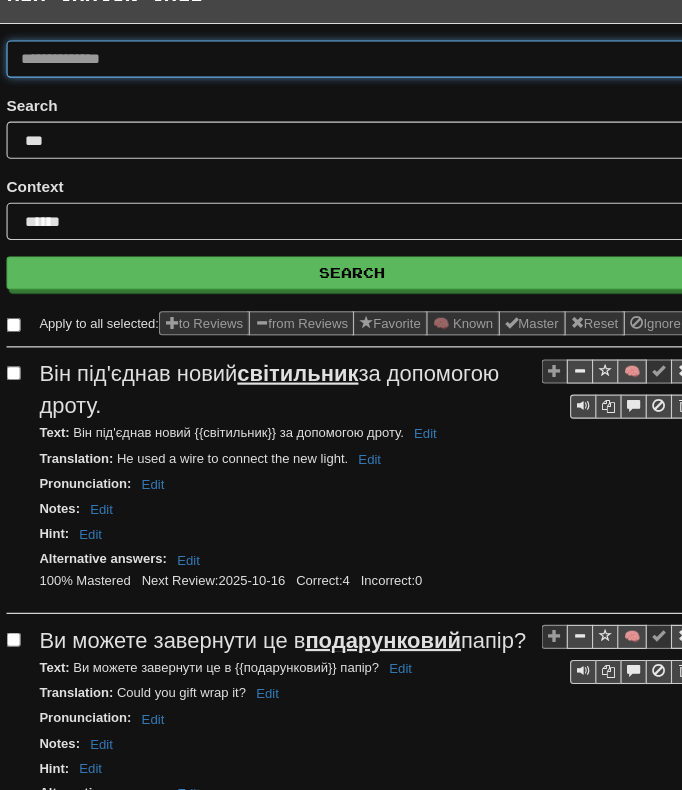 click at bounding box center [341, 94] 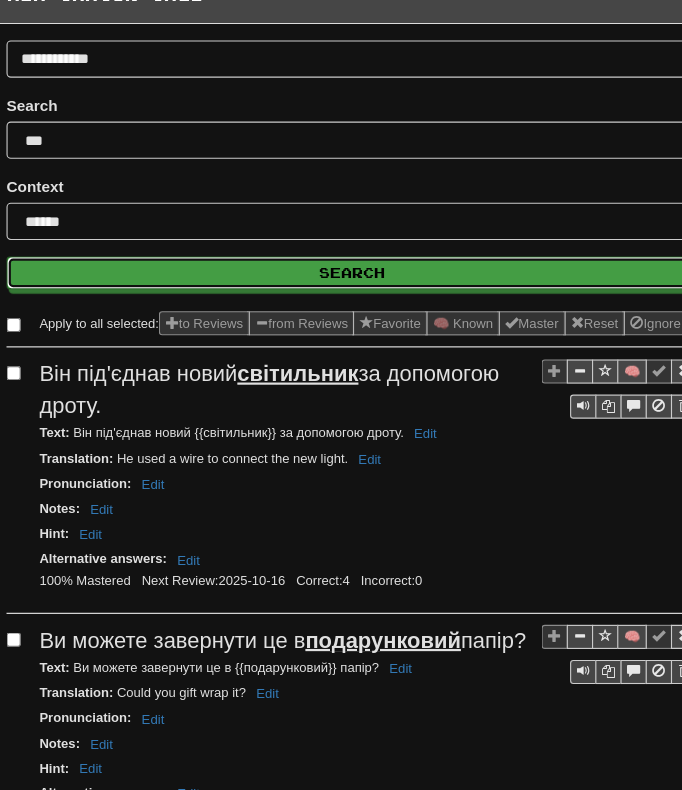 click on "Search" at bounding box center (341, 289) 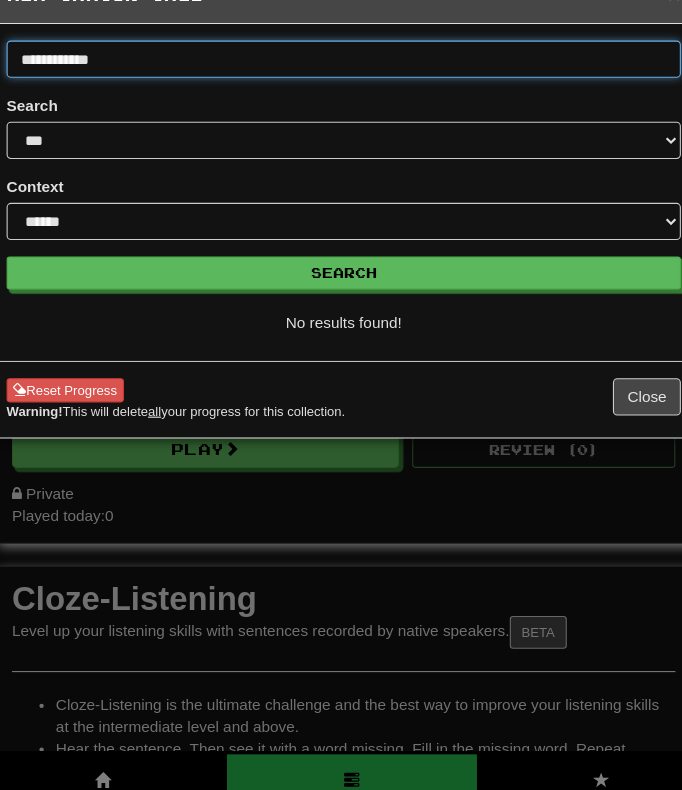click on "**********" at bounding box center (333, 94) 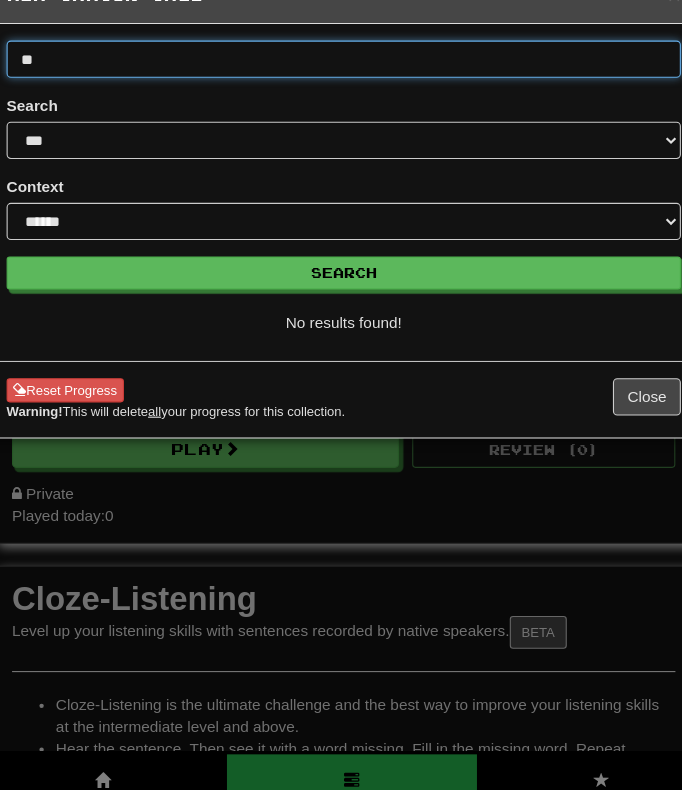type on "*" 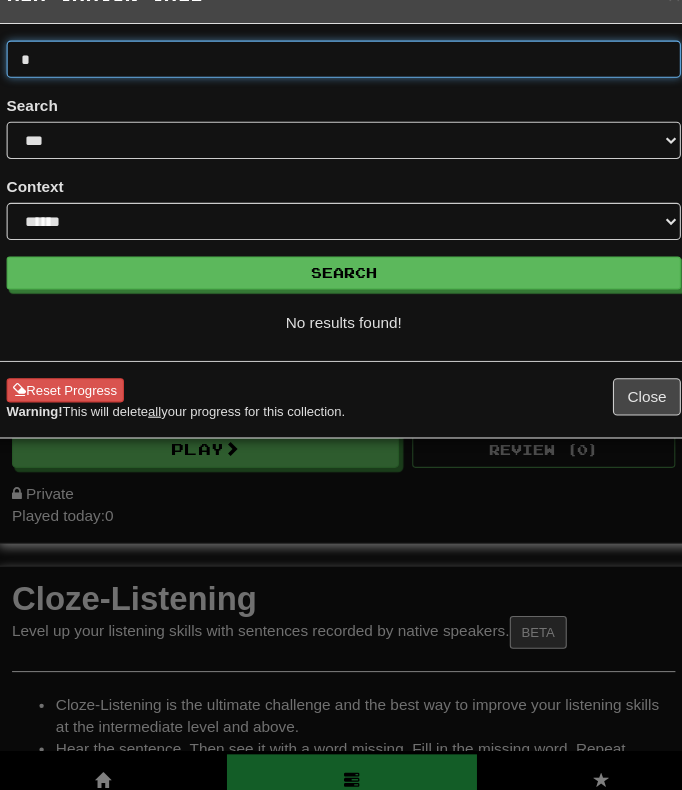 type 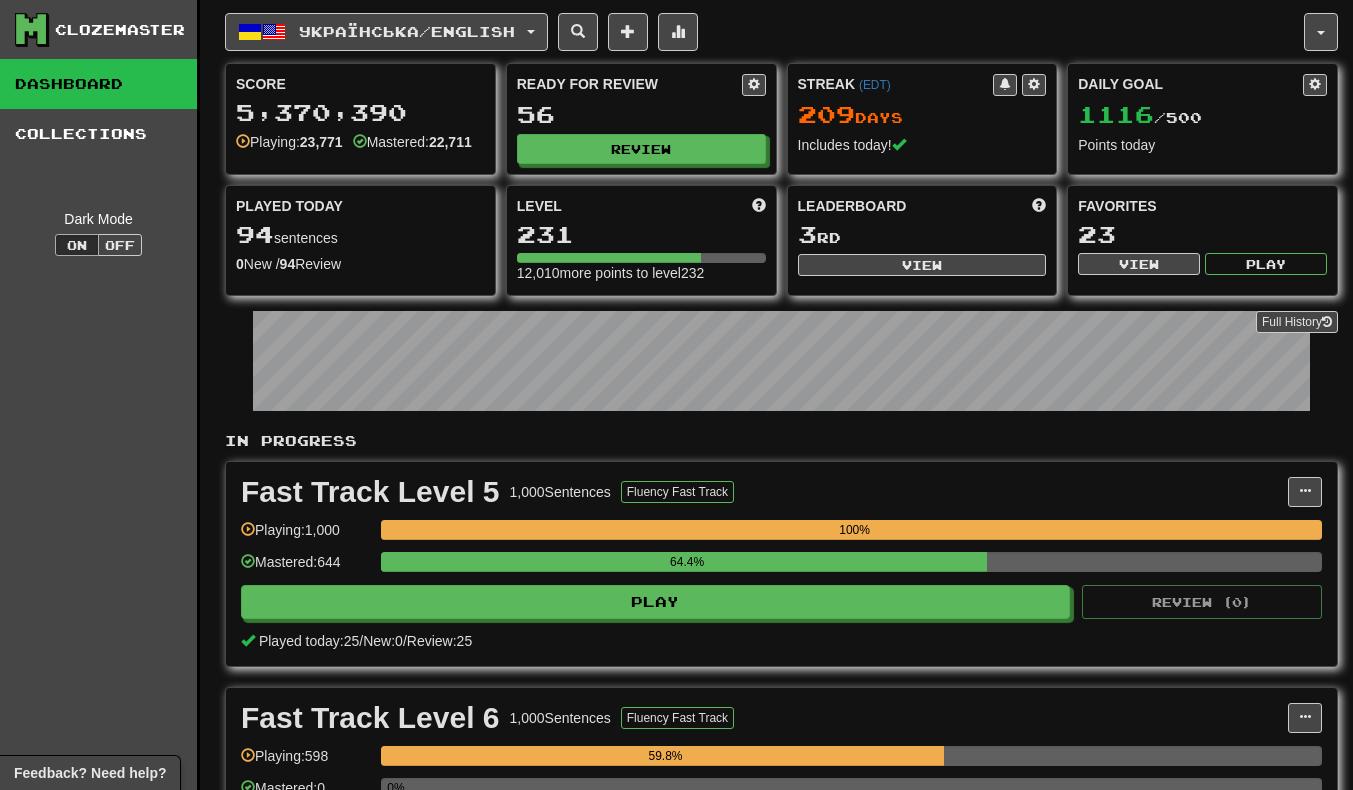 scroll, scrollTop: 0, scrollLeft: 0, axis: both 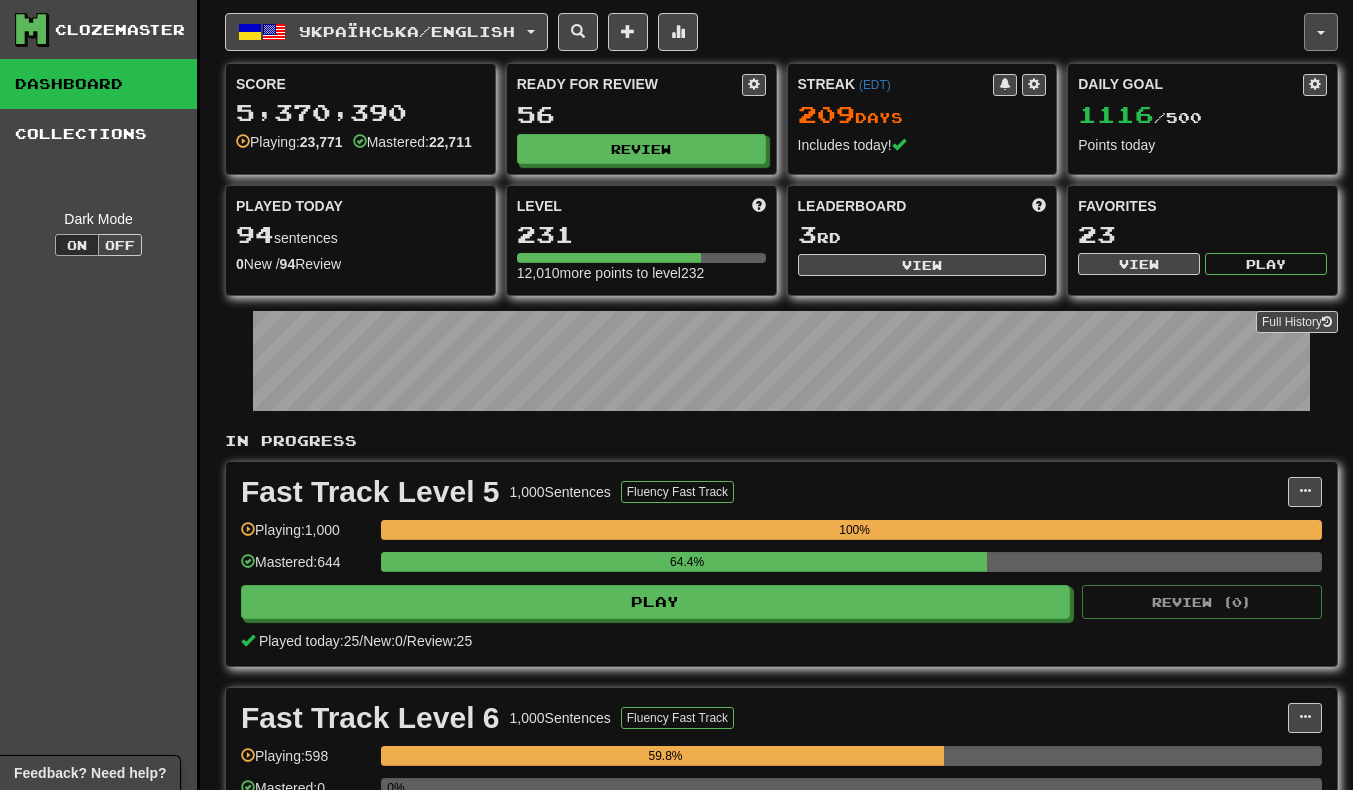 click at bounding box center (1321, 32) 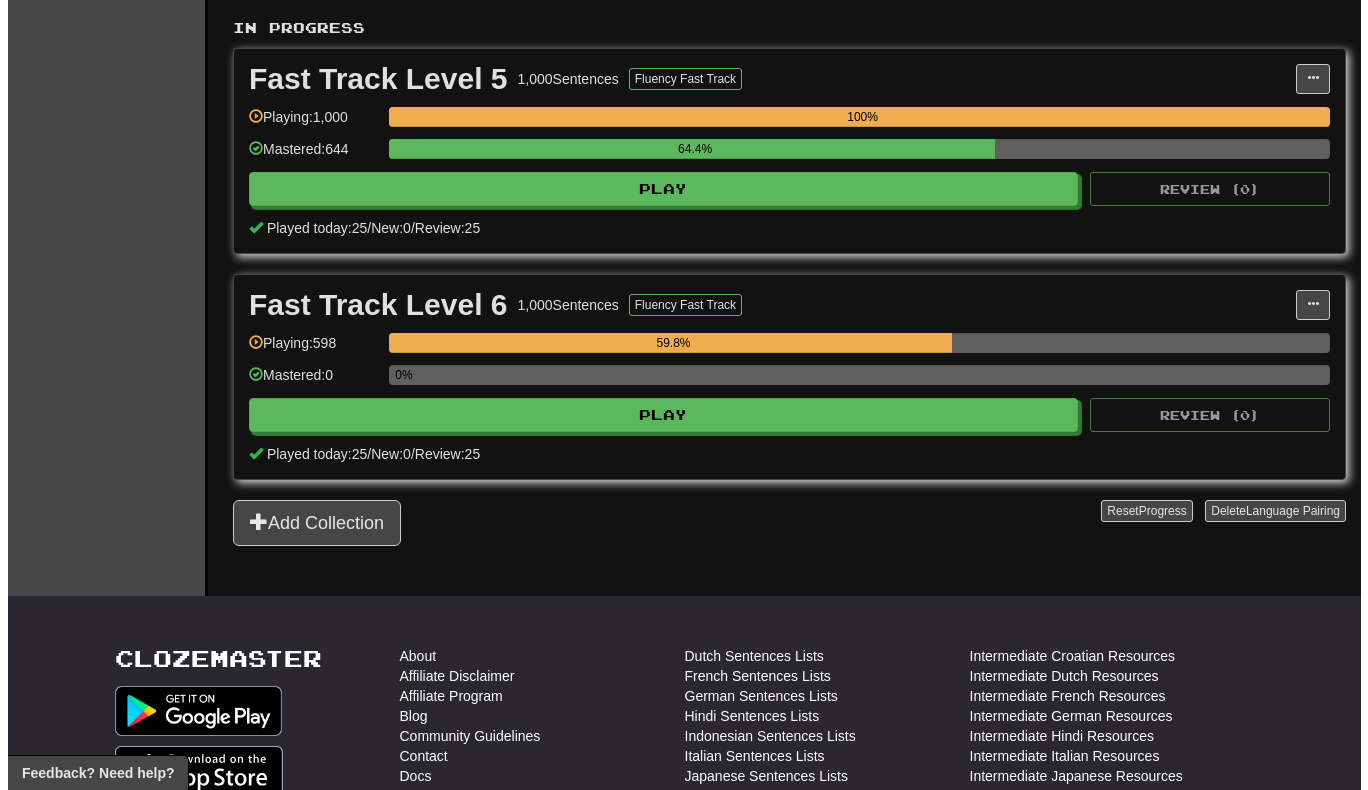 scroll, scrollTop: 414, scrollLeft: 0, axis: vertical 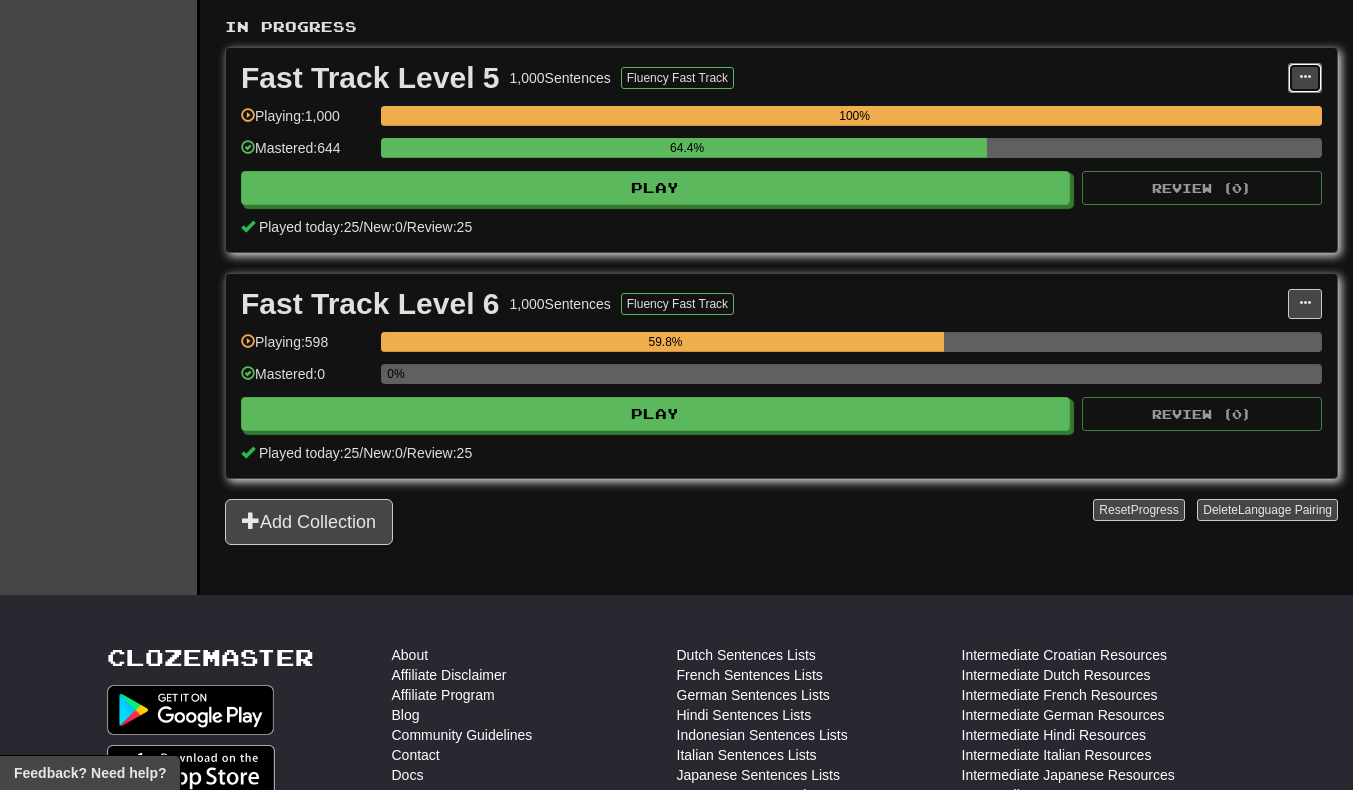 click at bounding box center (1305, 78) 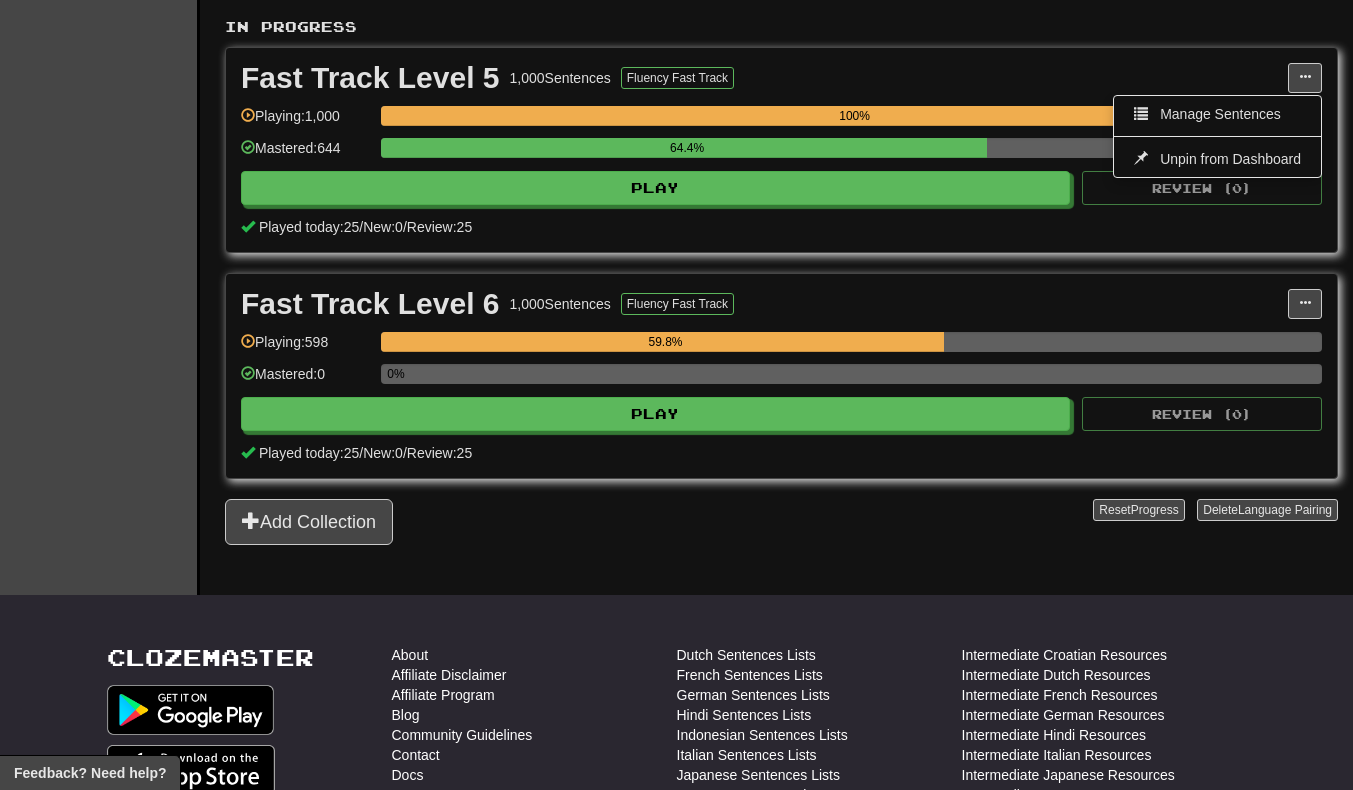 click on "Manage Sentences" at bounding box center (1220, 114) 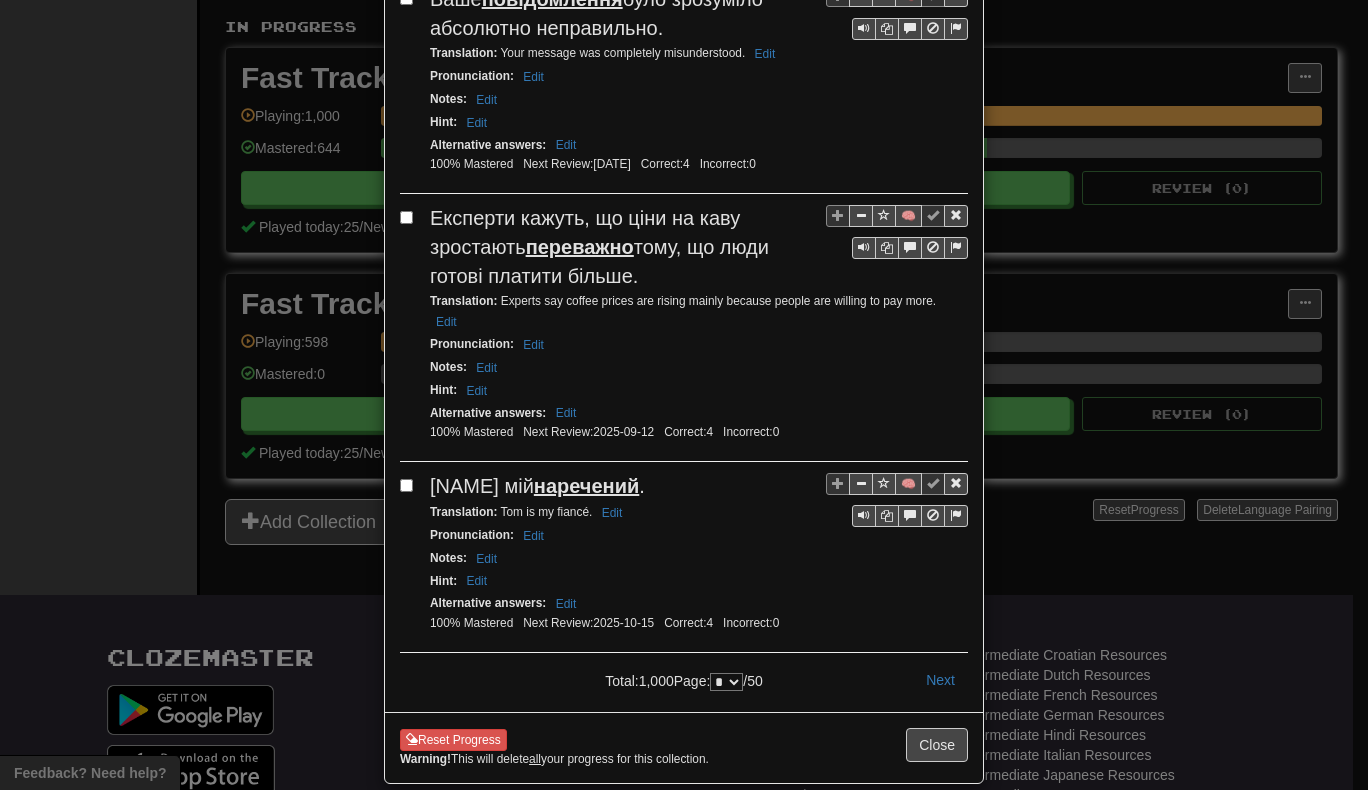 scroll, scrollTop: 3671, scrollLeft: 0, axis: vertical 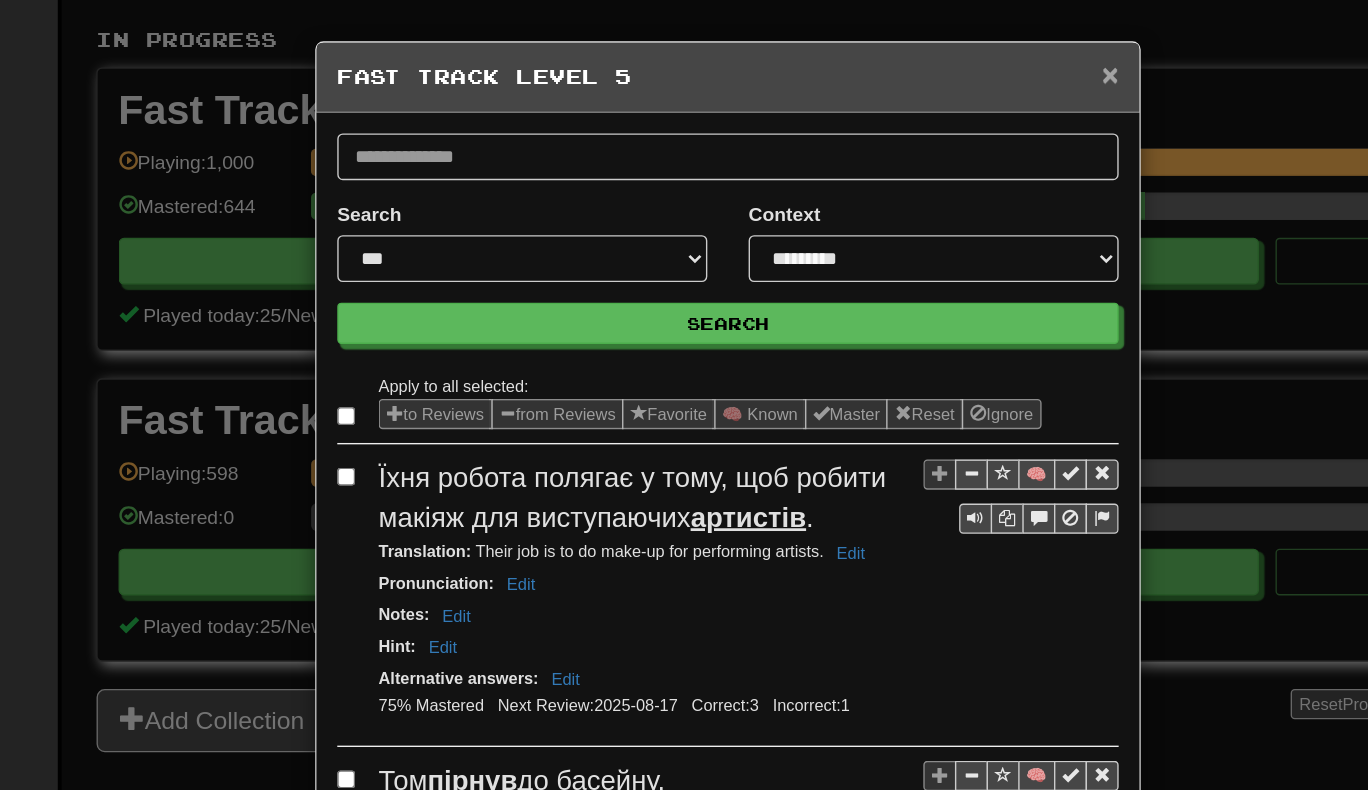 click on "×" at bounding box center (962, 54) 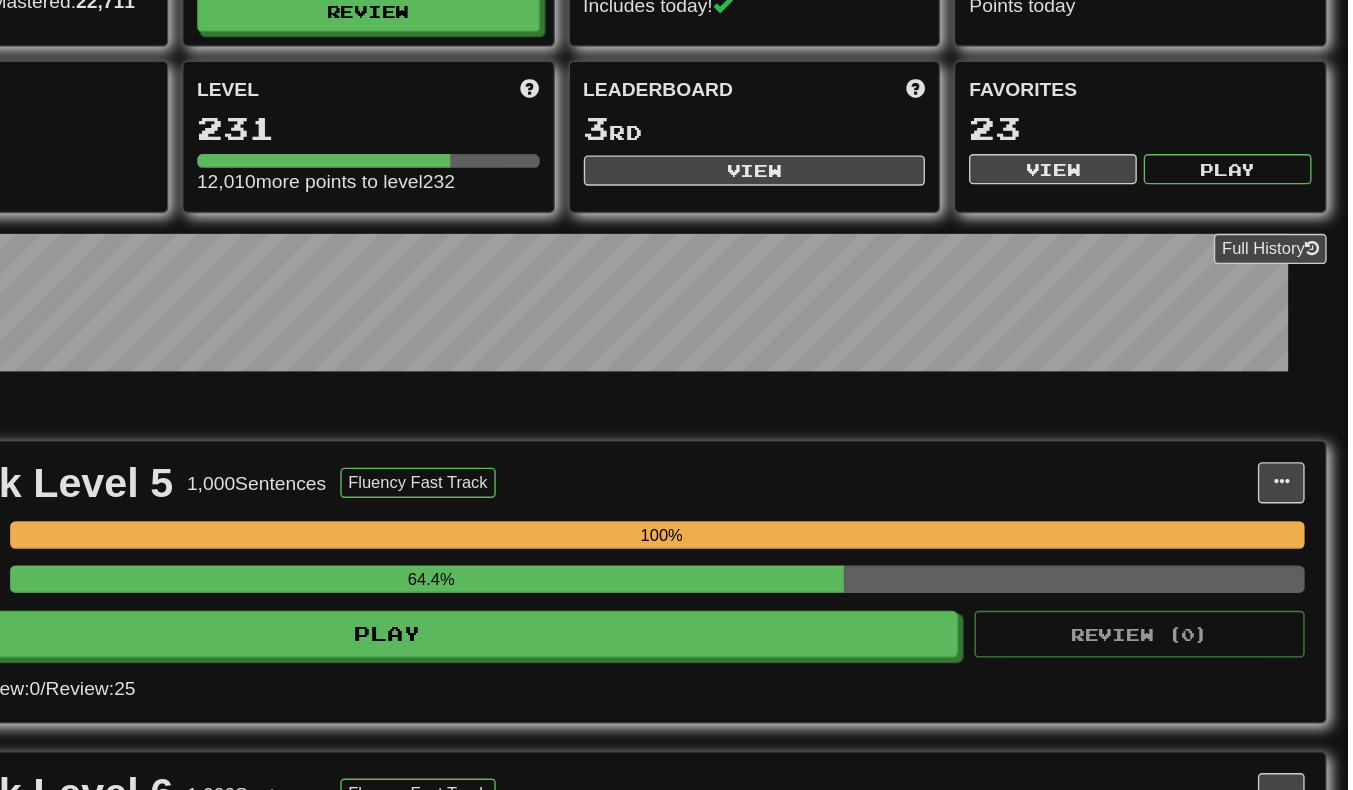 scroll, scrollTop: 0, scrollLeft: 0, axis: both 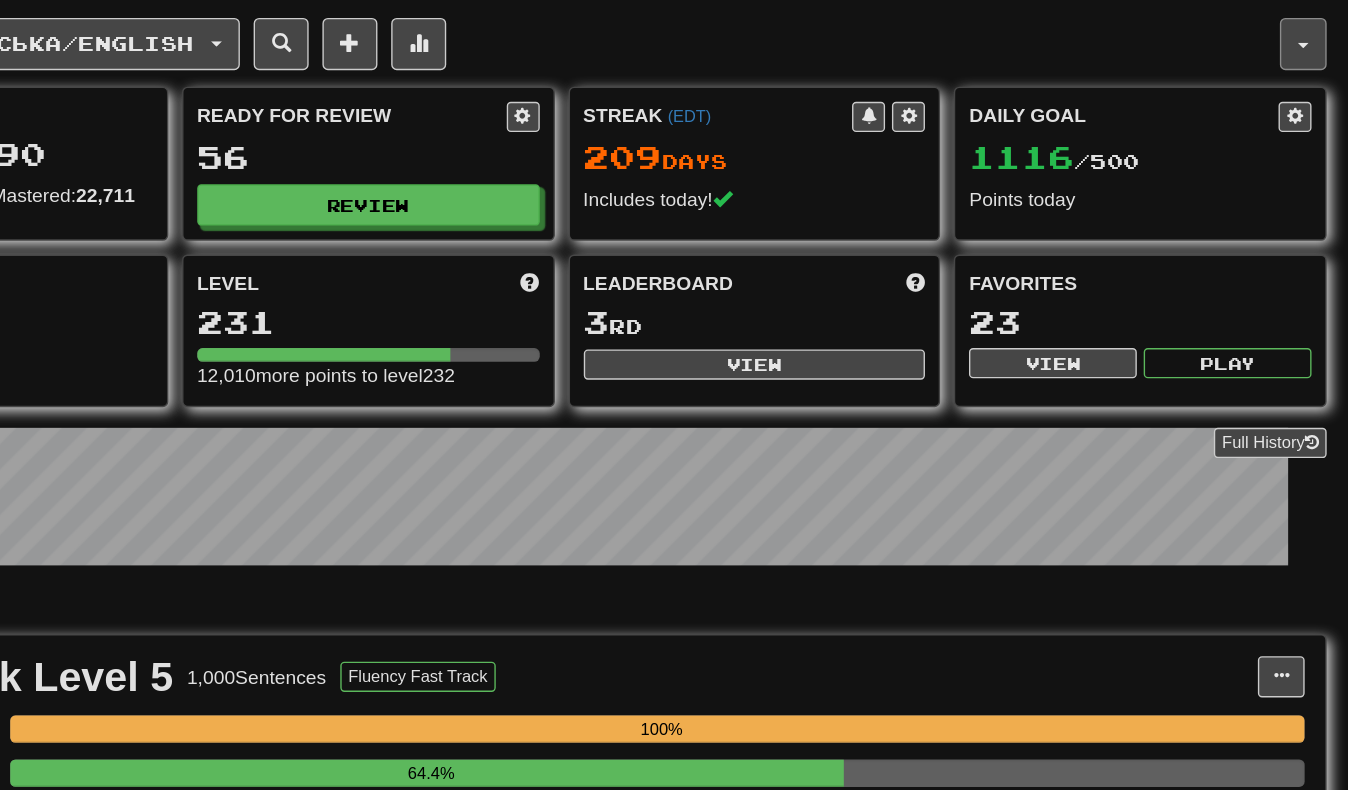 click at bounding box center [1321, 32] 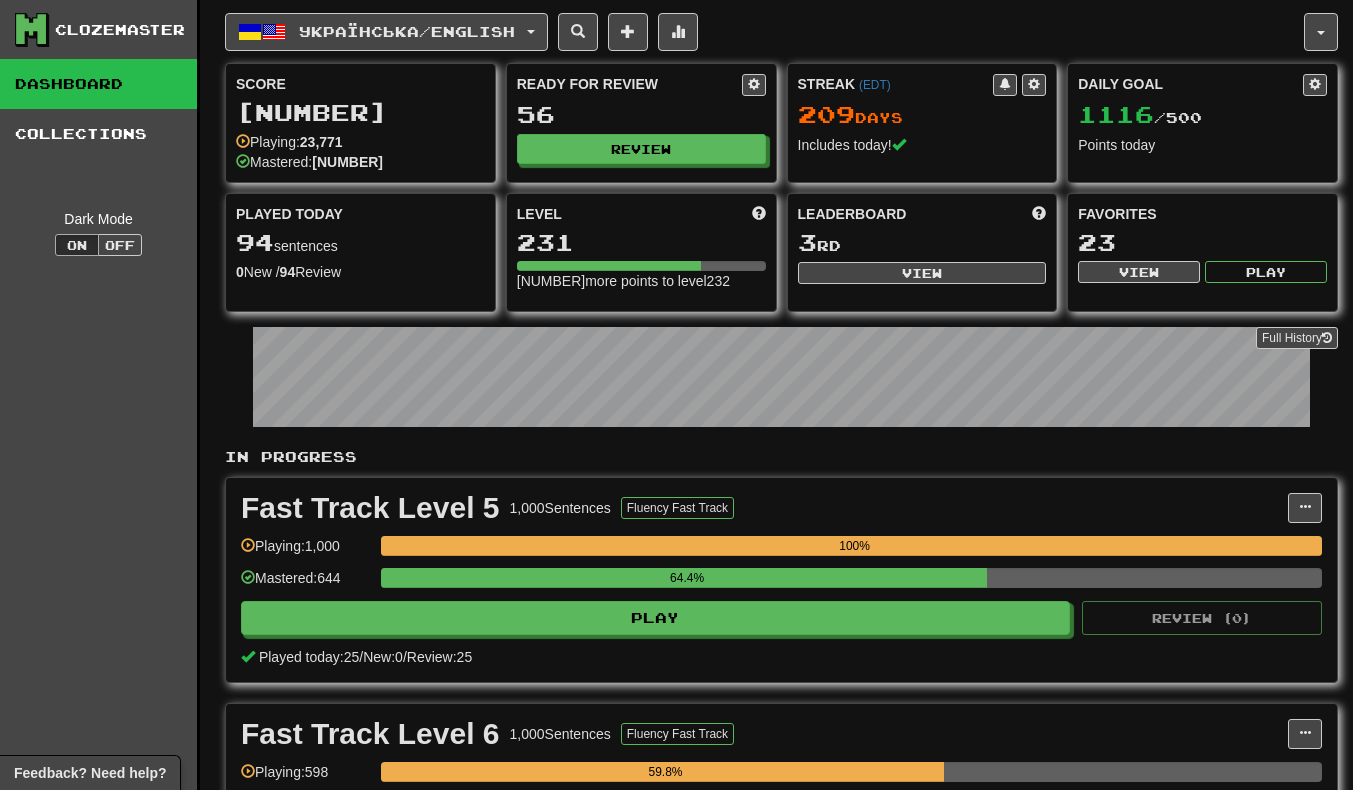 scroll, scrollTop: 0, scrollLeft: 0, axis: both 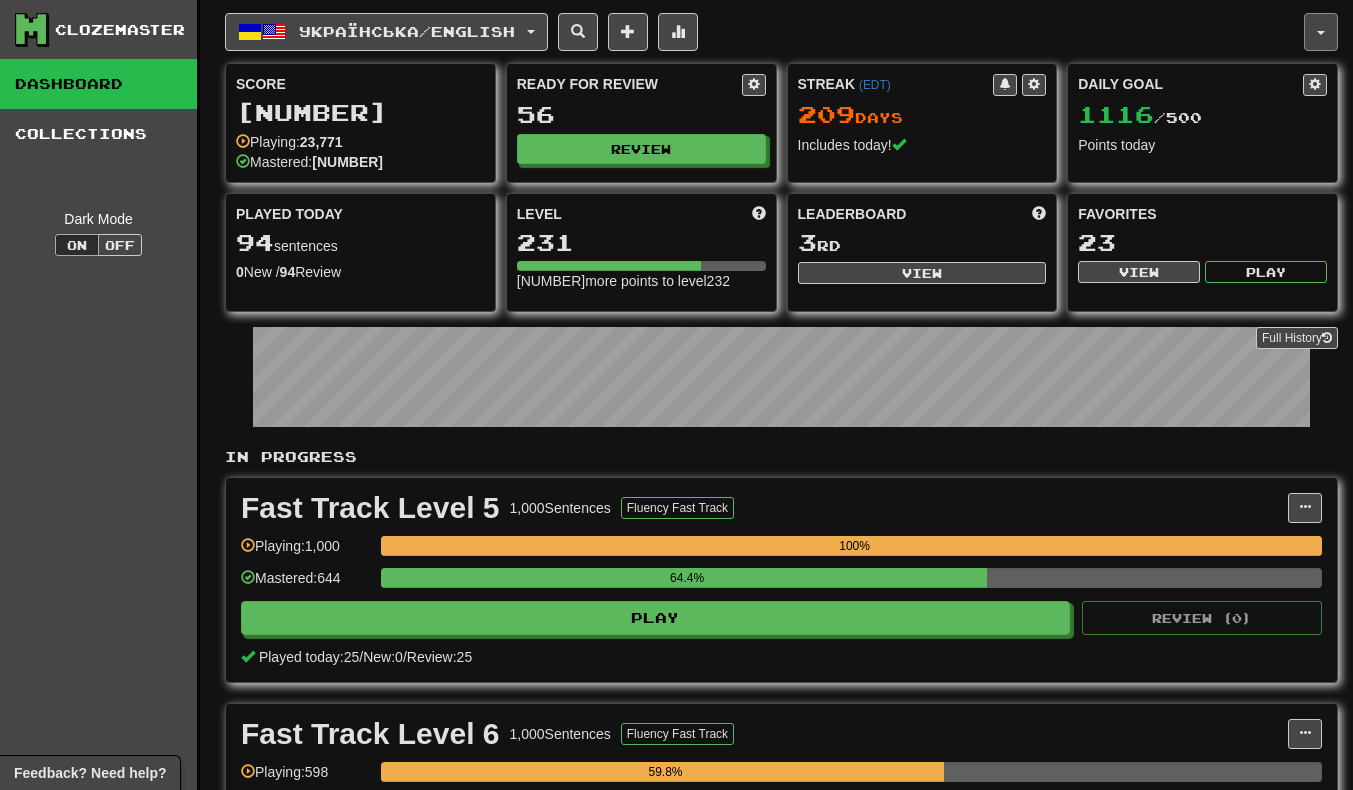 click at bounding box center (1321, 33) 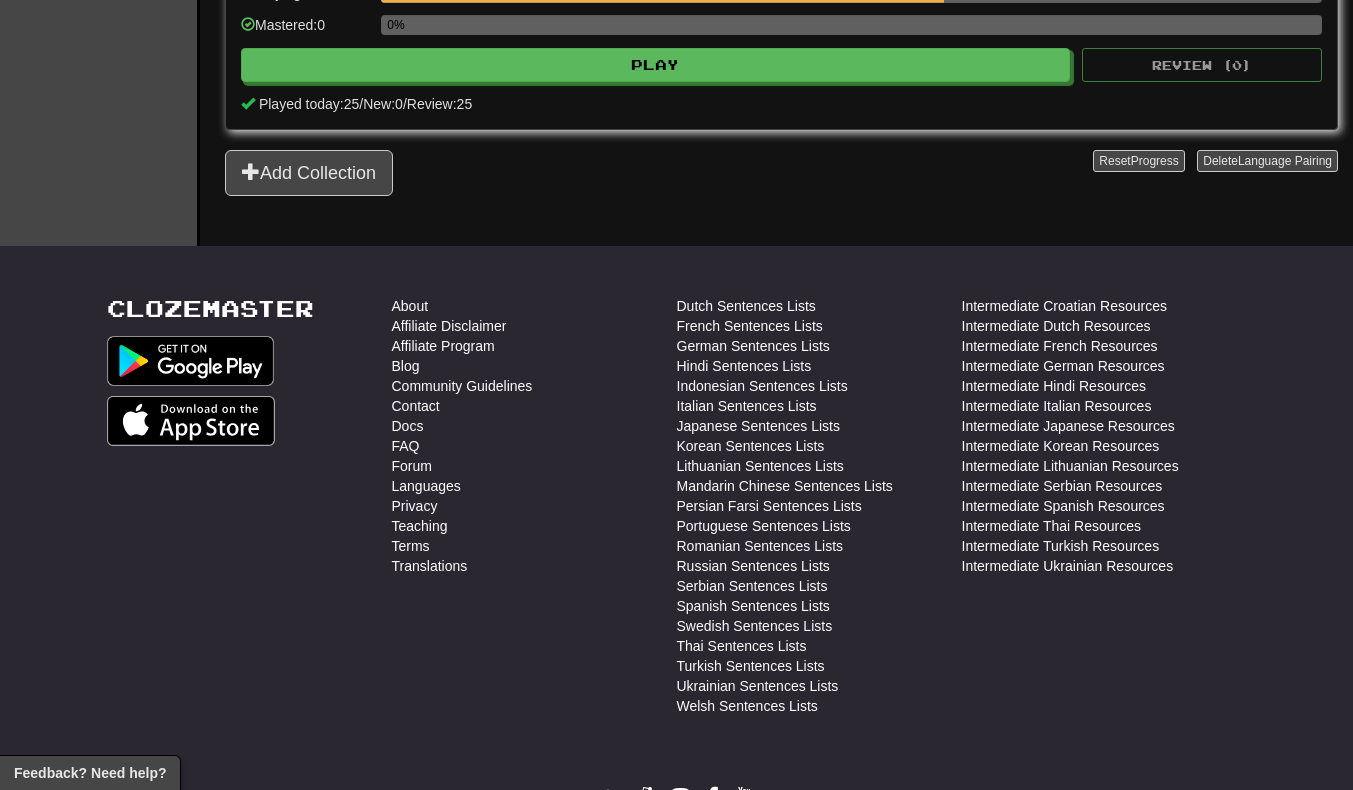 scroll, scrollTop: 895, scrollLeft: 0, axis: vertical 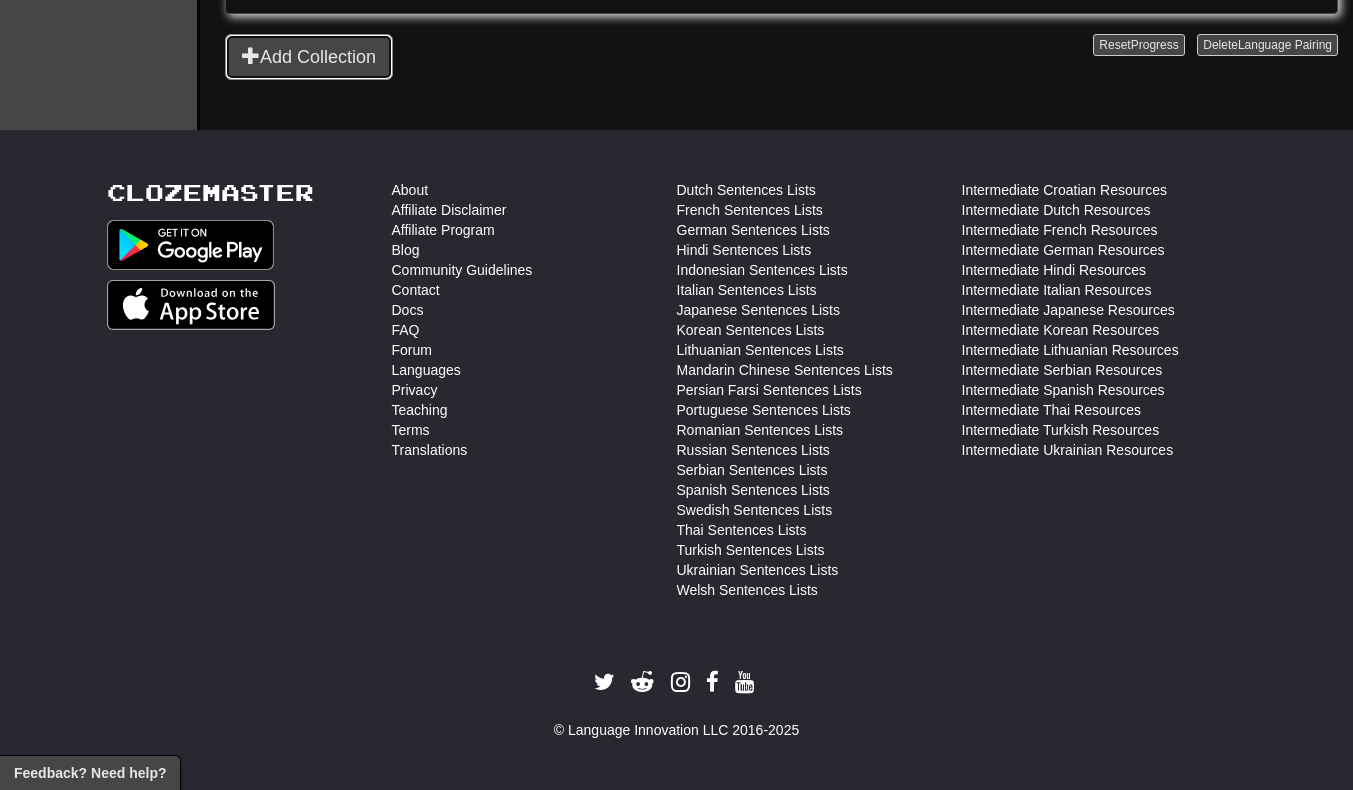 click on "Add Collection" at bounding box center [309, 57] 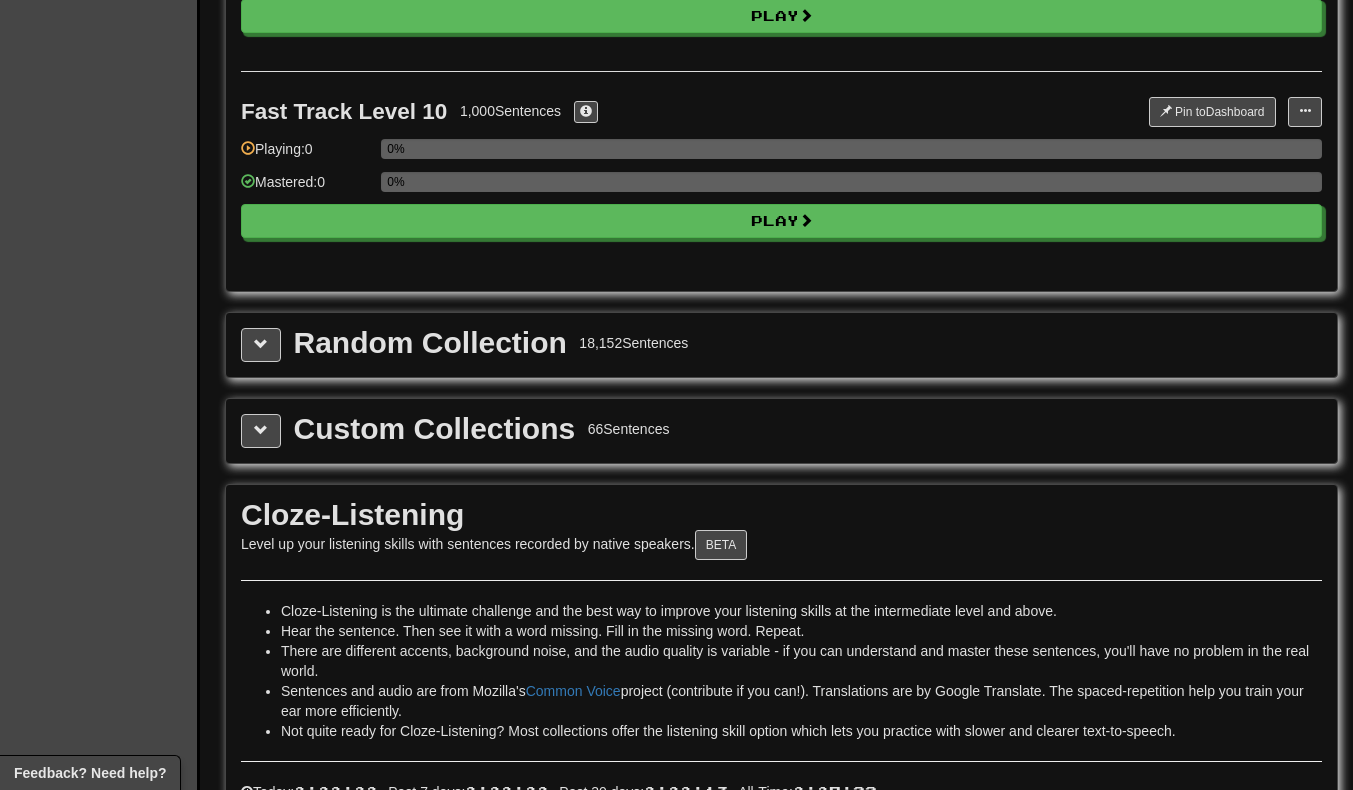 scroll, scrollTop: 2072, scrollLeft: 0, axis: vertical 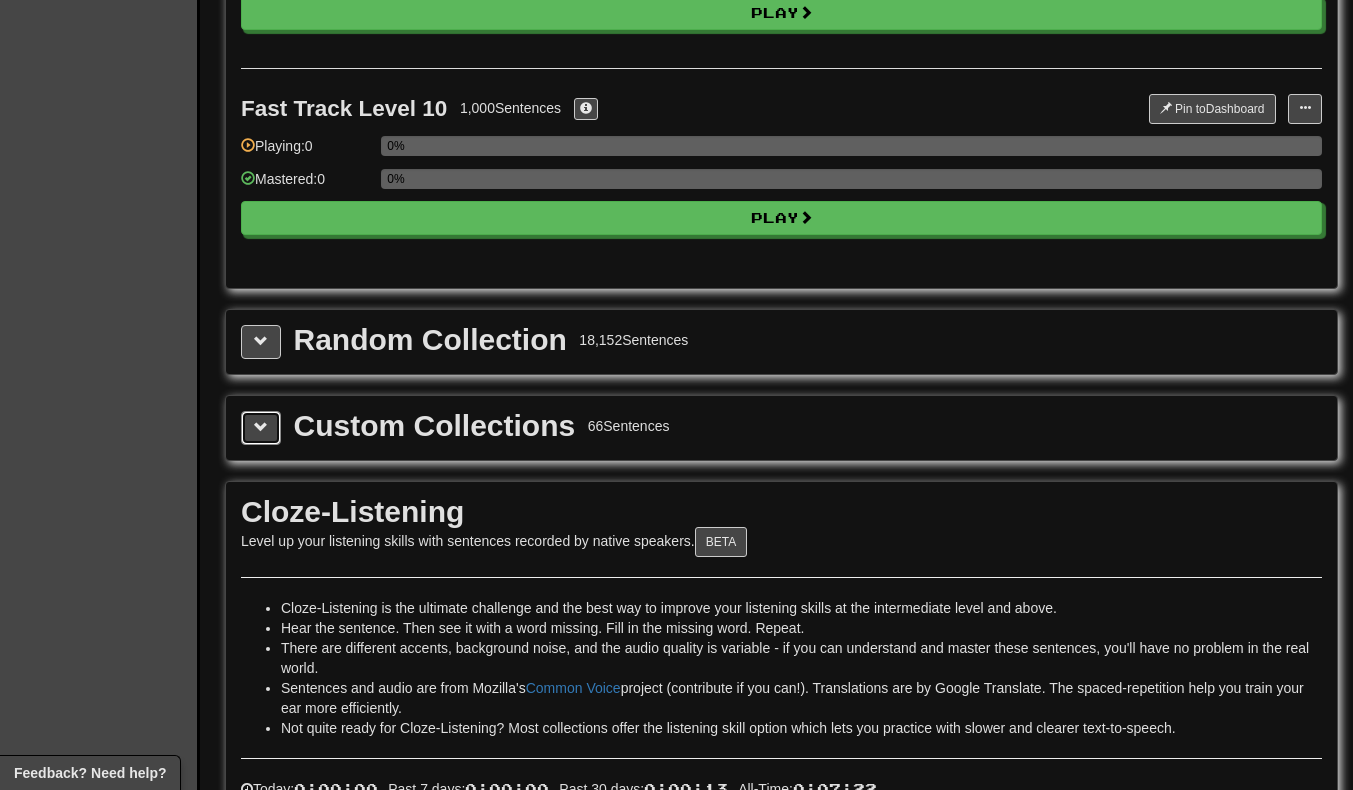 click at bounding box center (261, 428) 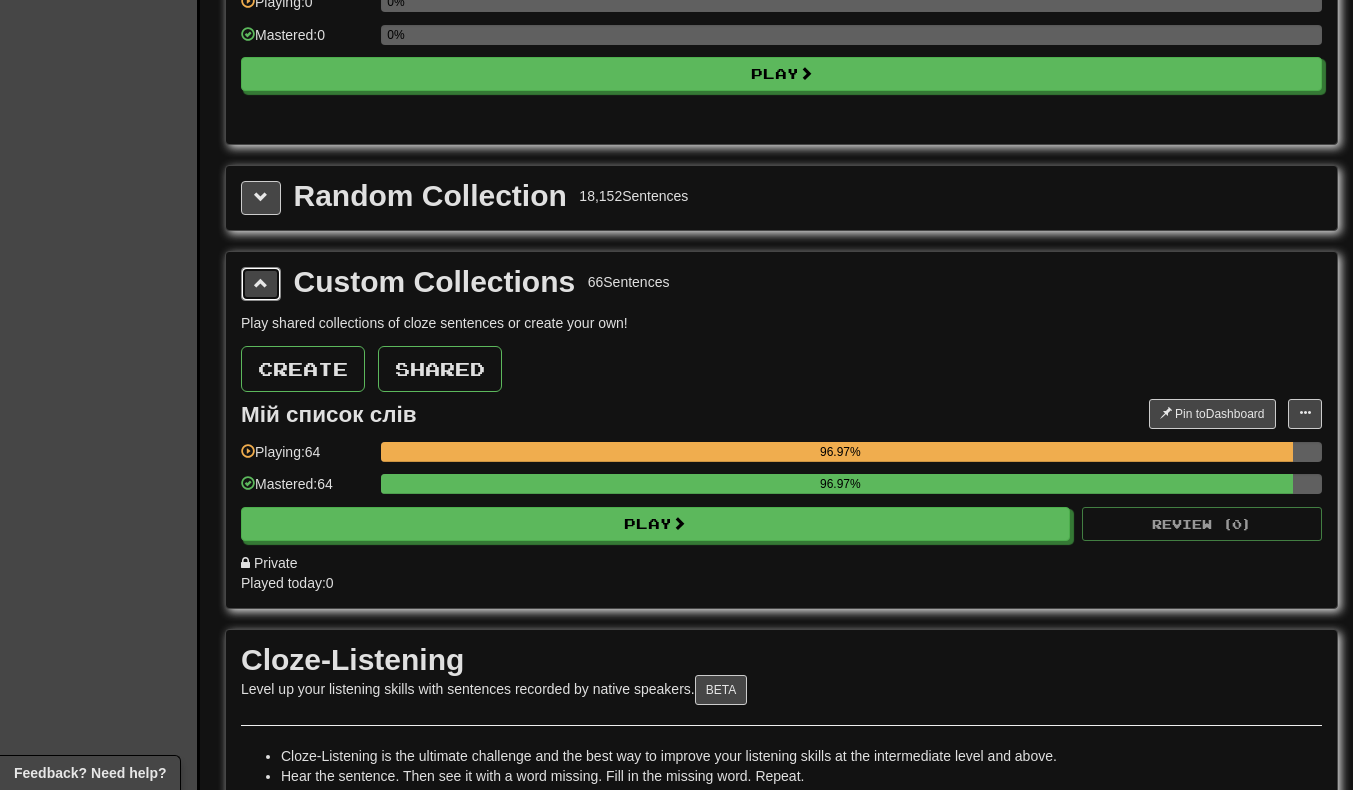 scroll, scrollTop: 2232, scrollLeft: 0, axis: vertical 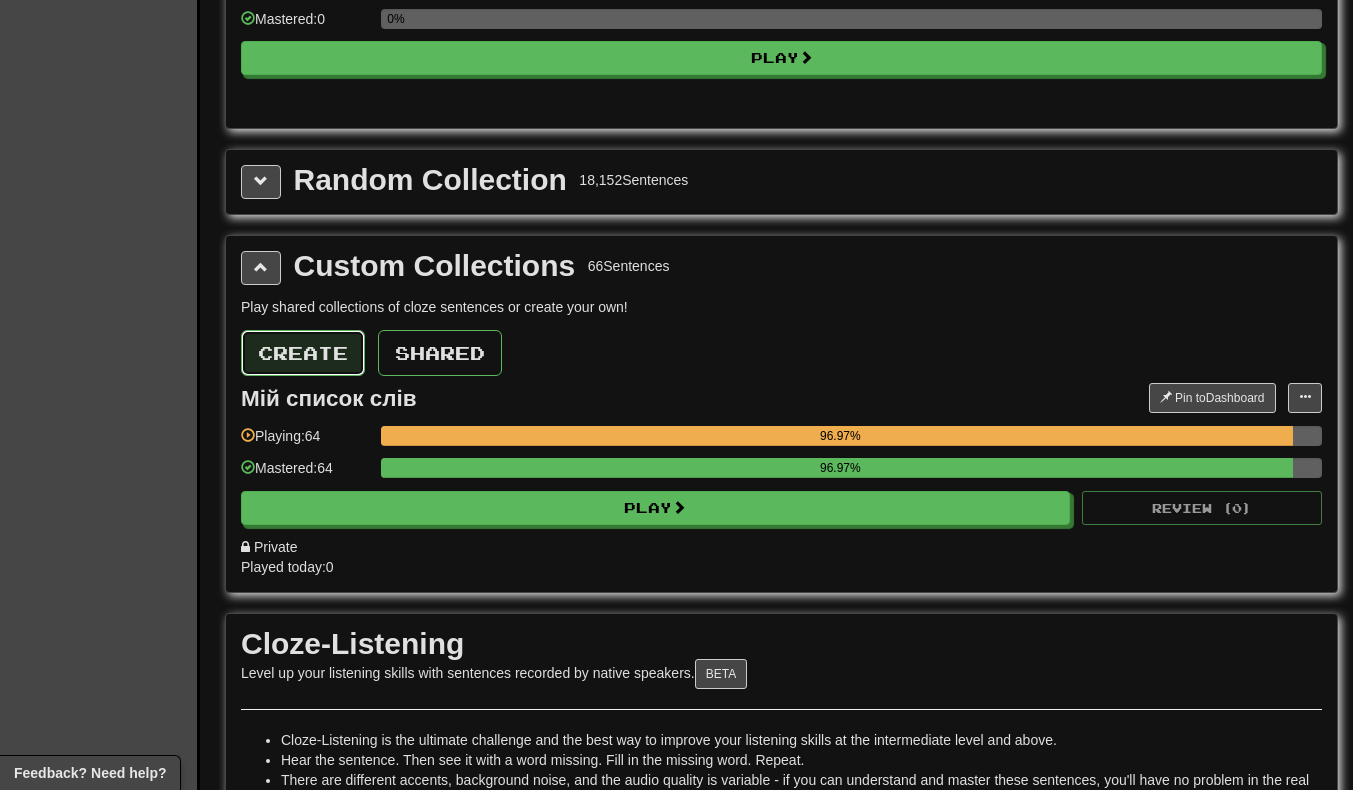click on "Create" at bounding box center [303, 353] 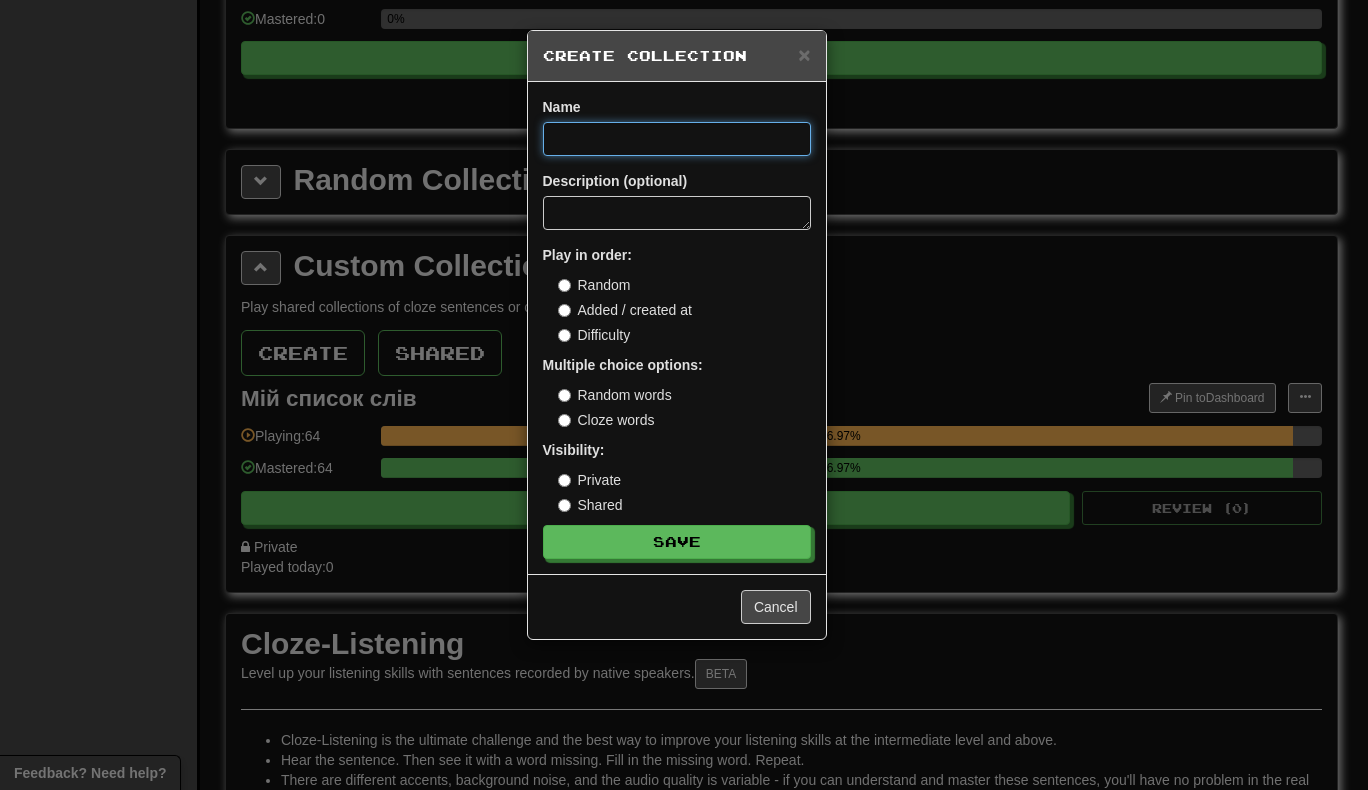 click at bounding box center [677, 139] 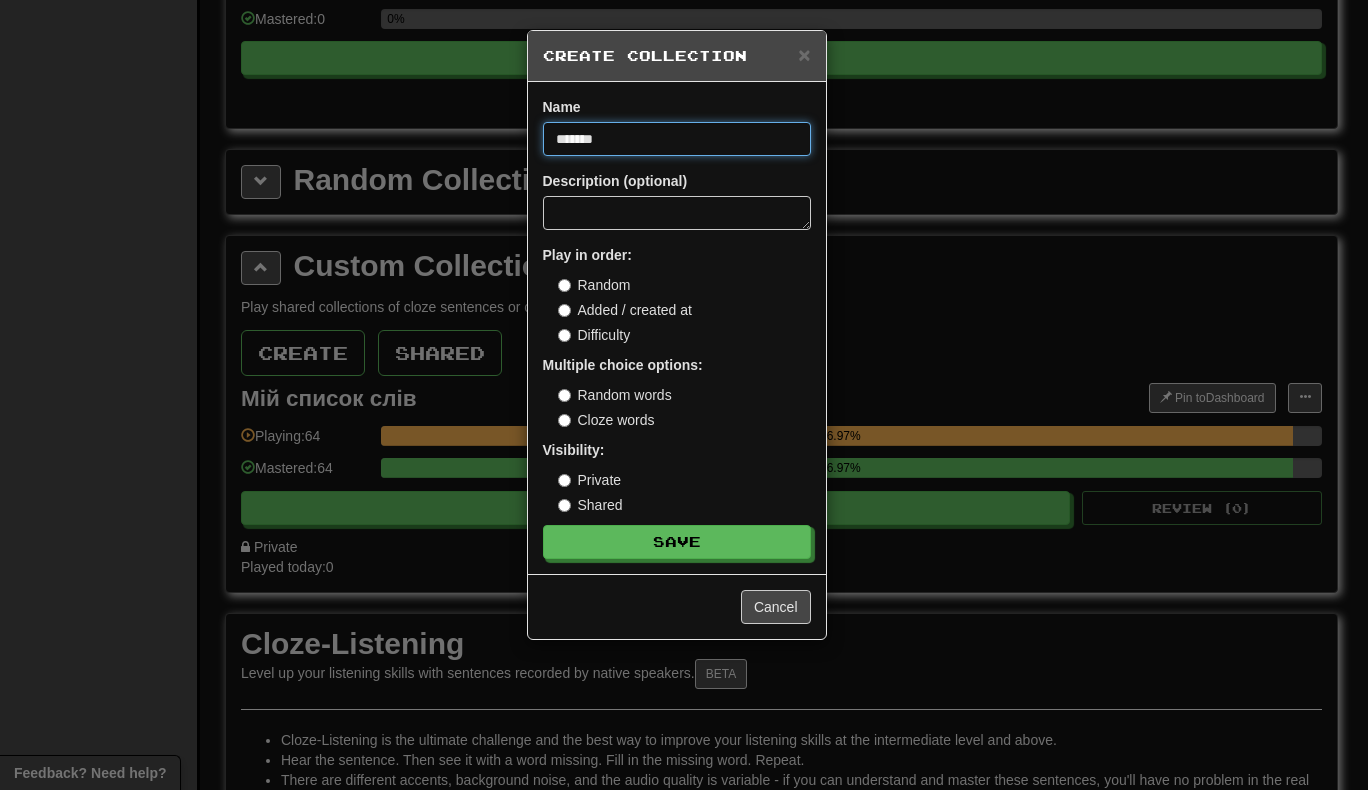 type on "*******" 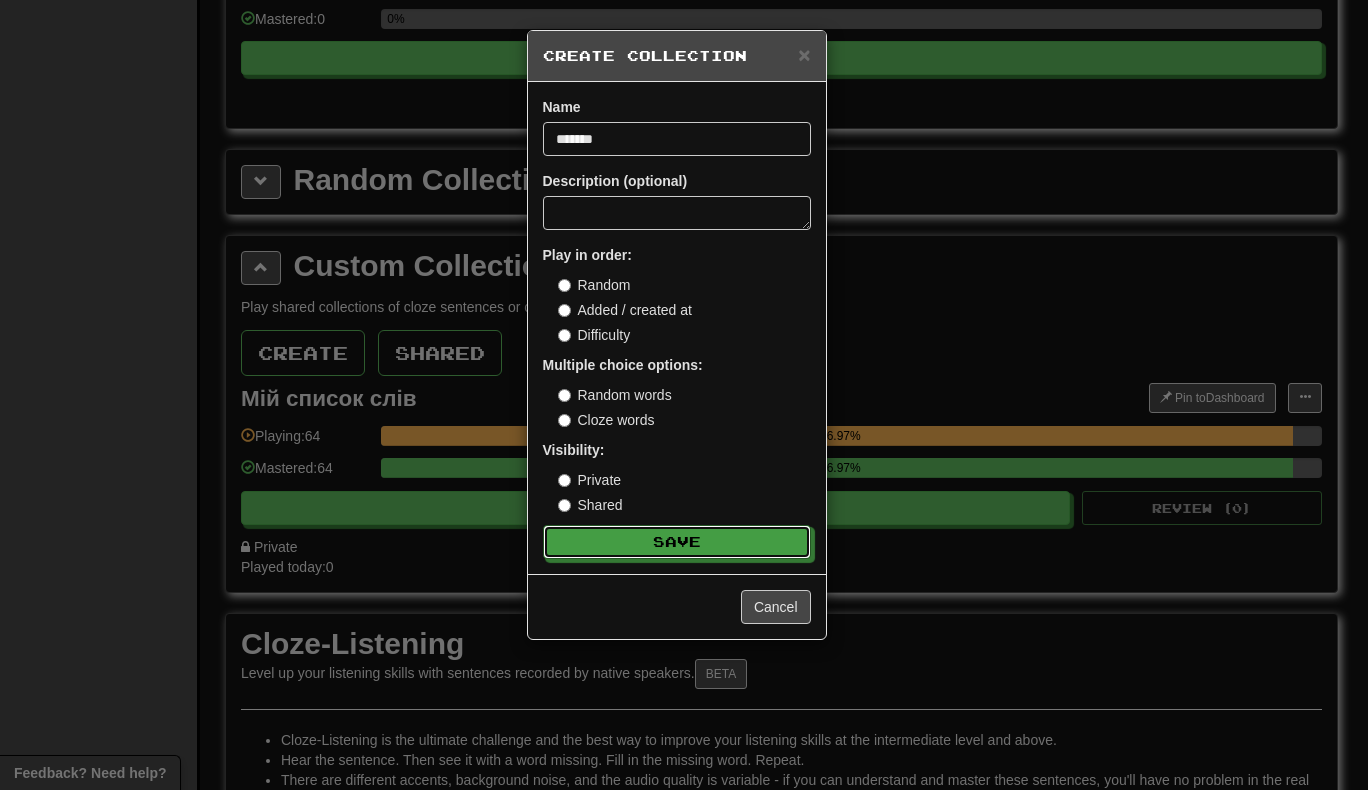 click on "Save" at bounding box center [677, 542] 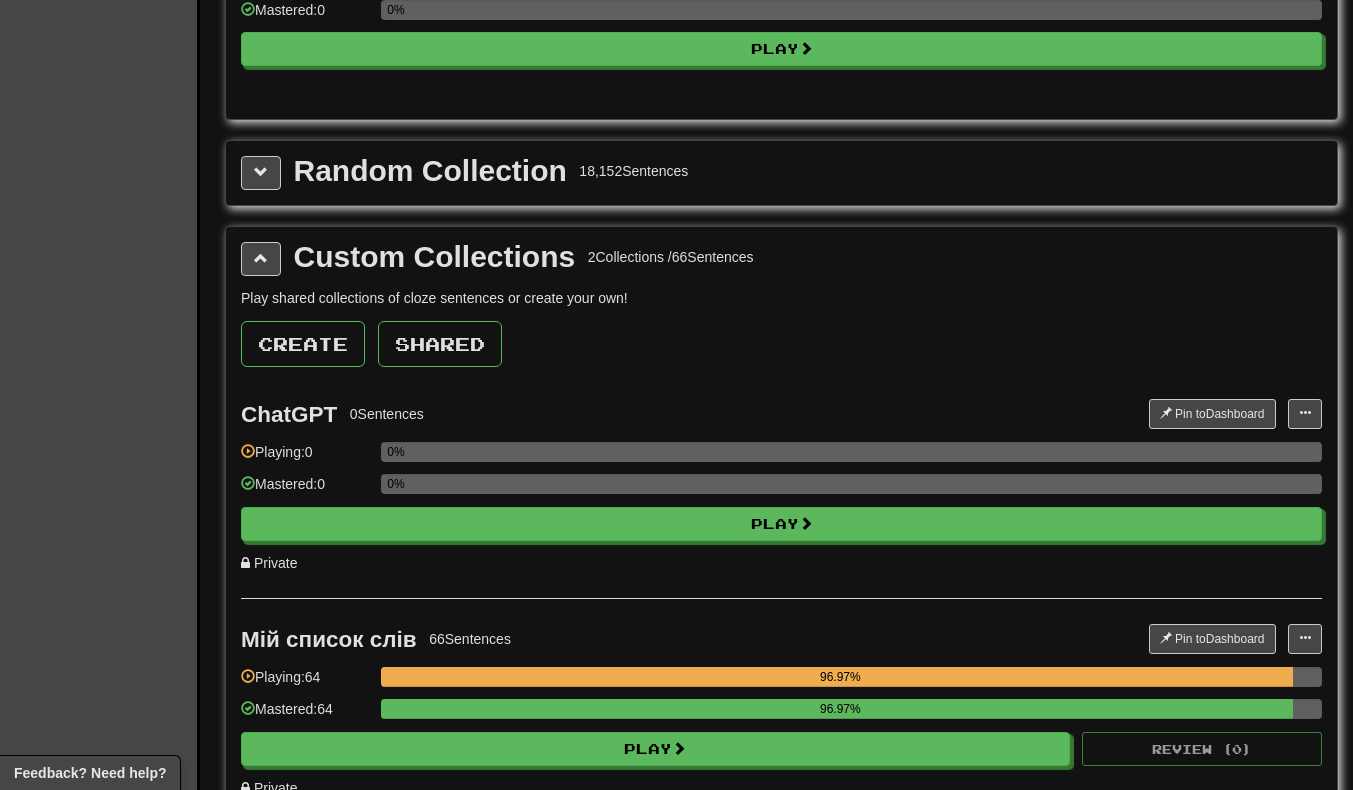 scroll, scrollTop: 2248, scrollLeft: 0, axis: vertical 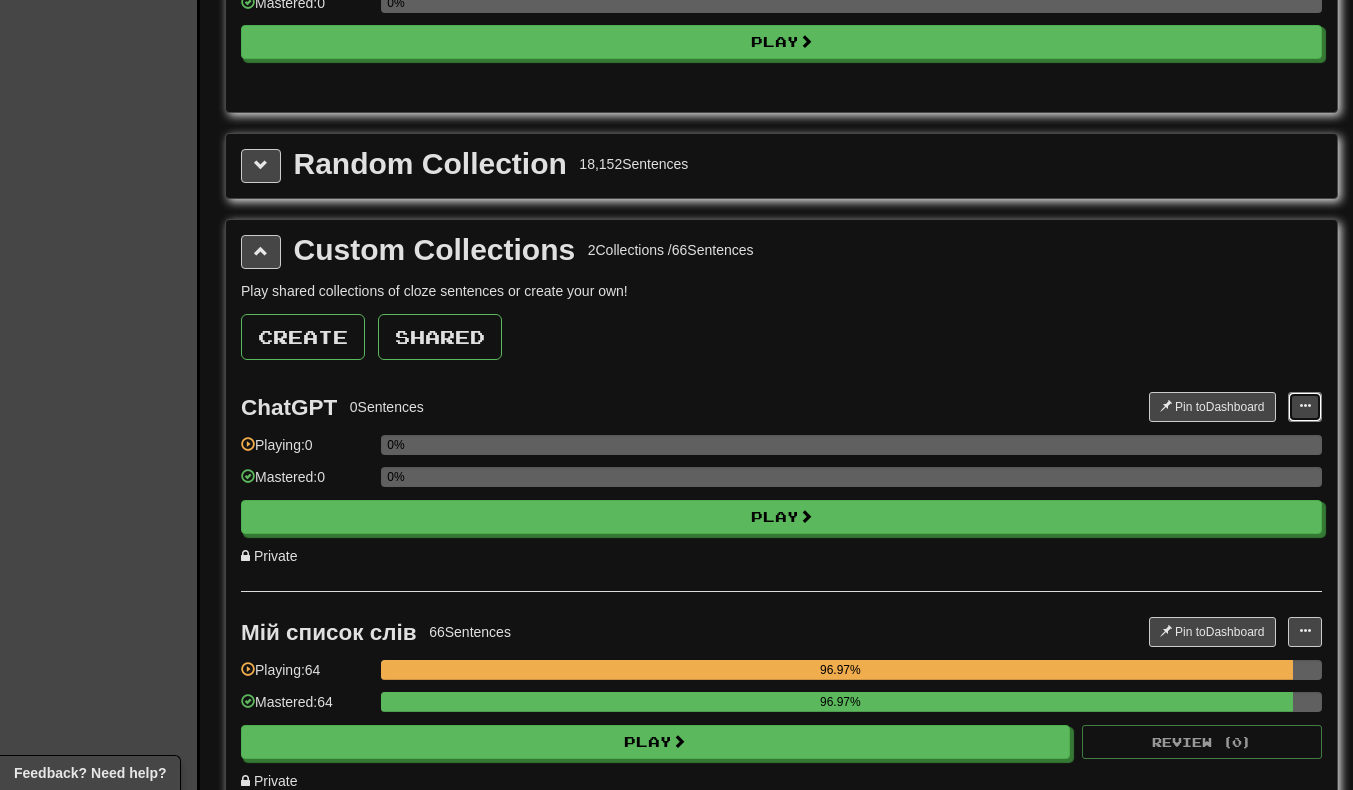 click at bounding box center (1305, 406) 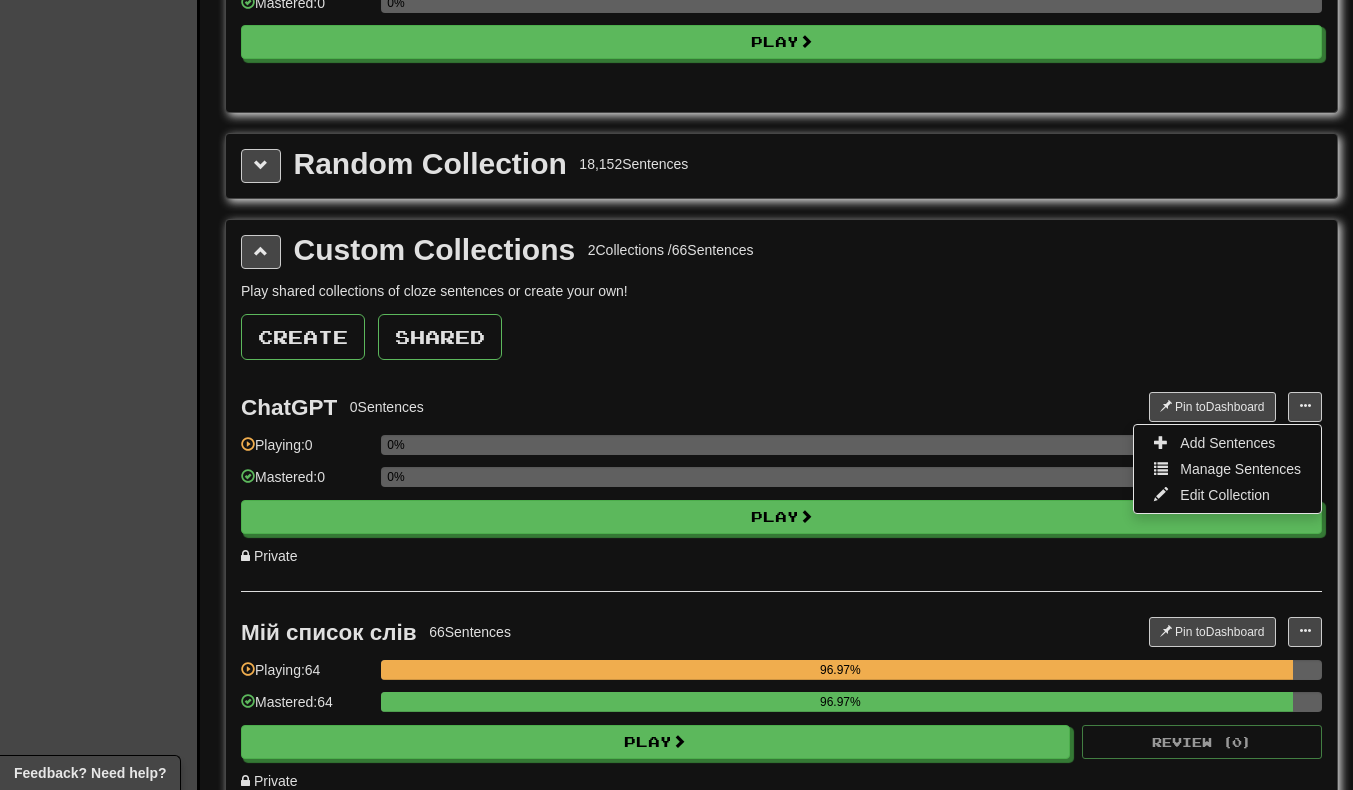 click on "Manage Sentences" at bounding box center [1227, 469] 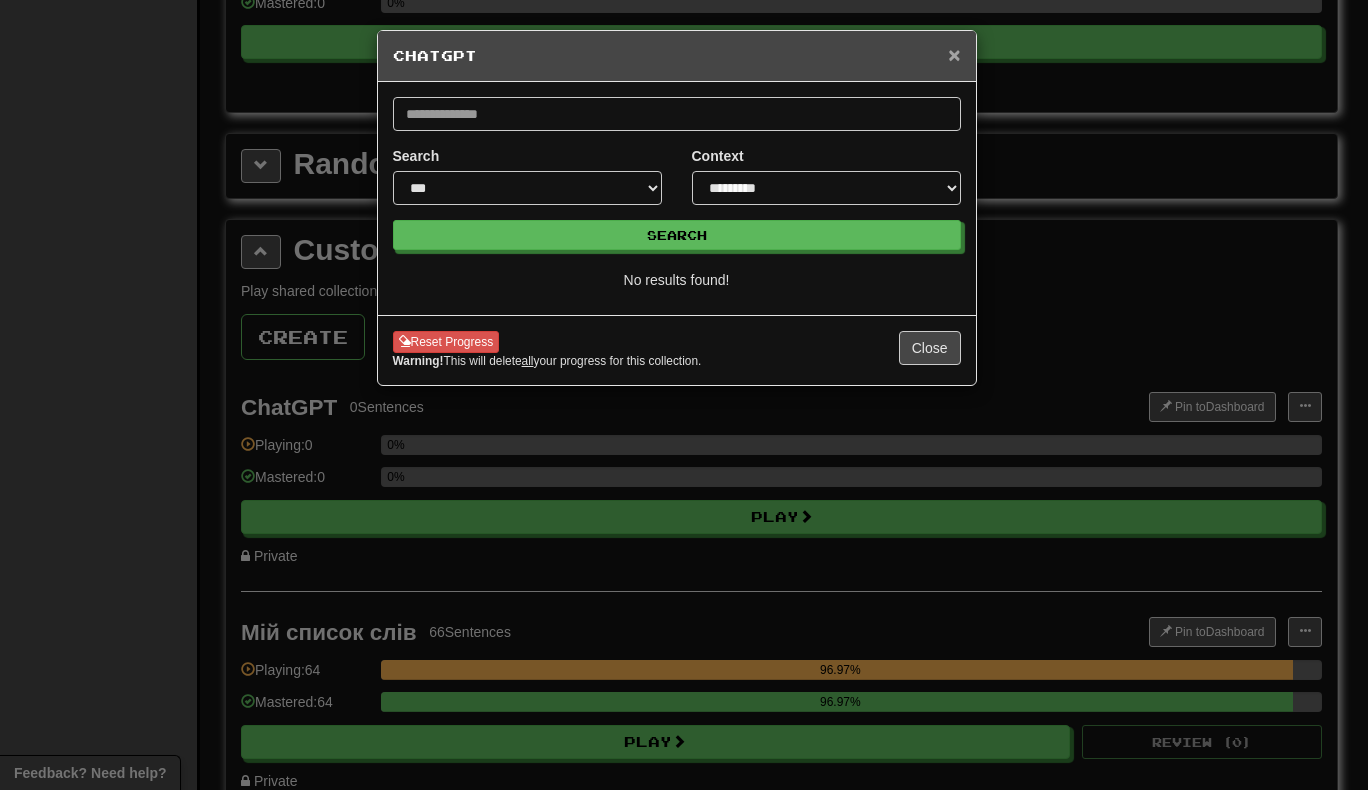click on "×" at bounding box center (954, 54) 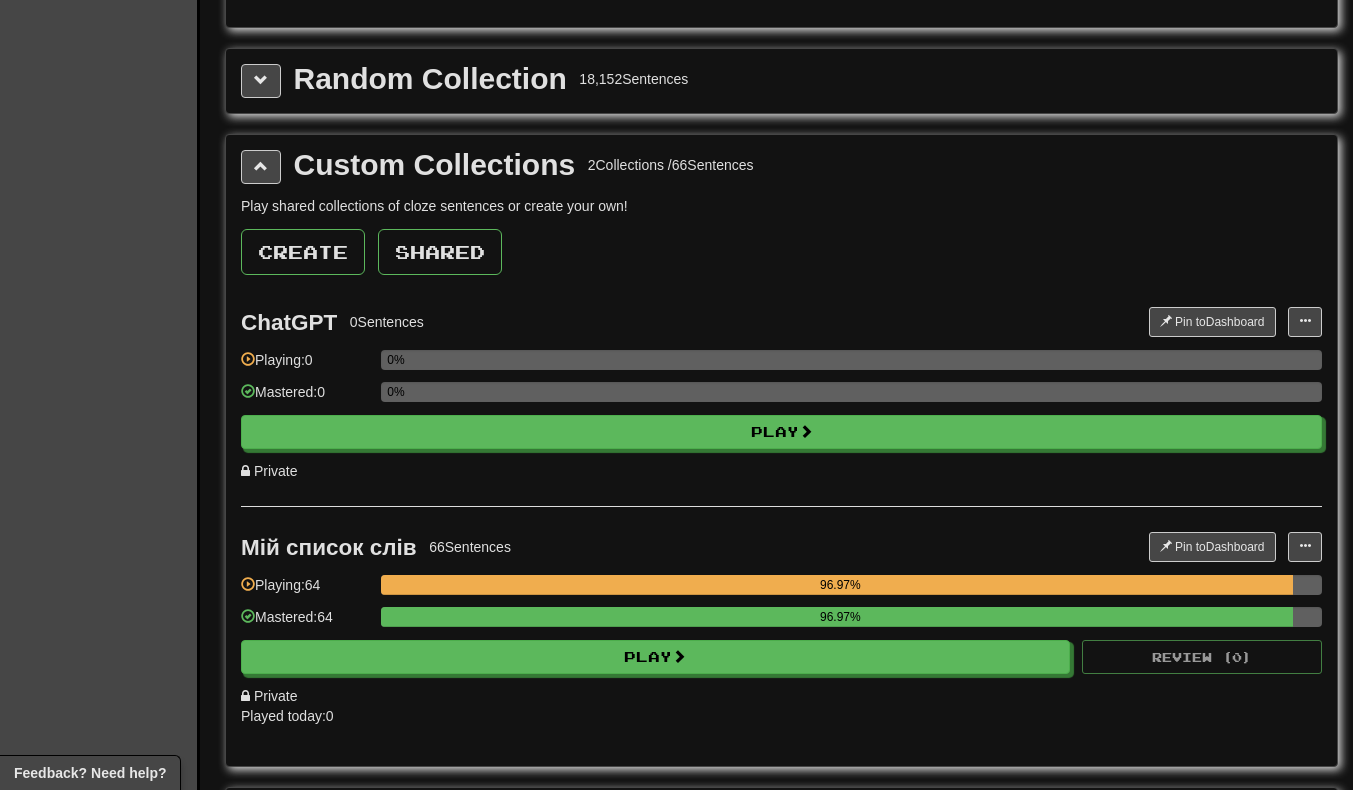 scroll, scrollTop: 2347, scrollLeft: 0, axis: vertical 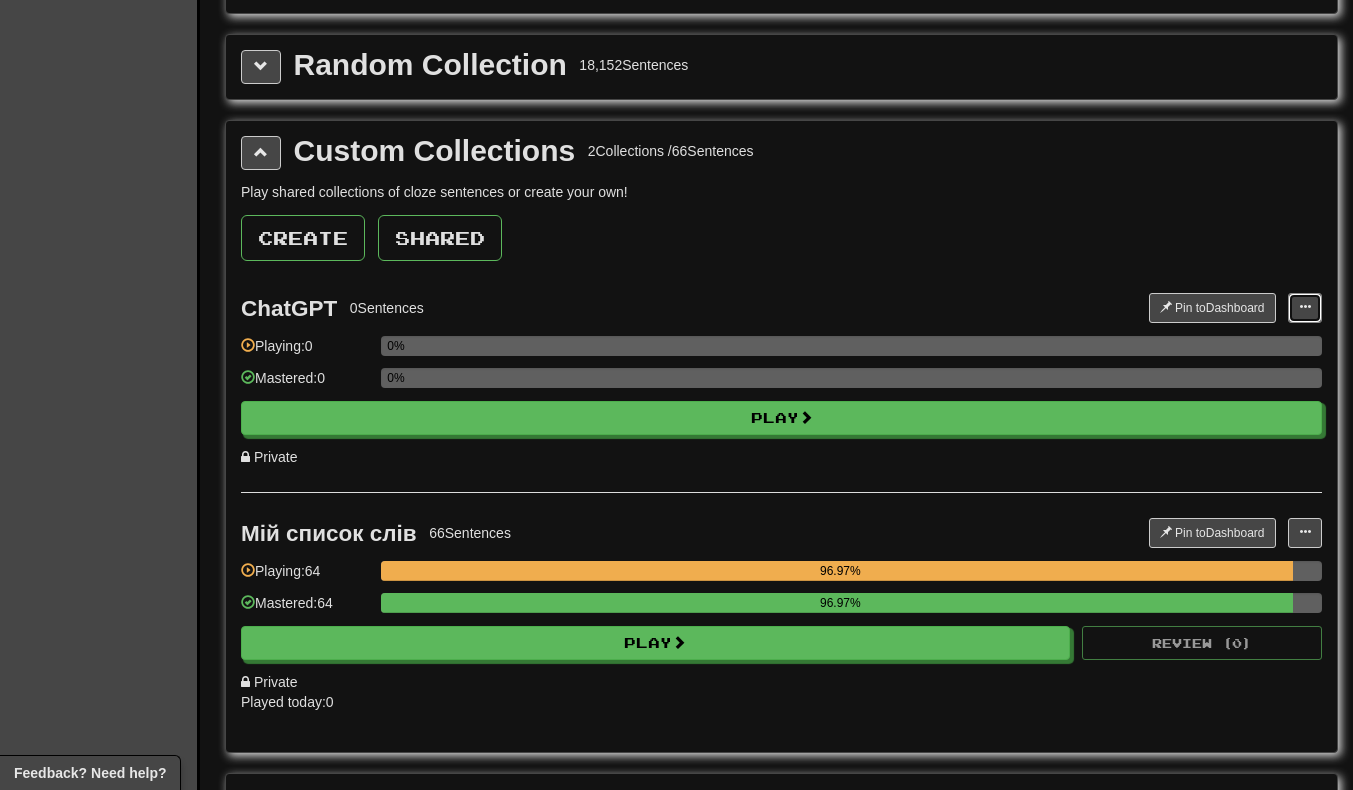 click at bounding box center (1305, 307) 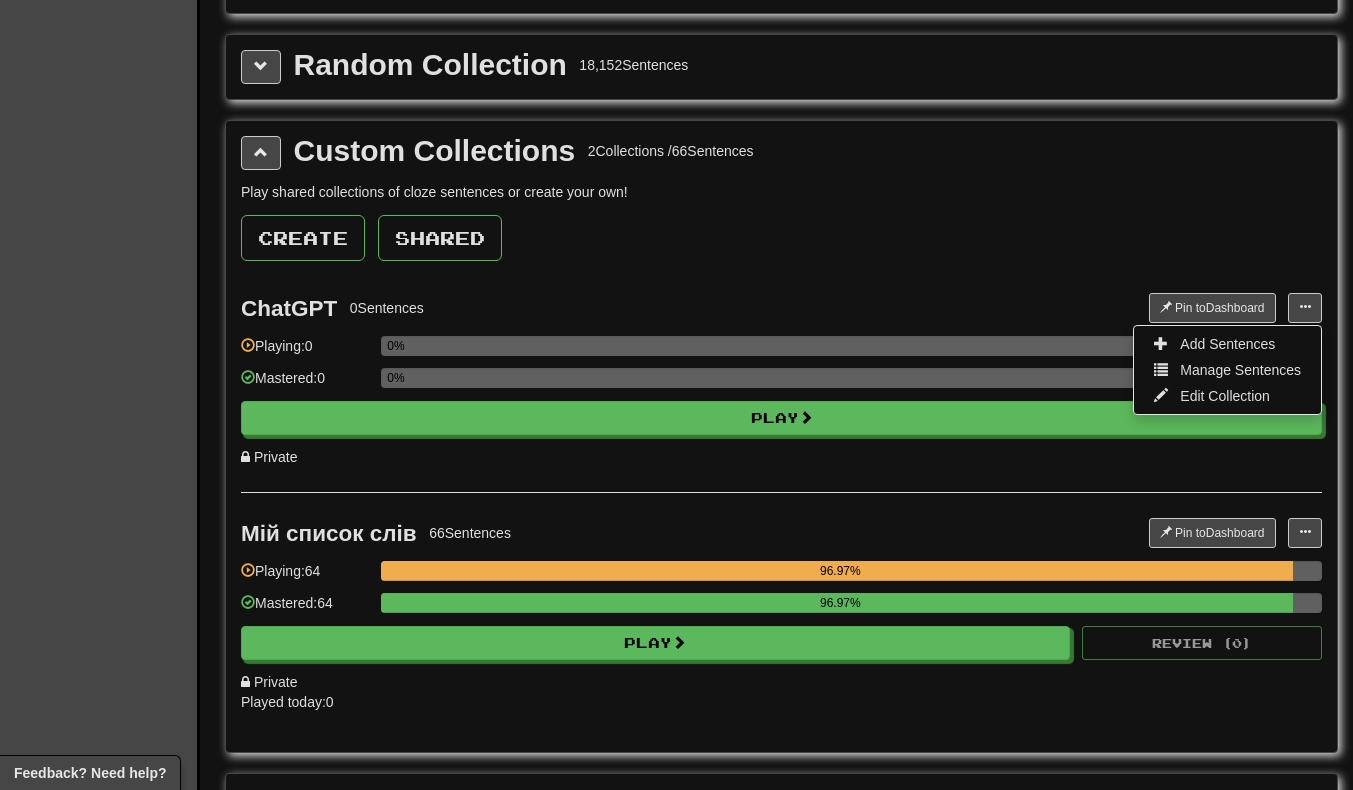 click on "Edit Collection" at bounding box center [1225, 396] 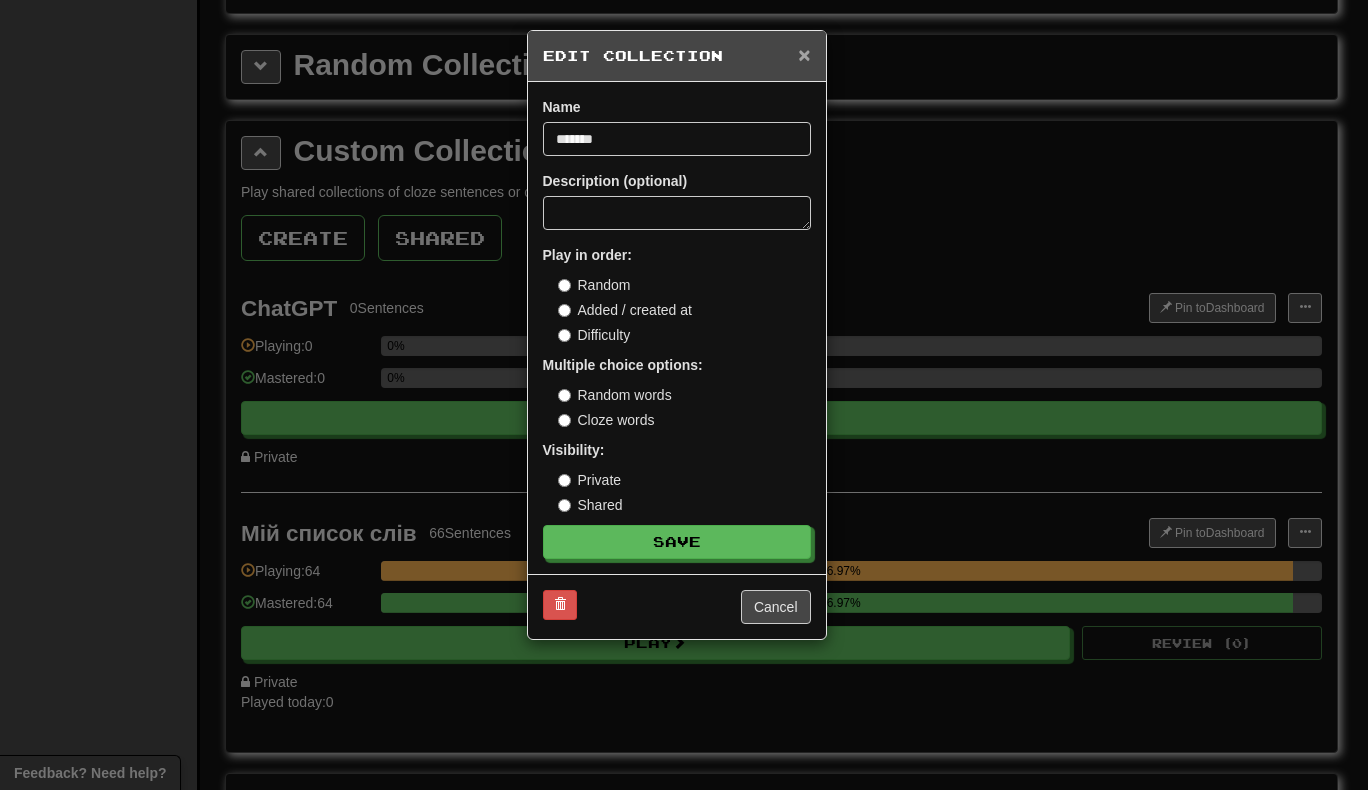 click on "×" at bounding box center [804, 54] 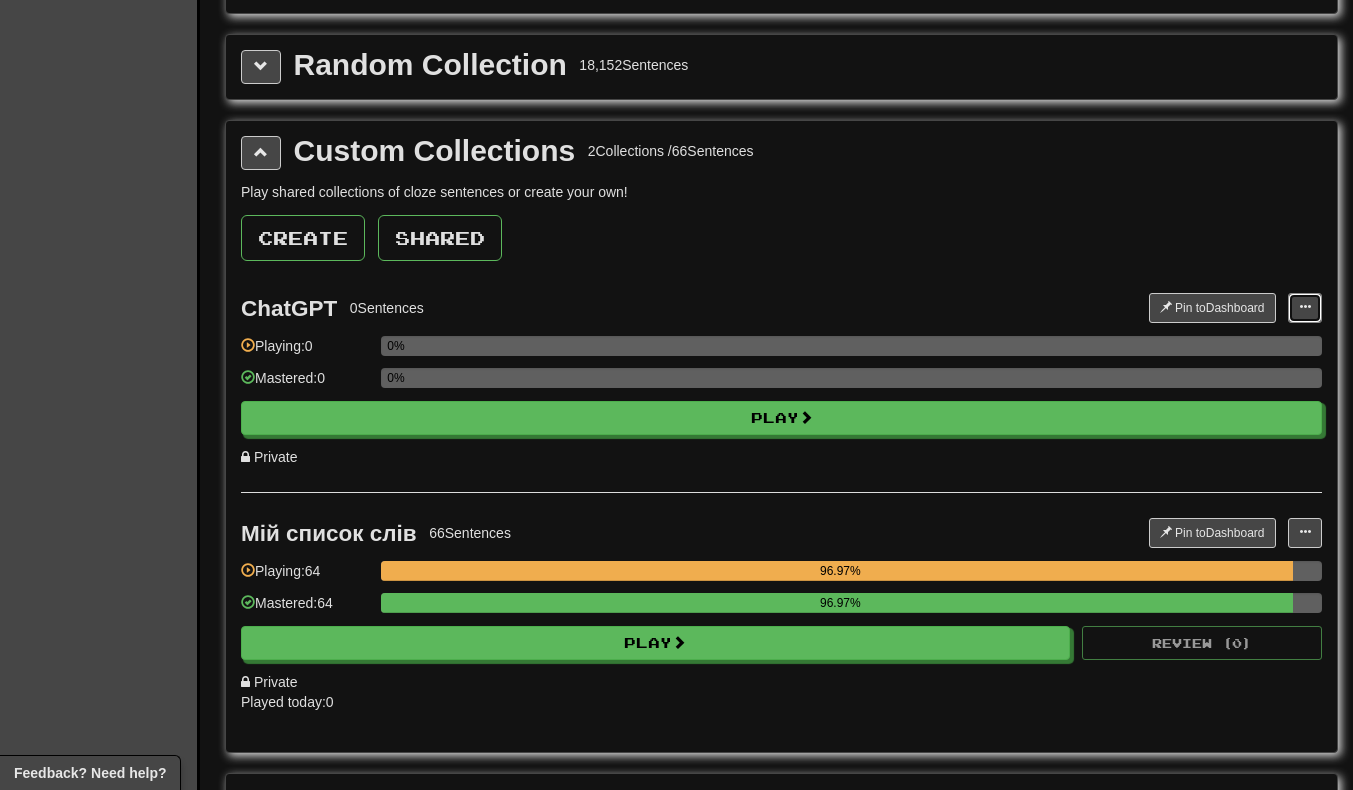 click at bounding box center (1305, 307) 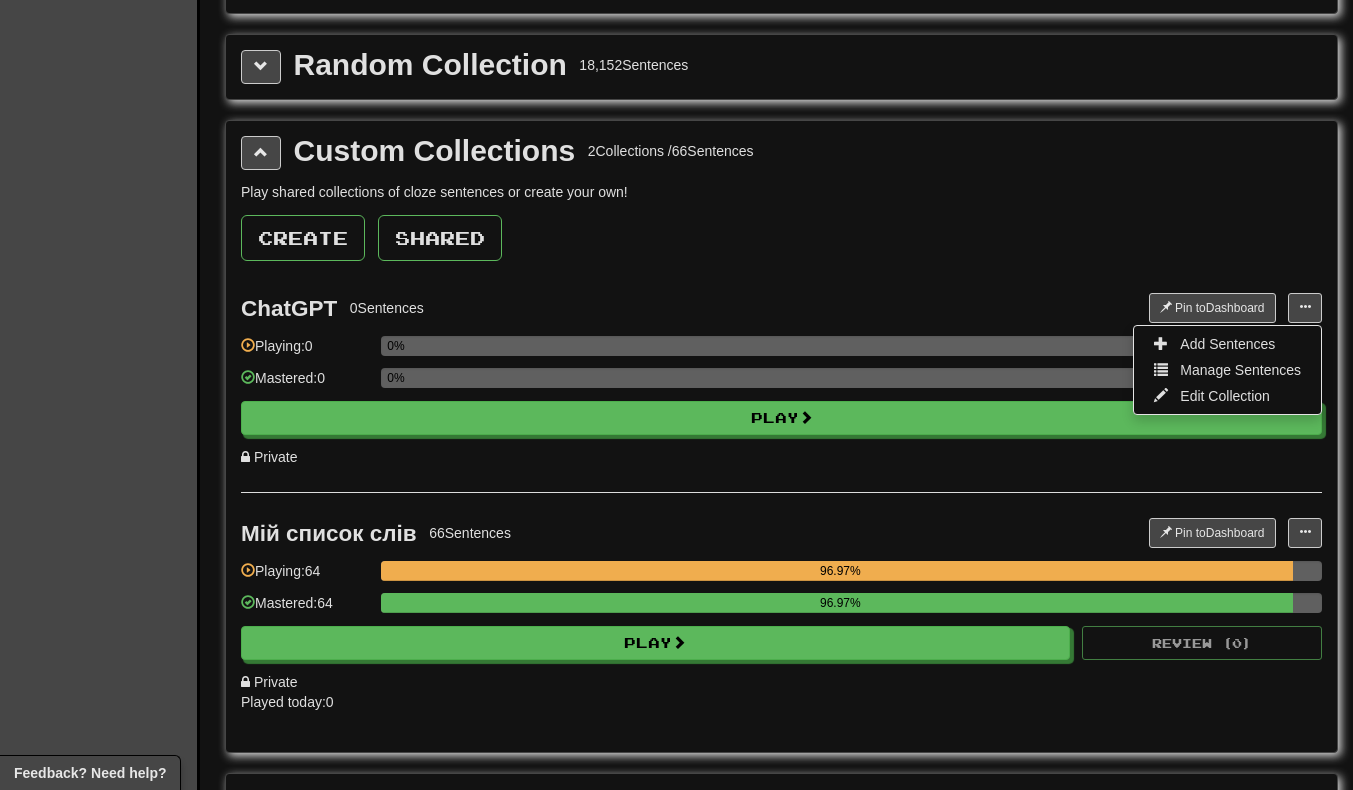click on "Manage Sentences" at bounding box center (1240, 370) 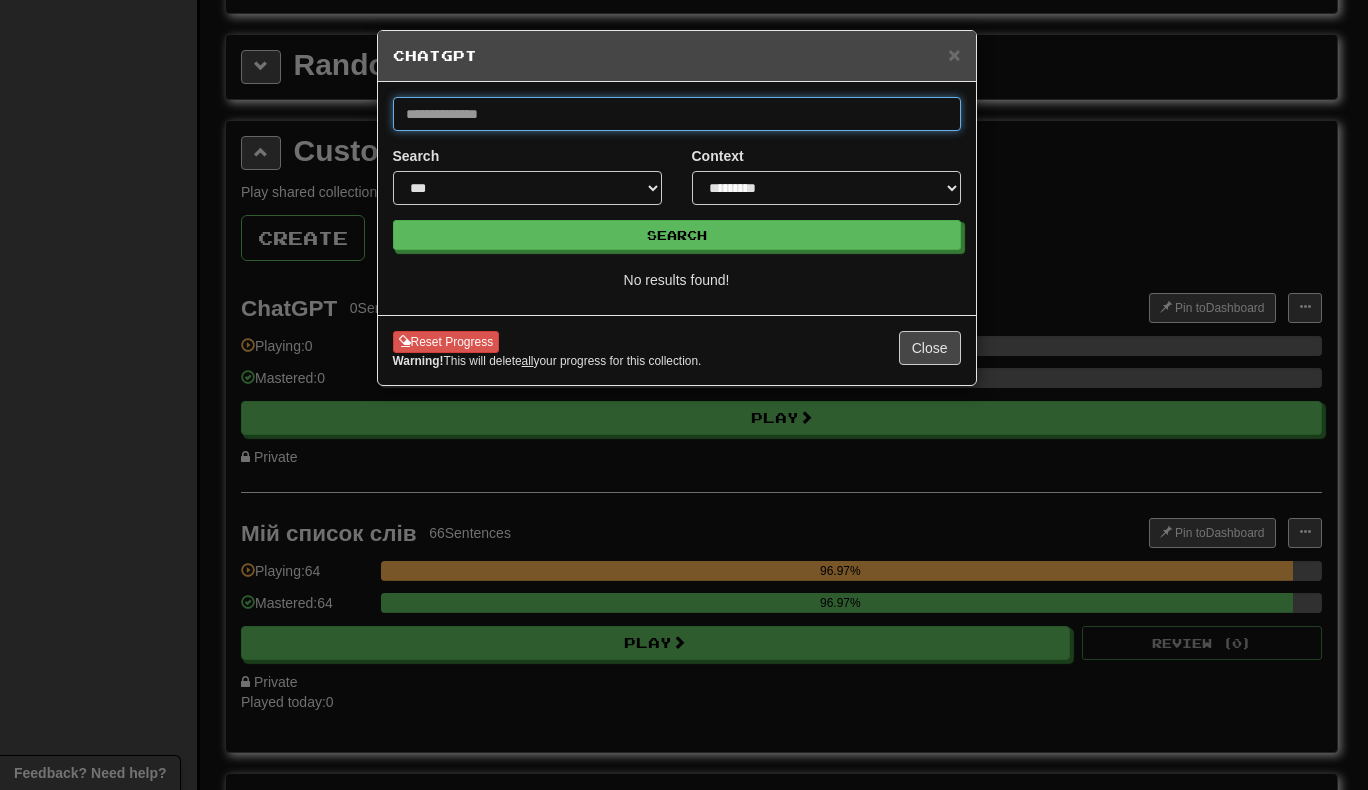 click at bounding box center [677, 114] 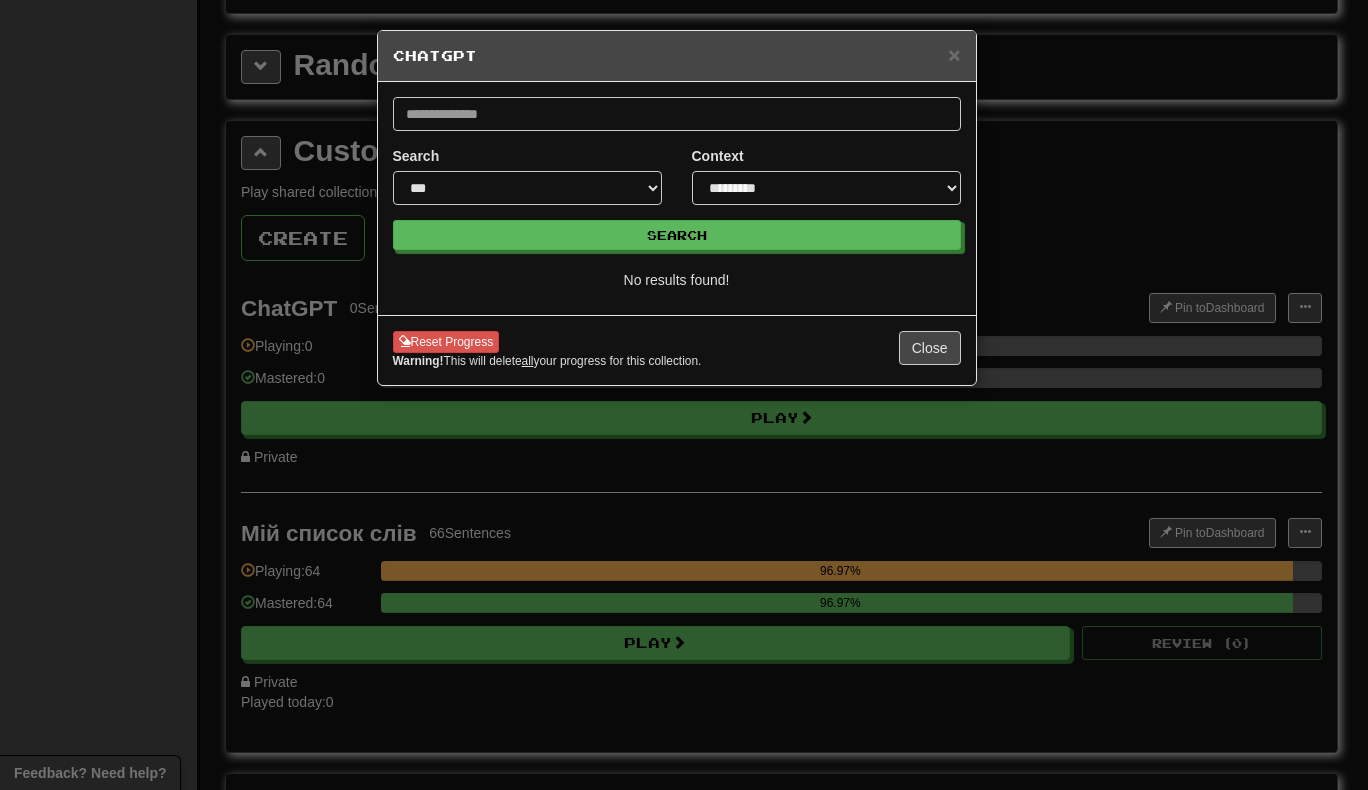 click on "**********" at bounding box center [684, 395] 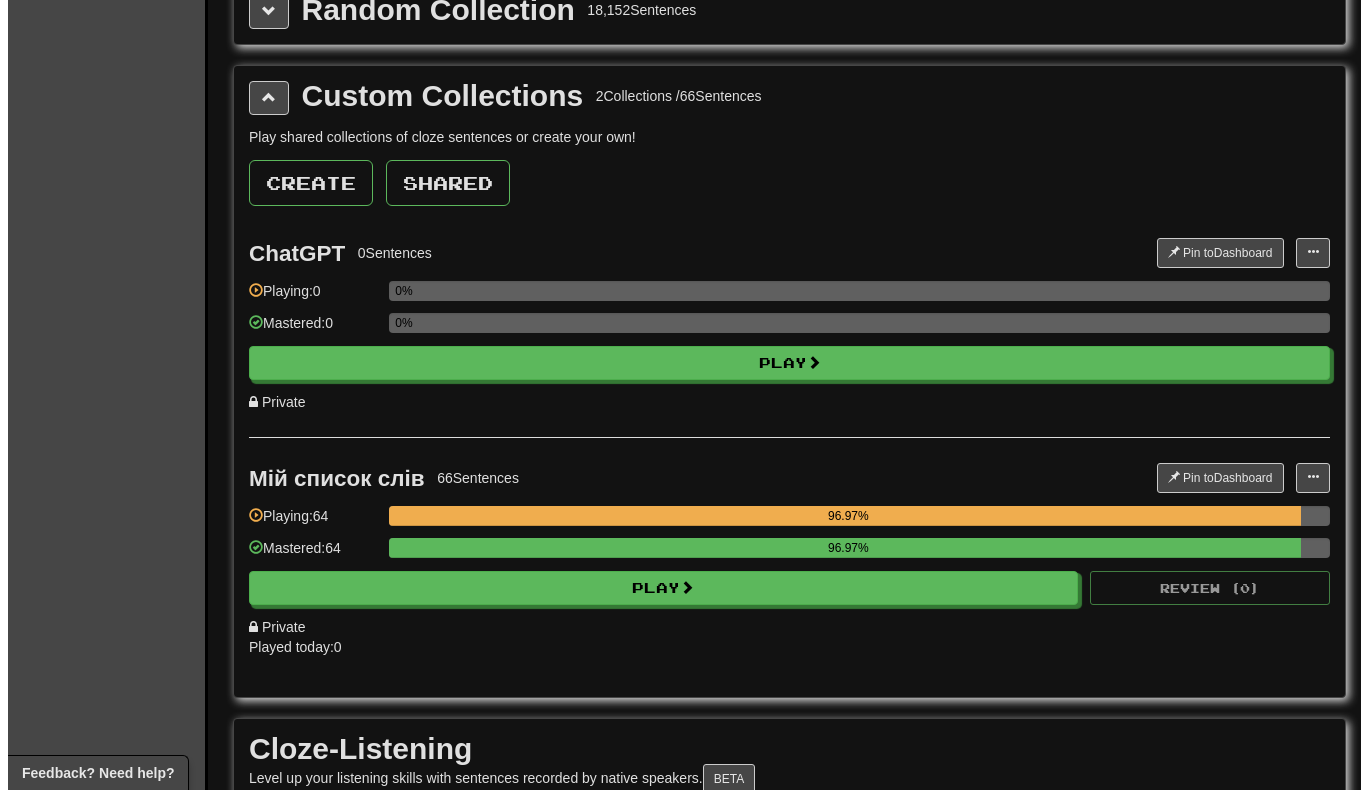 scroll, scrollTop: 2403, scrollLeft: 0, axis: vertical 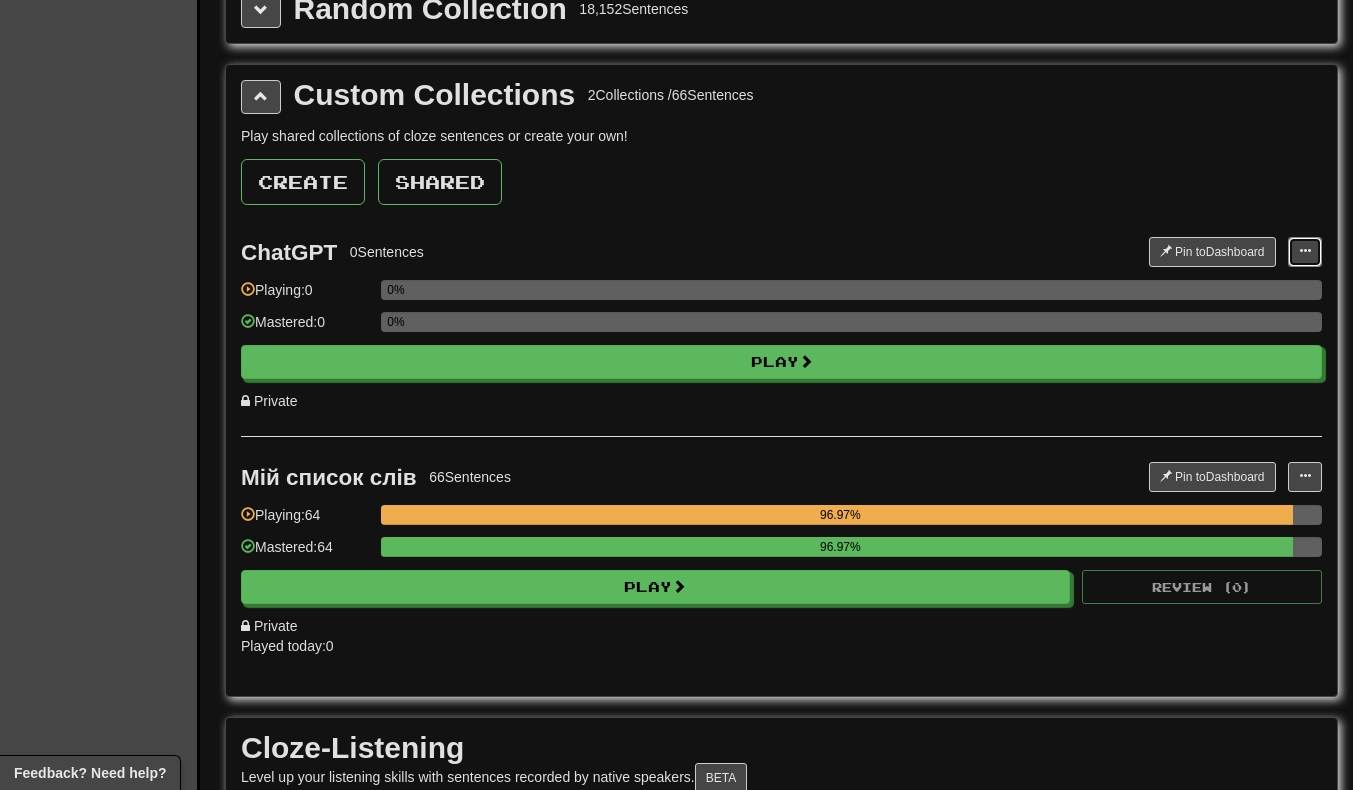 click at bounding box center [1305, 251] 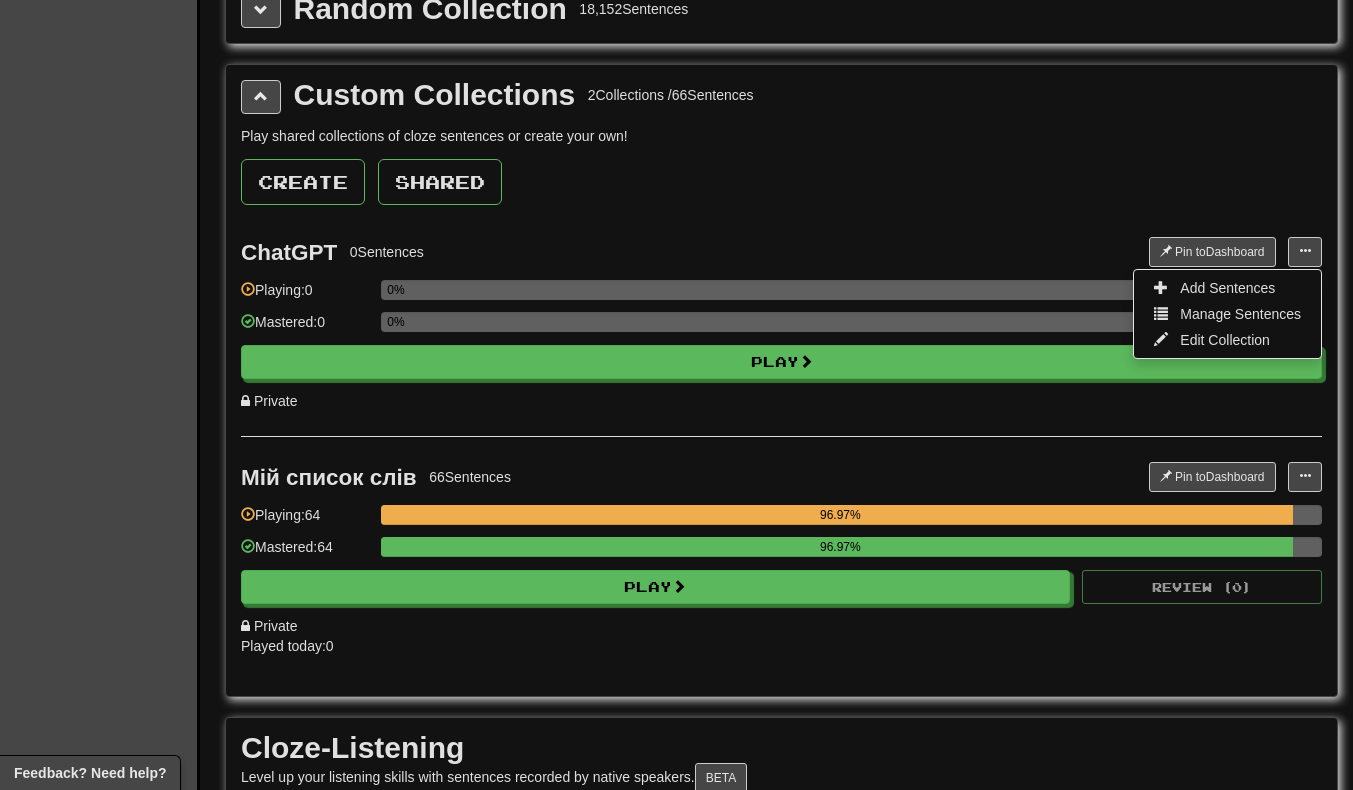 click on "Add Sentences" at bounding box center (1227, 288) 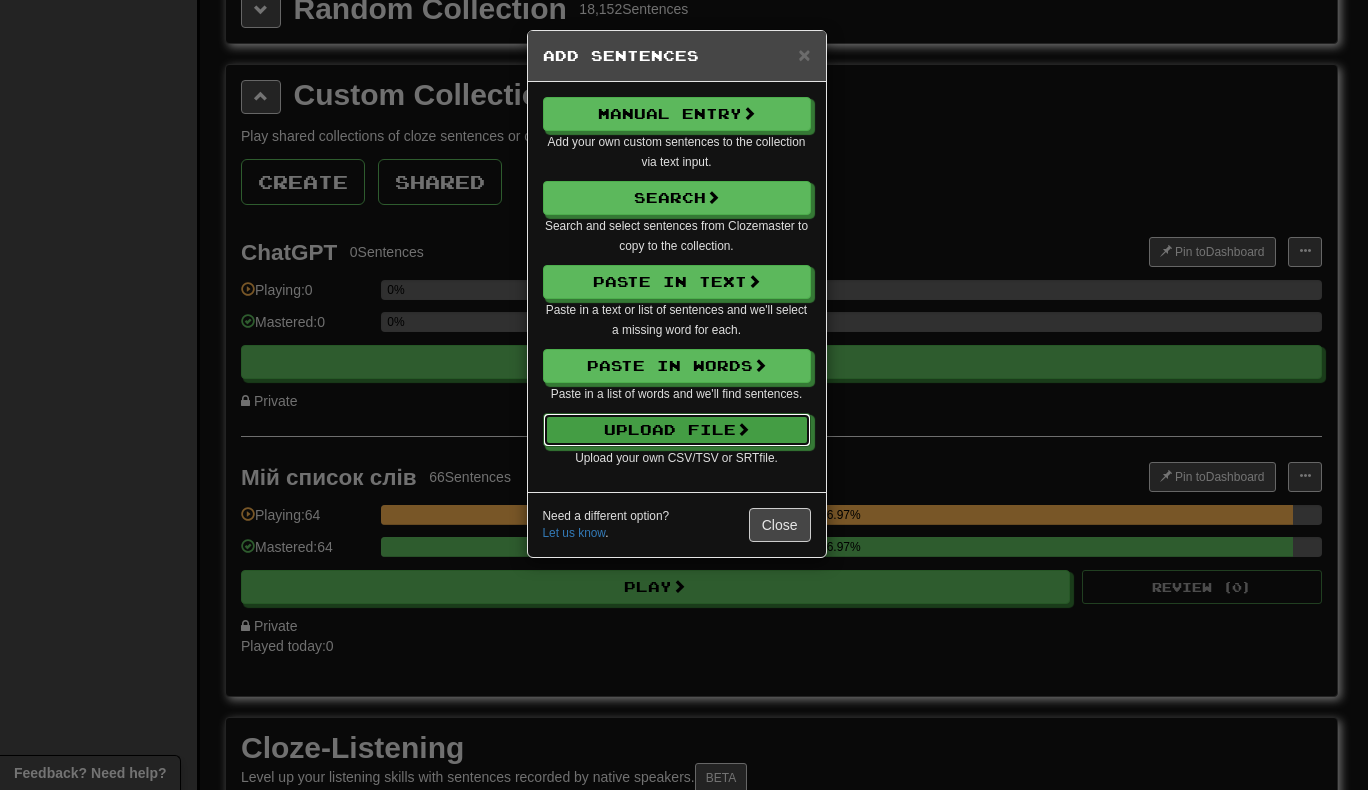 click at bounding box center (743, 429) 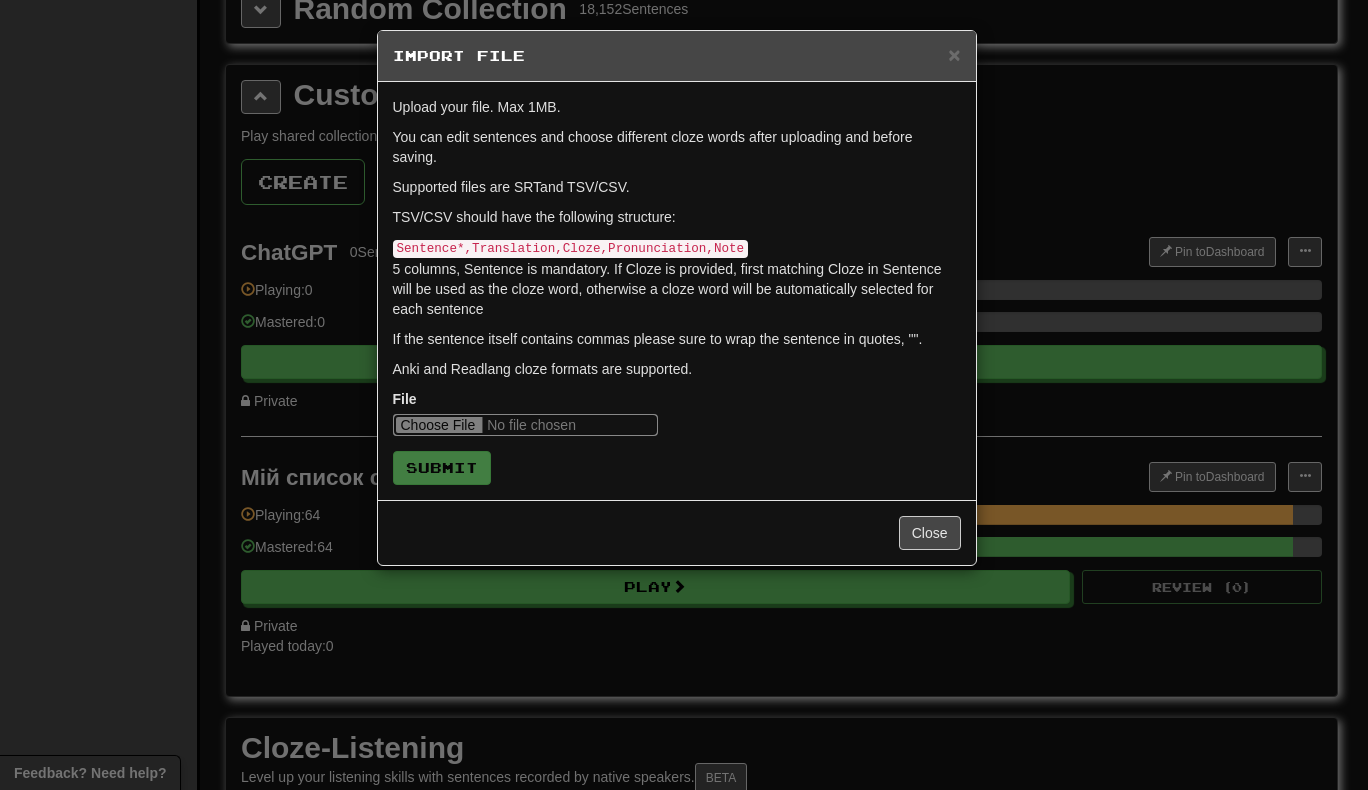 click at bounding box center (525, 425) 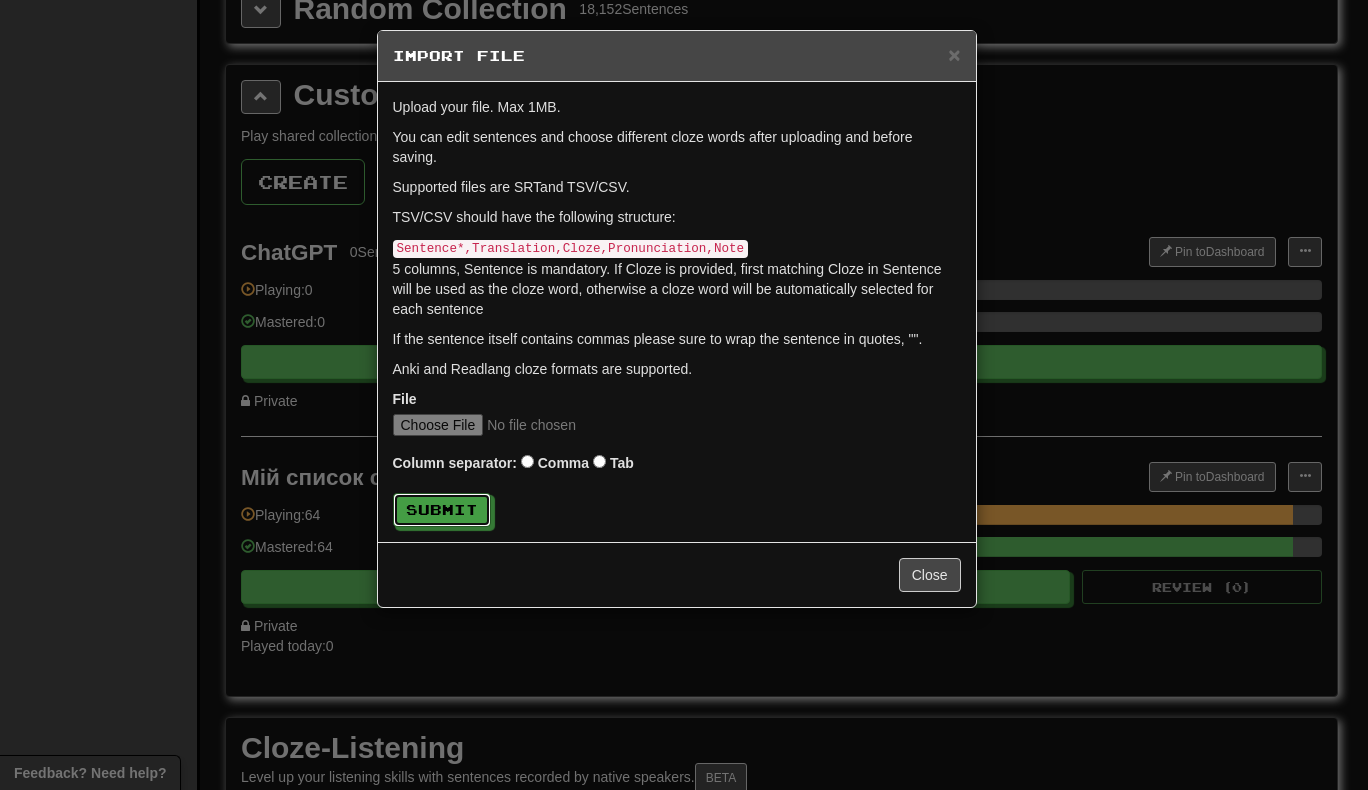 click on "Submit" at bounding box center (442, 510) 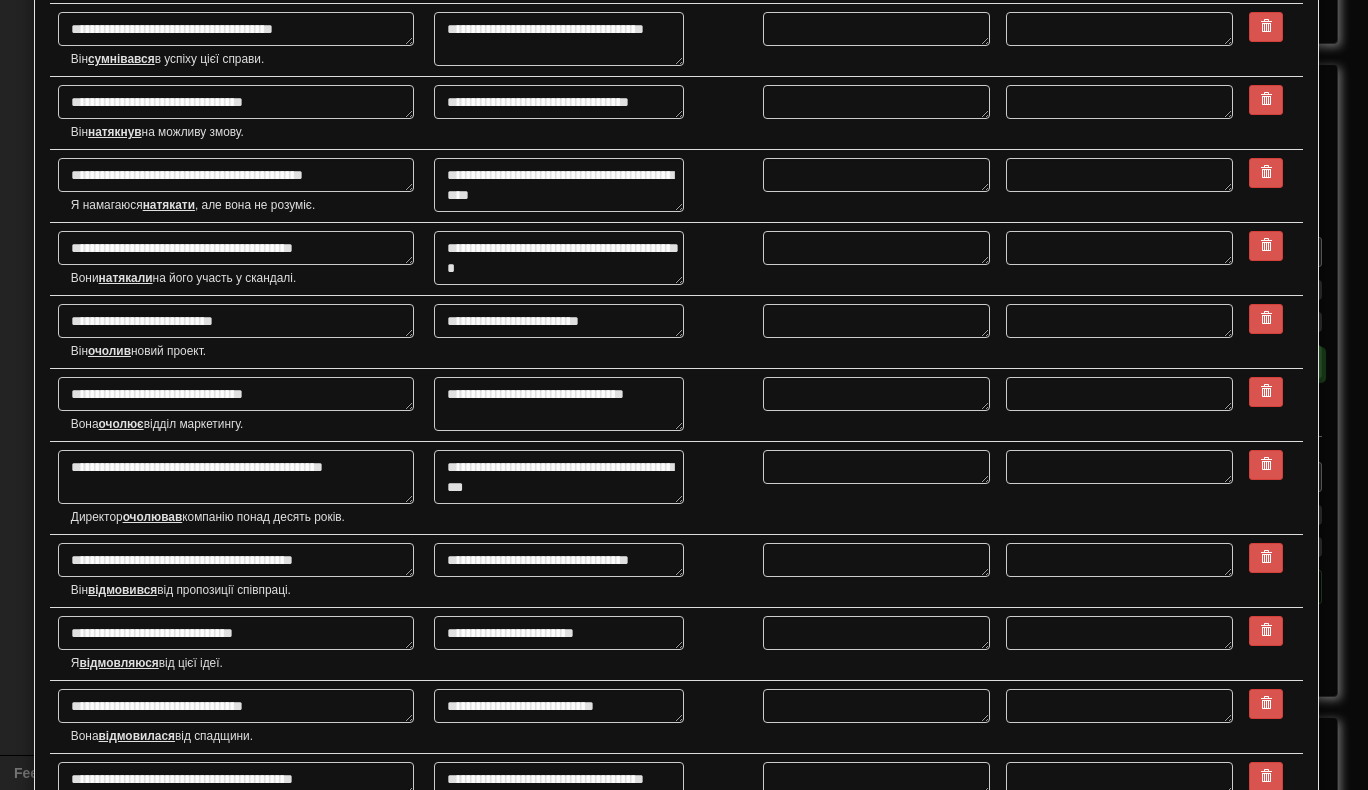 scroll, scrollTop: 3284, scrollLeft: 0, axis: vertical 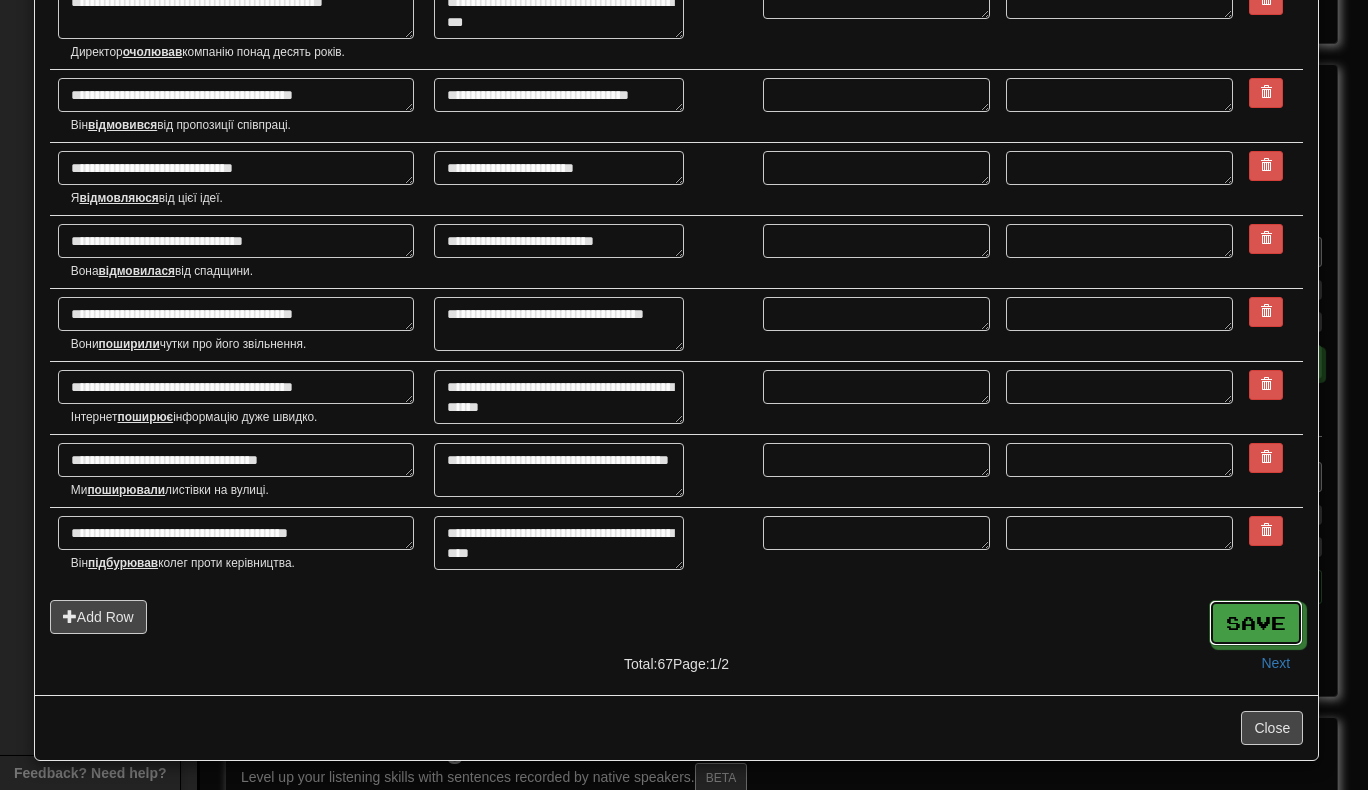 click on "Save" at bounding box center (1256, 623) 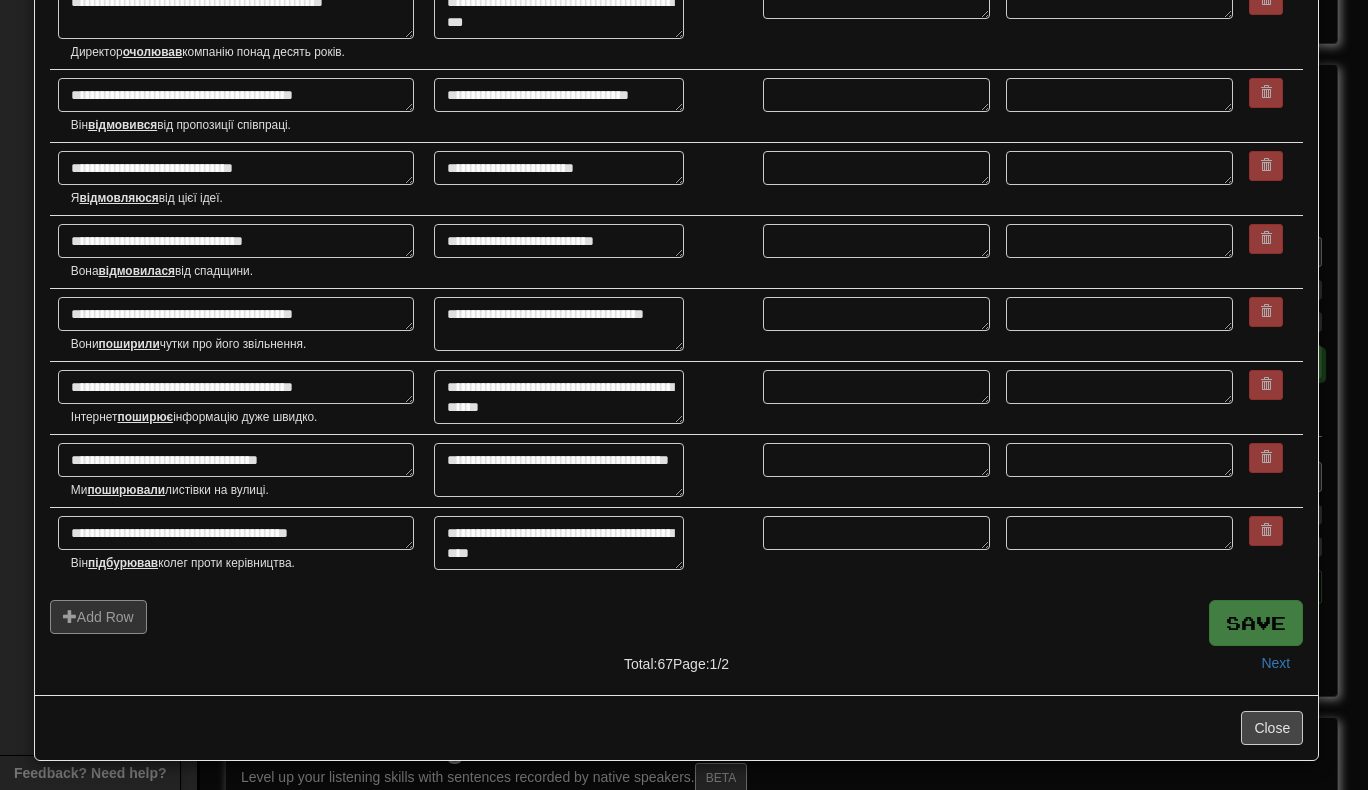 type on "*" 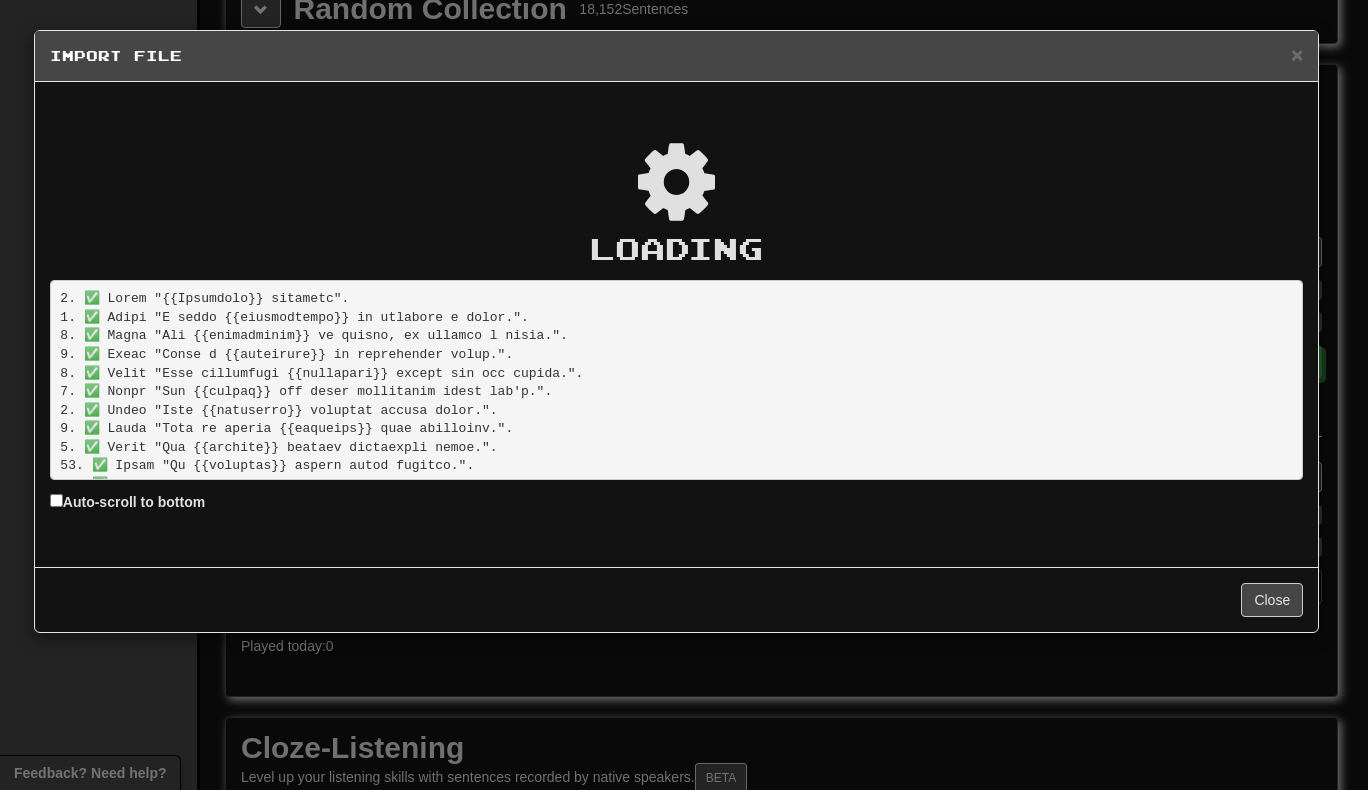scroll, scrollTop: 0, scrollLeft: 0, axis: both 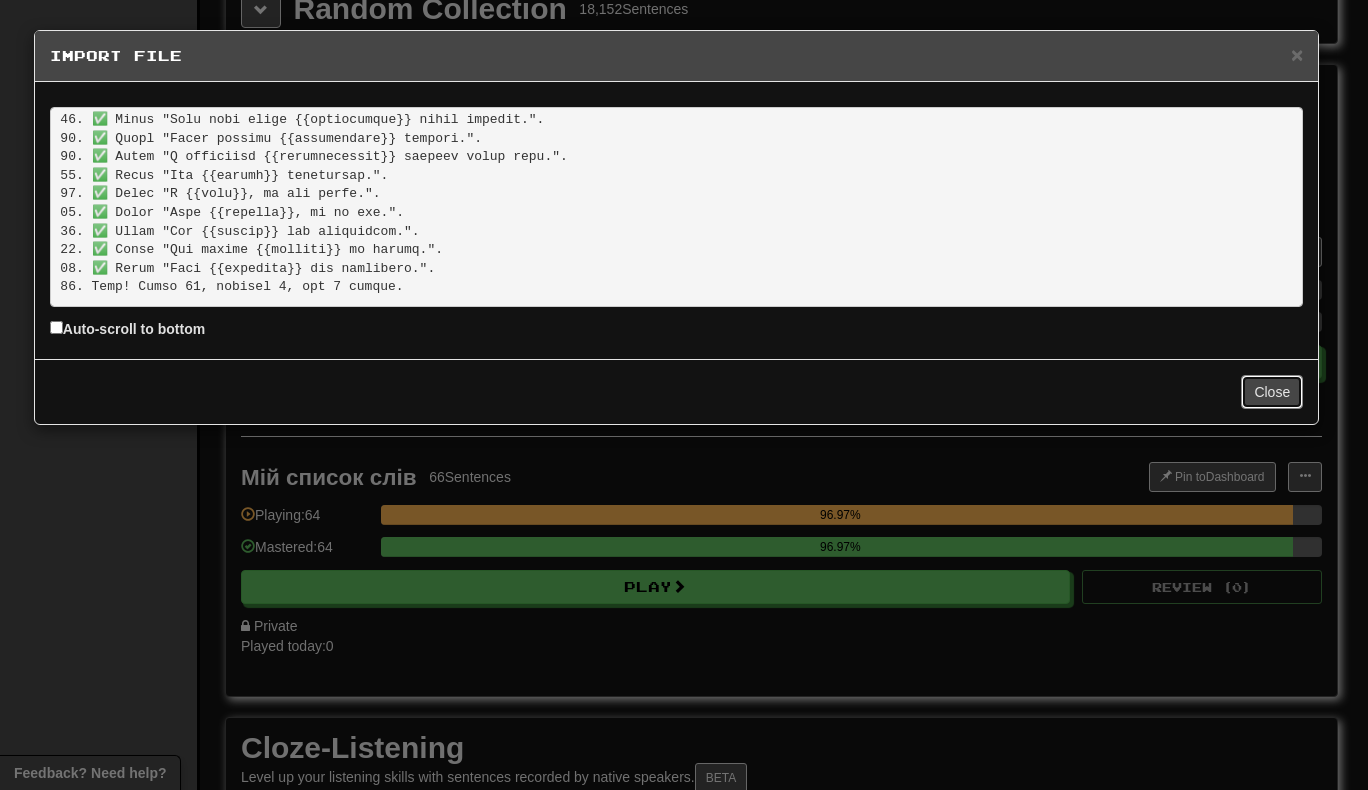 click on "Close" at bounding box center [1272, 392] 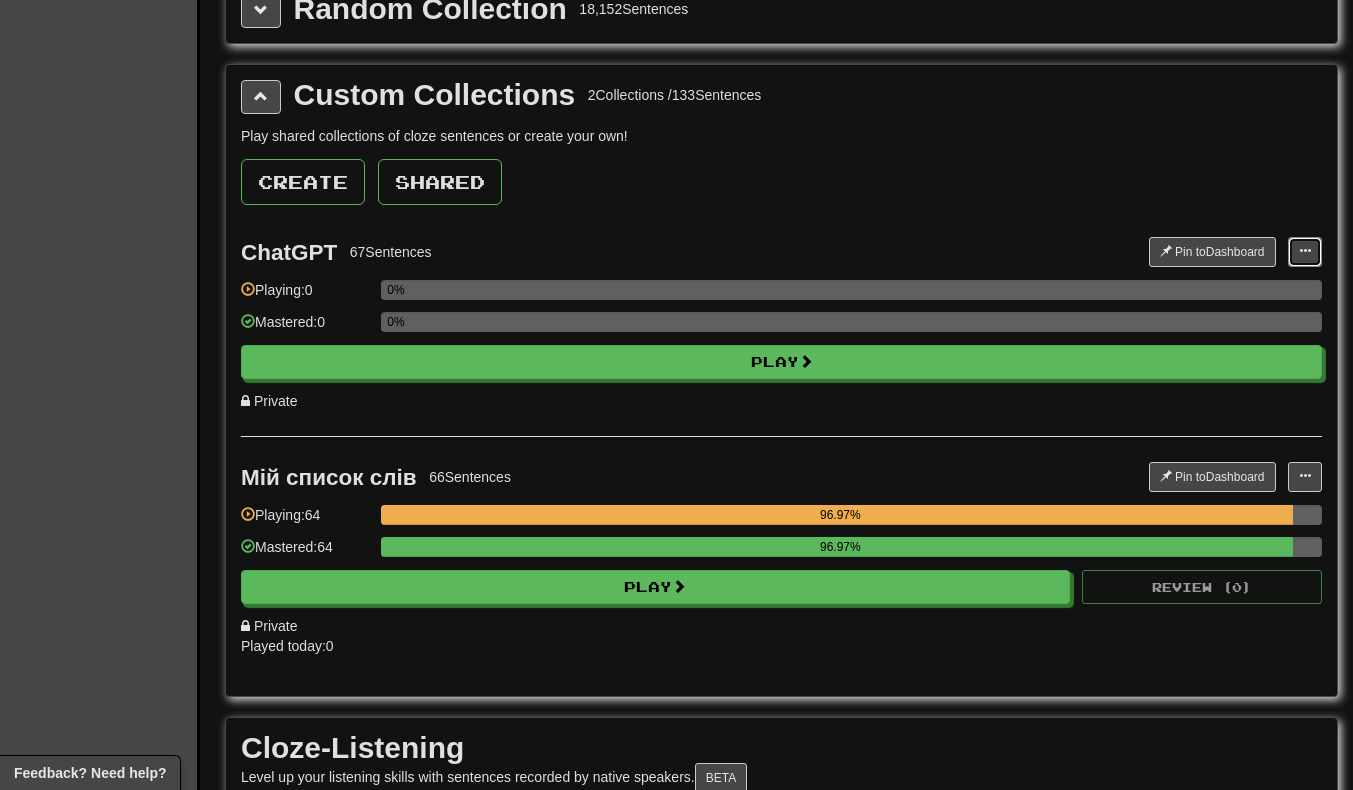 click at bounding box center (1305, 251) 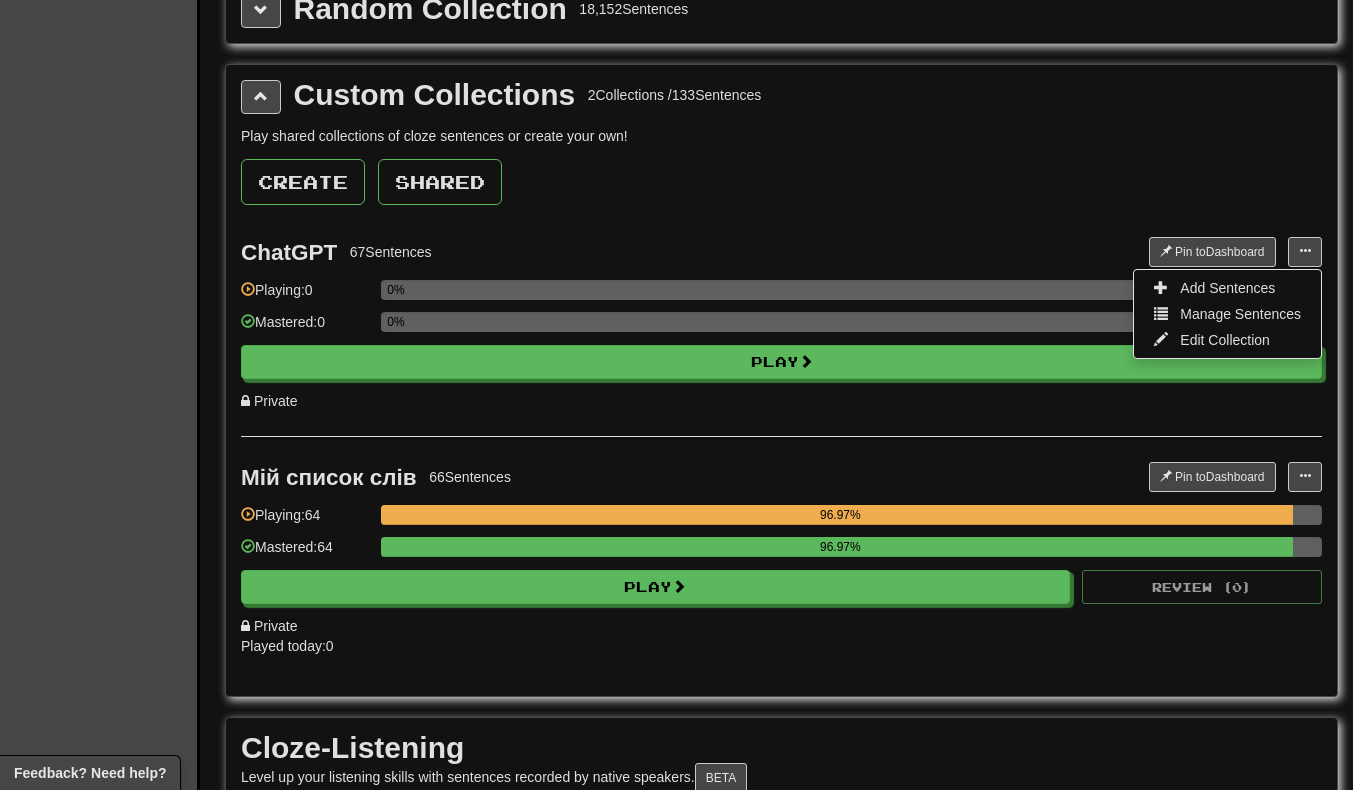 click on "Add Sentences" at bounding box center (1227, 288) 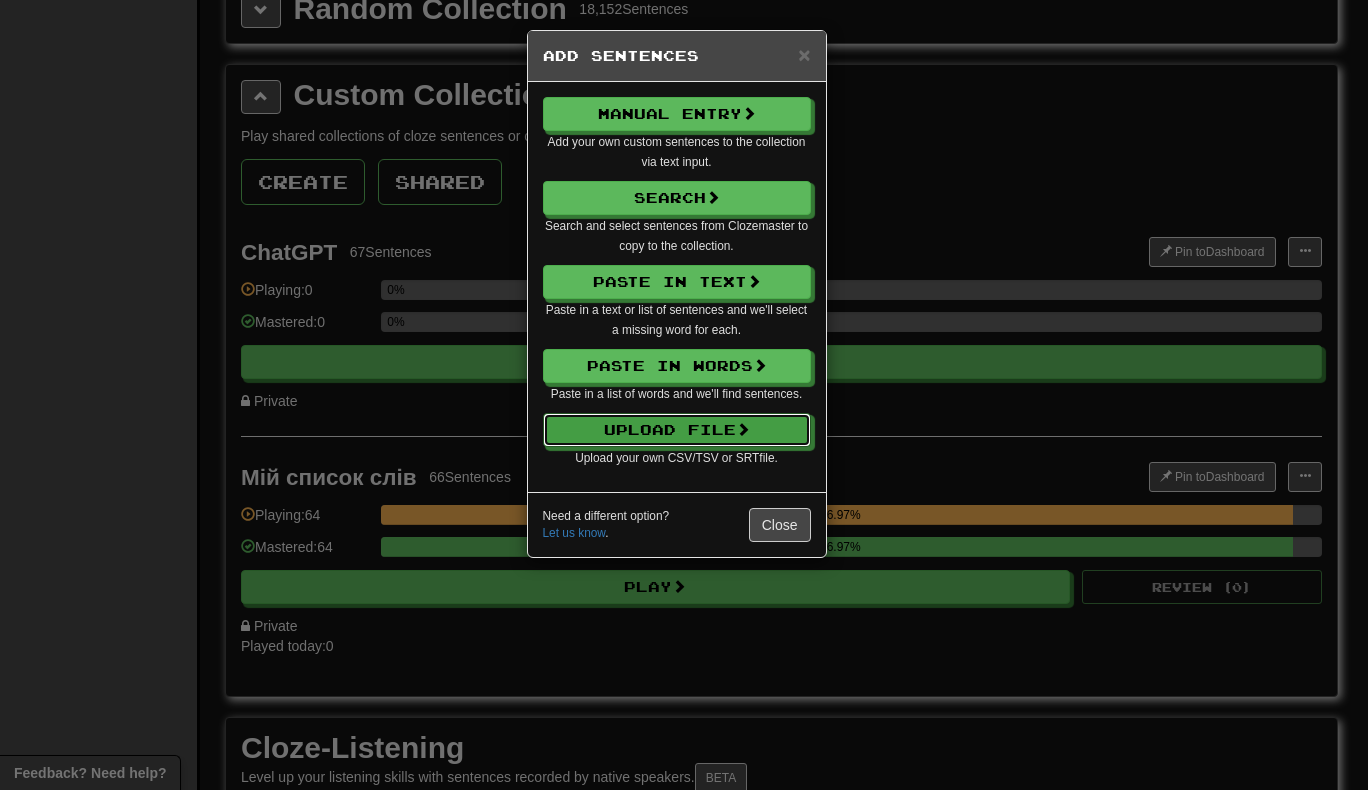 click on "Upload File" at bounding box center [677, 430] 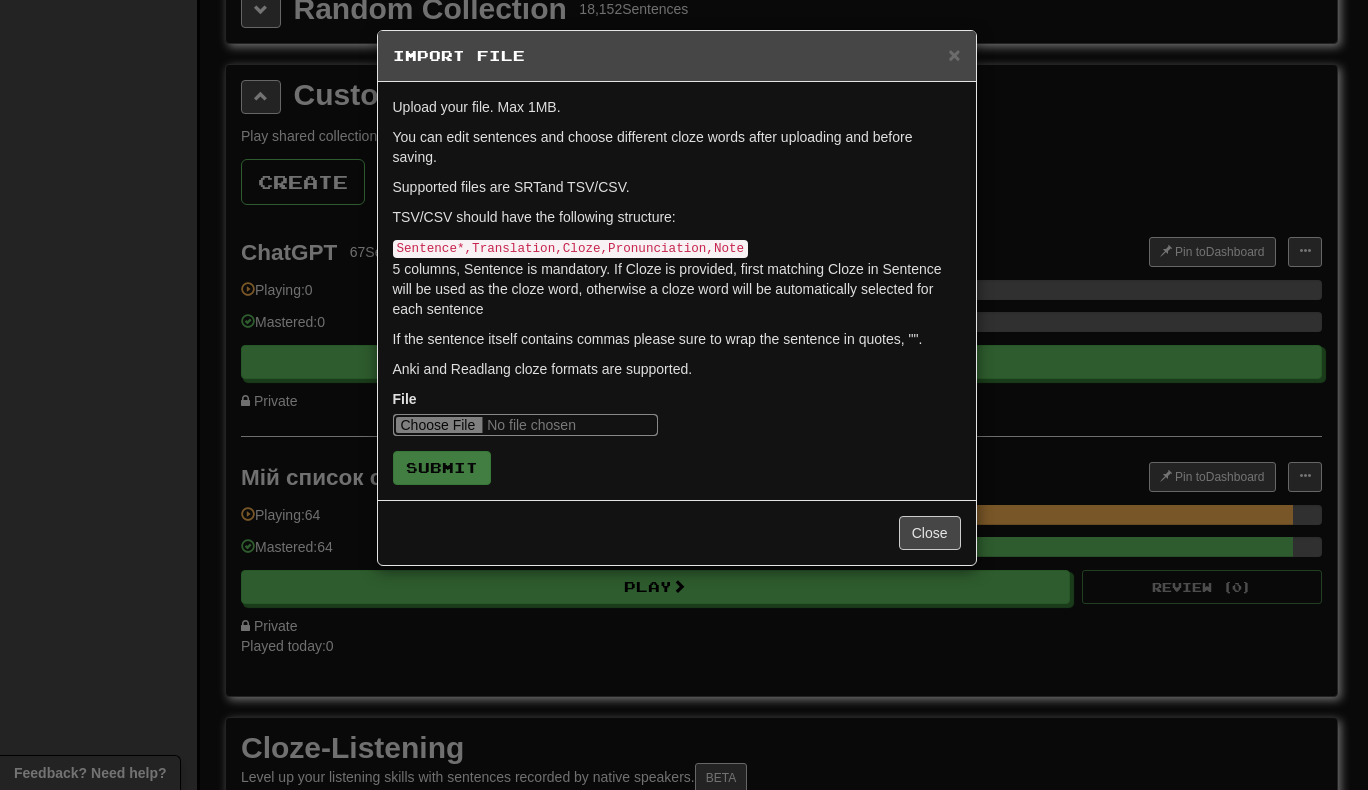 click at bounding box center [525, 425] 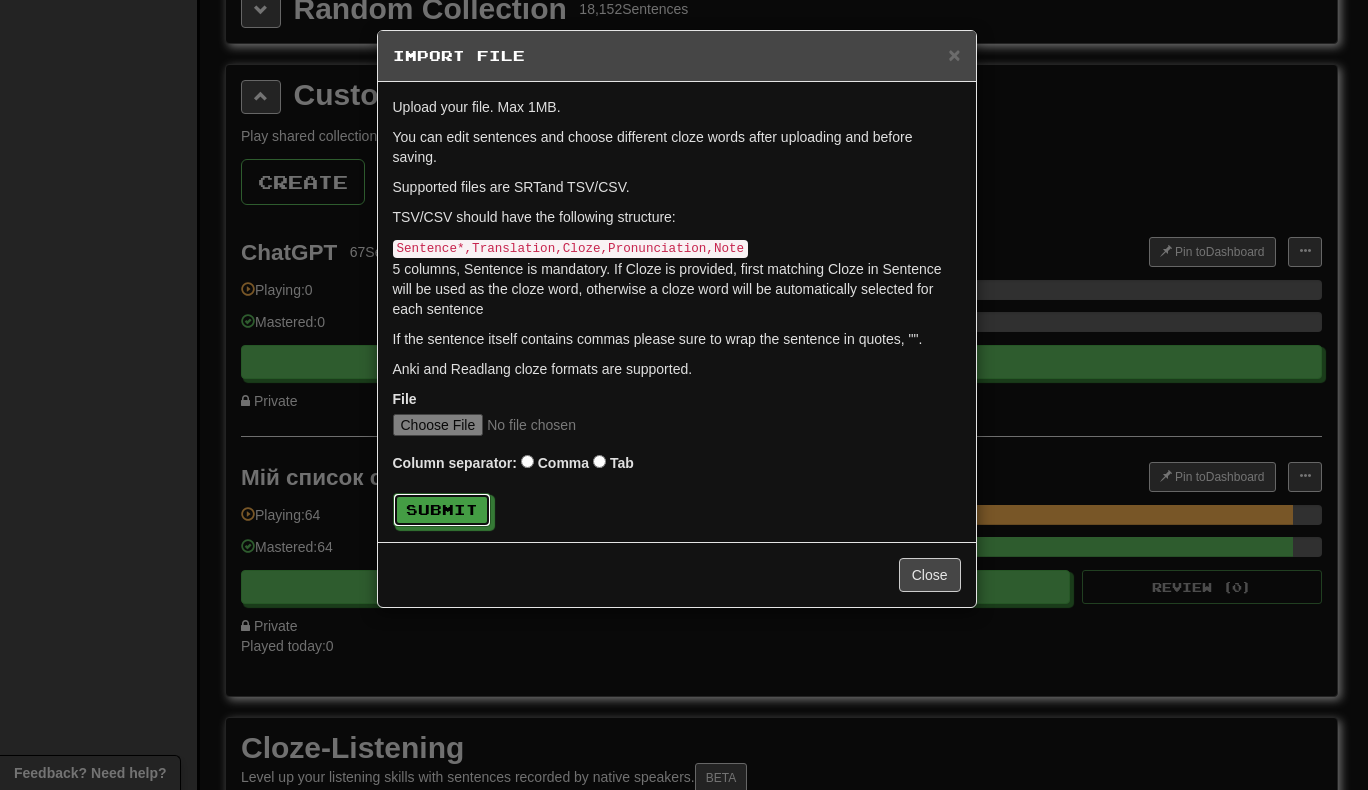 click on "Submit" at bounding box center [442, 510] 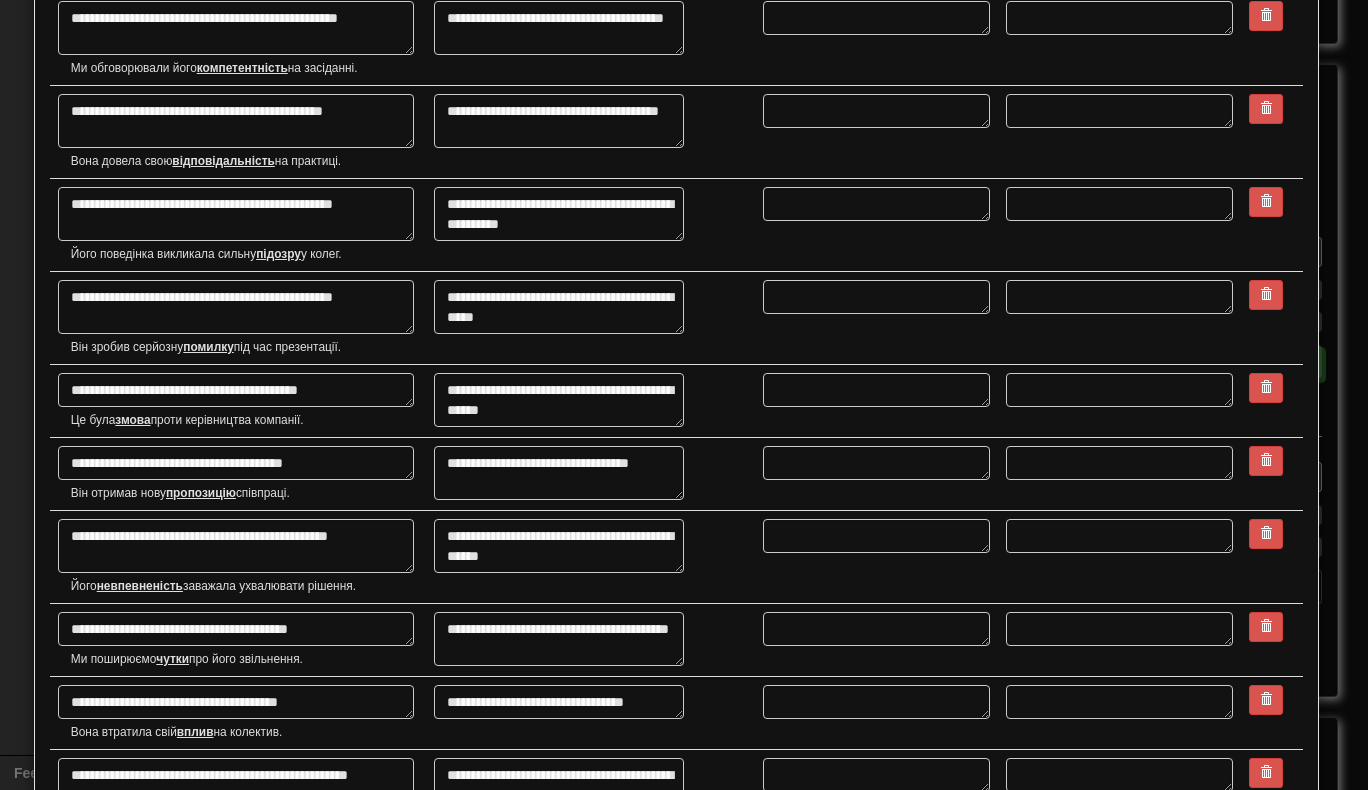 scroll, scrollTop: 1262, scrollLeft: 0, axis: vertical 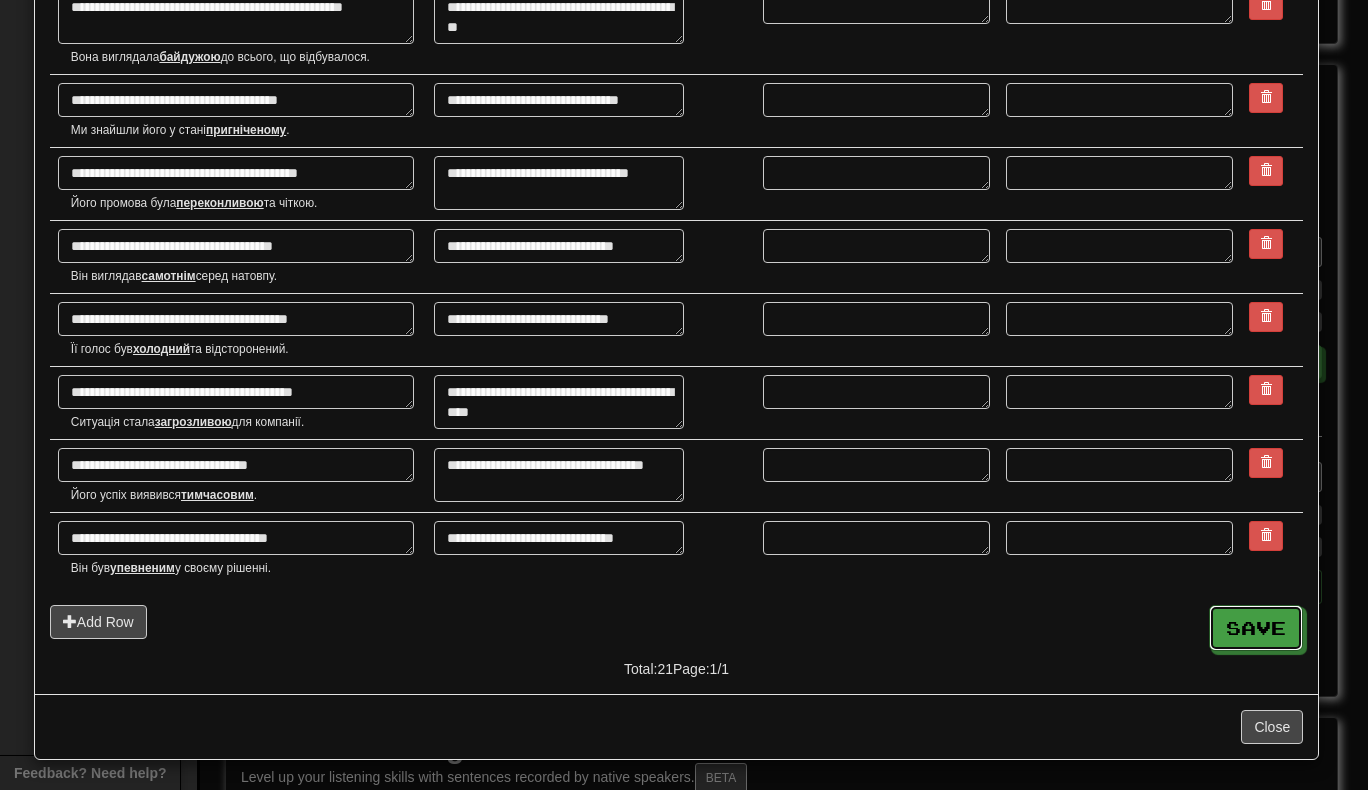 click on "Save" at bounding box center [1256, 628] 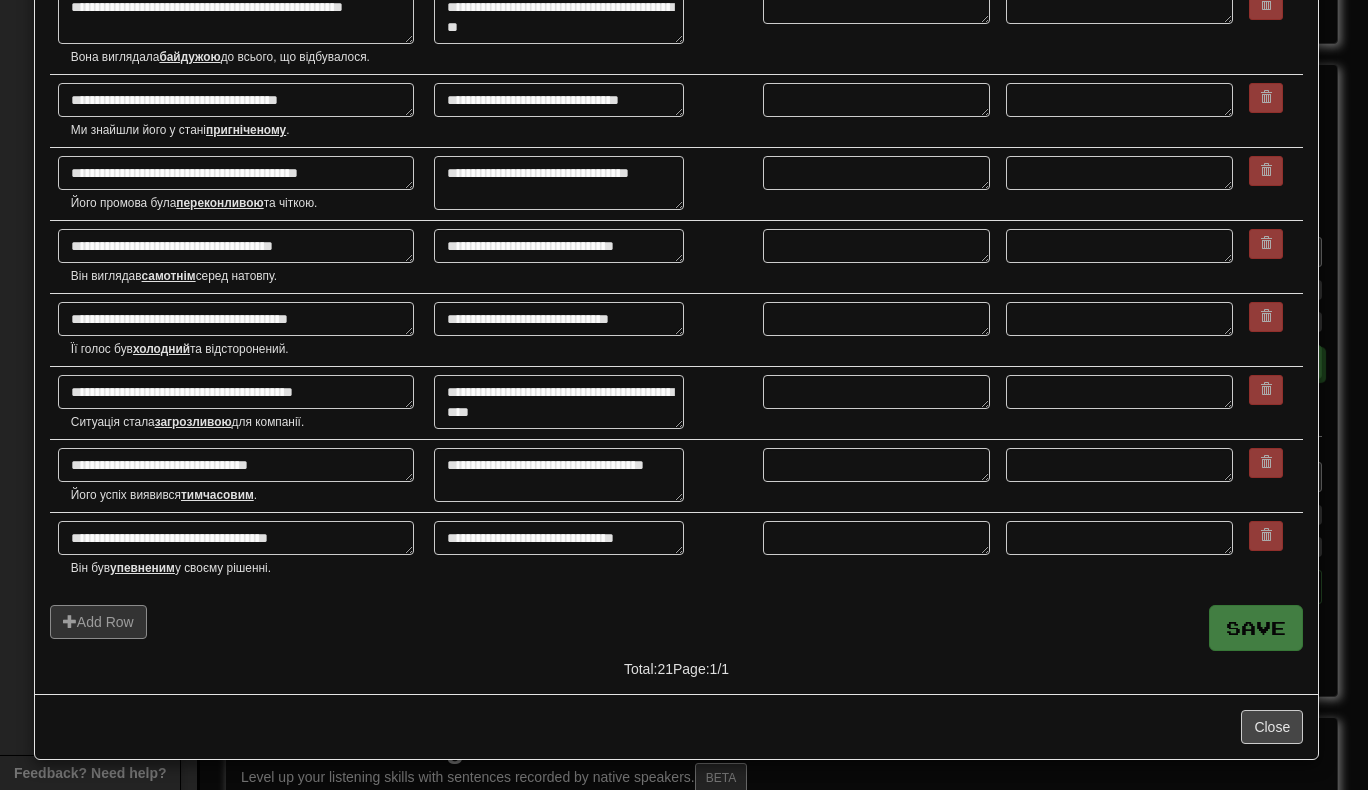 type on "*" 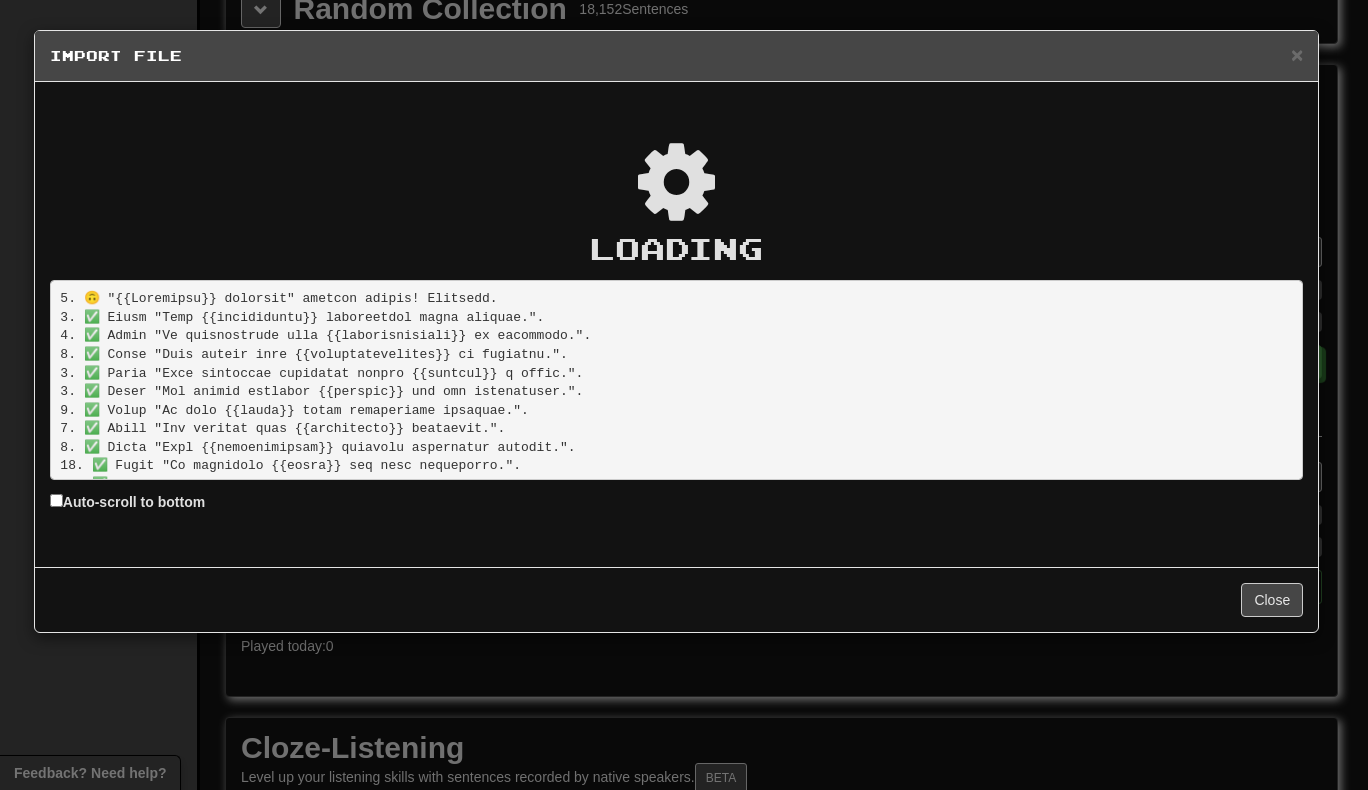 scroll, scrollTop: 0, scrollLeft: 0, axis: both 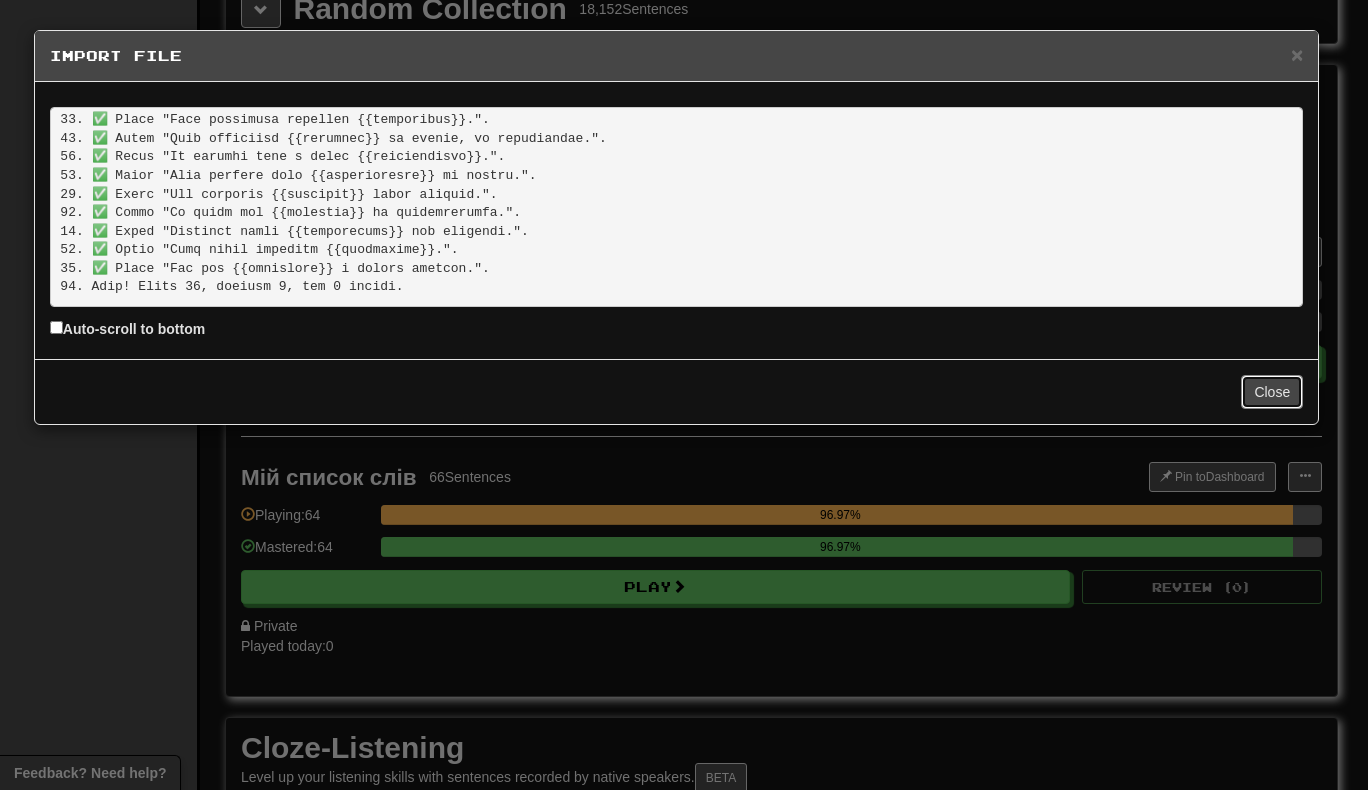 click on "Close" at bounding box center [1272, 392] 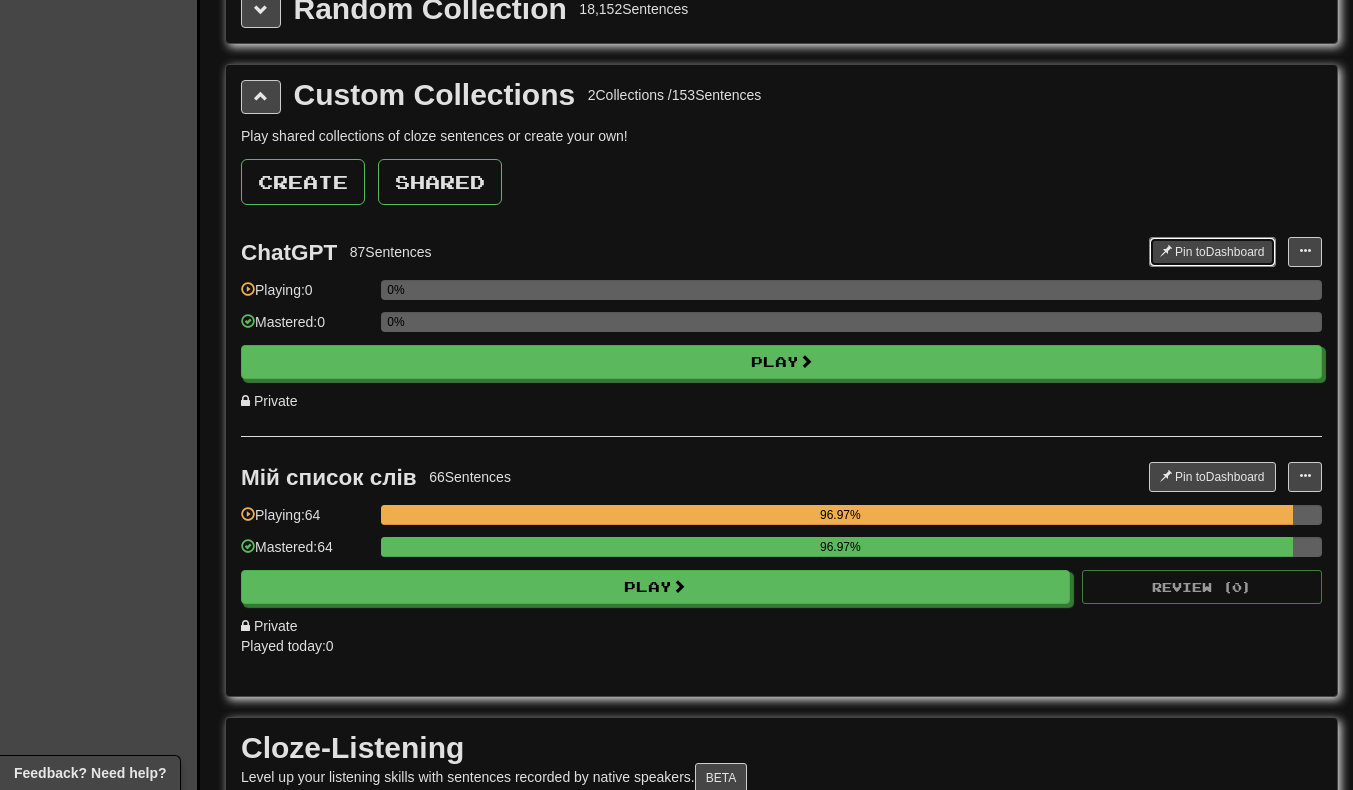 click on "Pin to  Dashboard" at bounding box center [1212, 252] 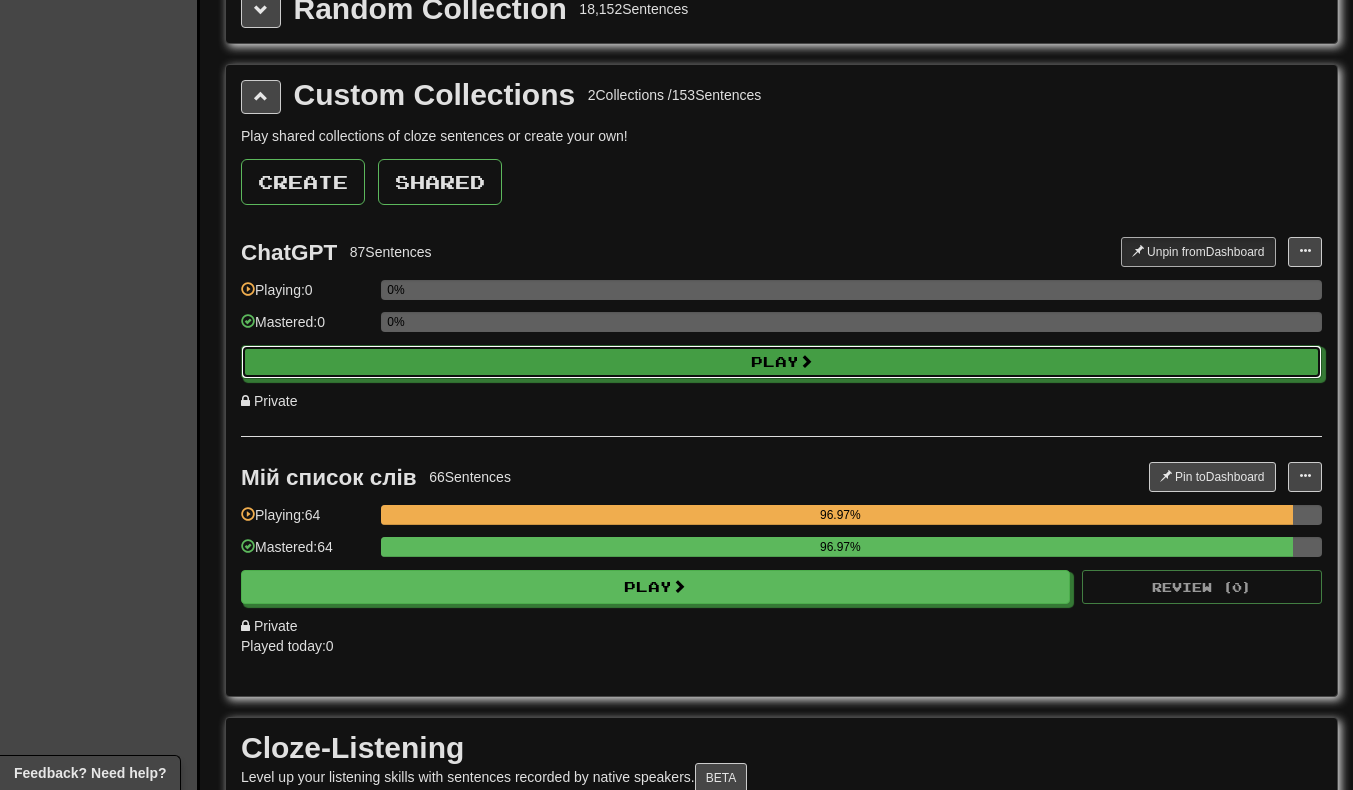 click on "Play" at bounding box center [781, 362] 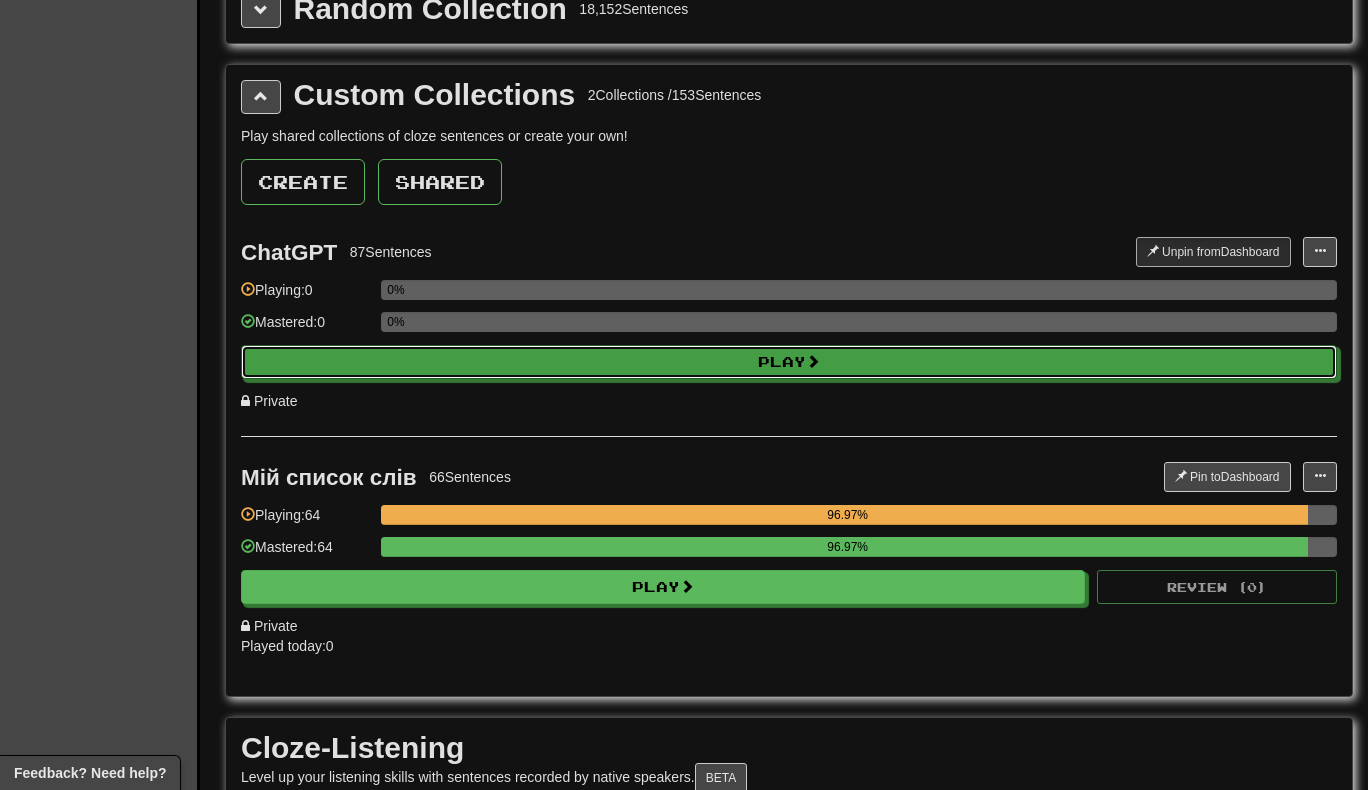 select on "***" 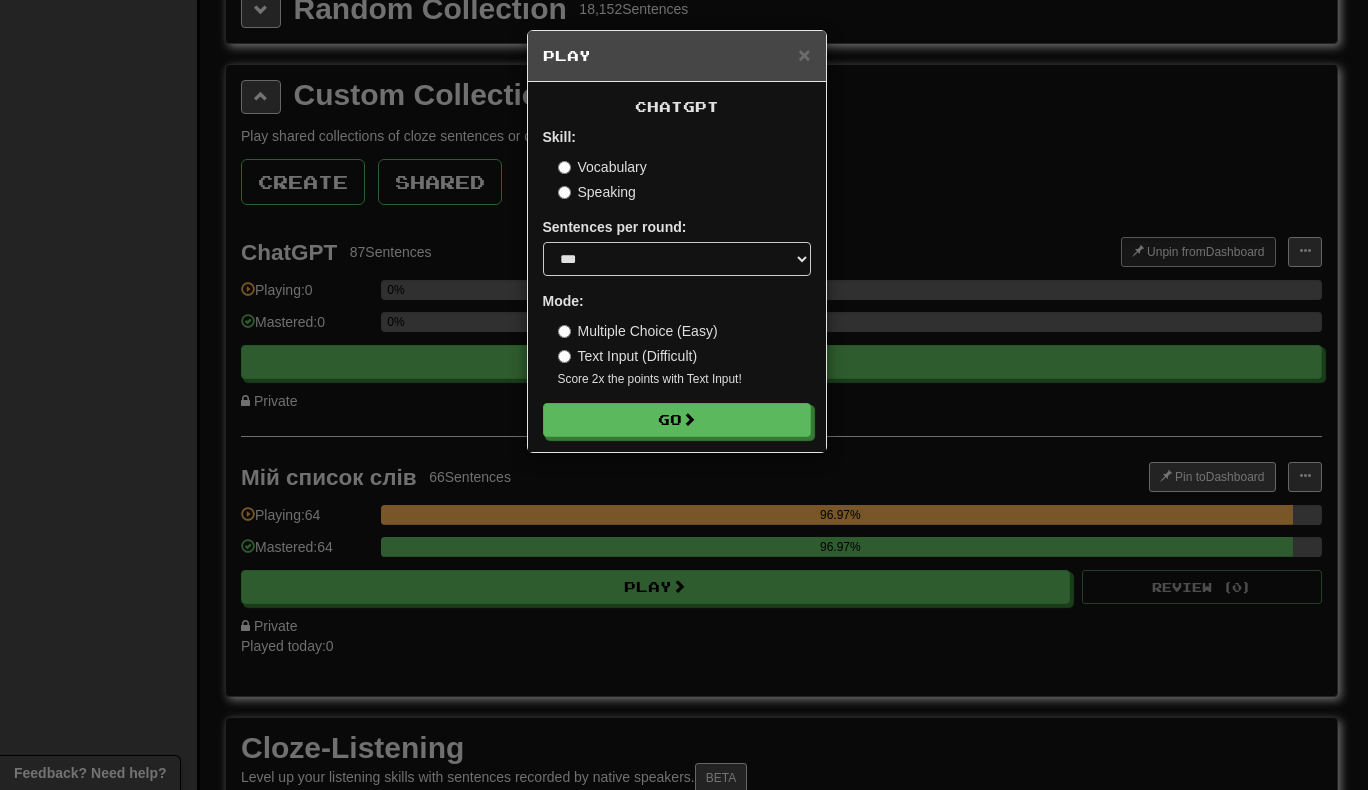 click on "Text Input (Difficult)" at bounding box center [628, 356] 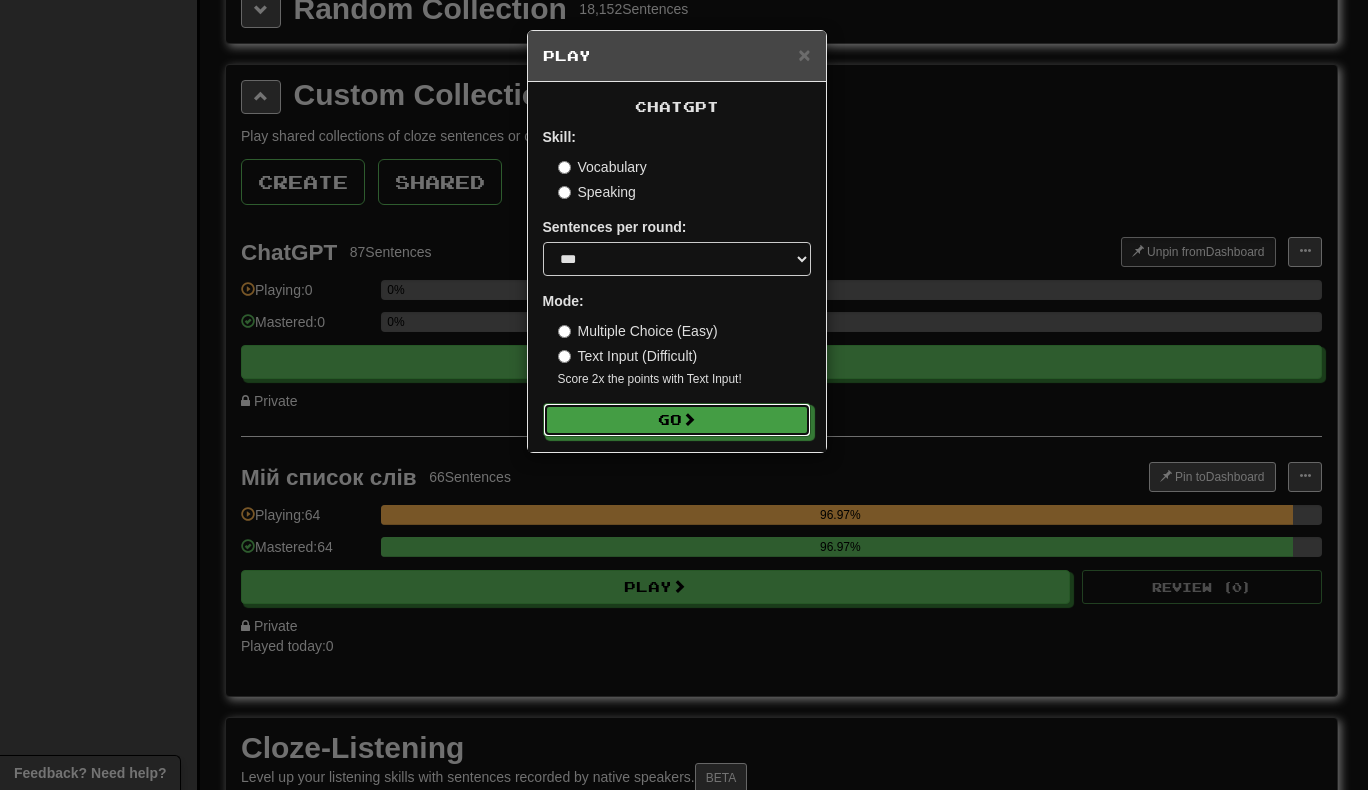 click on "Go" at bounding box center [677, 420] 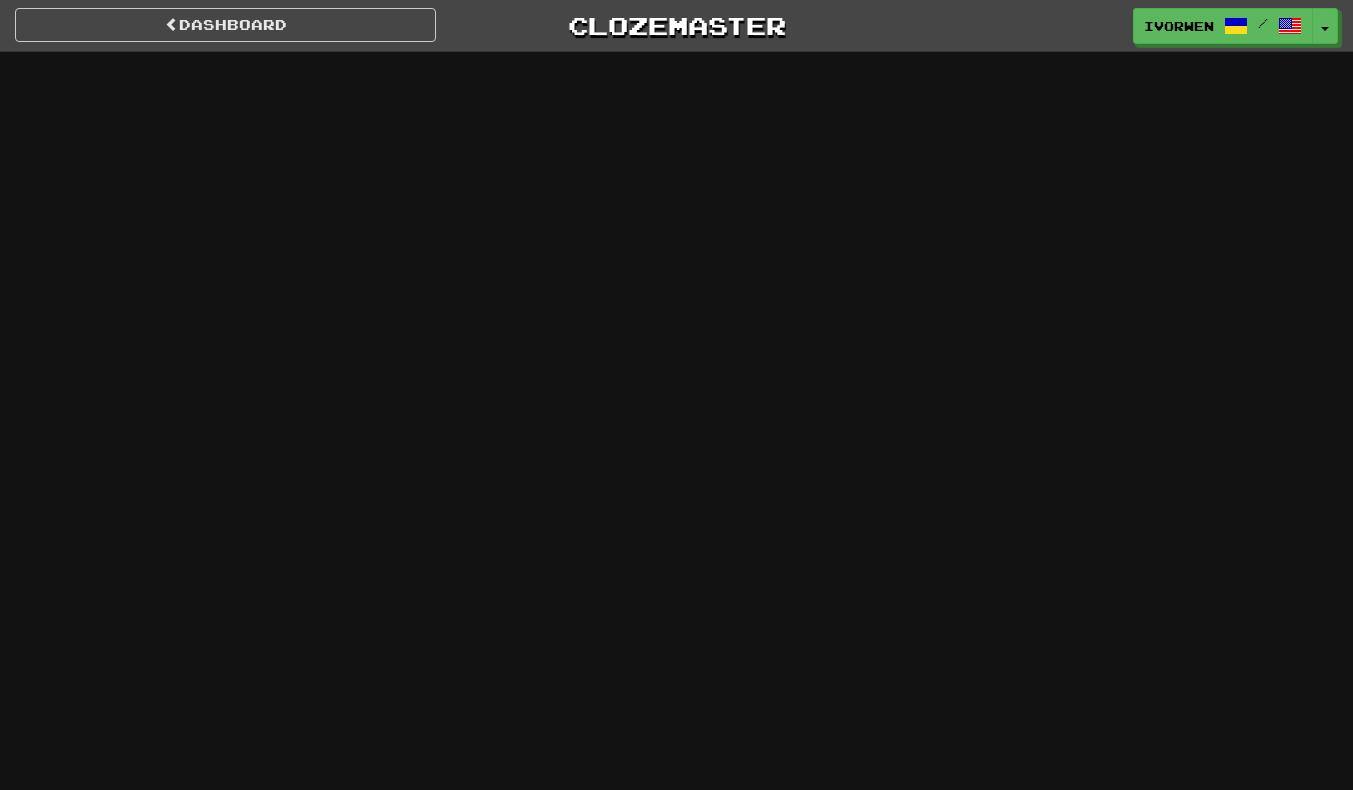 scroll, scrollTop: 0, scrollLeft: 0, axis: both 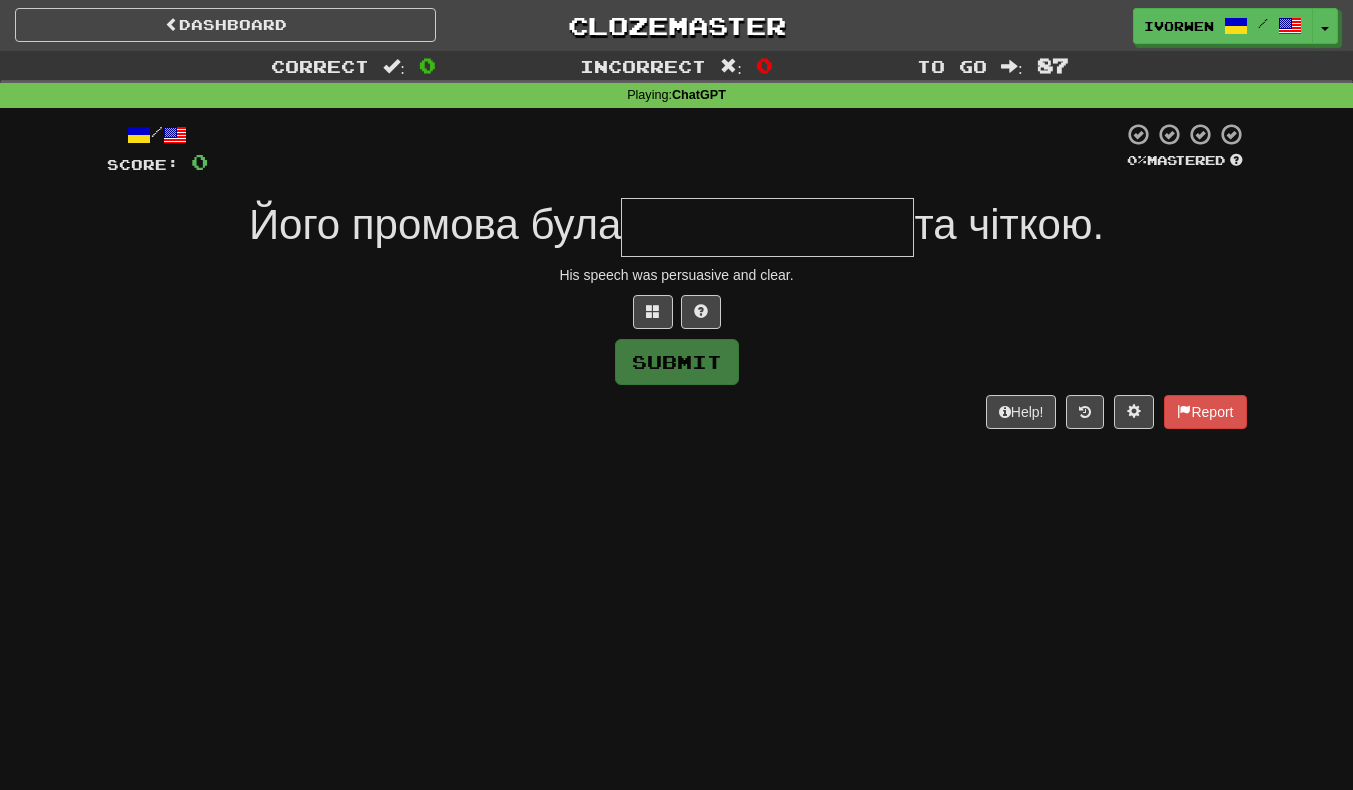 click on "Dashboard
Clozemaster
[USERNAME]
/
Toggle Dropdown
Dashboard
Leaderboard
Activity Feed
Notifications
Profile
Discussions
Українська
/
English
Streak:
209
Review:
56
Daily Goal:  1116 /500
Polski
/
English
Streak:
80
Review:
0
Daily Goal:  544 /500
Nederlands
/
English
Streak:
79
Review:
0
Daily Goal:  212 /200
Русский
/
English
Streak:
78
Review:
14
Daily Goal:  560 /500
Srpski
/
English
Streak:
75
Review:
23
Daily Goal:  188 /100
Беларуская
/
English
Streak:
71
Review:
0
Daily Goal:  196 /100
Български
/
English
Streak:
44" at bounding box center [676, 395] 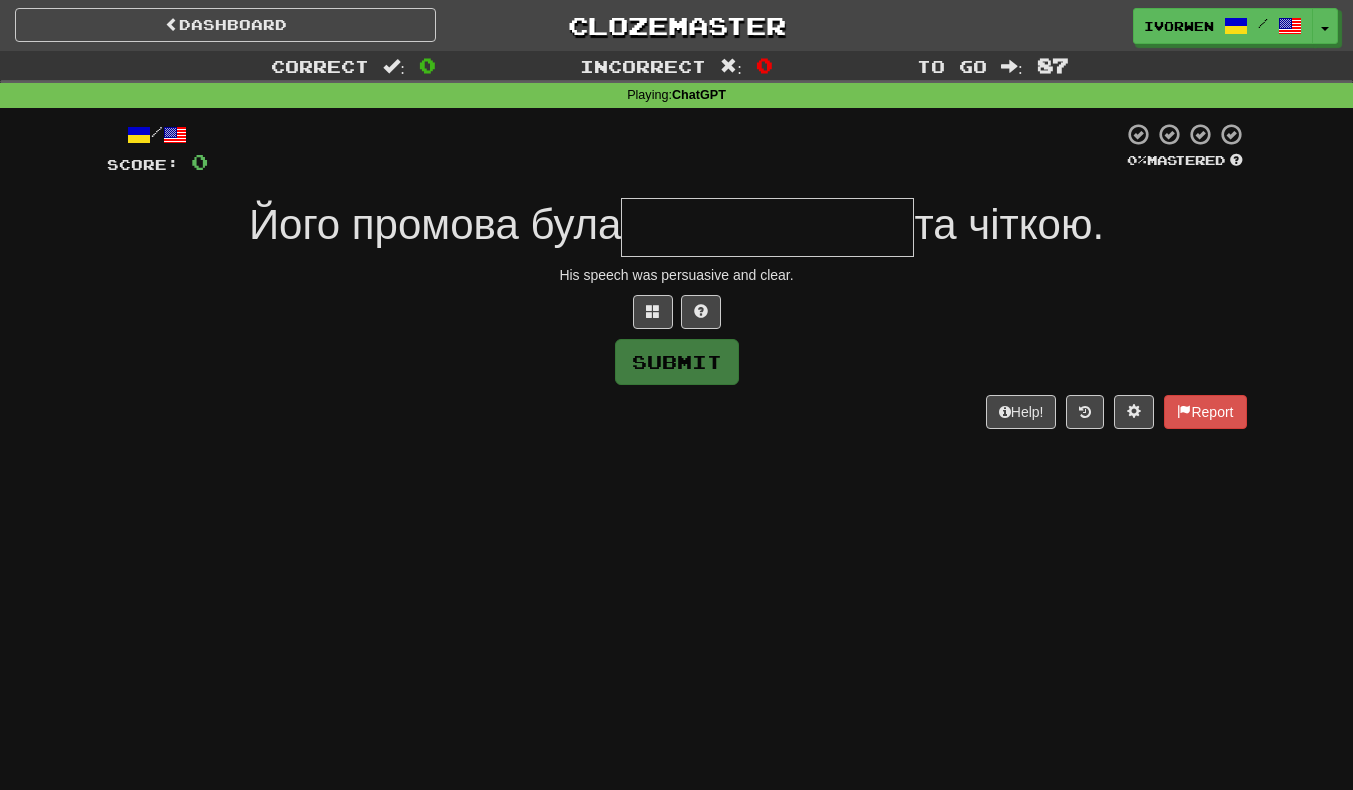 click on "Dashboard
Clozemaster
[USERNAME]
/
Toggle Dropdown
Dashboard
Leaderboard
Activity Feed
Notifications
Profile
Discussions
Українська
/
English
Streak:
209
Review:
56
Daily Goal:  1116 /500
Polski
/
English
Streak:
80
Review:
0
Daily Goal:  544 /500
Nederlands
/
English
Streak:
79
Review:
0
Daily Goal:  212 /200
Русский
/
English
Streak:
78
Review:
14
Daily Goal:  560 /500
Srpski
/
English
Streak:
75
Review:
23
Daily Goal:  188 /100
Беларуская
/
English
Streak:
71
Review:
0
Daily Goal:  196 /100
Български
/
English
Streak:
44" at bounding box center [676, 395] 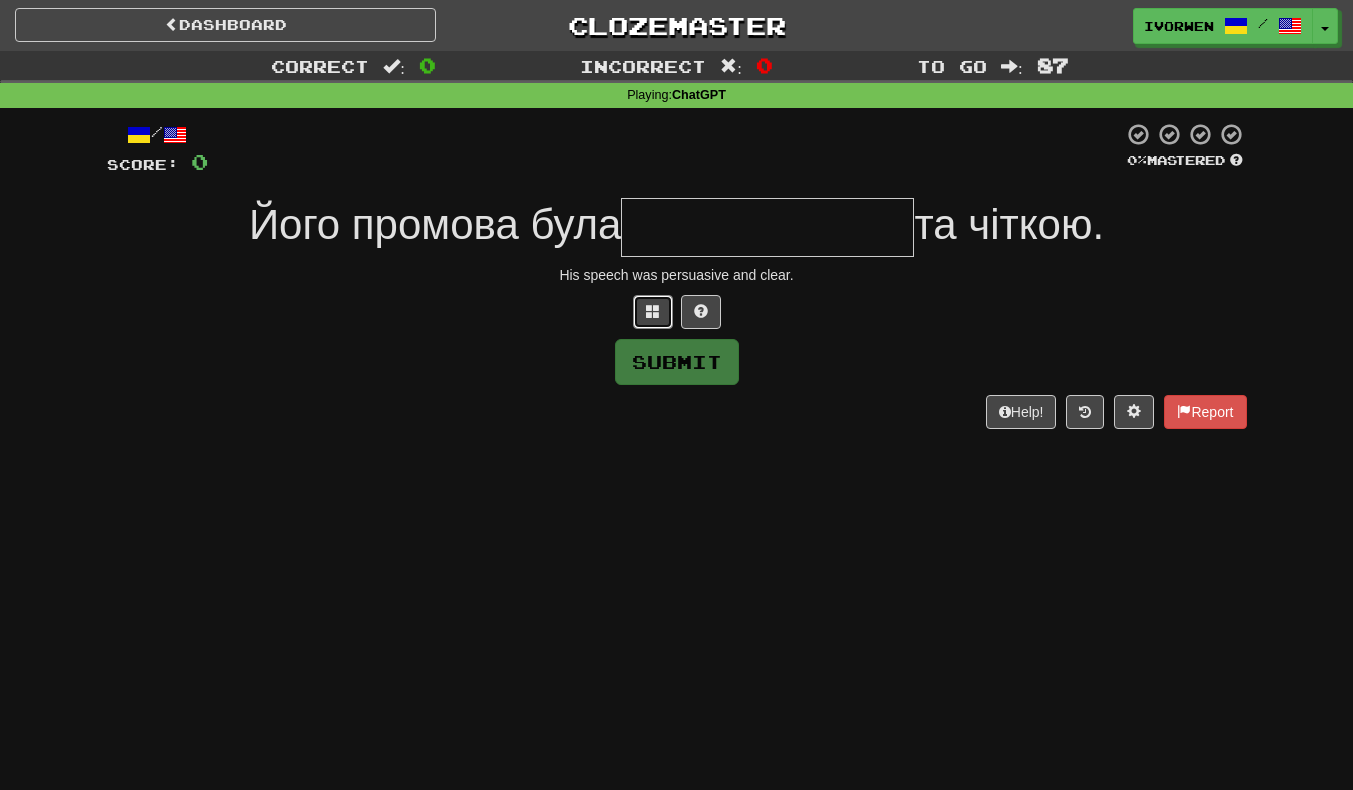 click at bounding box center (653, 312) 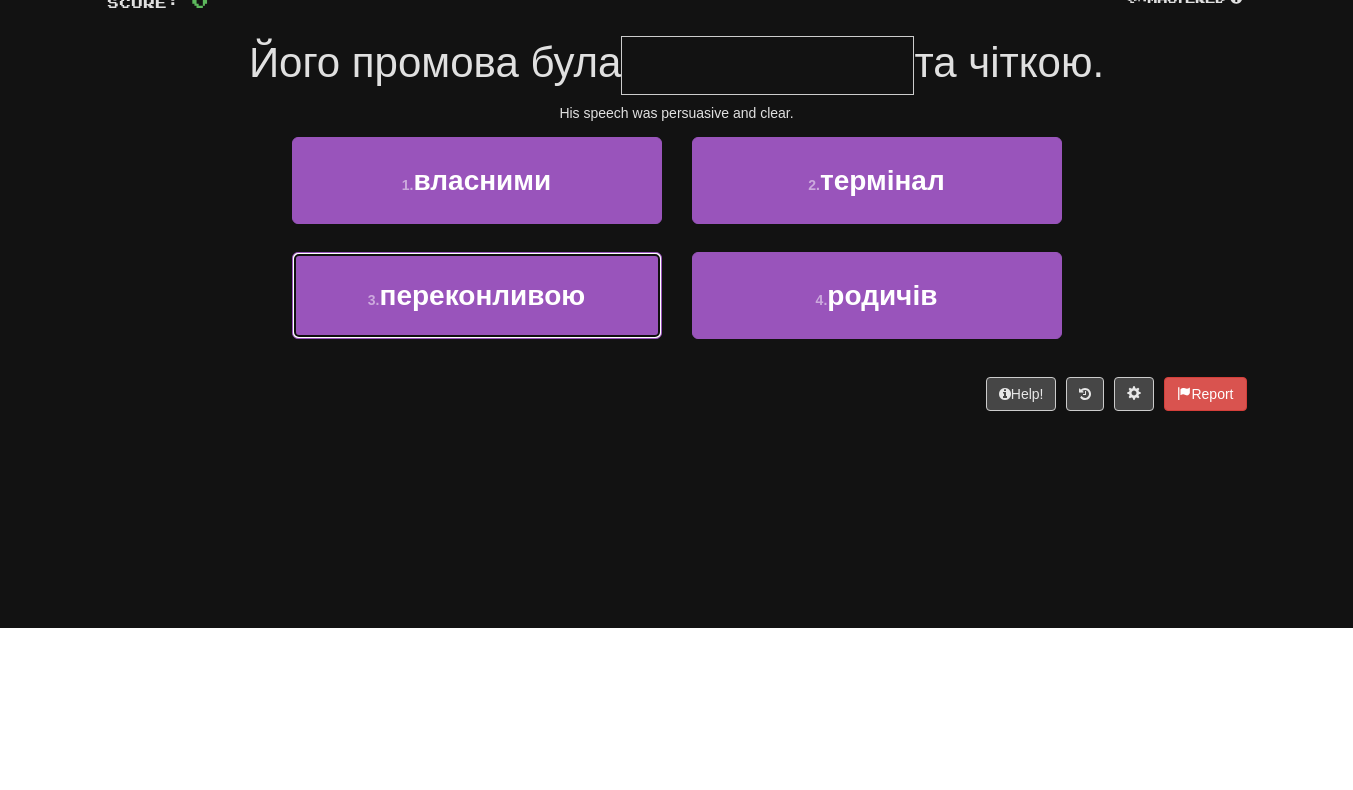 click on "3 .  переконливою" at bounding box center [477, 457] 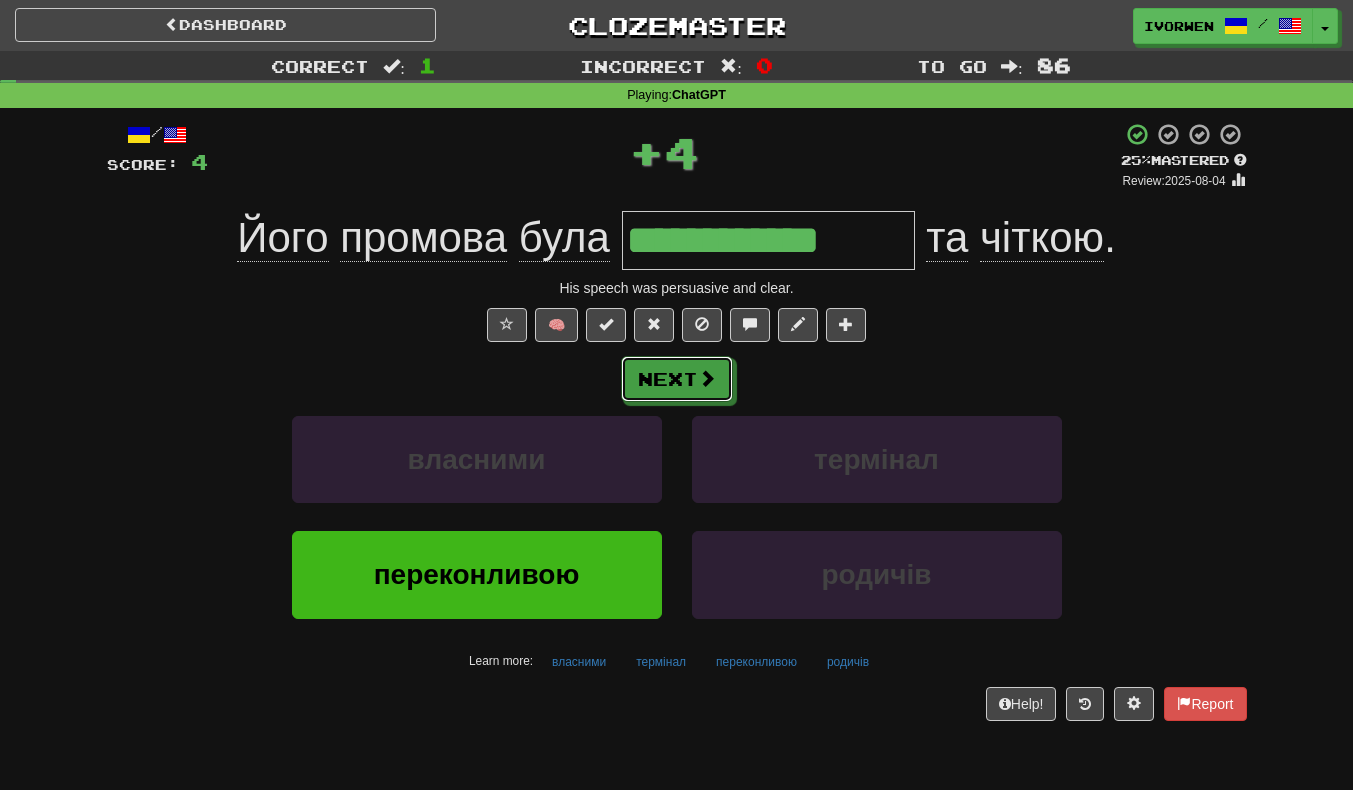 click on "Next" at bounding box center (677, 379) 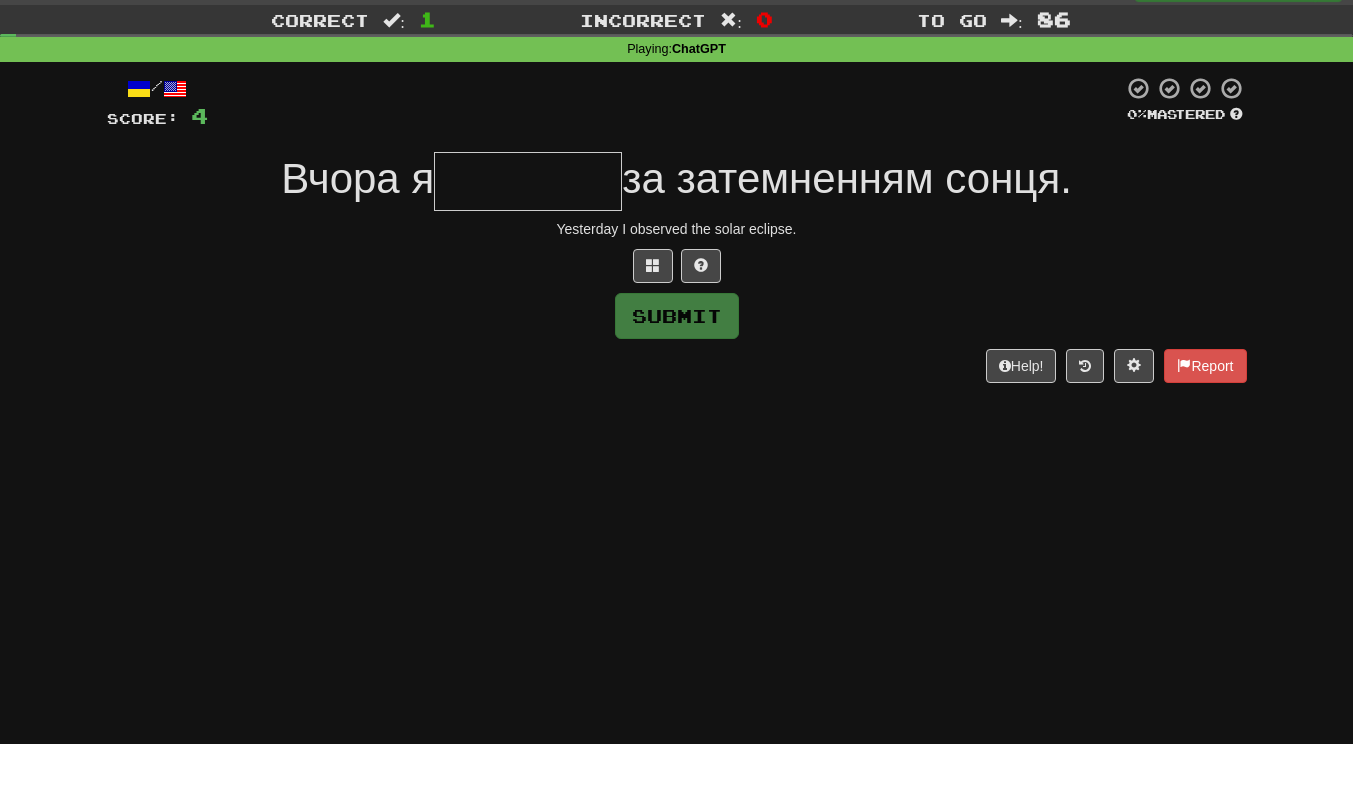 type on "*" 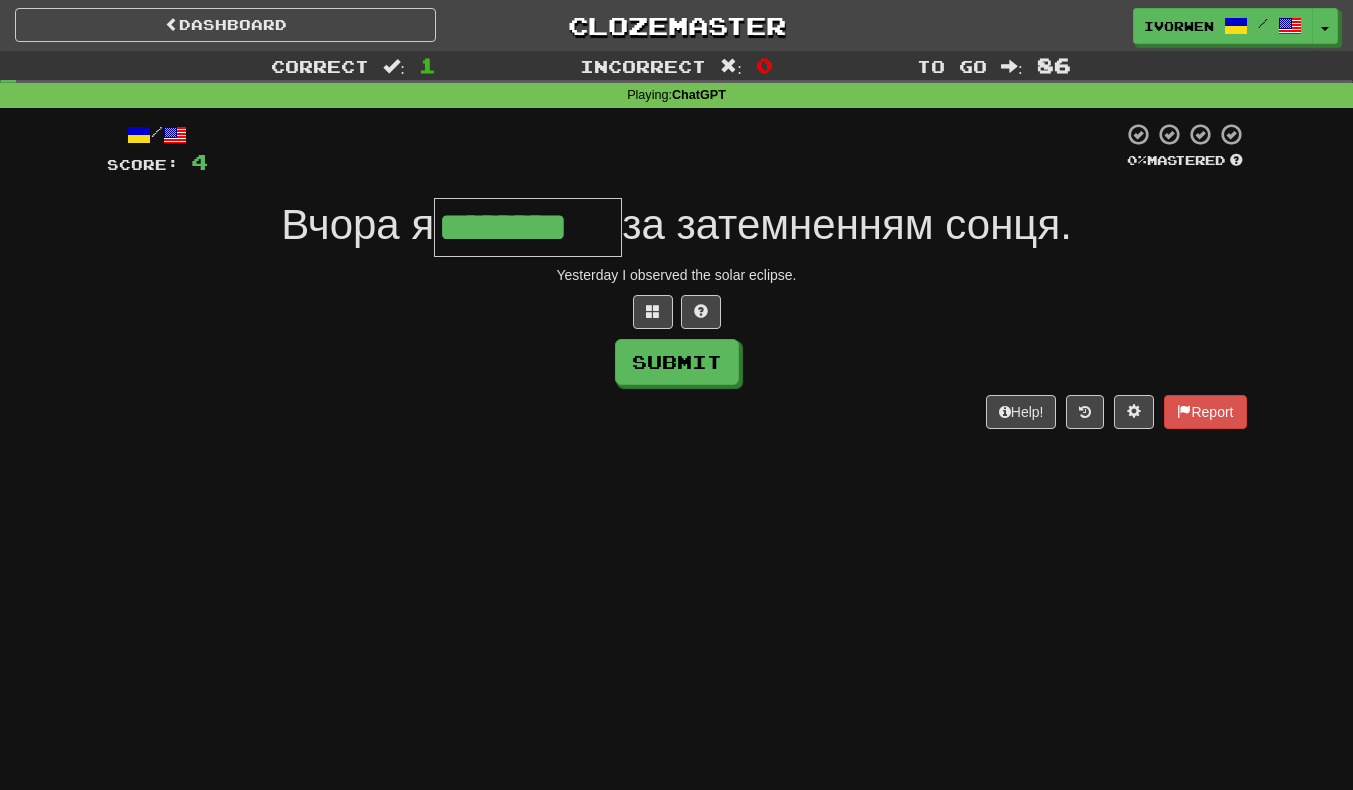 scroll, scrollTop: 0, scrollLeft: 0, axis: both 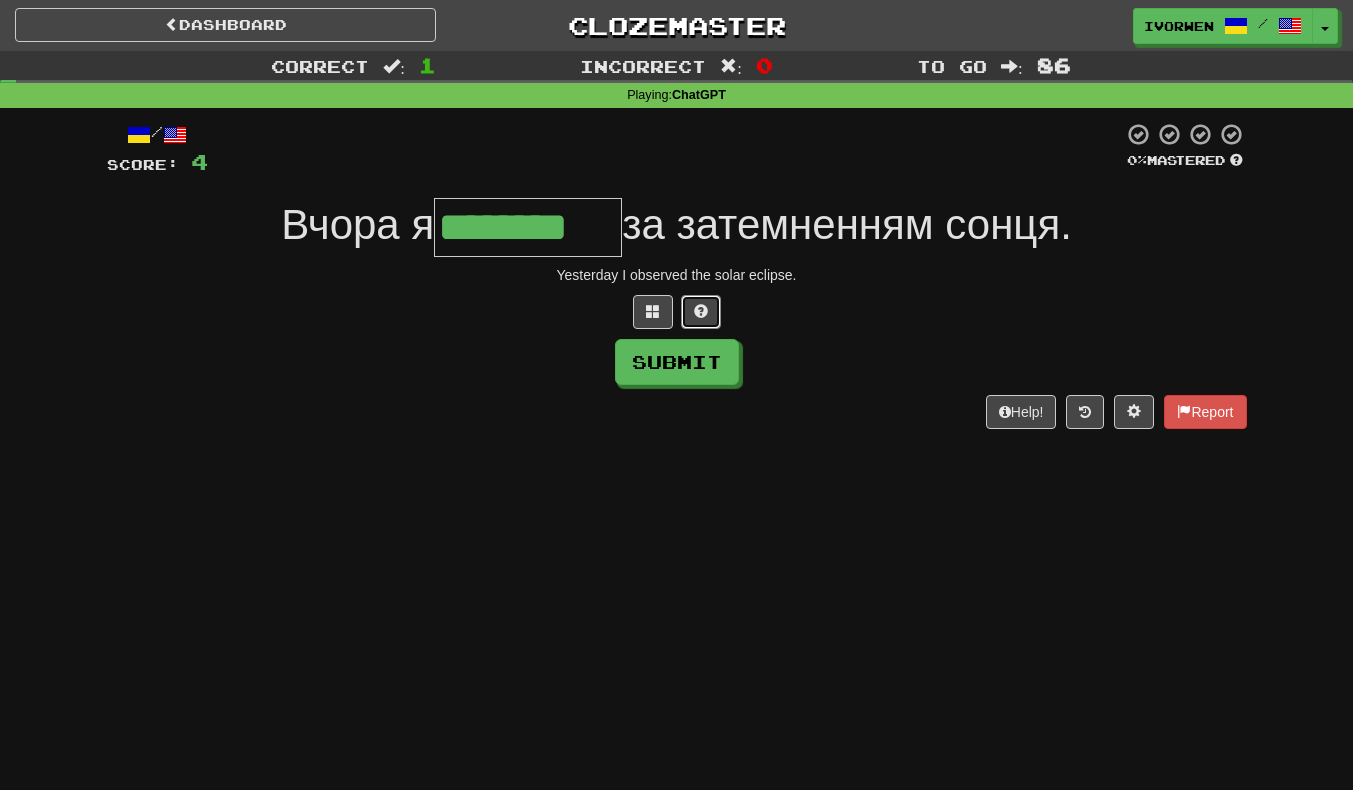 click at bounding box center [701, 312] 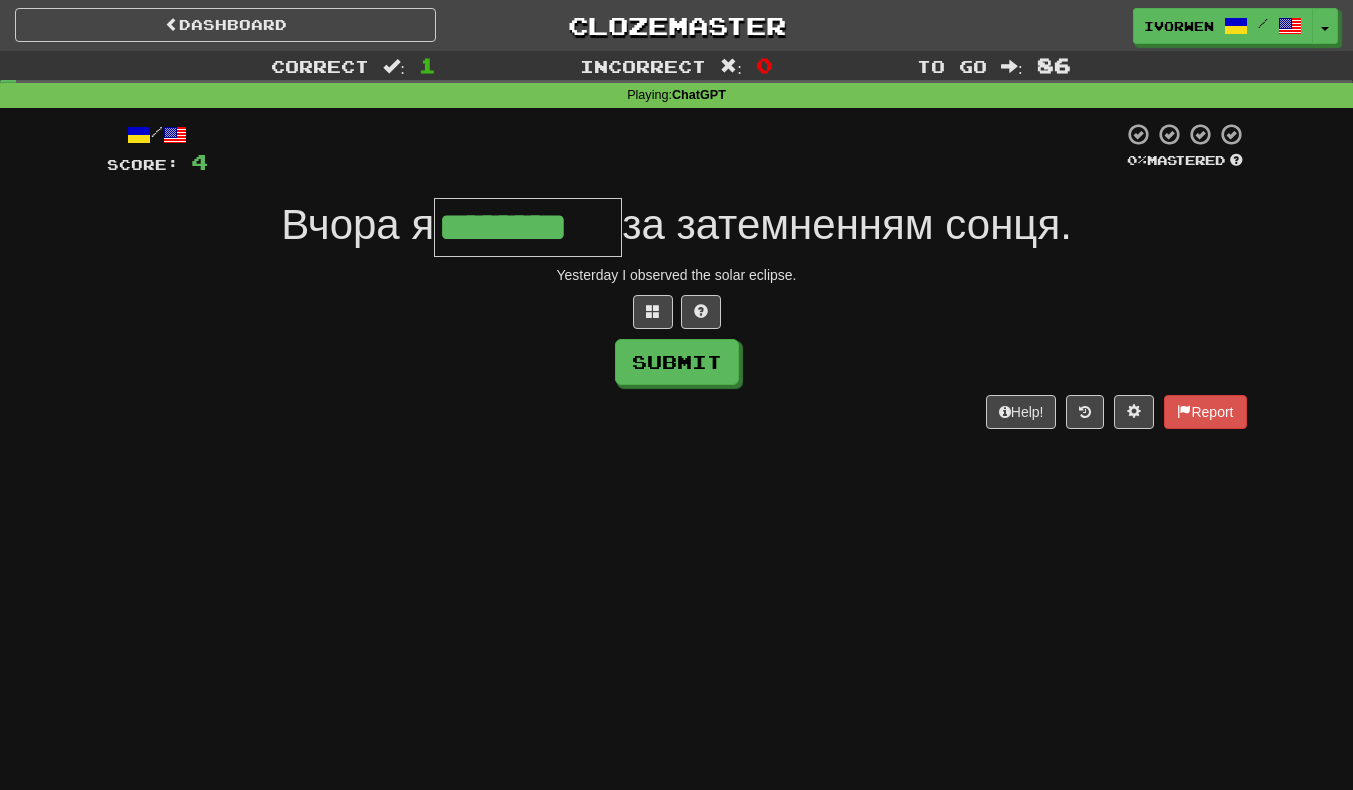 type on "*********" 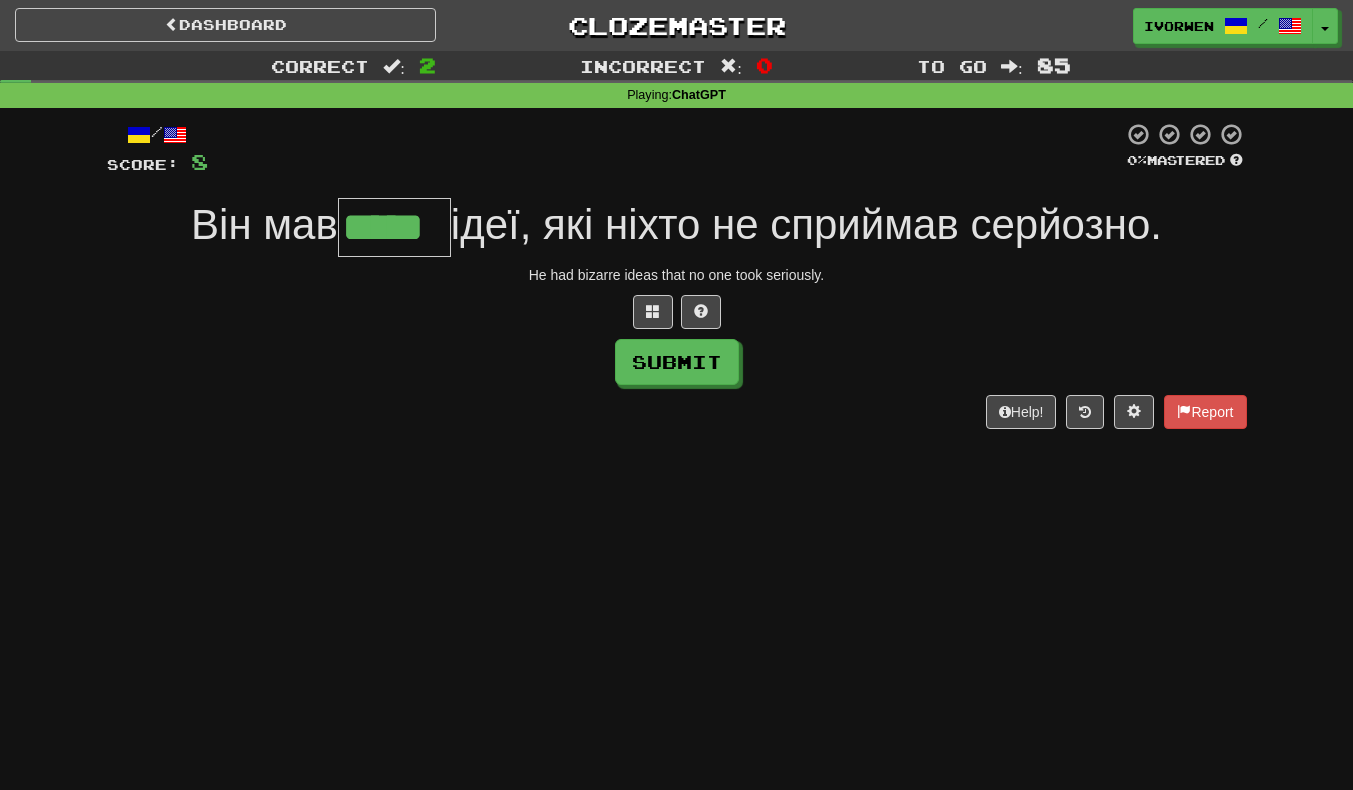 scroll, scrollTop: 0, scrollLeft: 1, axis: horizontal 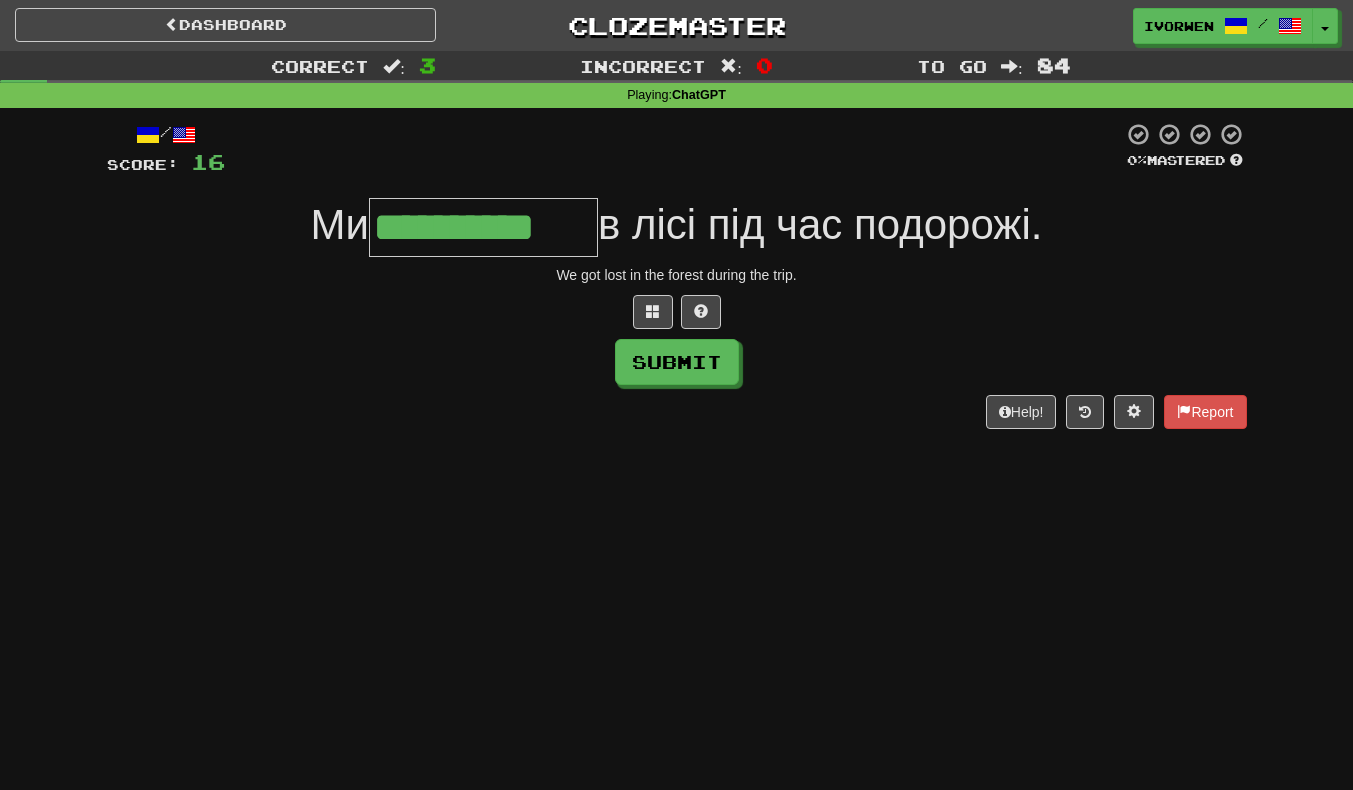type on "**********" 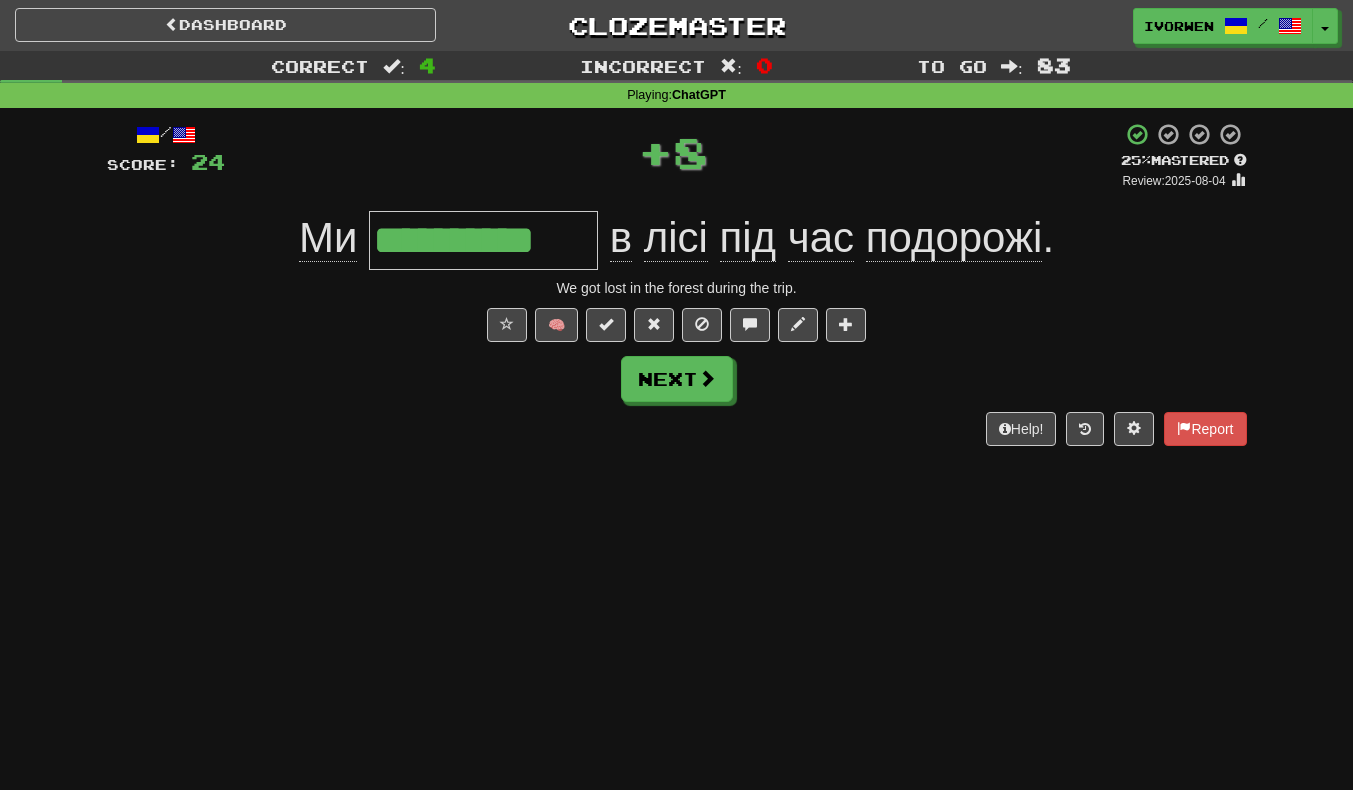 scroll, scrollTop: 0, scrollLeft: 0, axis: both 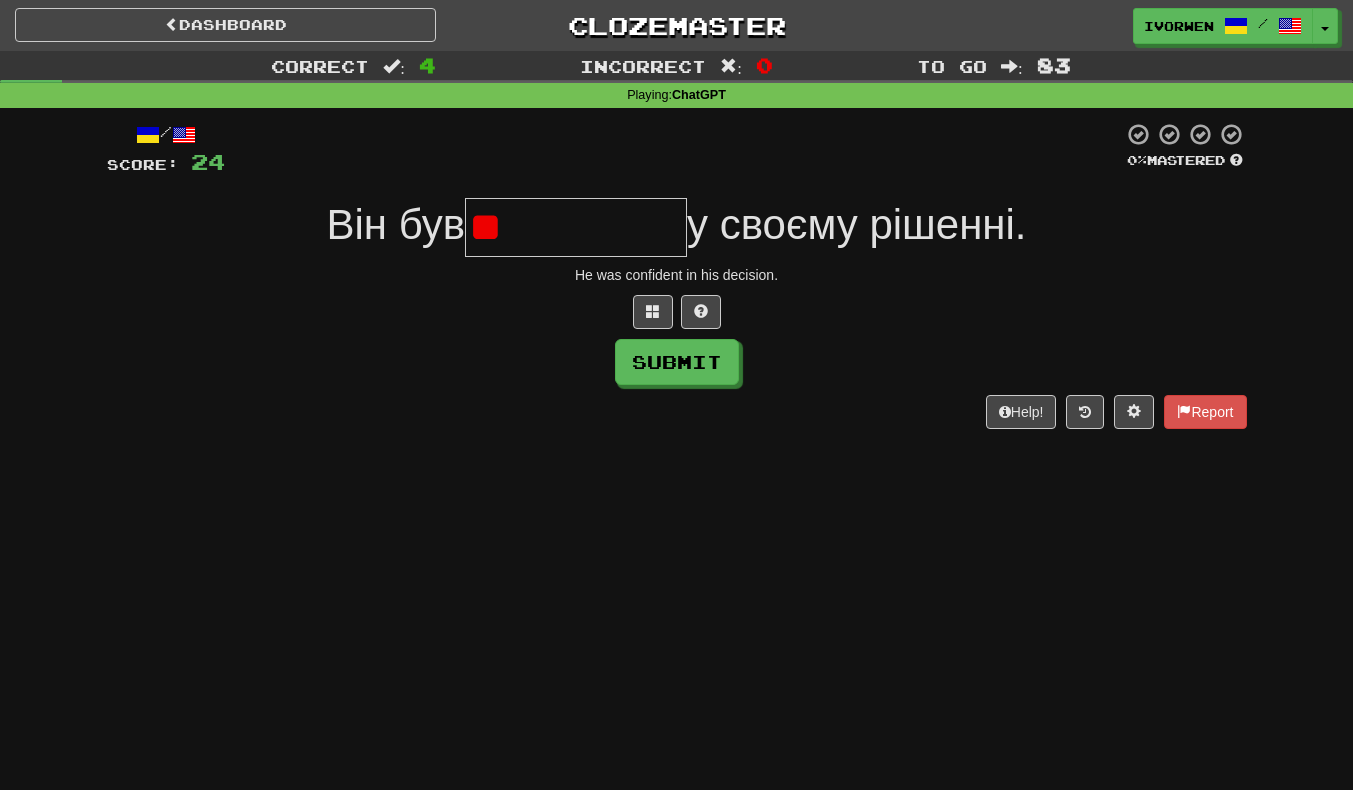 type on "*" 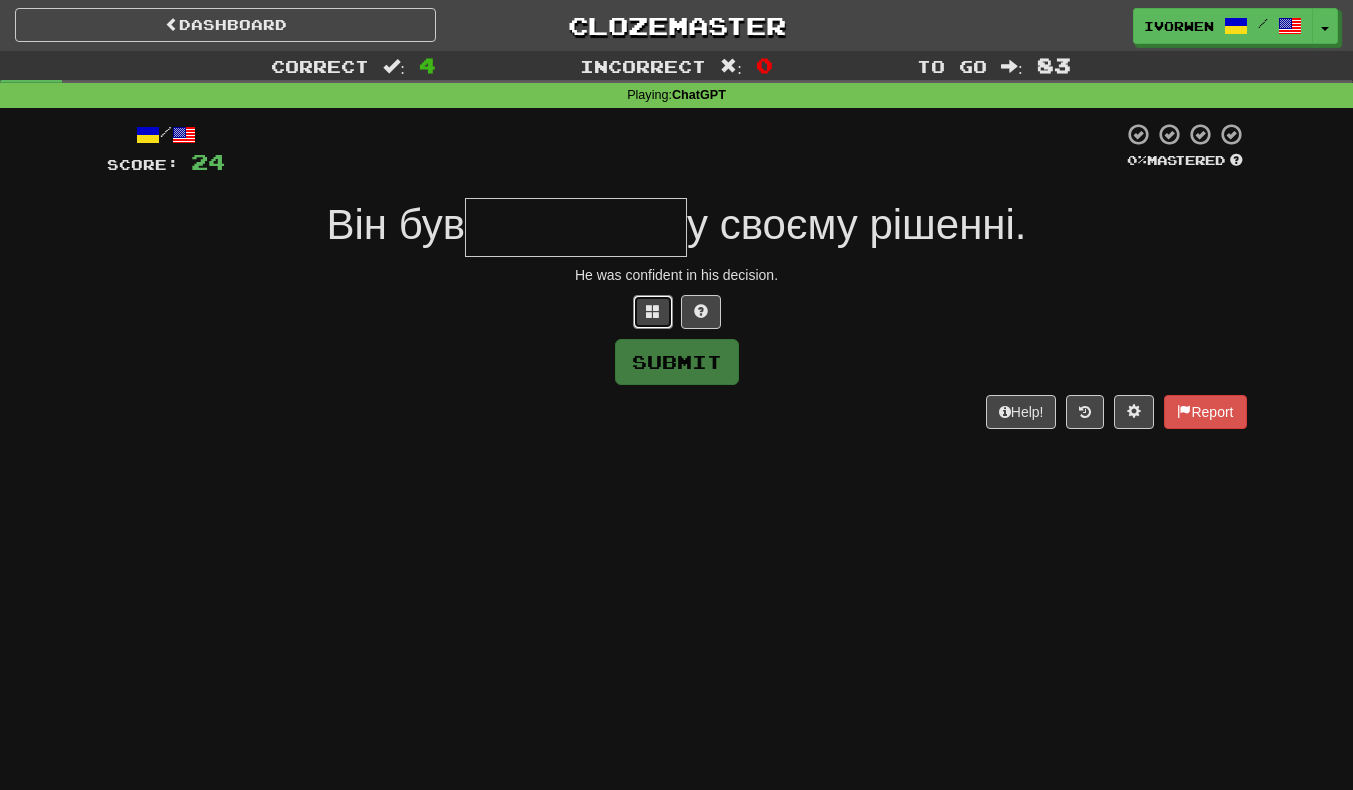 click at bounding box center [653, 312] 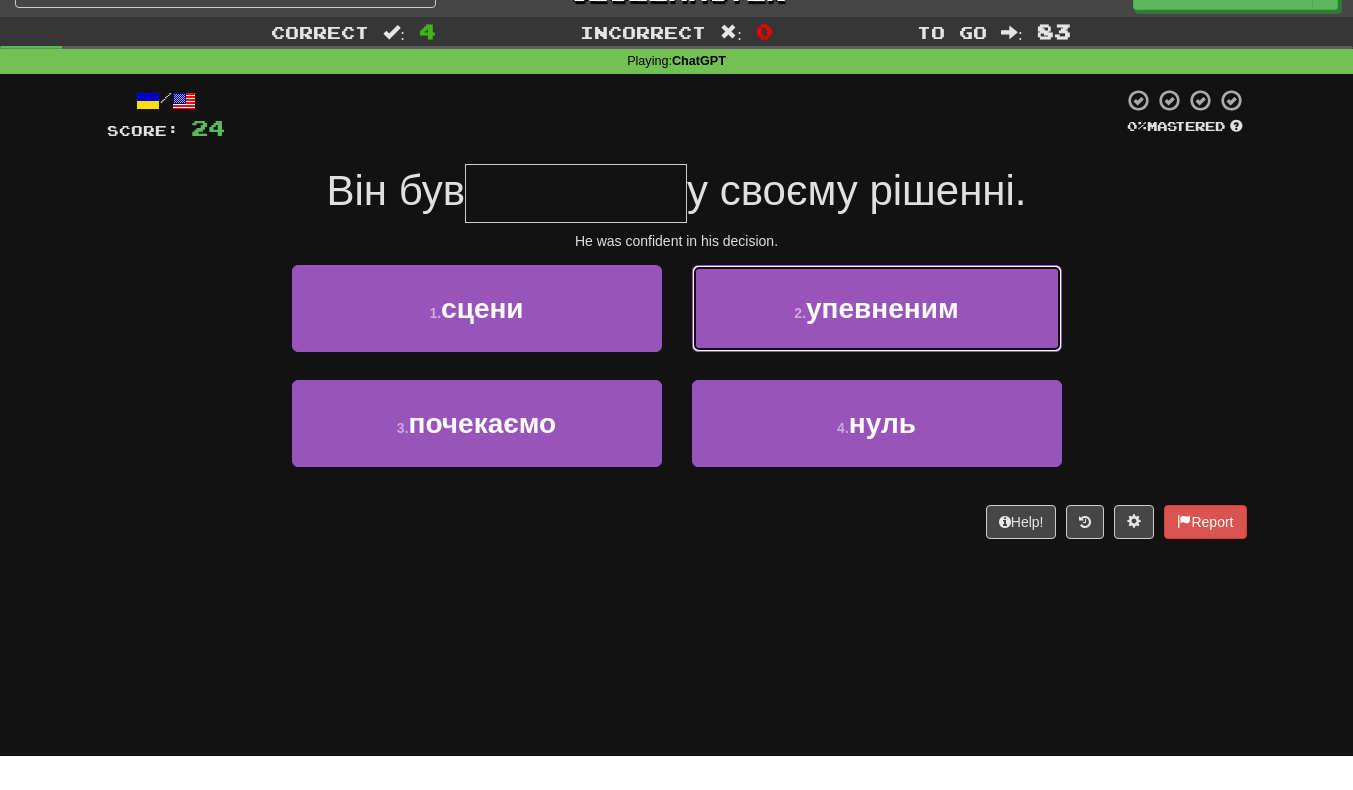 click on "2 .  упевненим" at bounding box center (877, 342) 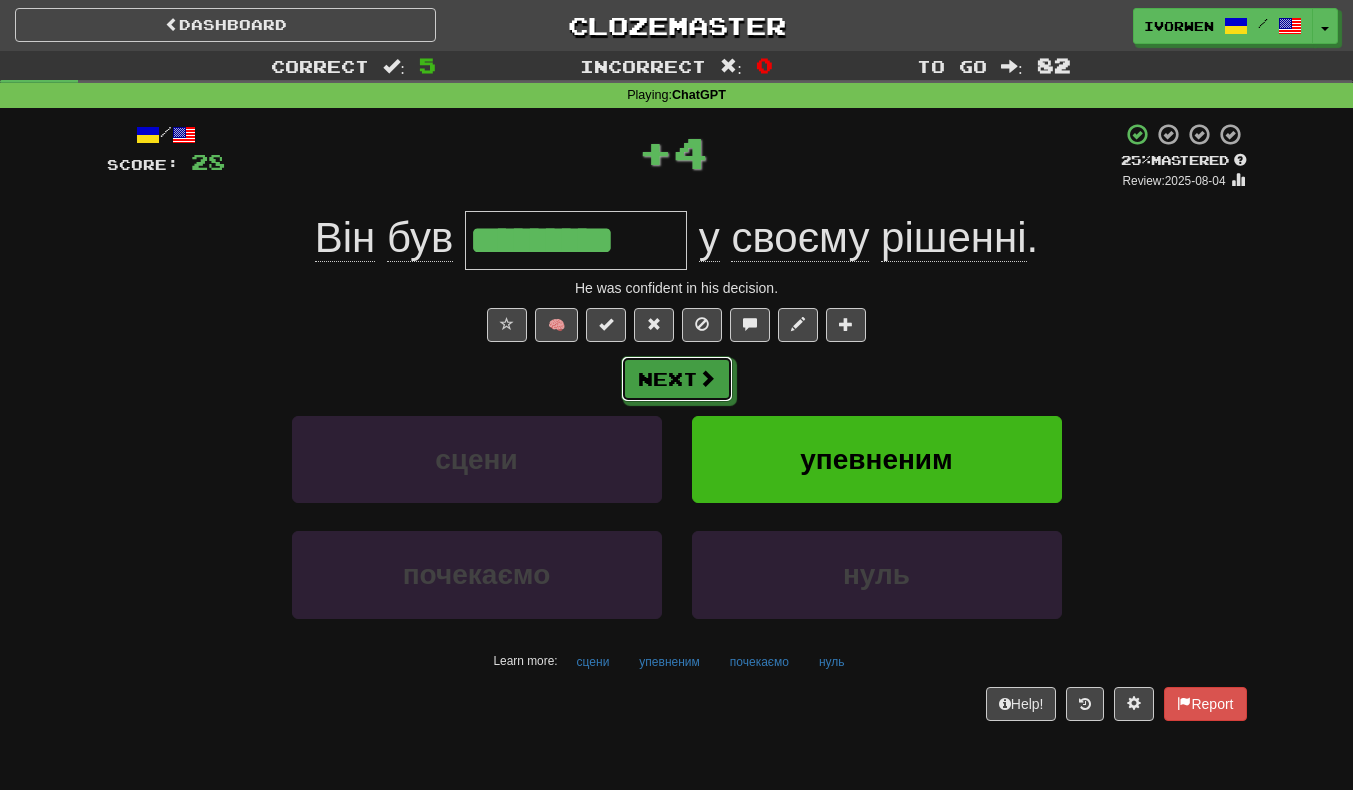 click on "Next" at bounding box center [677, 379] 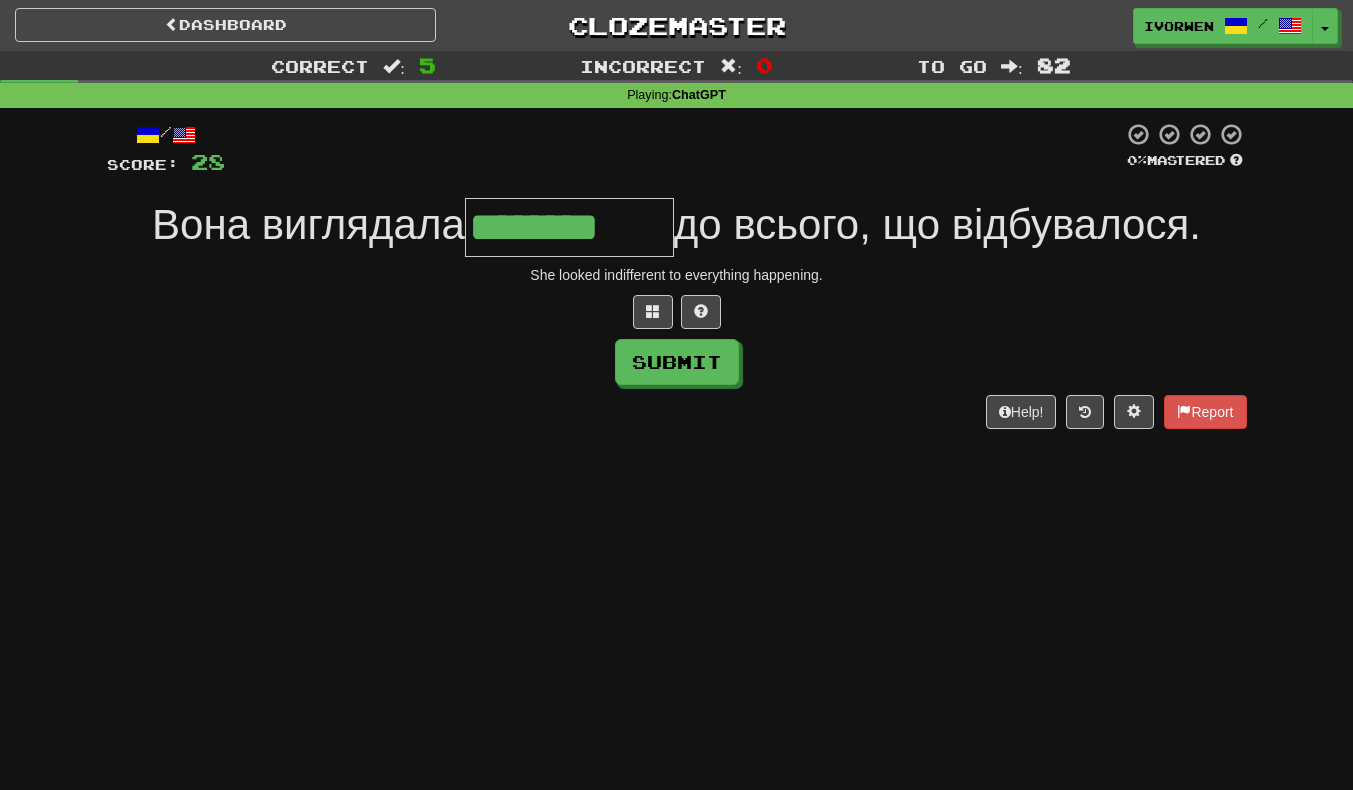scroll, scrollTop: 0, scrollLeft: 2, axis: horizontal 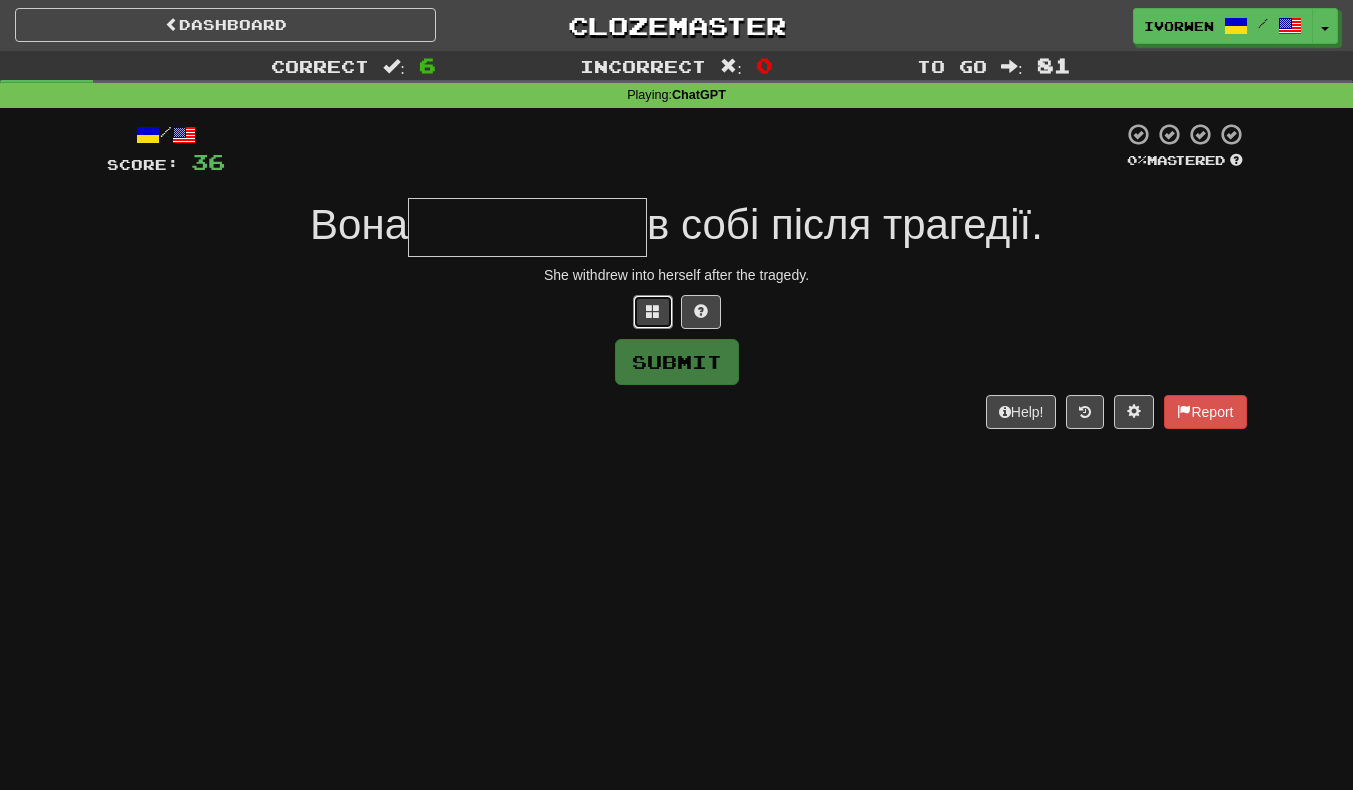 click at bounding box center [653, 312] 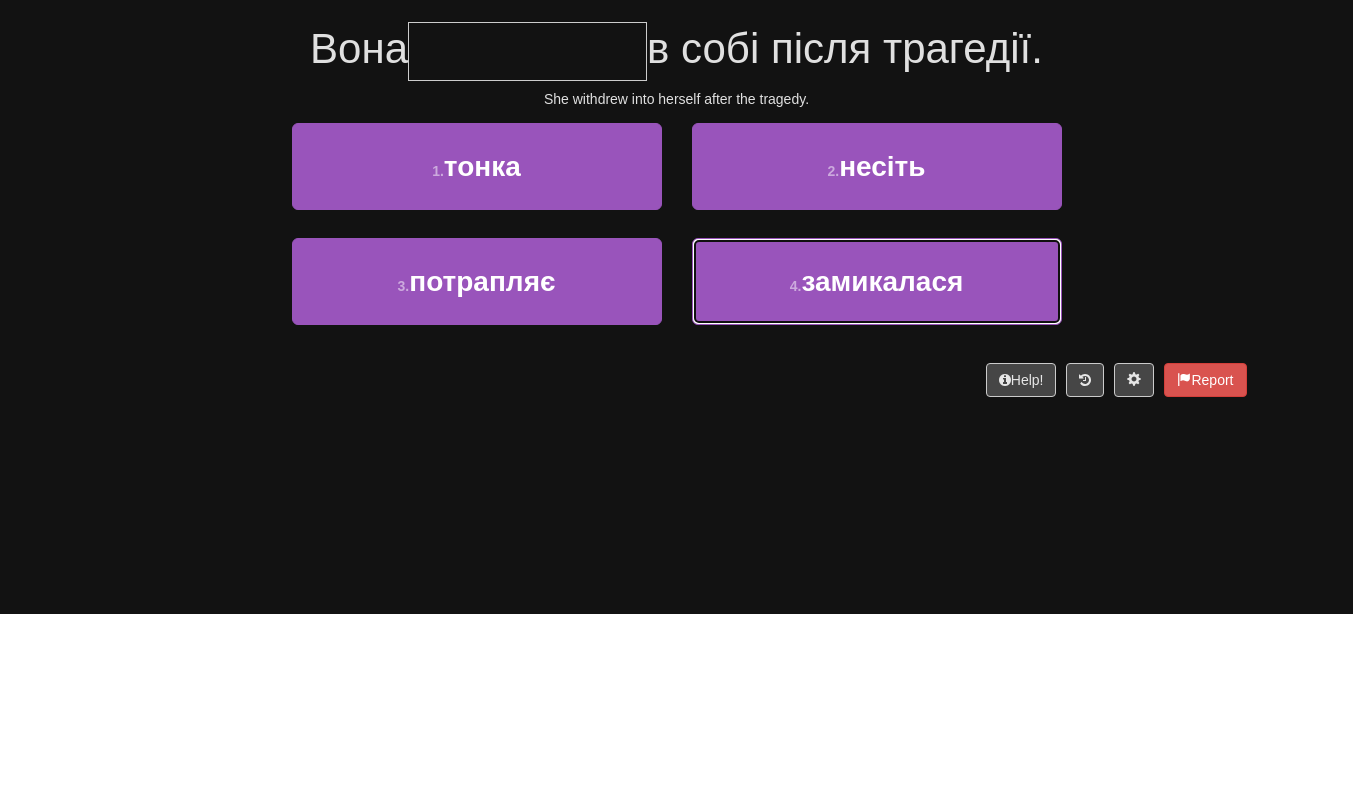 click on "4 .  замикалася" at bounding box center (877, 457) 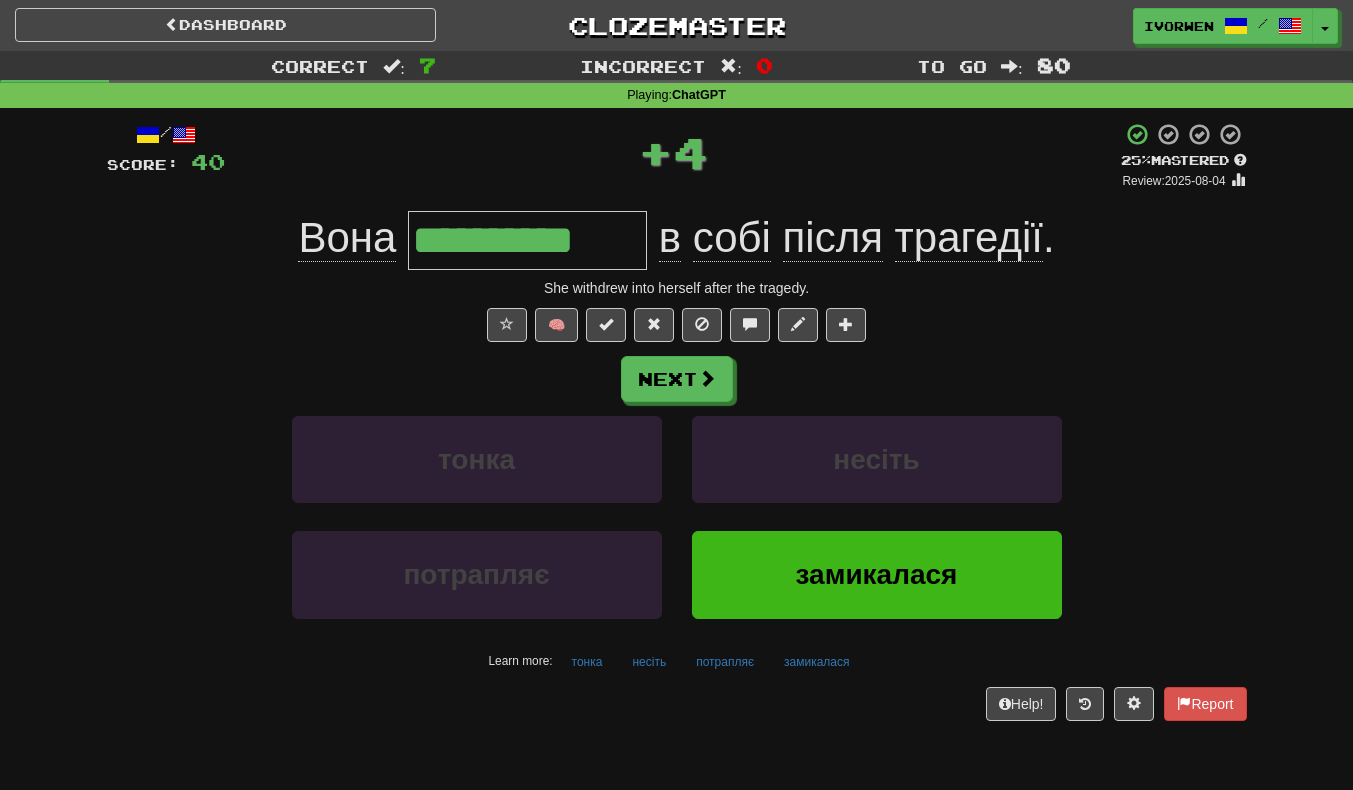 click on "**********" at bounding box center [527, 240] 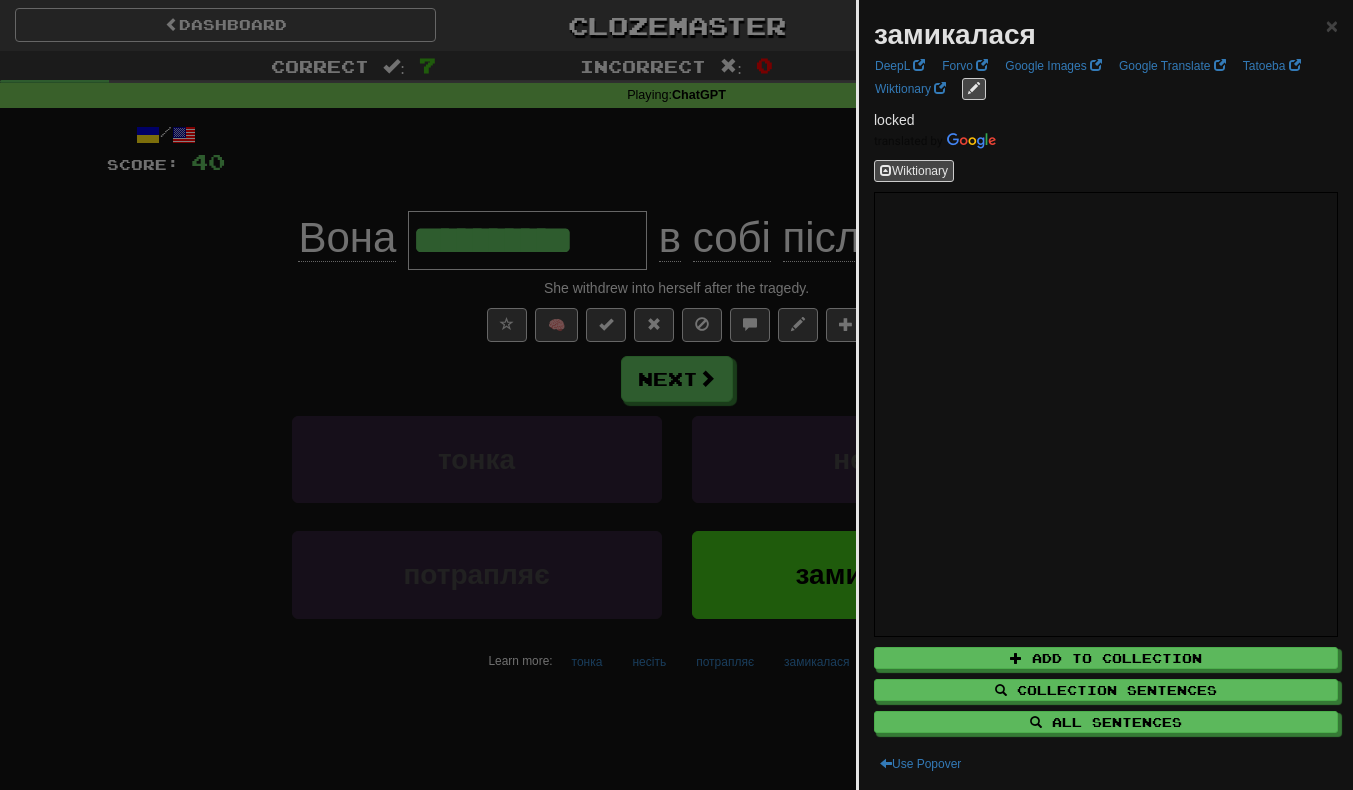 click at bounding box center [676, 395] 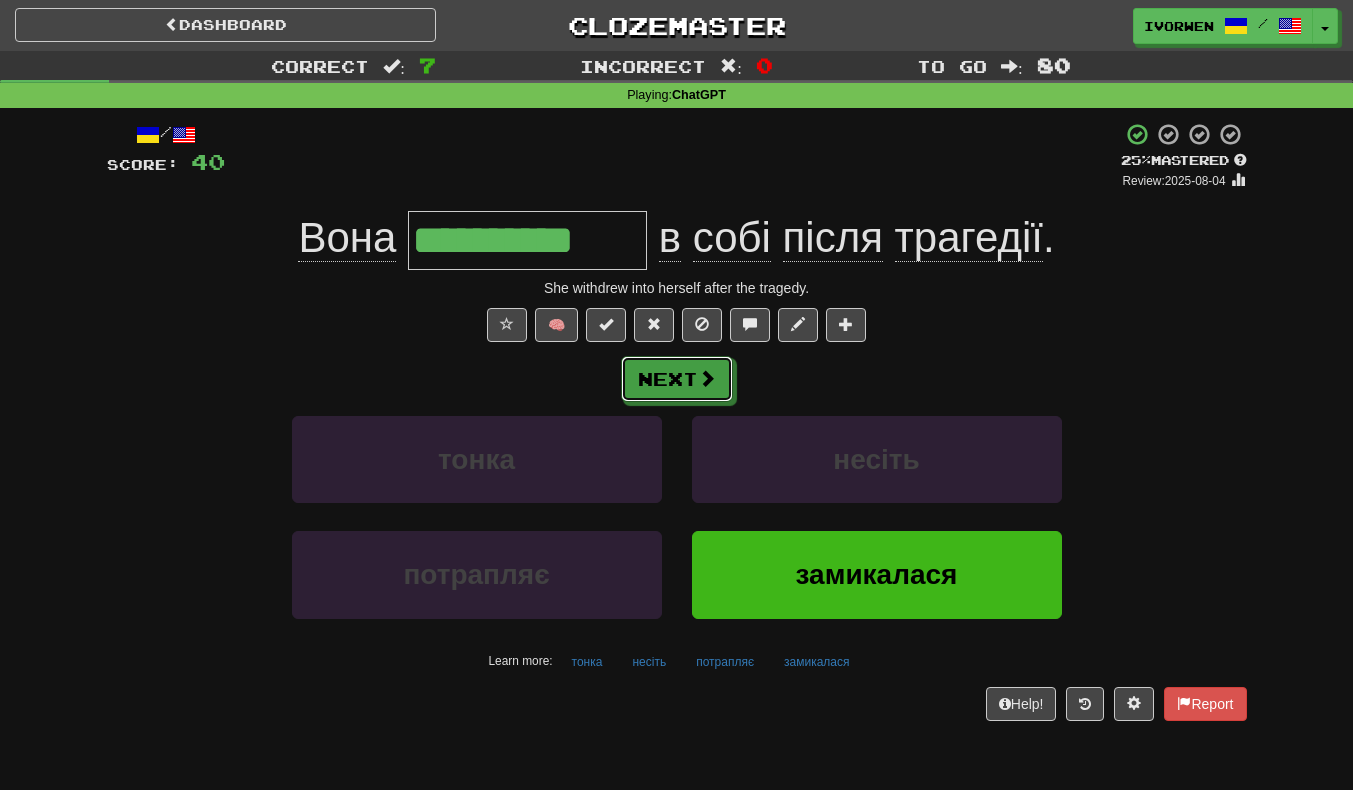 click at bounding box center [707, 378] 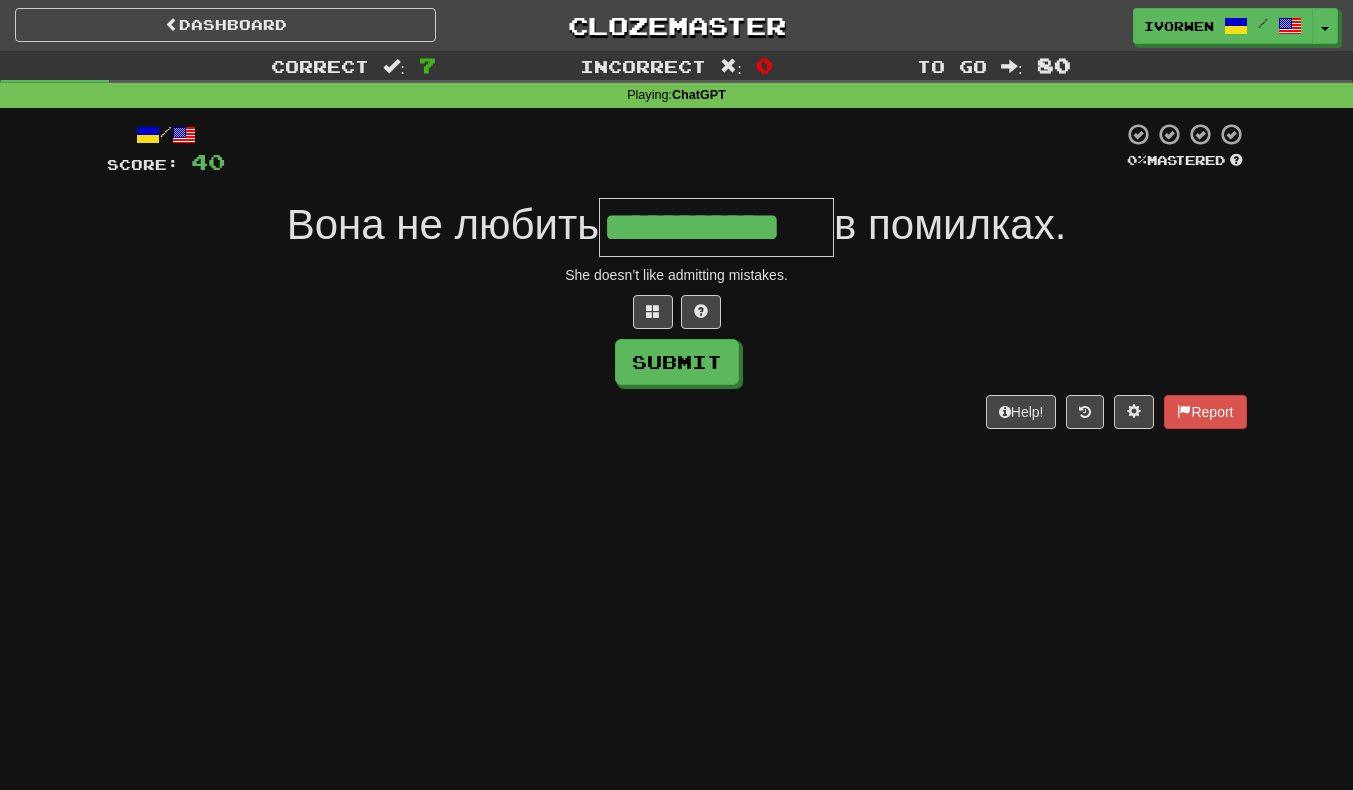 scroll, scrollTop: 0, scrollLeft: 4, axis: horizontal 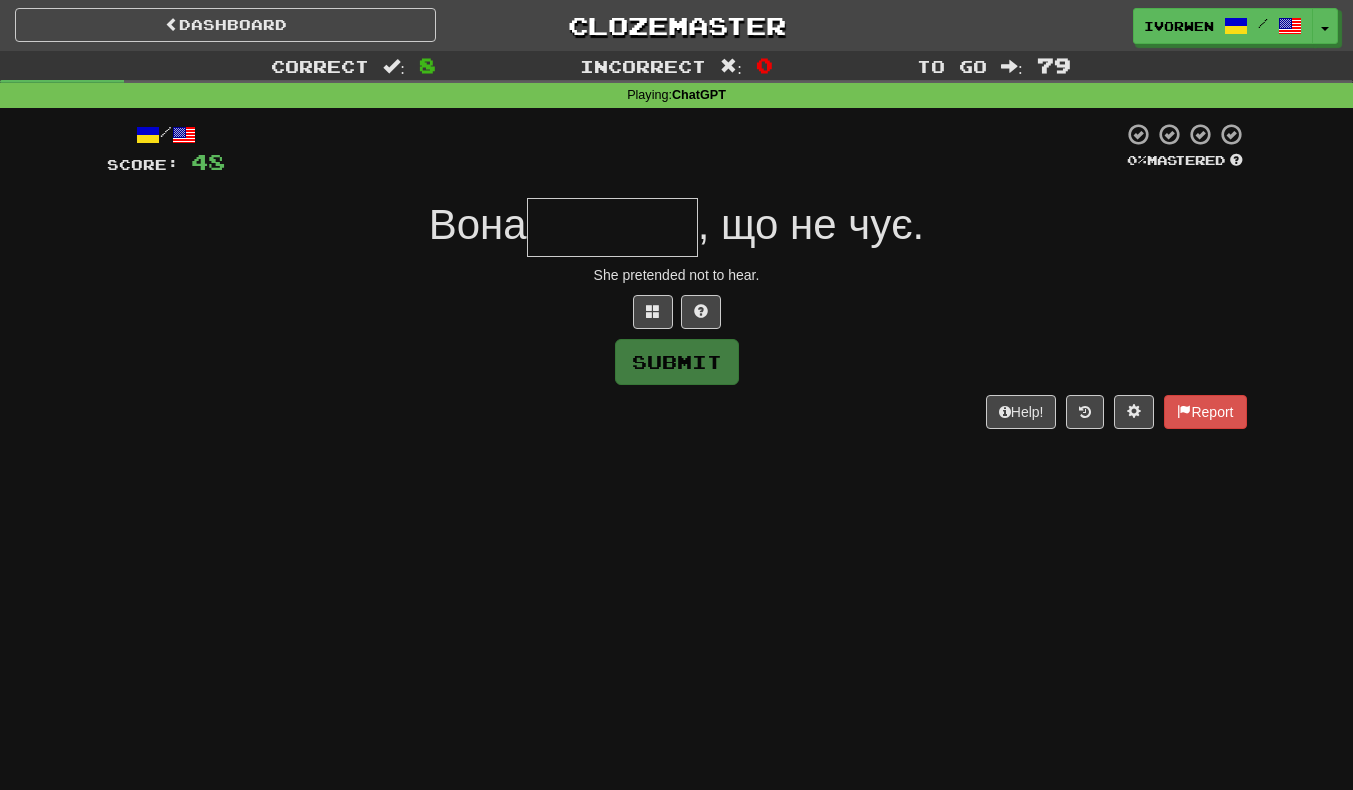 type on "*" 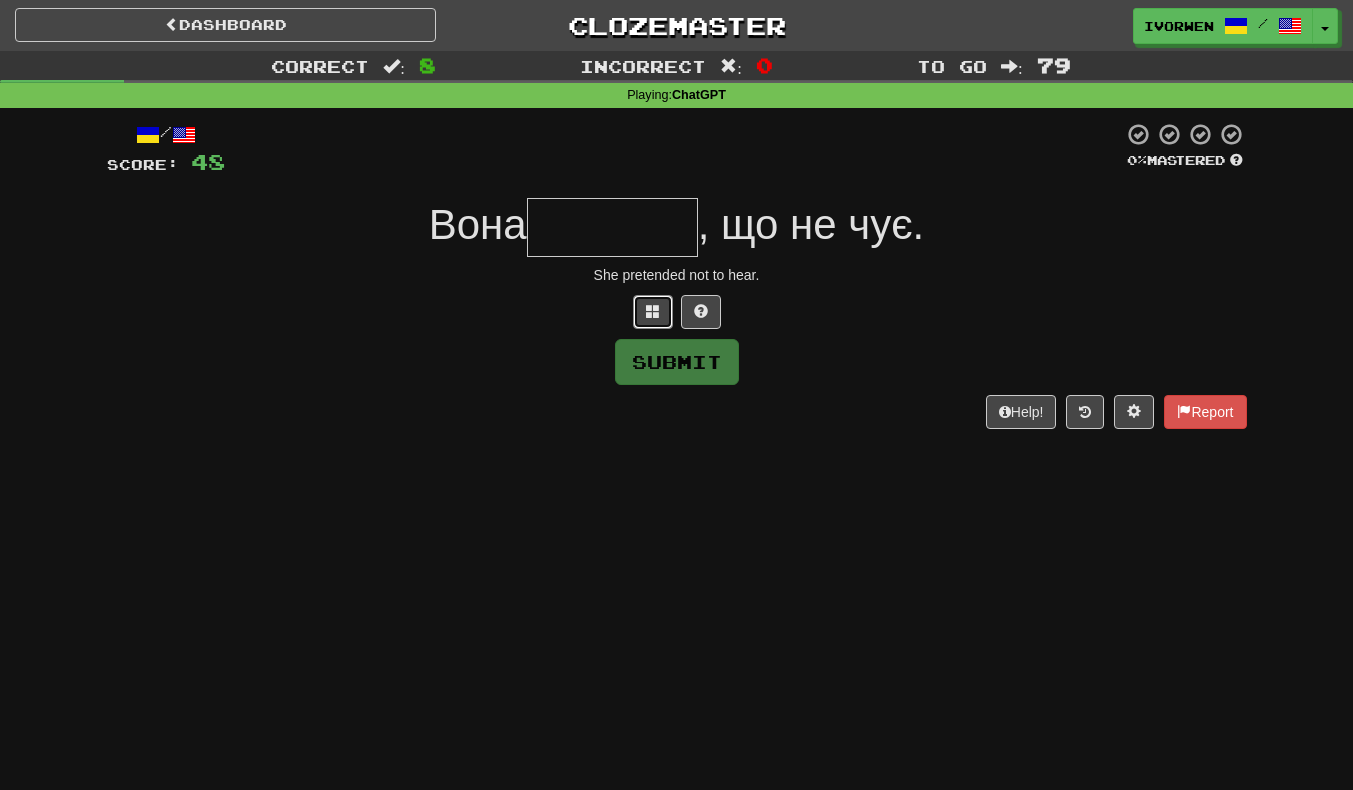 click at bounding box center (653, 312) 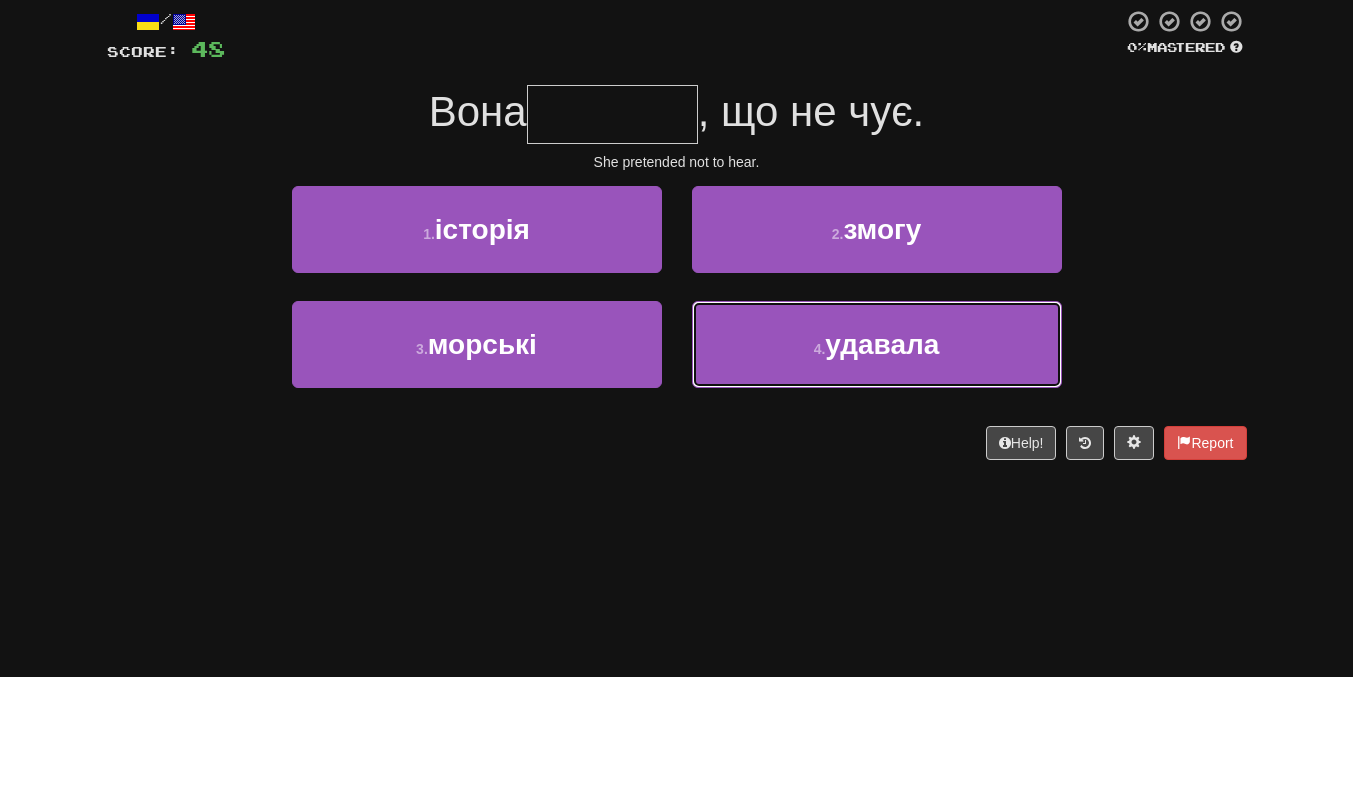 click on "4 .  удавала" at bounding box center (877, 457) 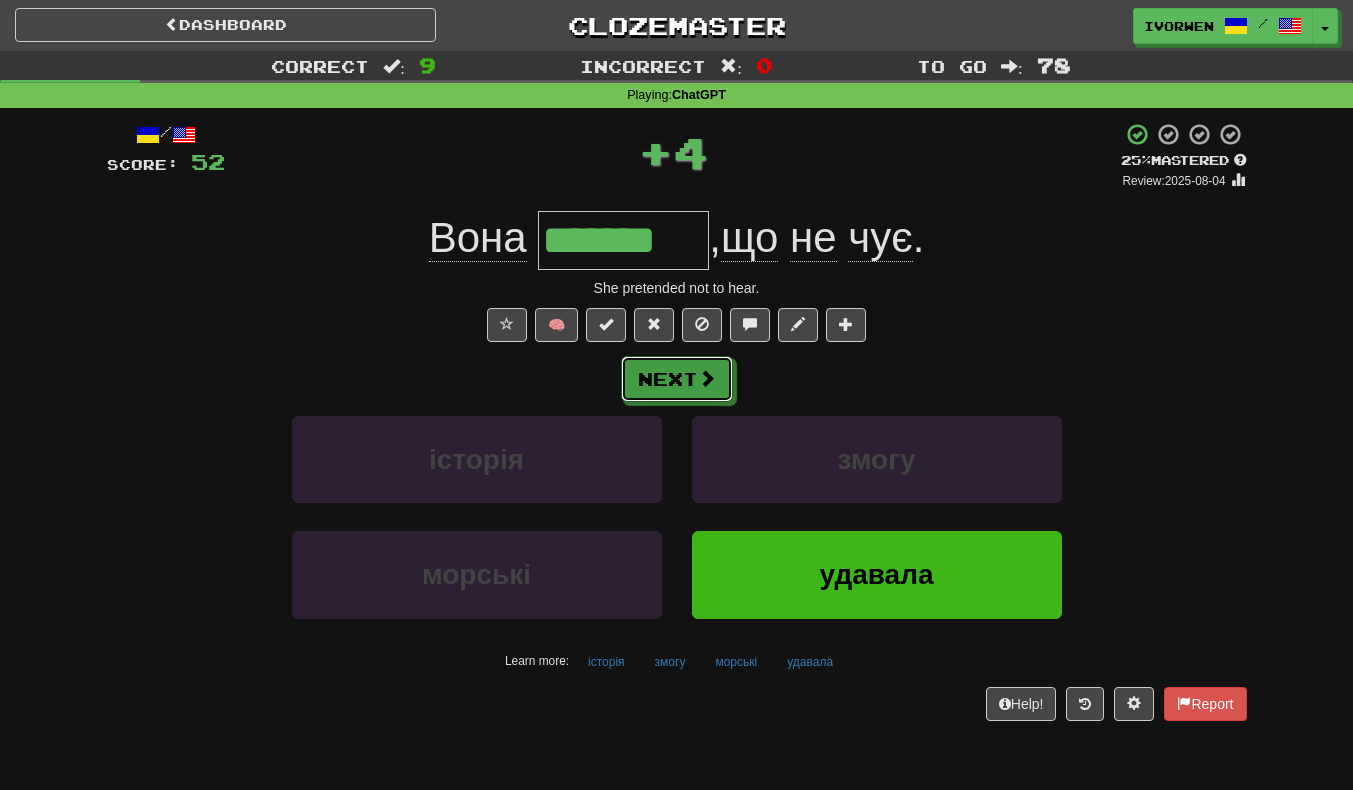 click on "Next" at bounding box center [677, 379] 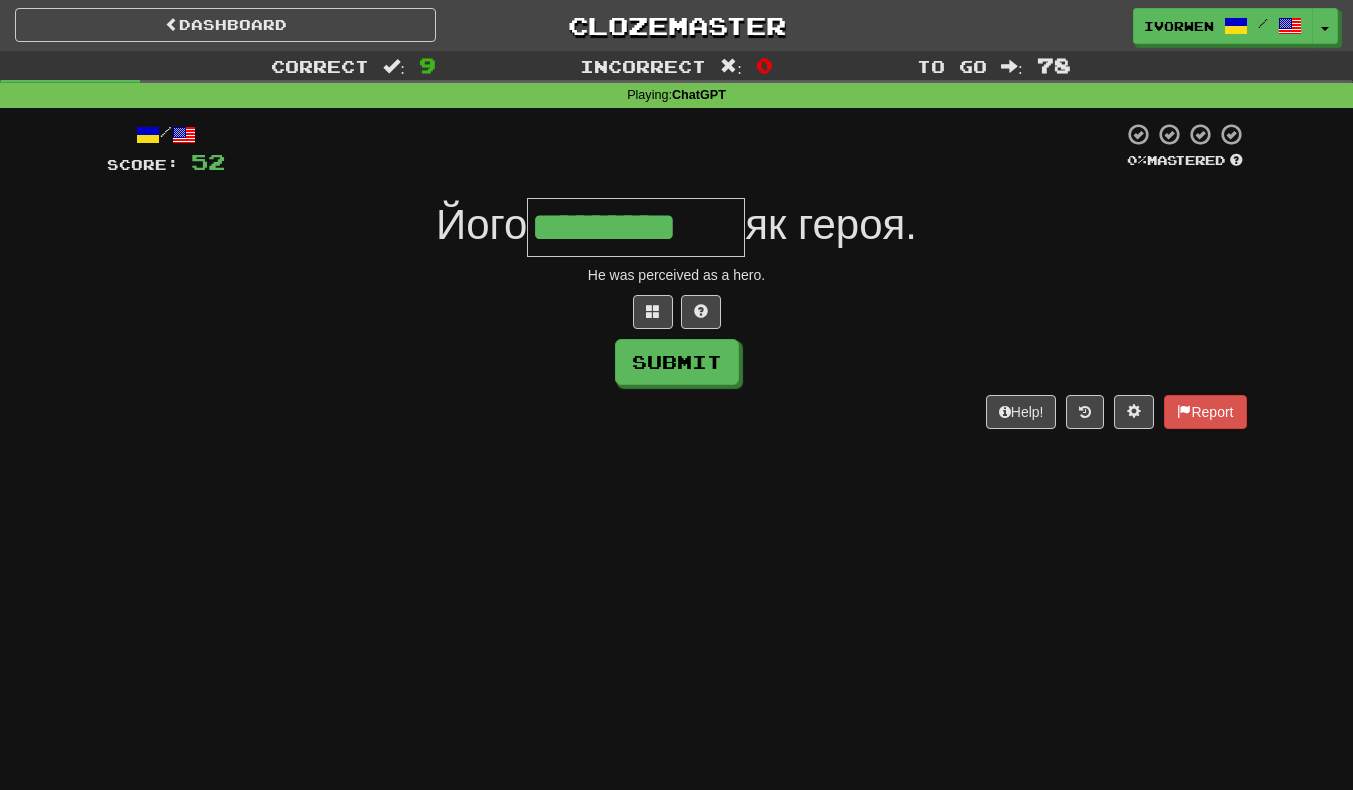 scroll, scrollTop: 0, scrollLeft: 7, axis: horizontal 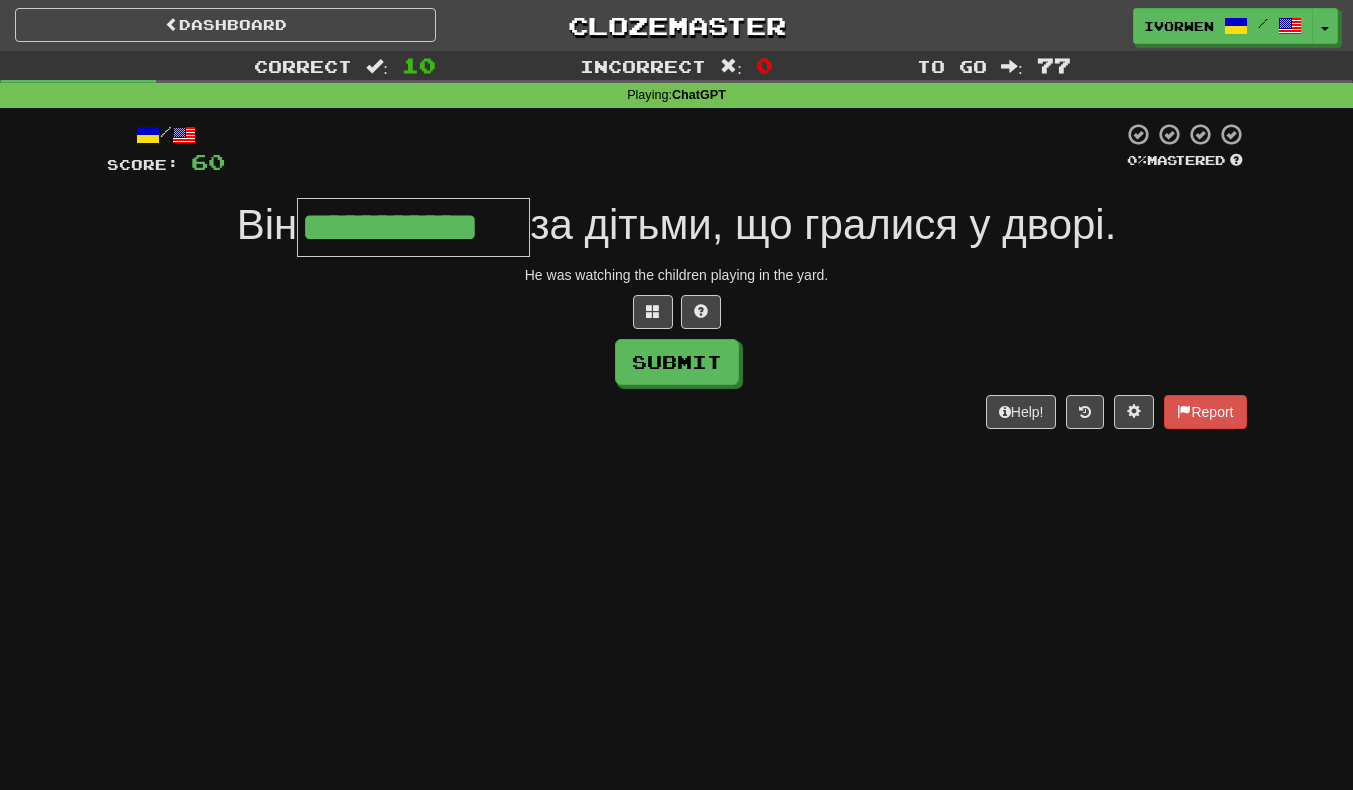 type on "**********" 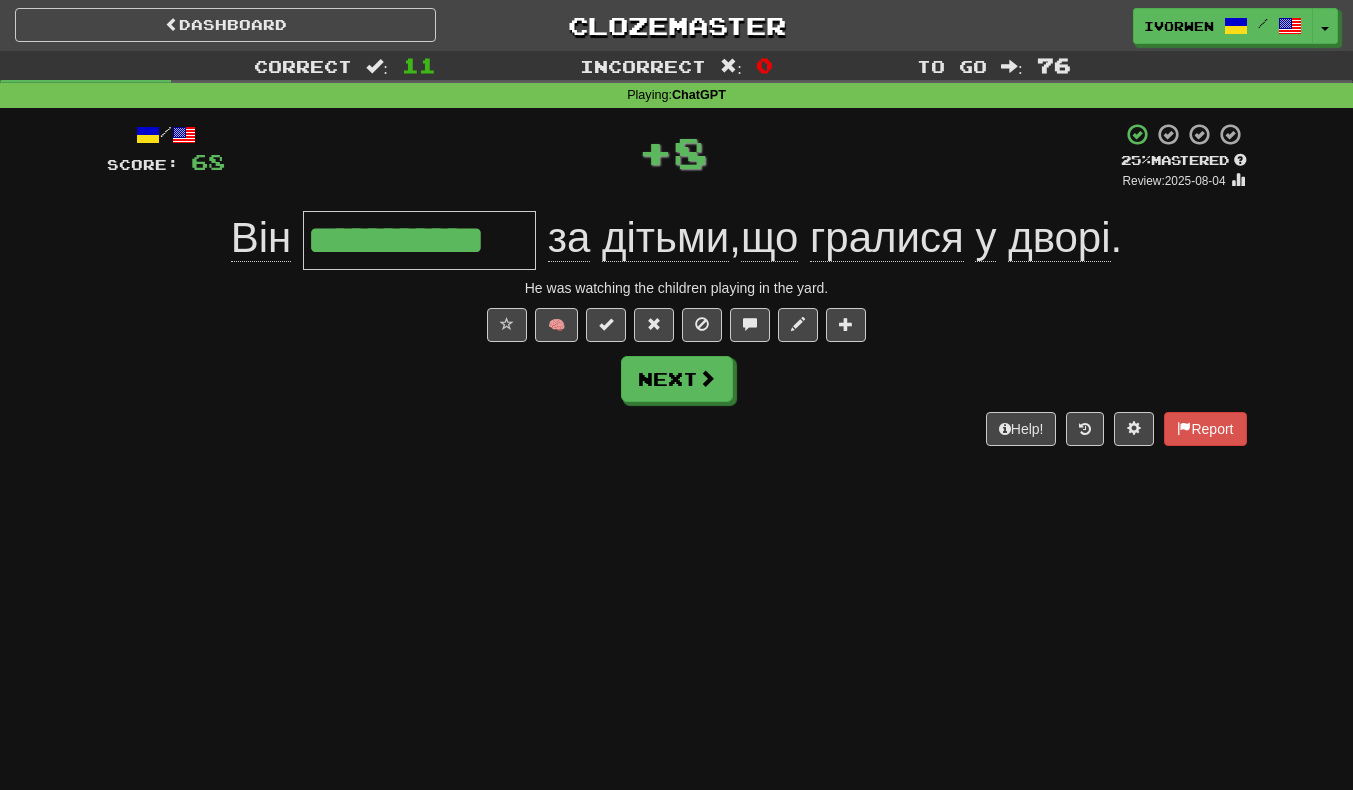 scroll, scrollTop: 0, scrollLeft: 0, axis: both 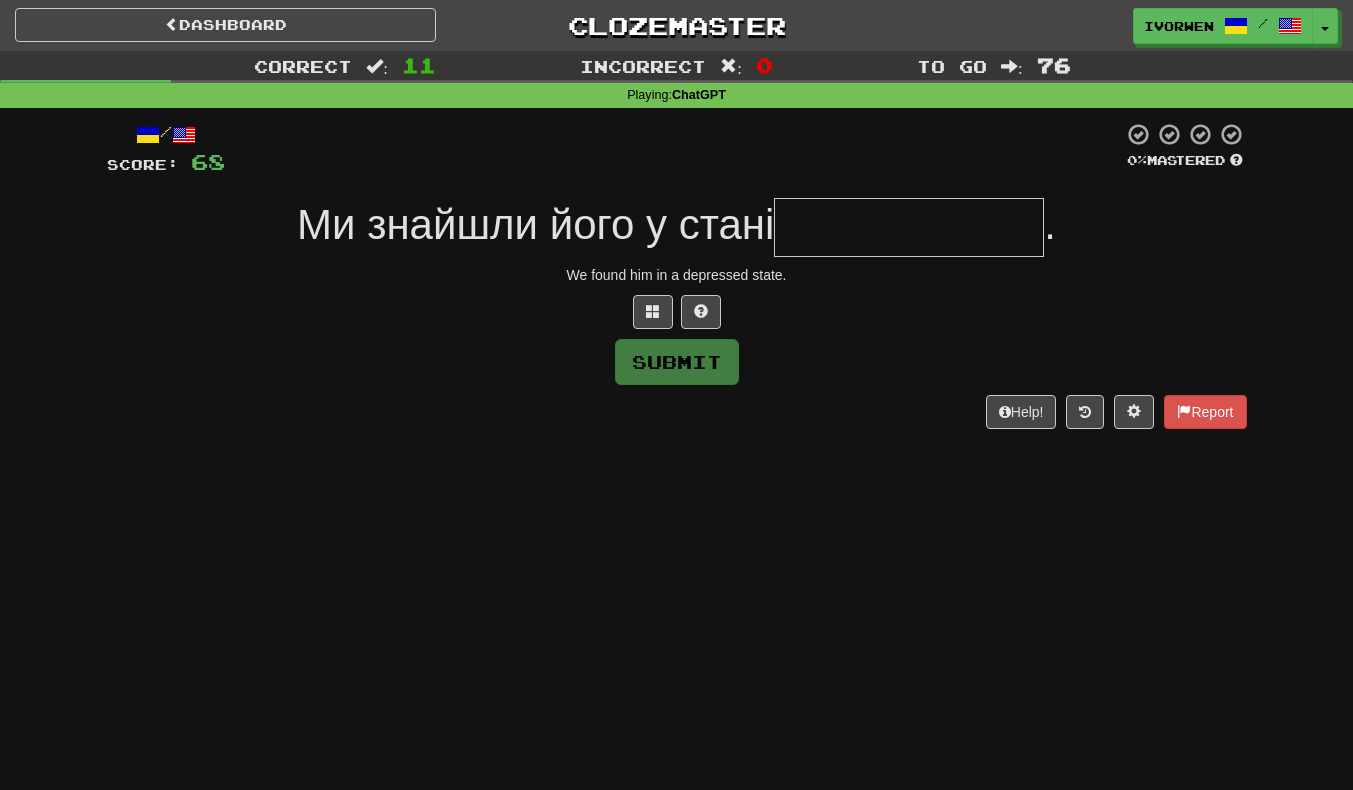 type on "*" 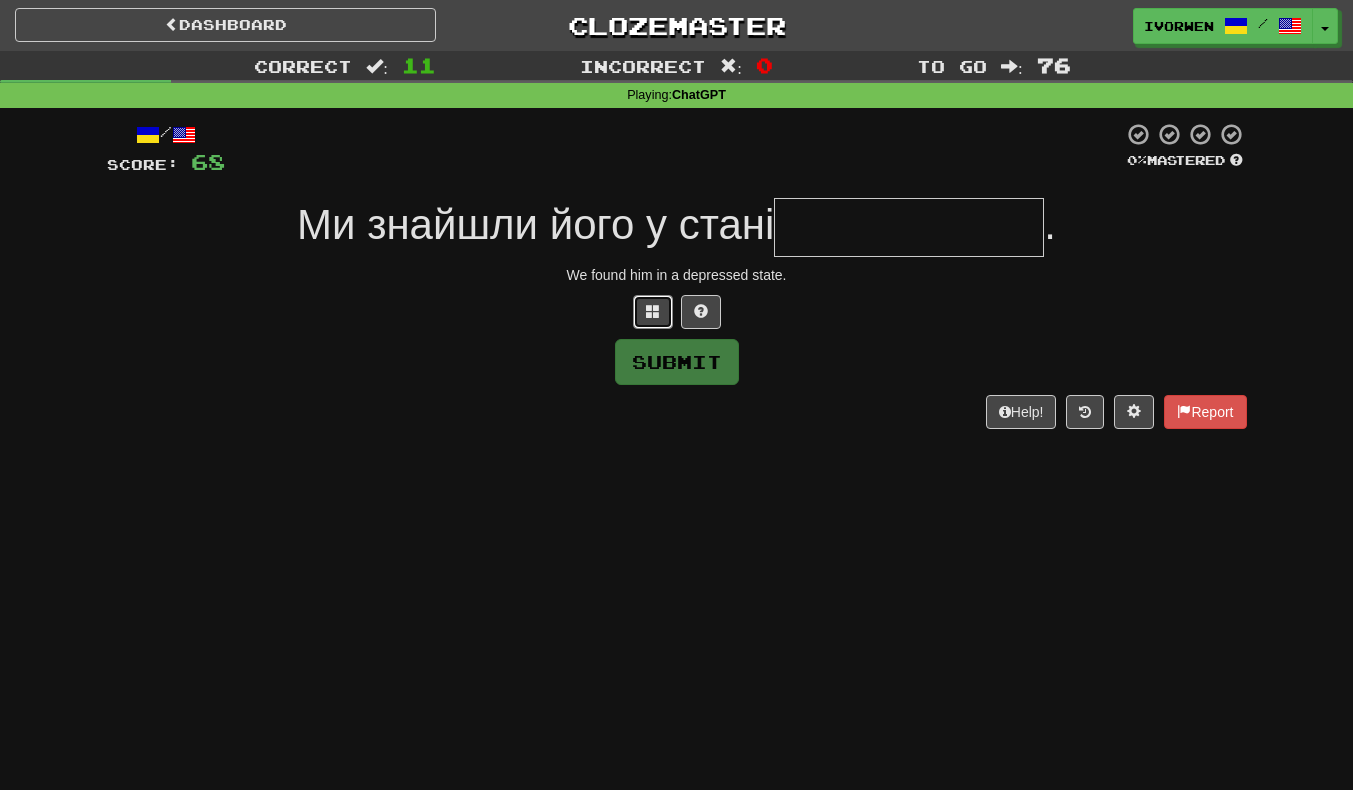 click at bounding box center [653, 311] 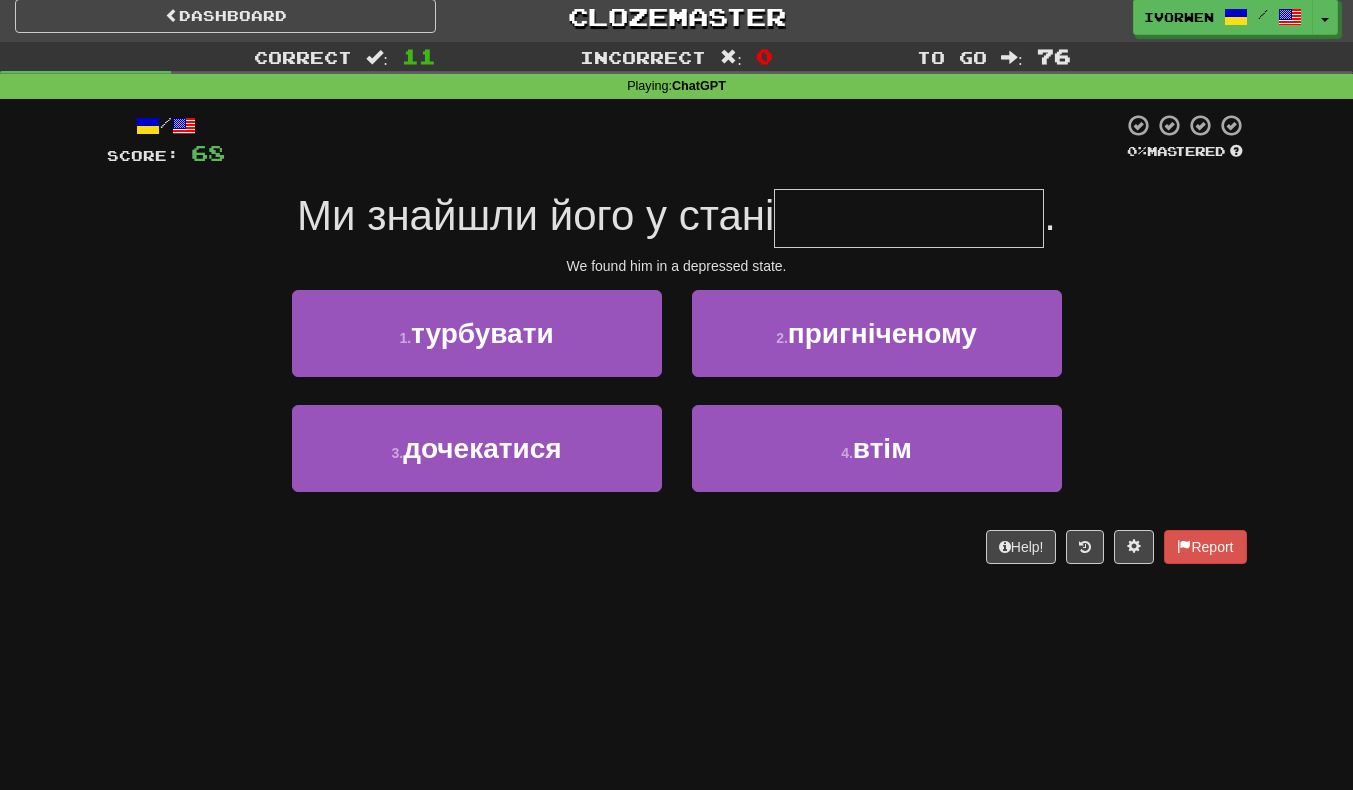 scroll, scrollTop: 34, scrollLeft: 0, axis: vertical 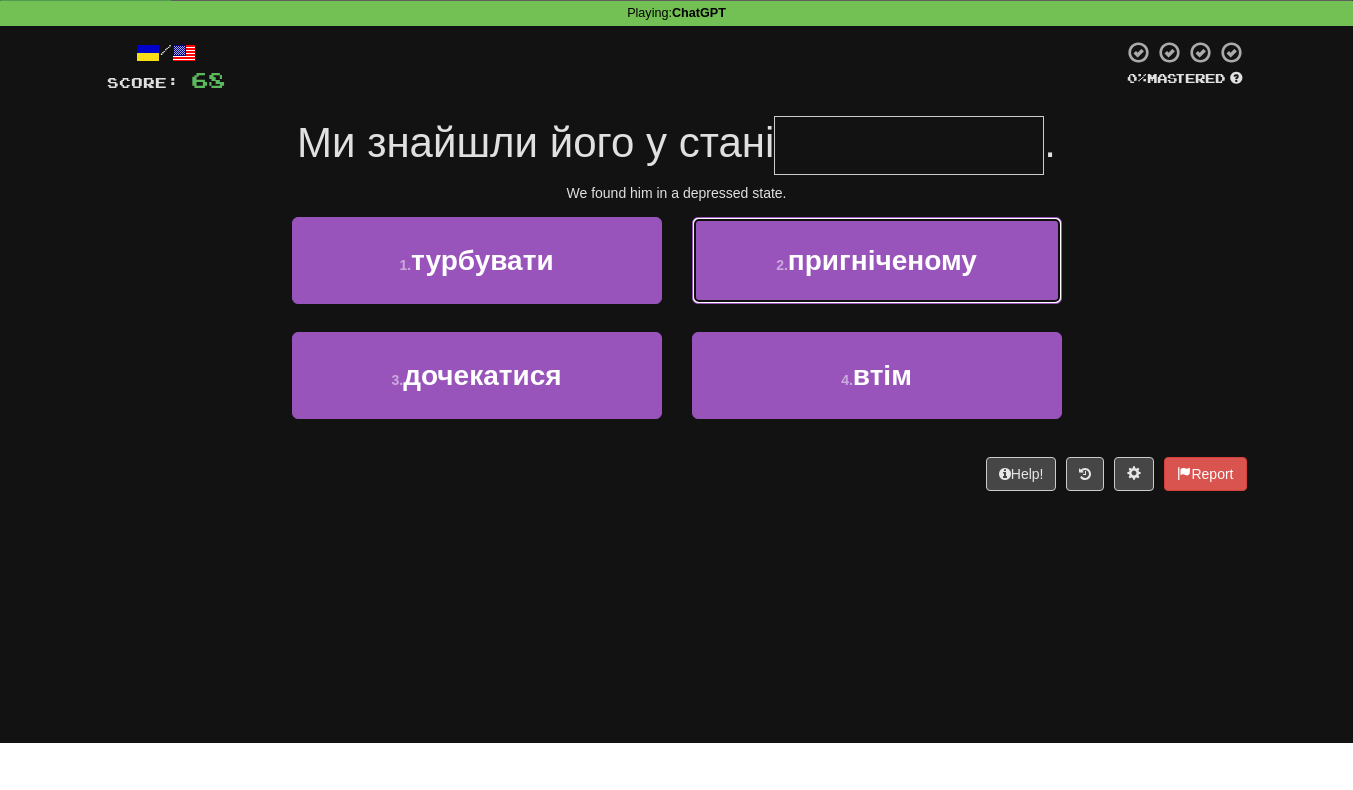click on "2 .  пригніченому" at bounding box center (877, 308) 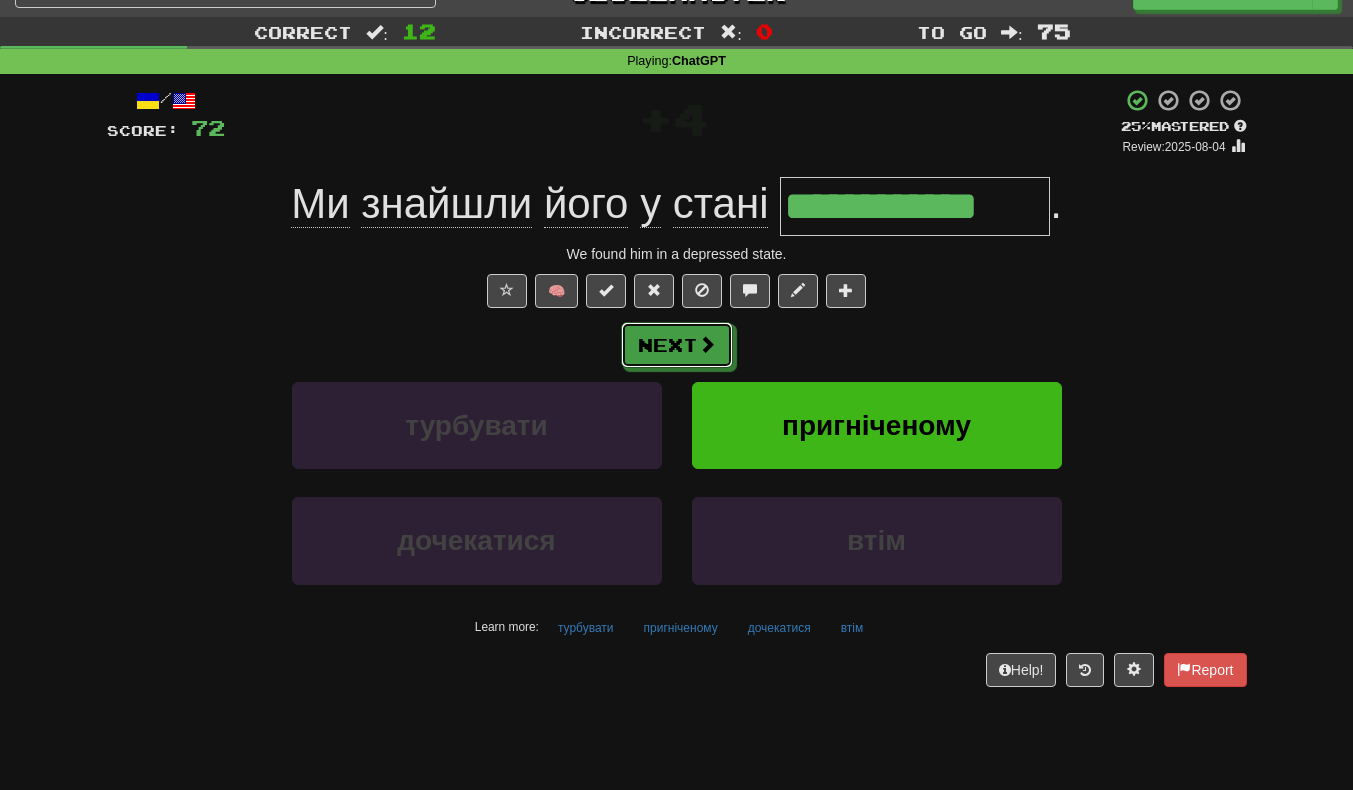 click on "Next" at bounding box center [677, 345] 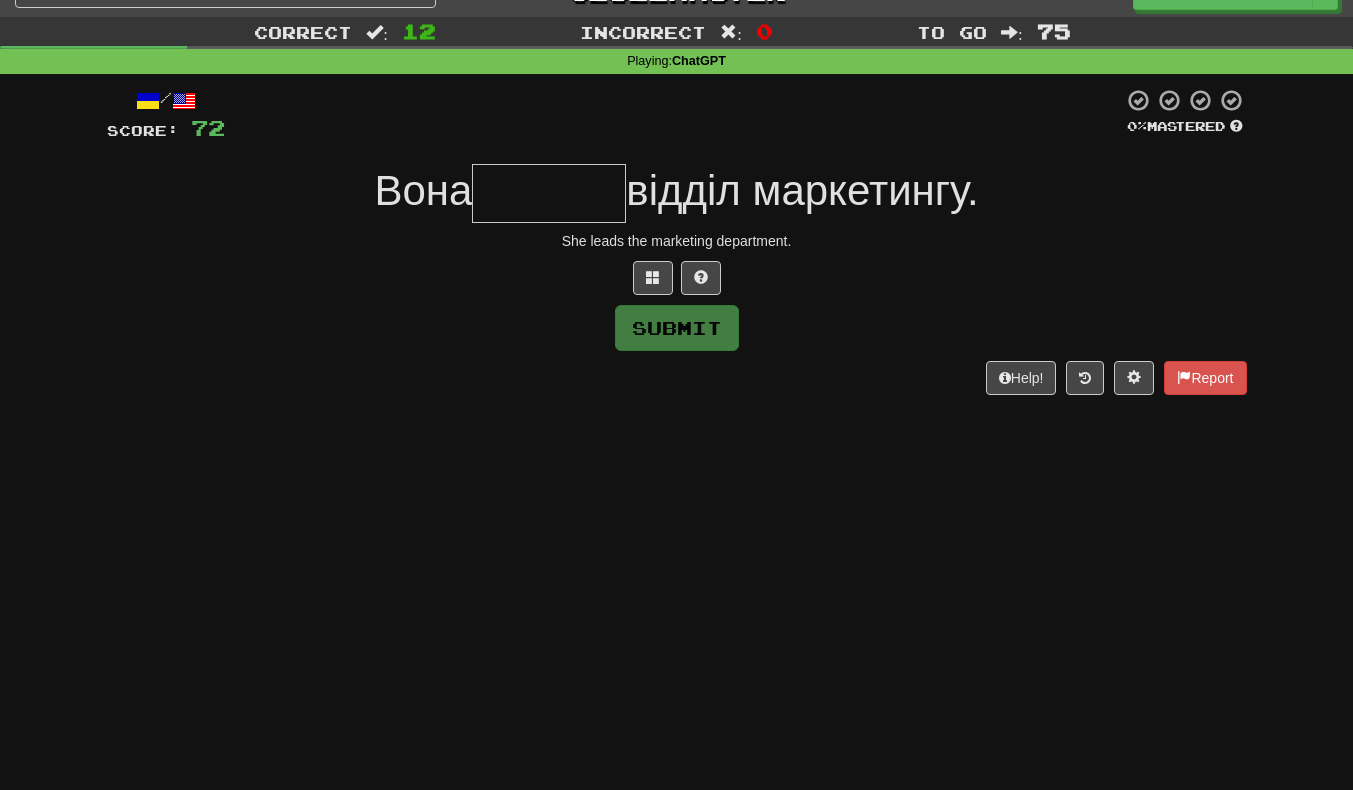 type on "*" 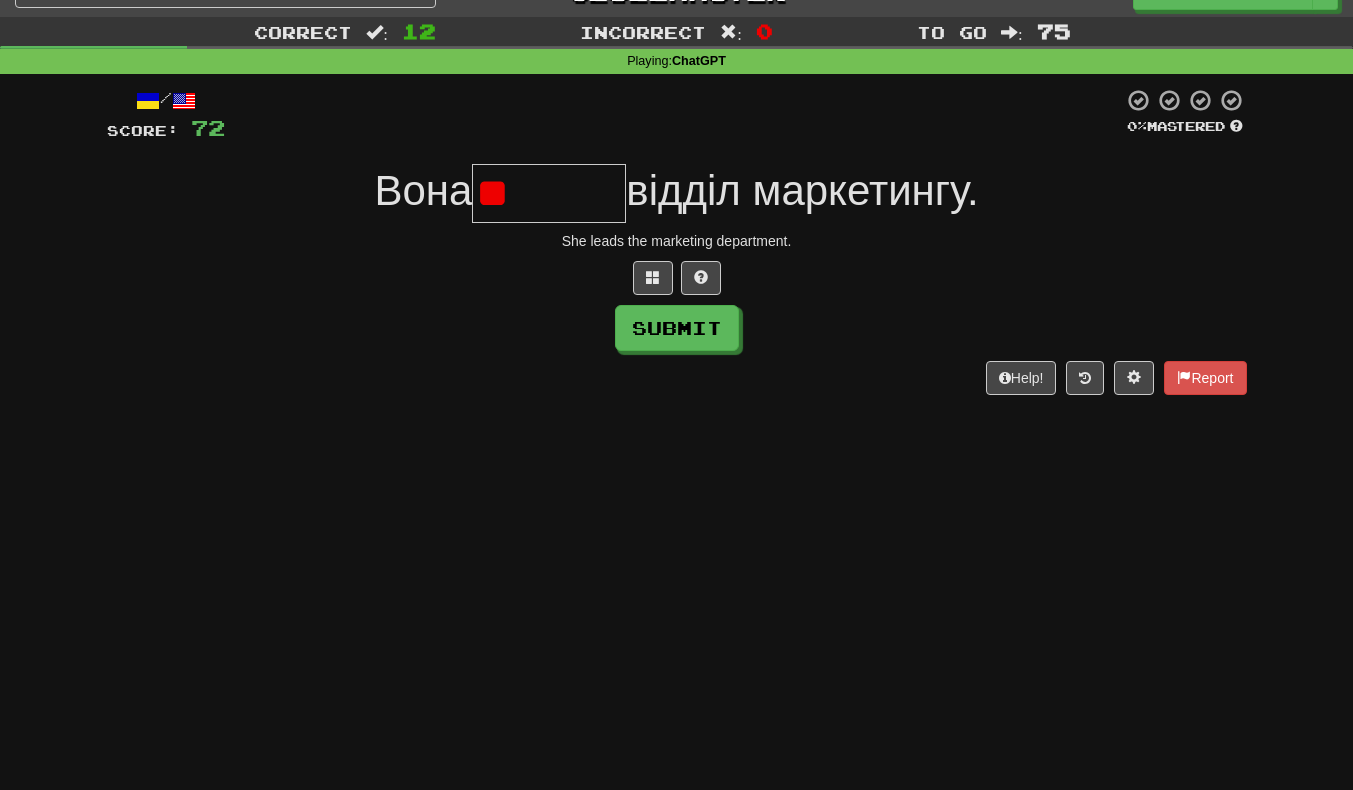 type on "*" 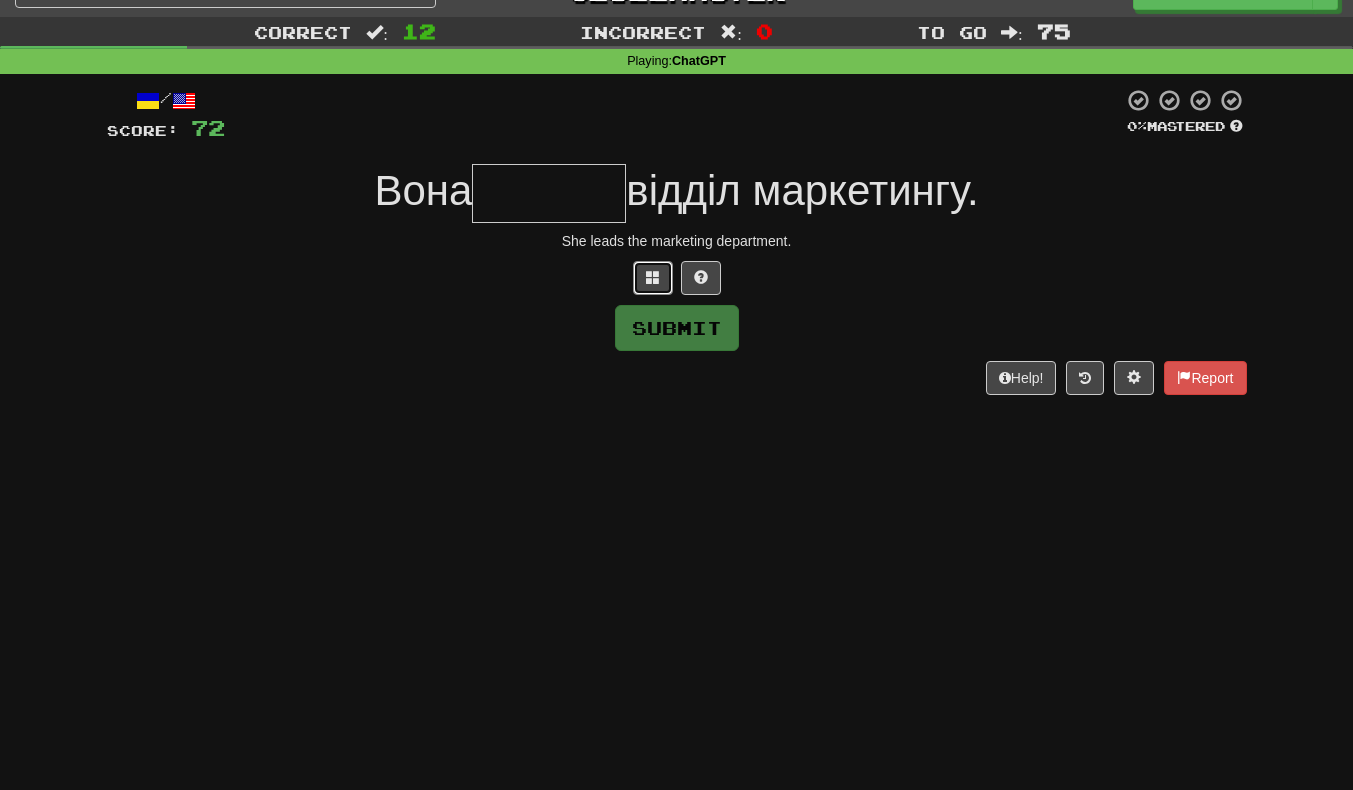 click at bounding box center [653, 278] 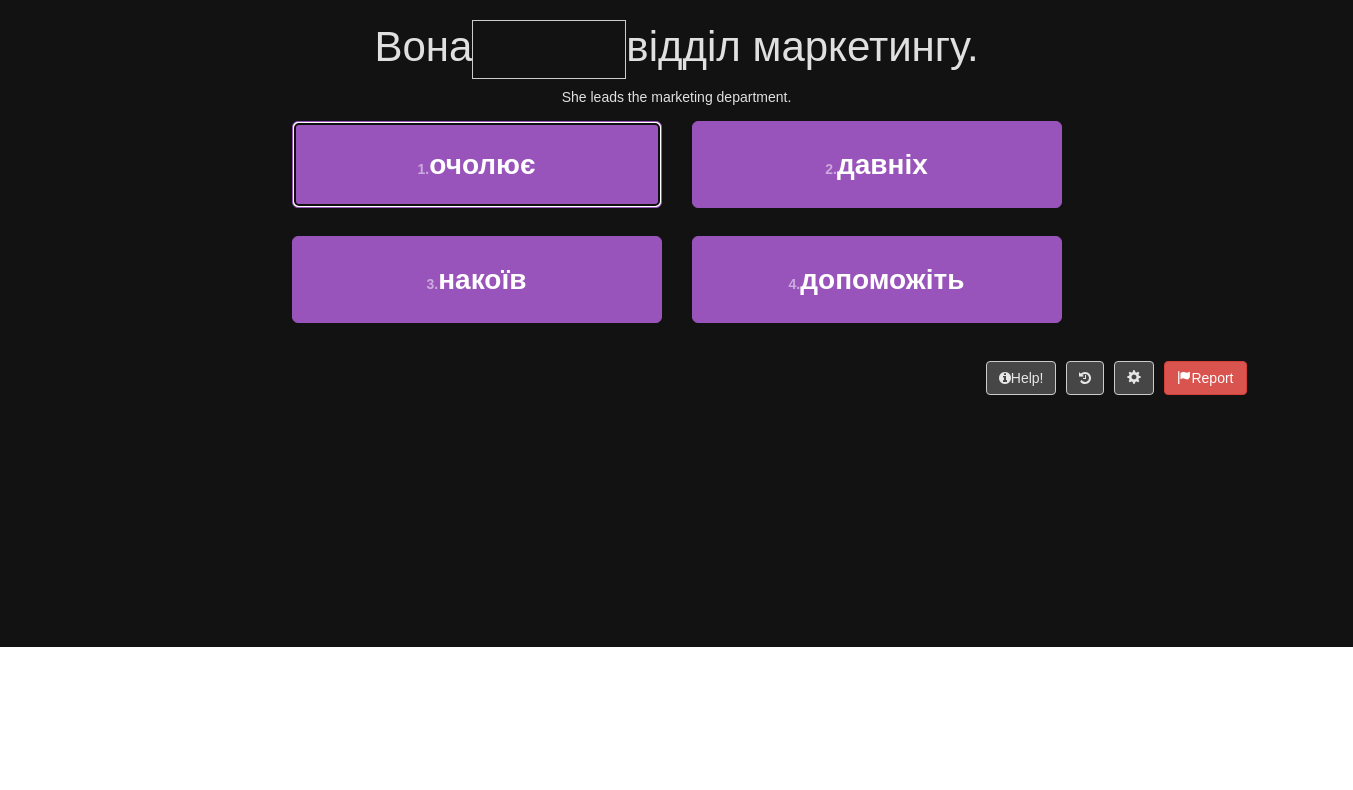click on "1 .  очолює" at bounding box center [477, 308] 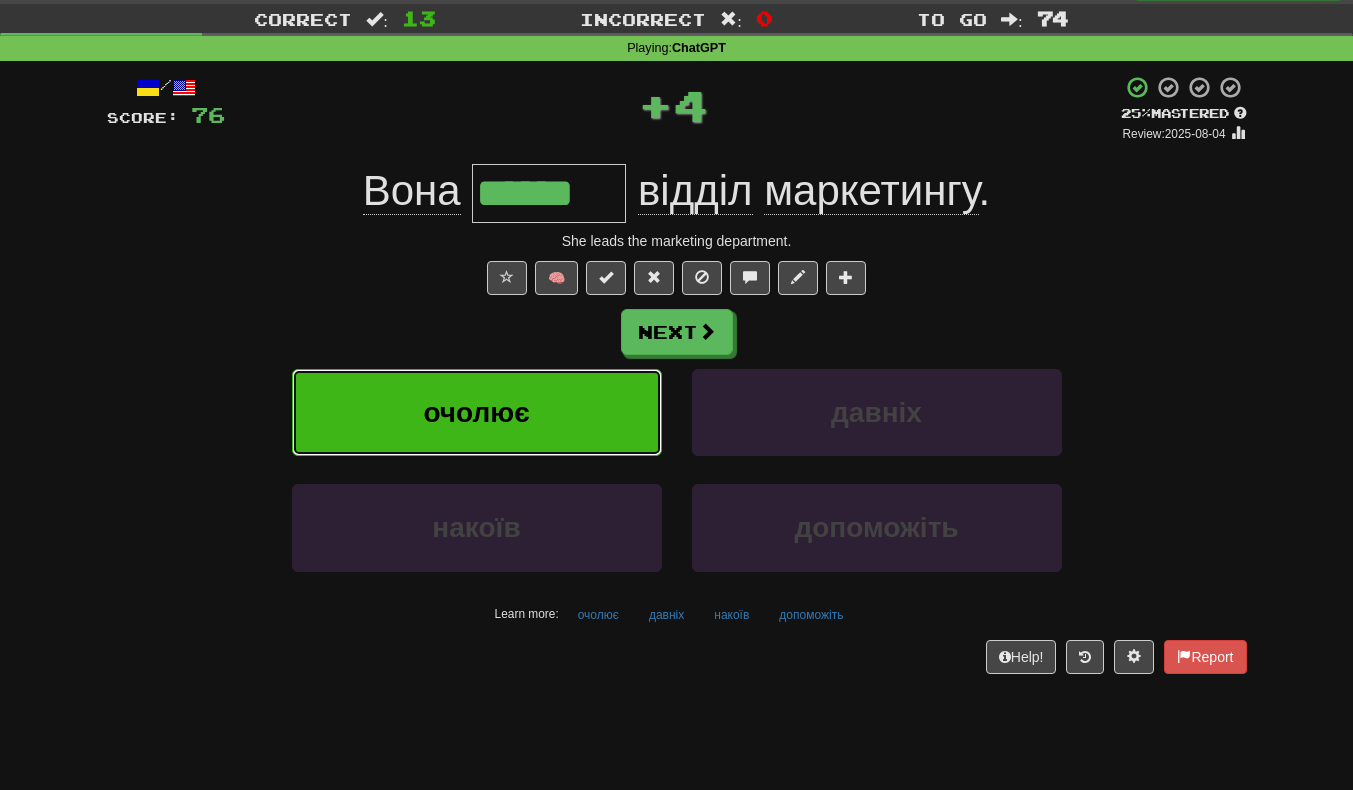 scroll, scrollTop: 47, scrollLeft: 0, axis: vertical 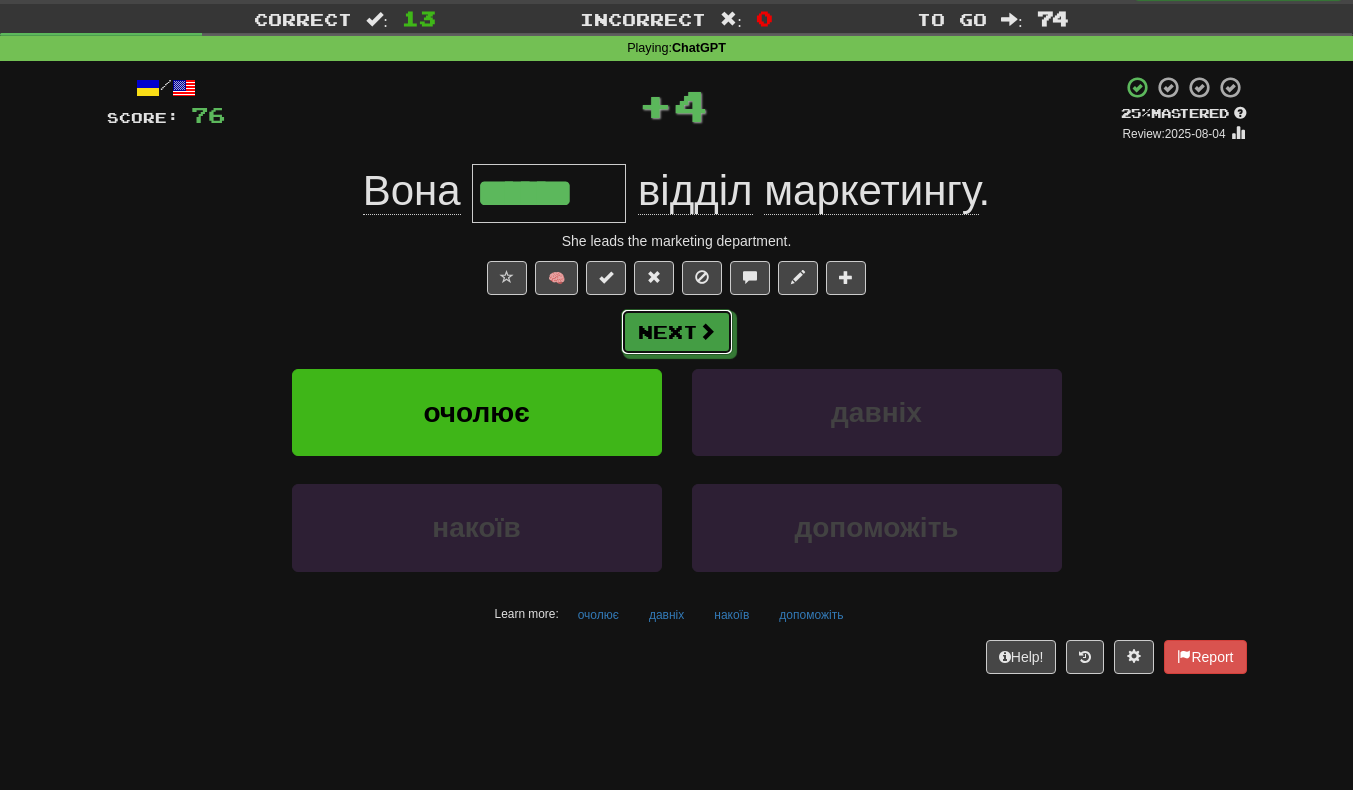 click on "Next" at bounding box center (677, 332) 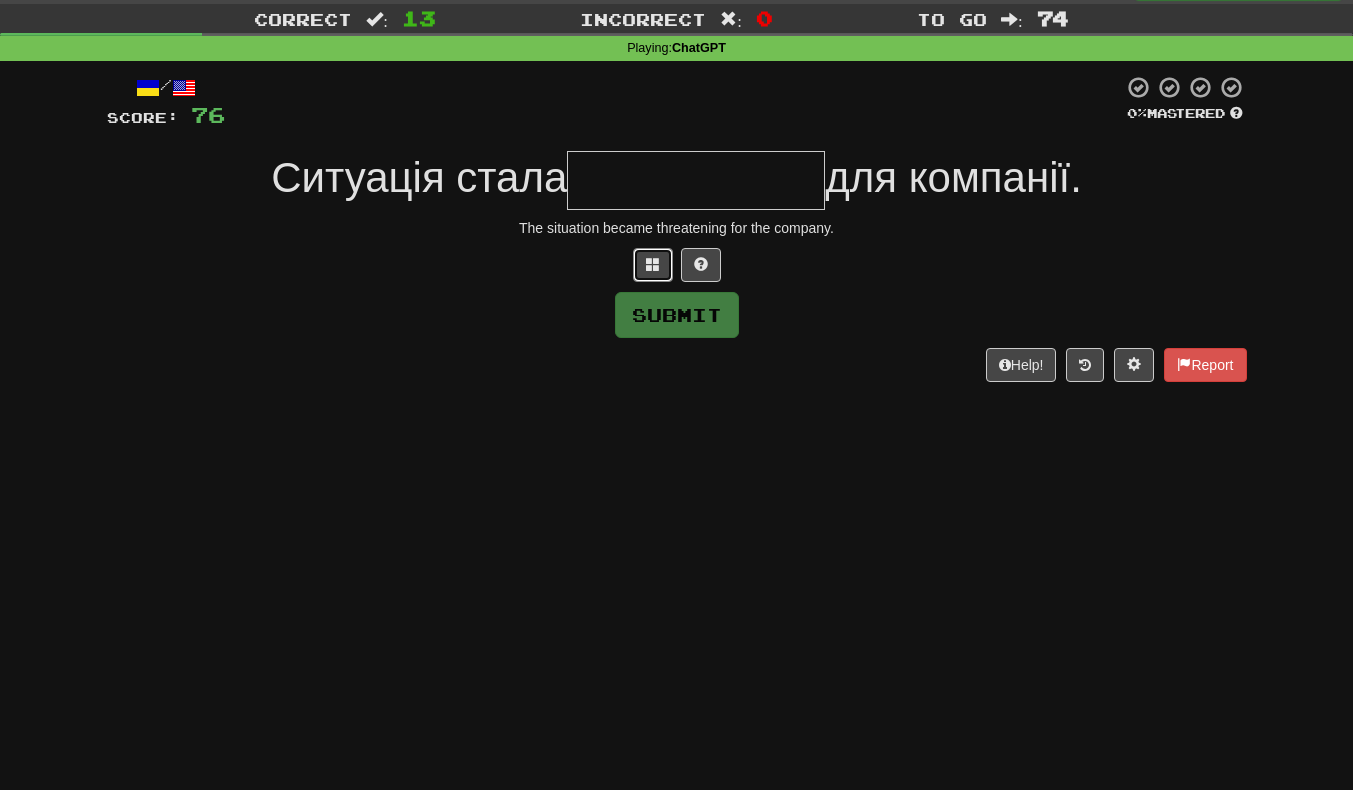 click at bounding box center [653, 265] 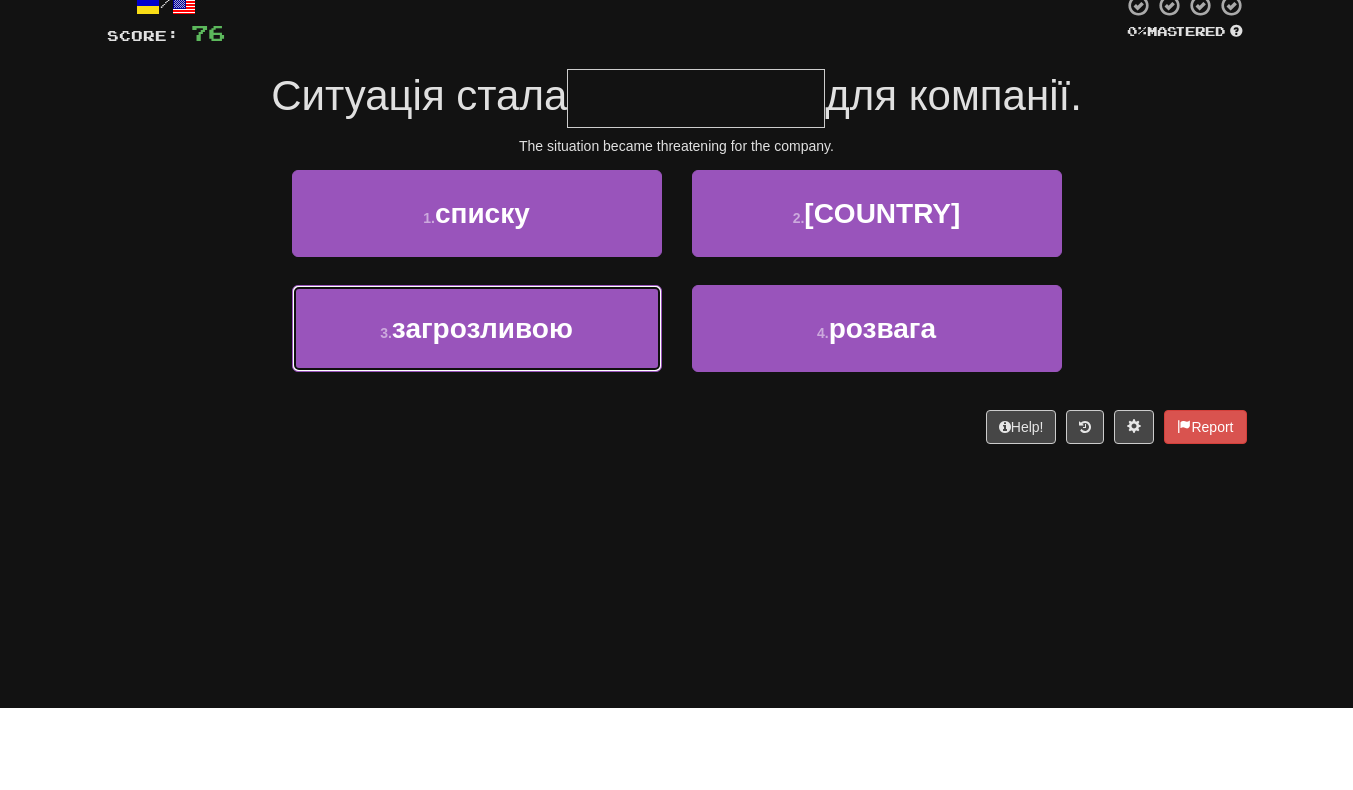 click on "3 .  загрозливою" at bounding box center [477, 410] 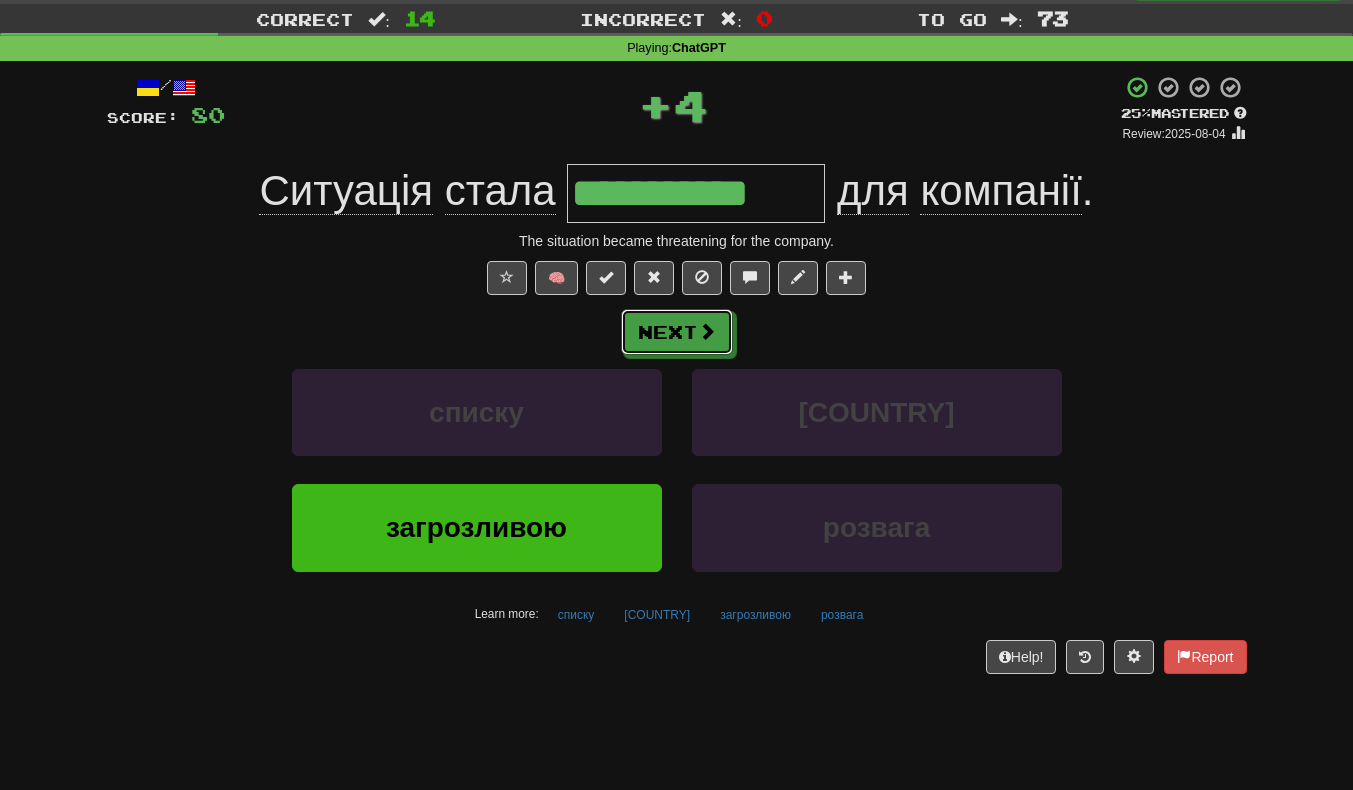 click on "Next" at bounding box center [677, 332] 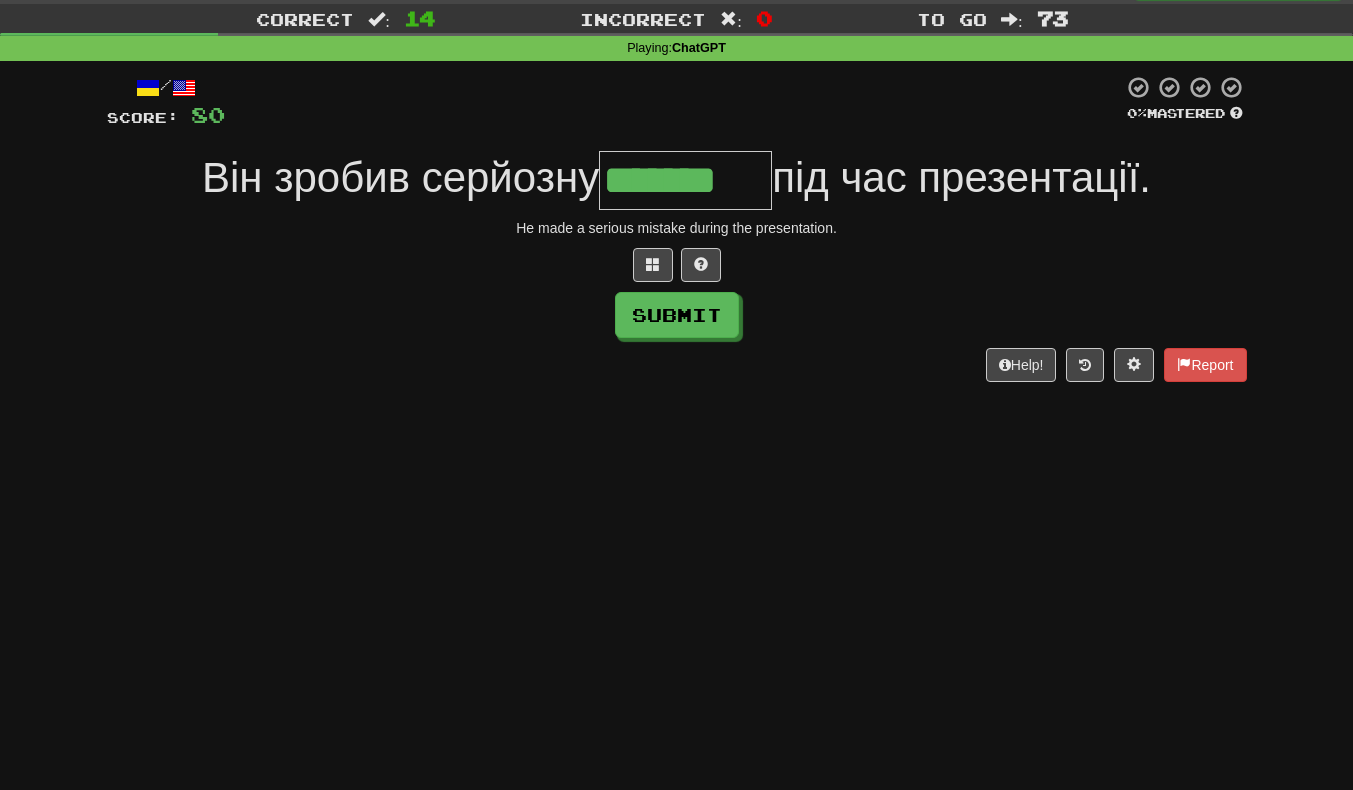 scroll, scrollTop: 0, scrollLeft: 5, axis: horizontal 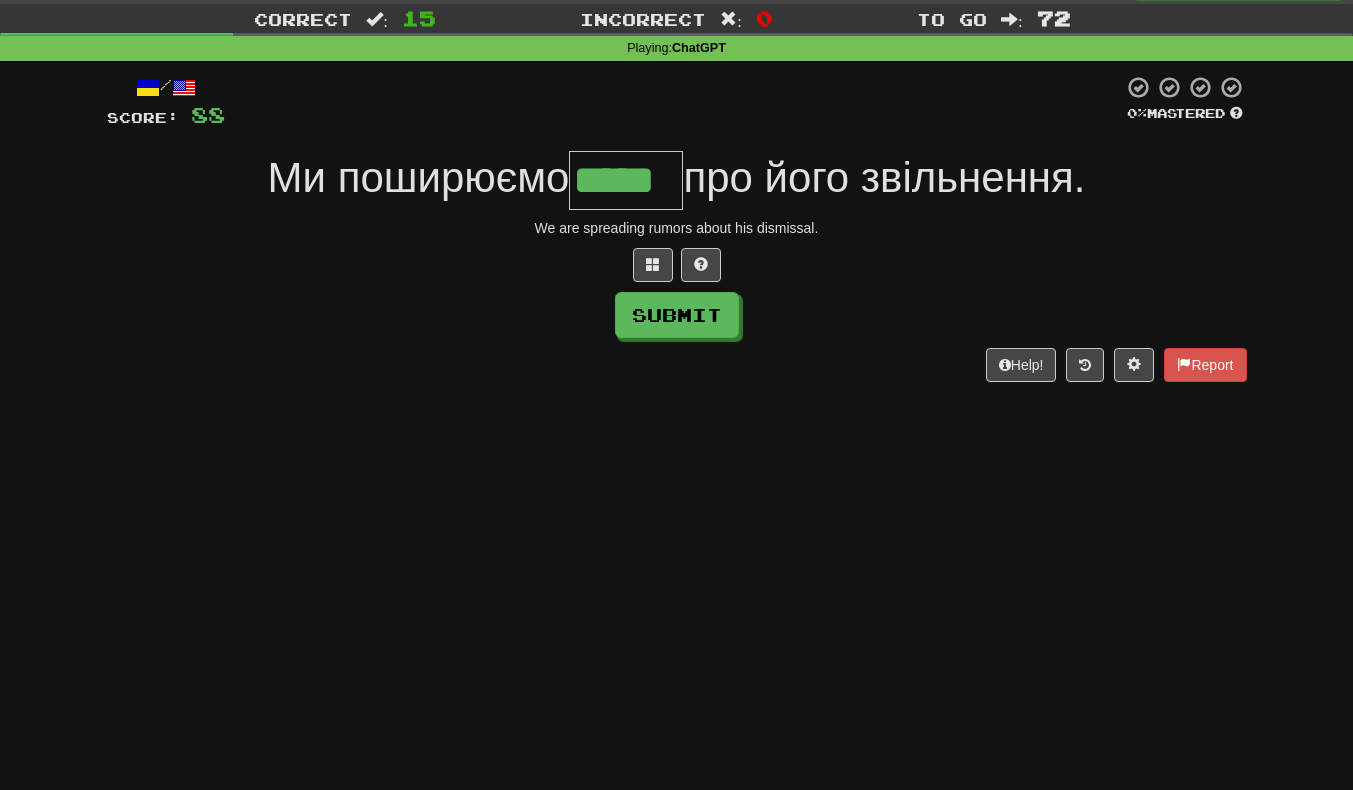 type on "*****" 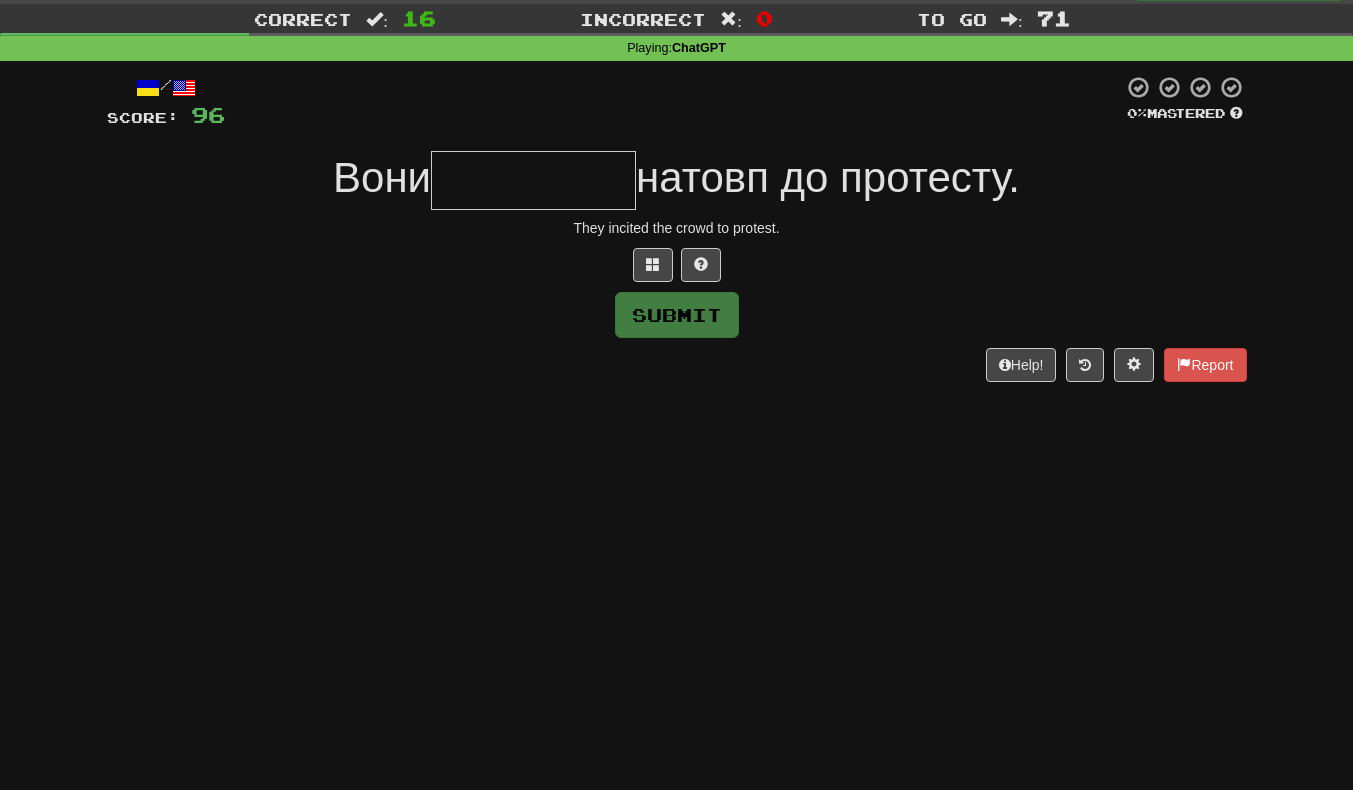 click on "They incited the crowd to protest." at bounding box center [677, 228] 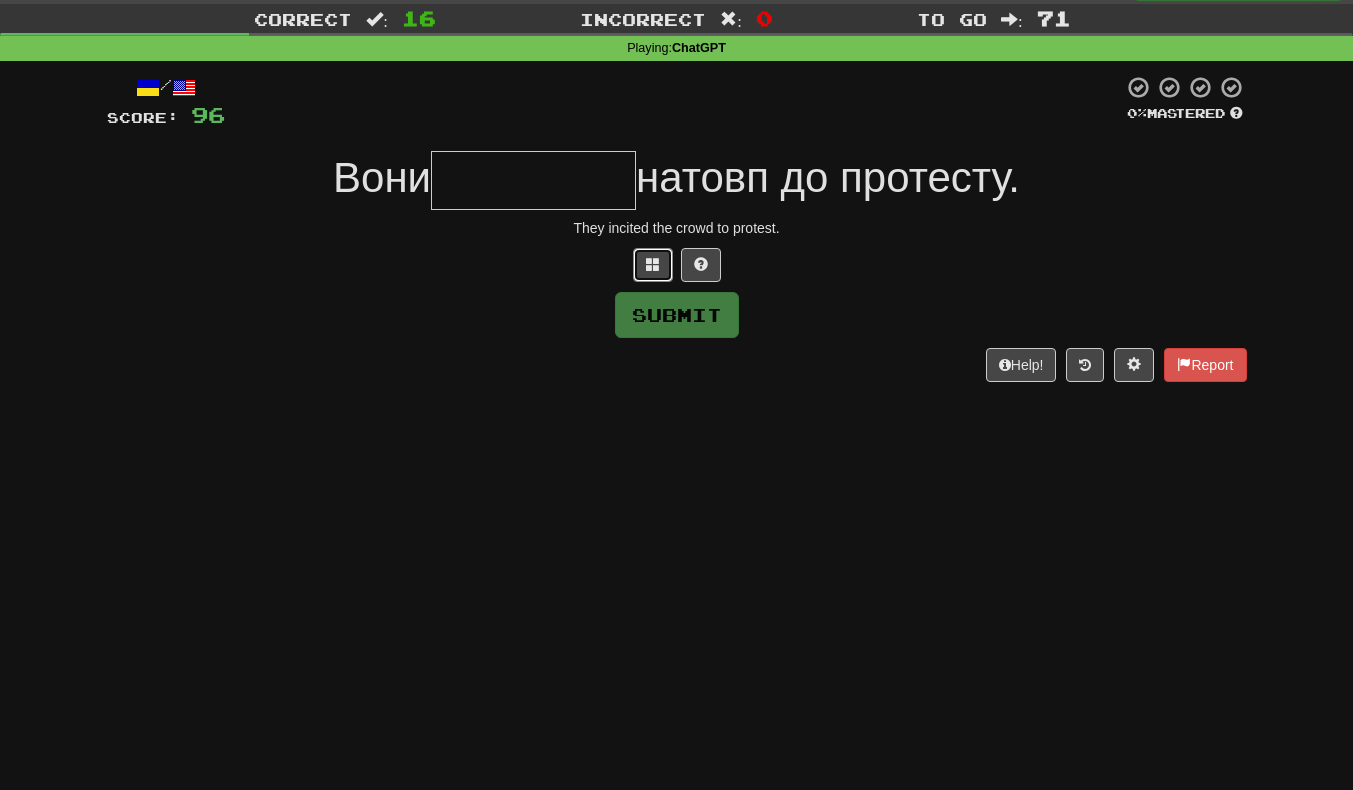 click at bounding box center (653, 264) 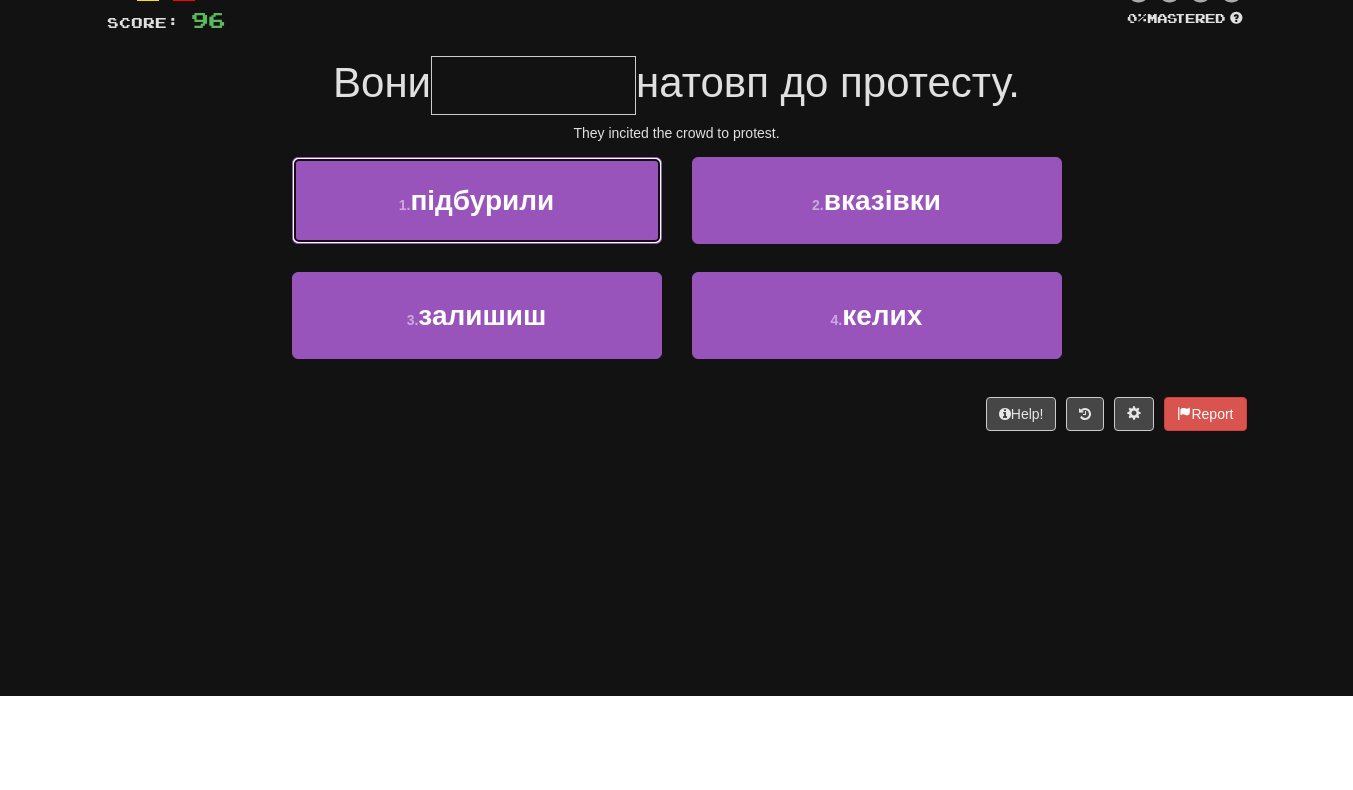 click on "1 .  підбурили" at bounding box center (477, 295) 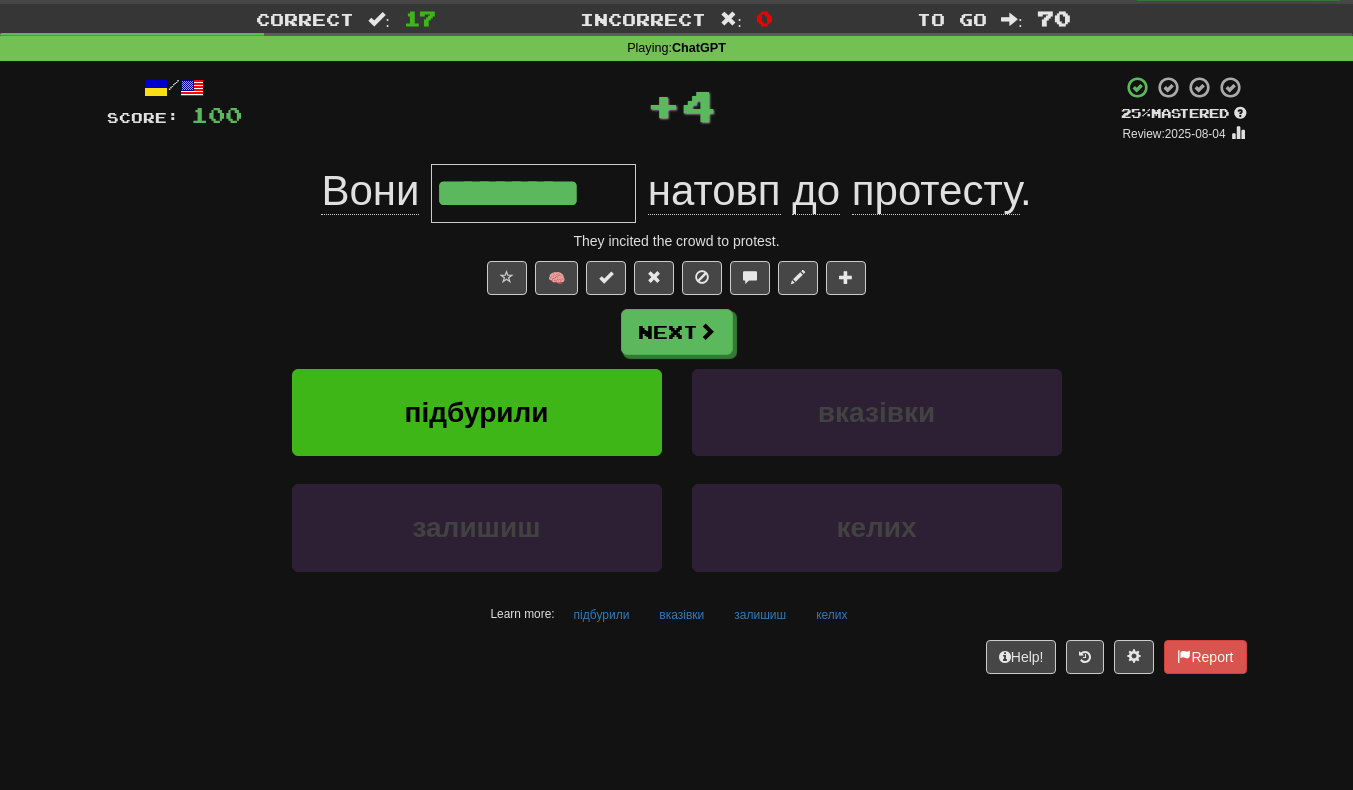 click on "*********" at bounding box center (533, 193) 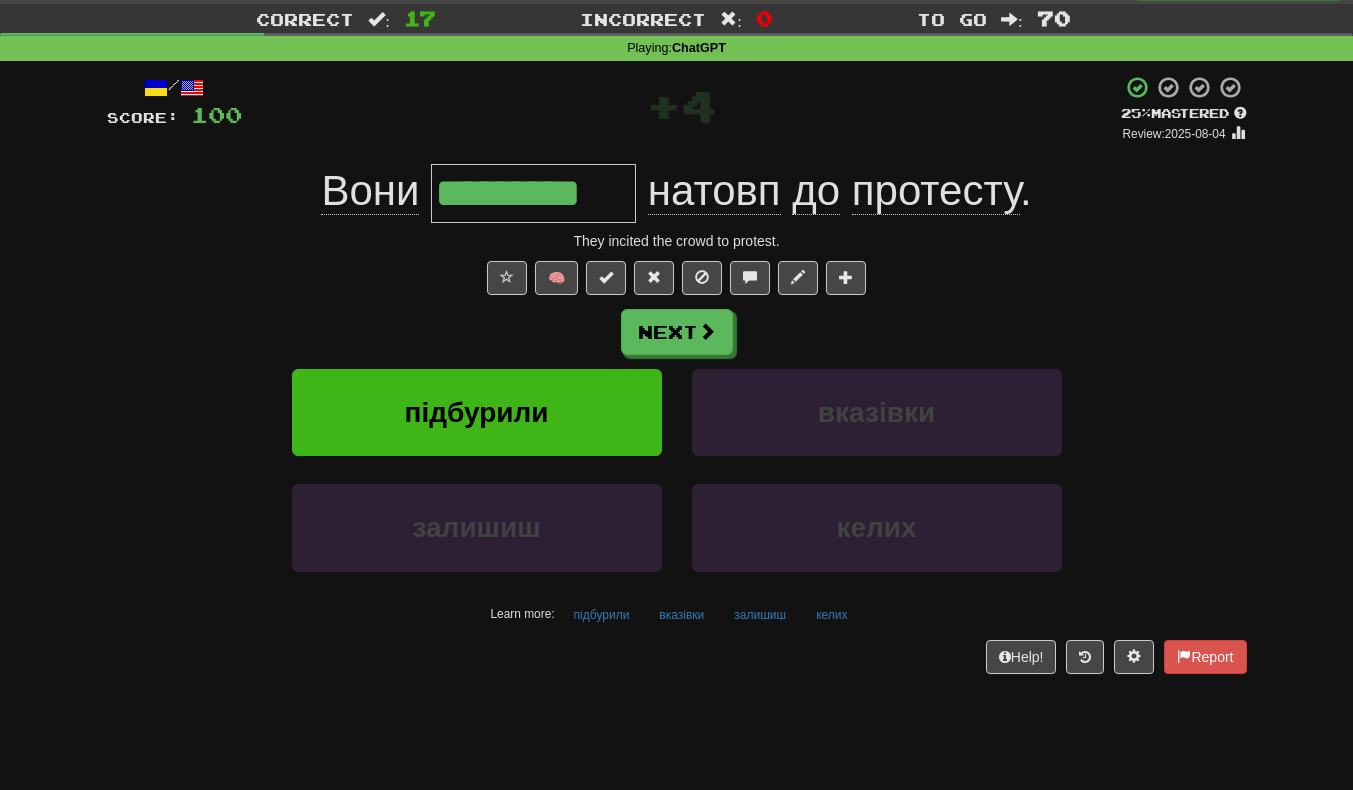 click on "*********" at bounding box center [533, 193] 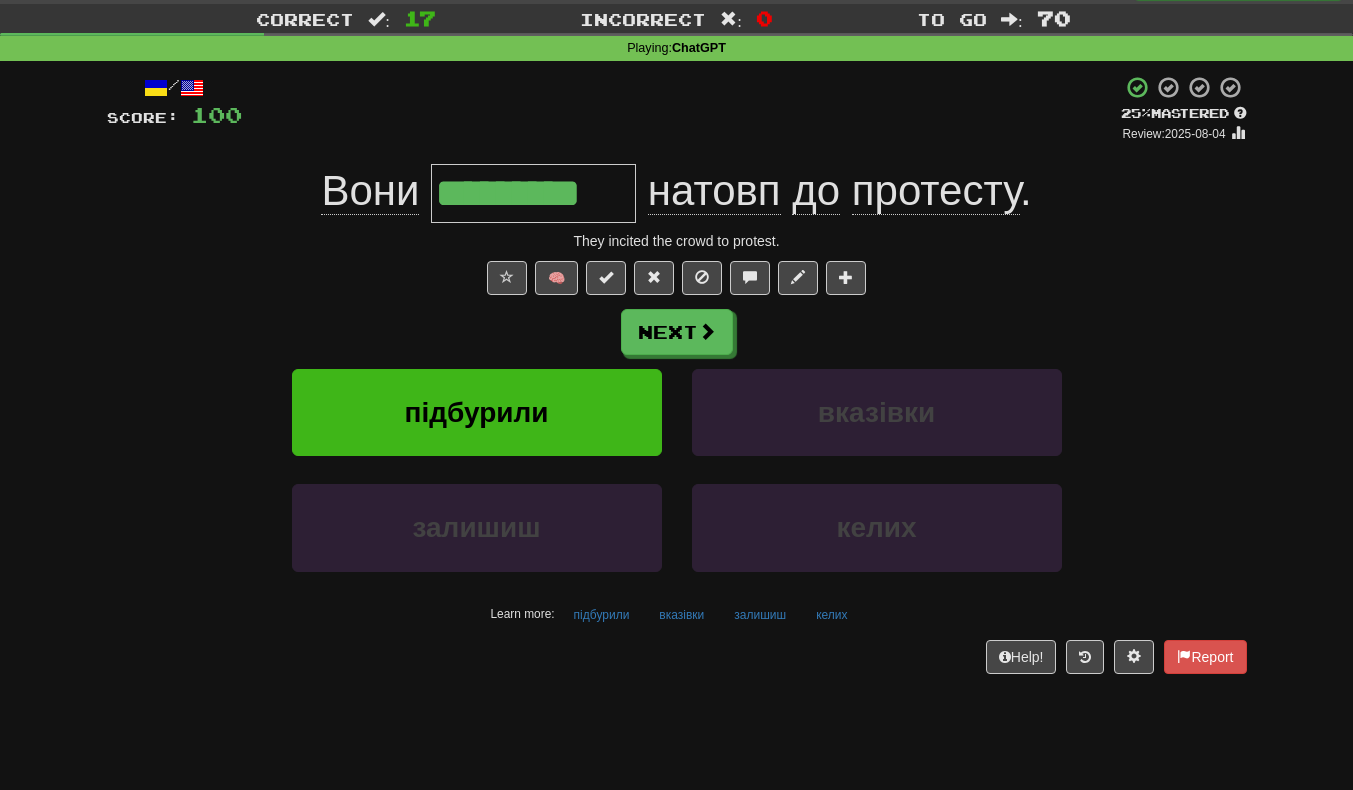 click on "*********" at bounding box center [533, 193] 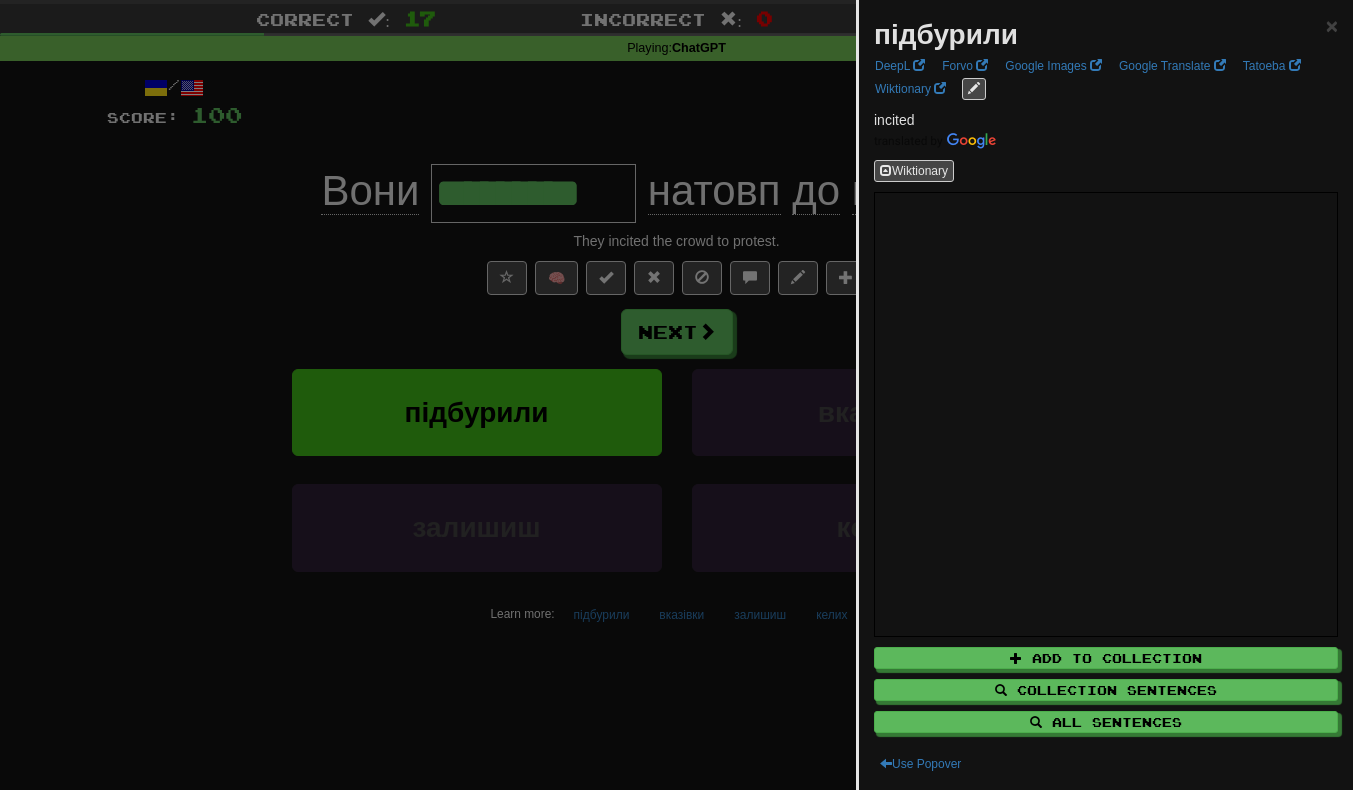 click at bounding box center [676, 395] 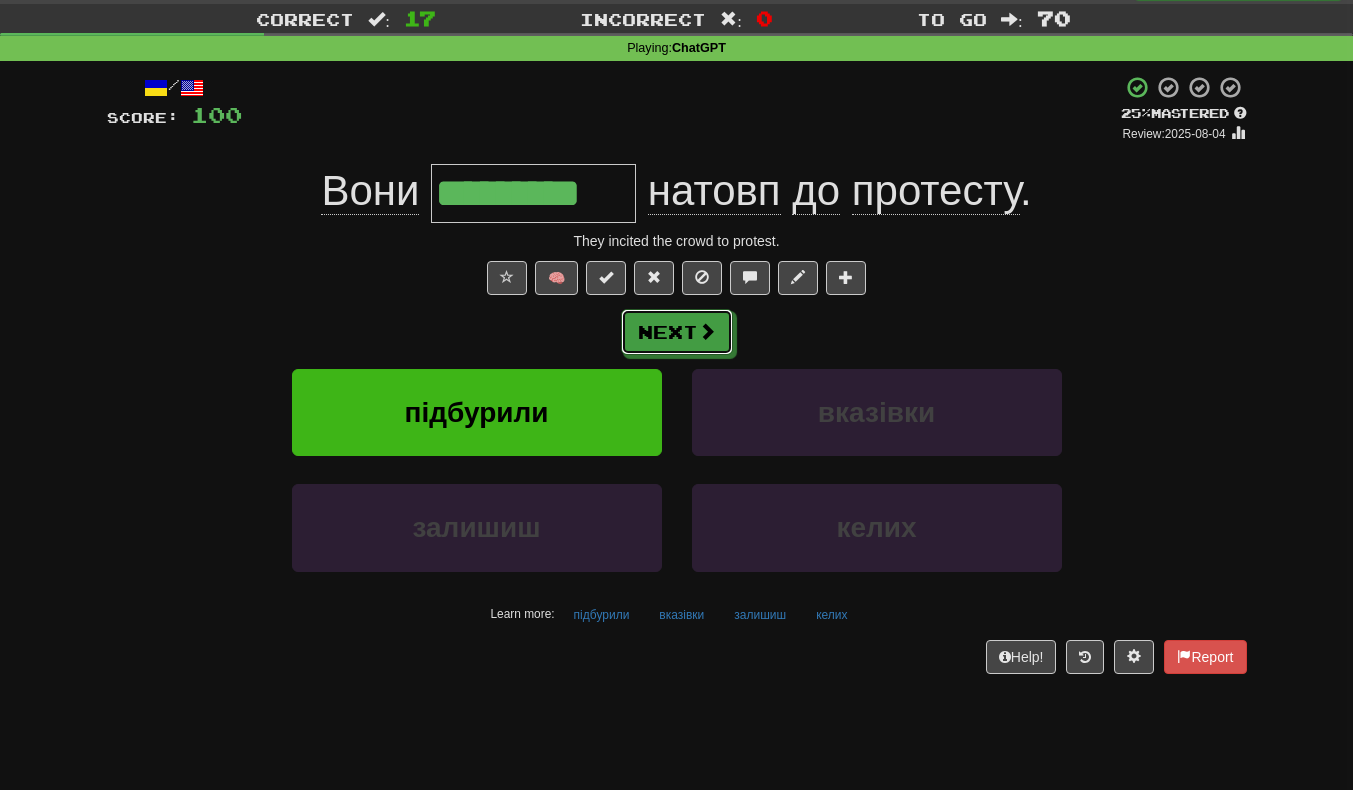 click on "Next" at bounding box center [677, 332] 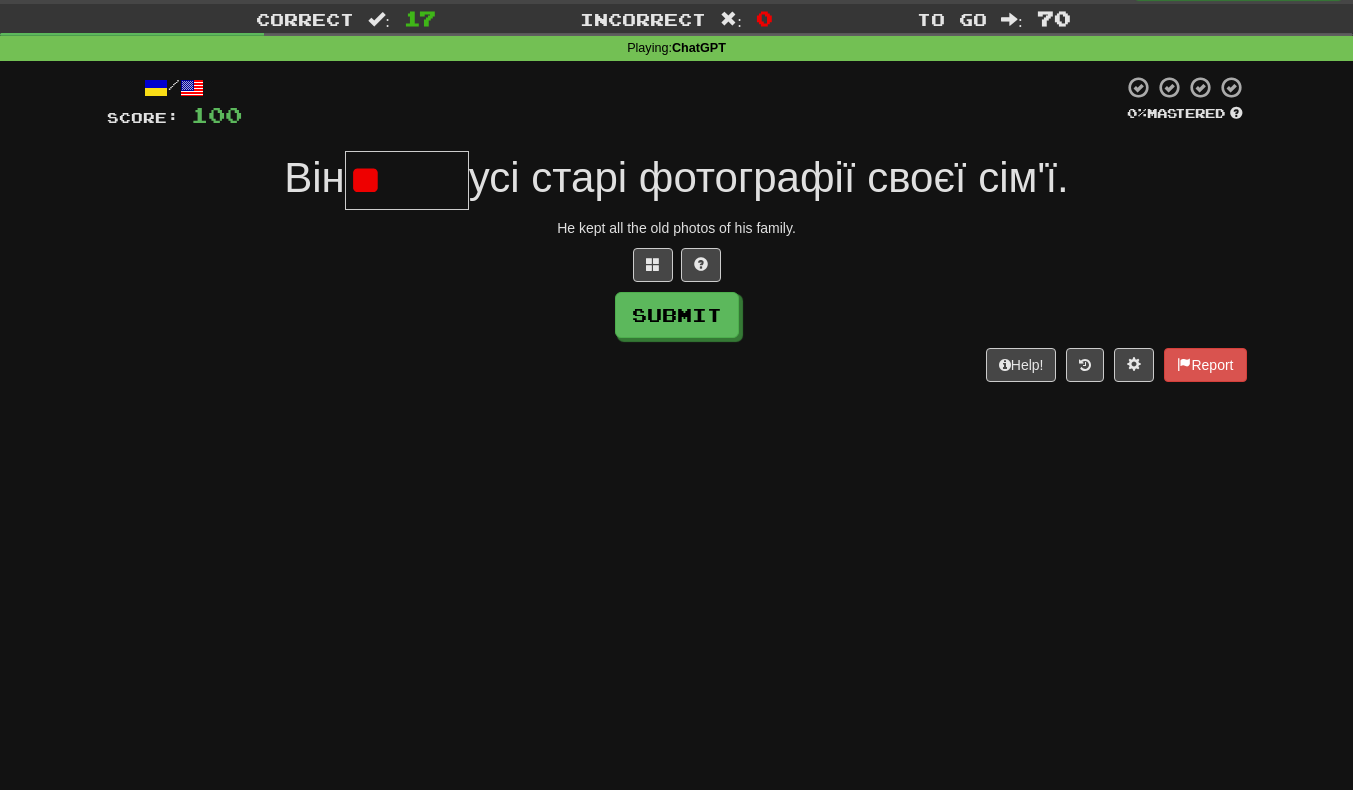 type on "*" 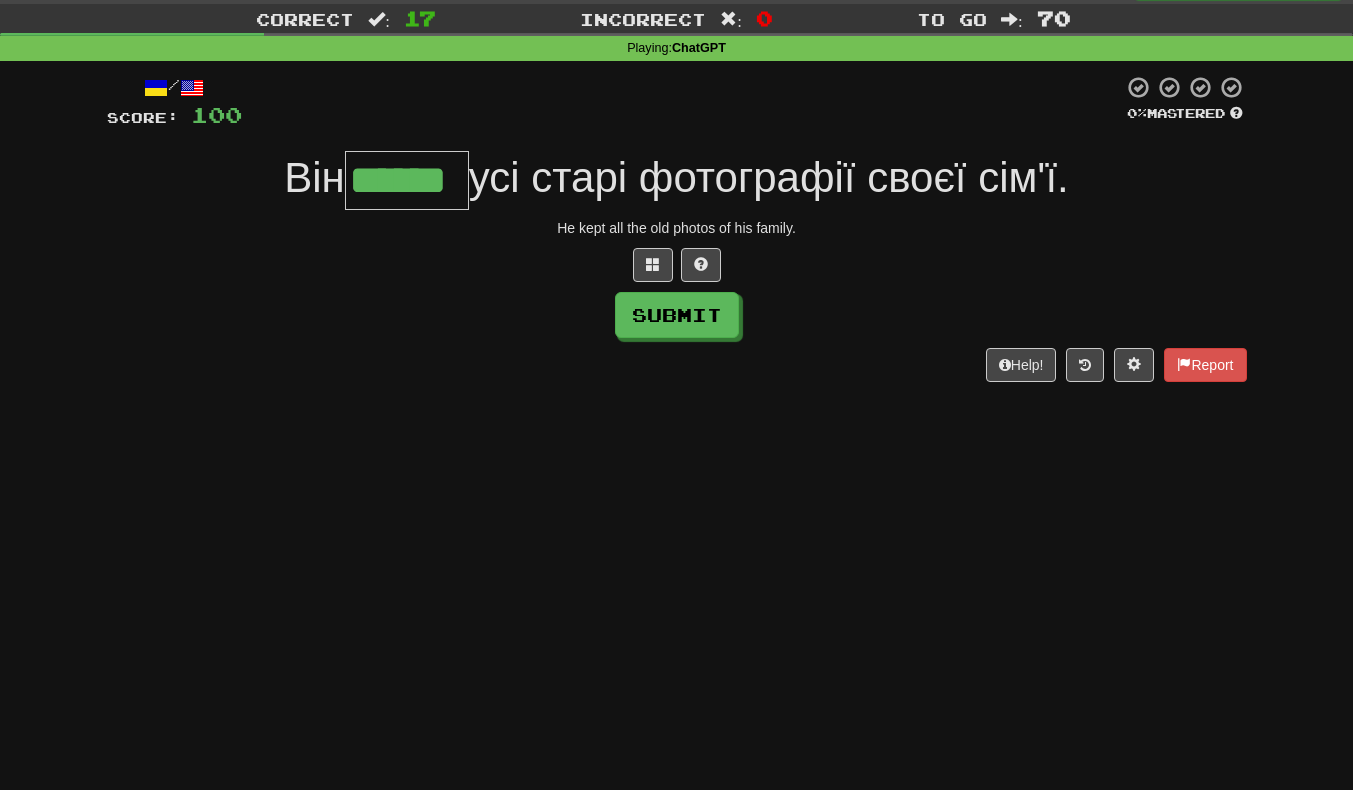 scroll, scrollTop: 0, scrollLeft: 4, axis: horizontal 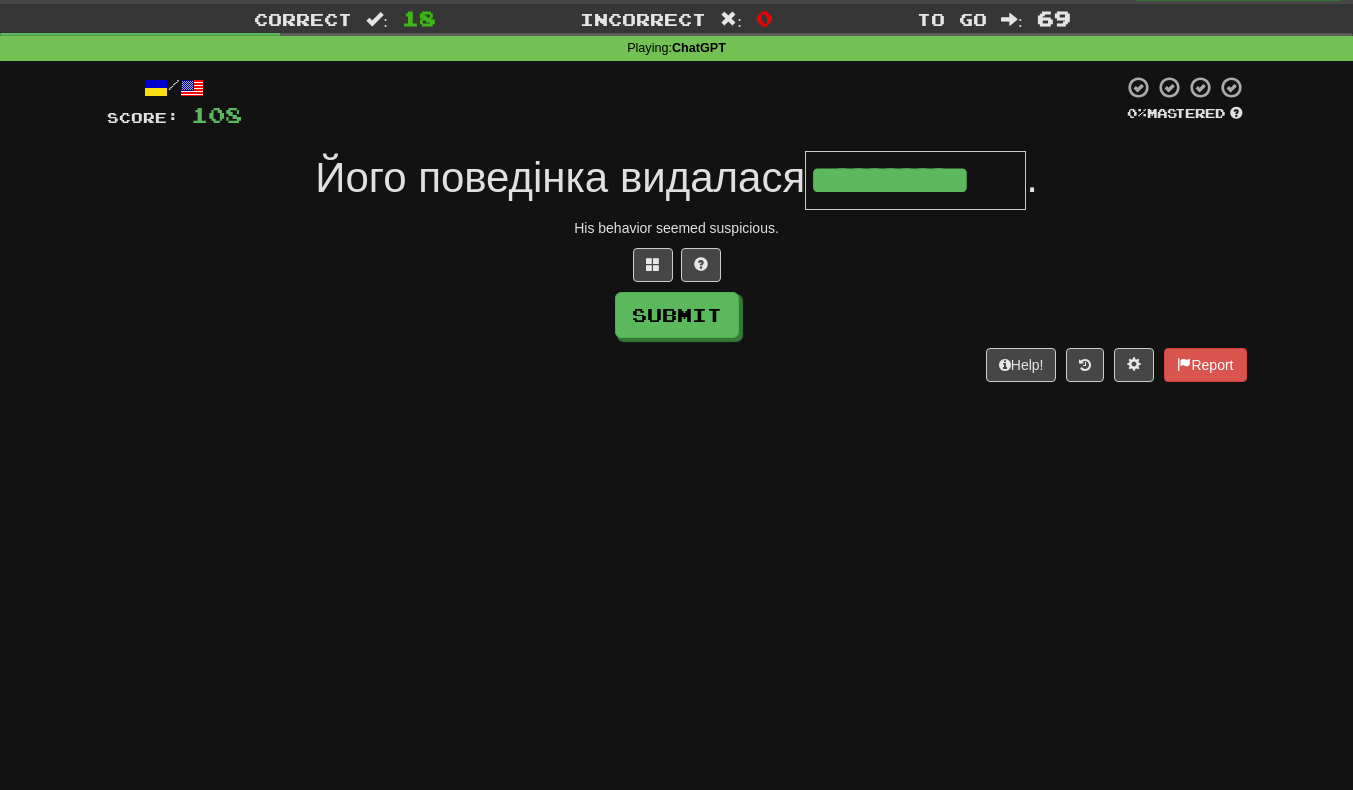 type on "**********" 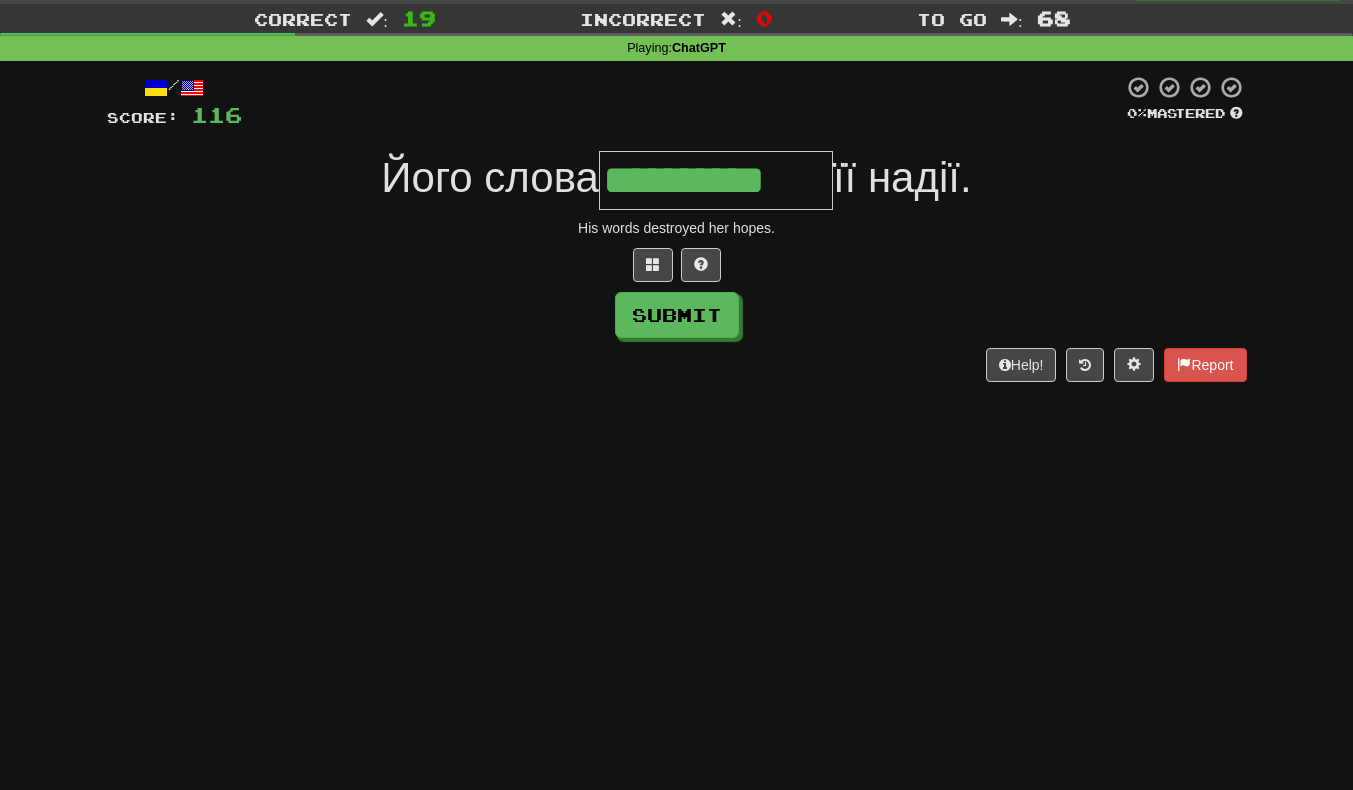 scroll, scrollTop: 0, scrollLeft: 4, axis: horizontal 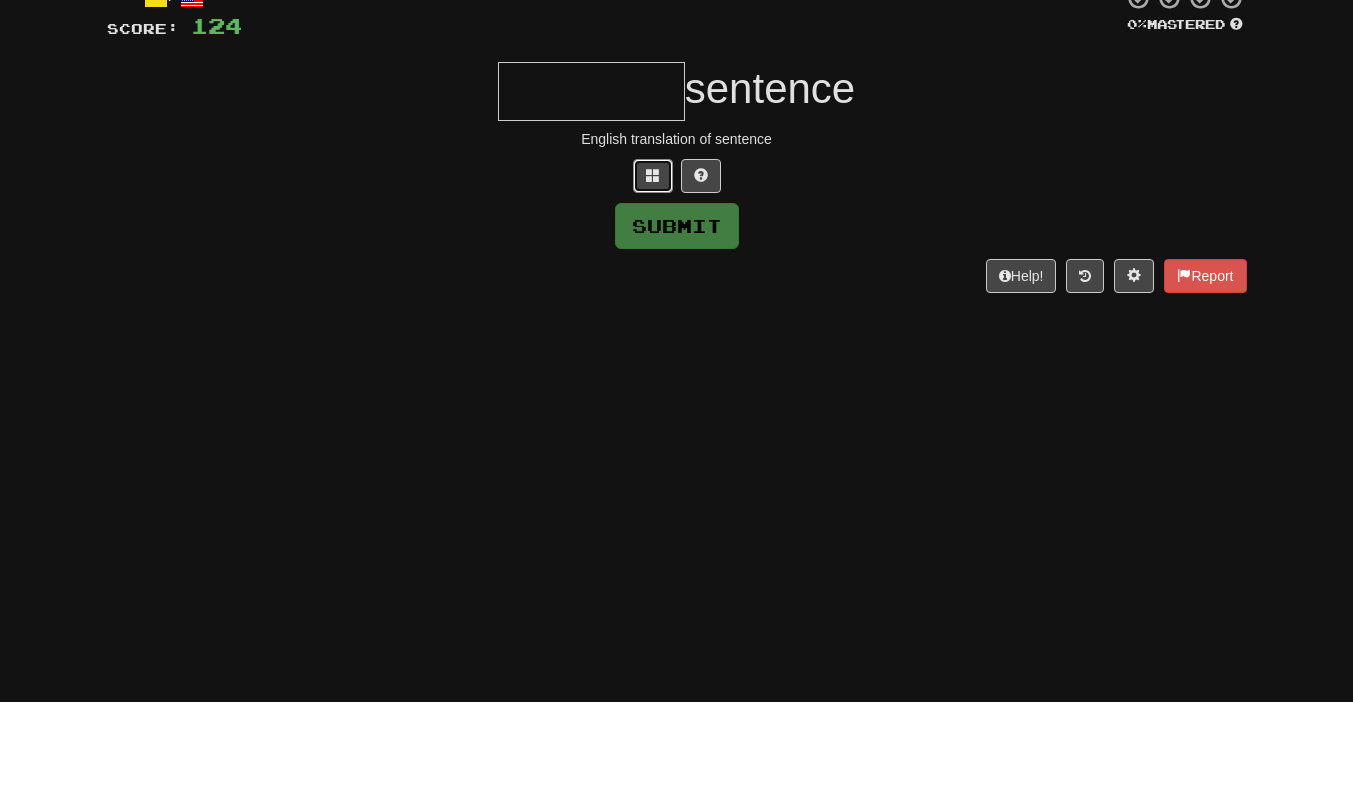 click at bounding box center (653, 264) 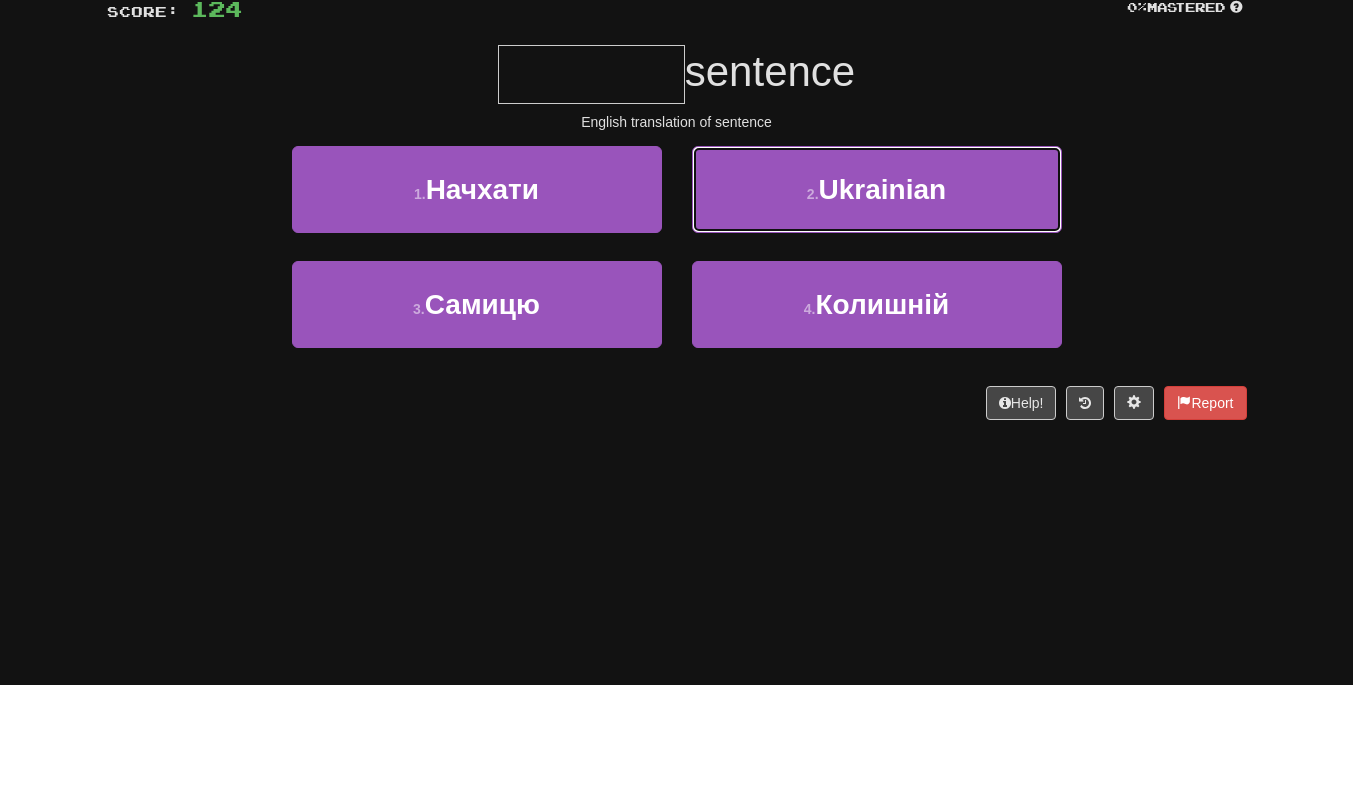 click on "2 .  Ukrainian" at bounding box center [877, 295] 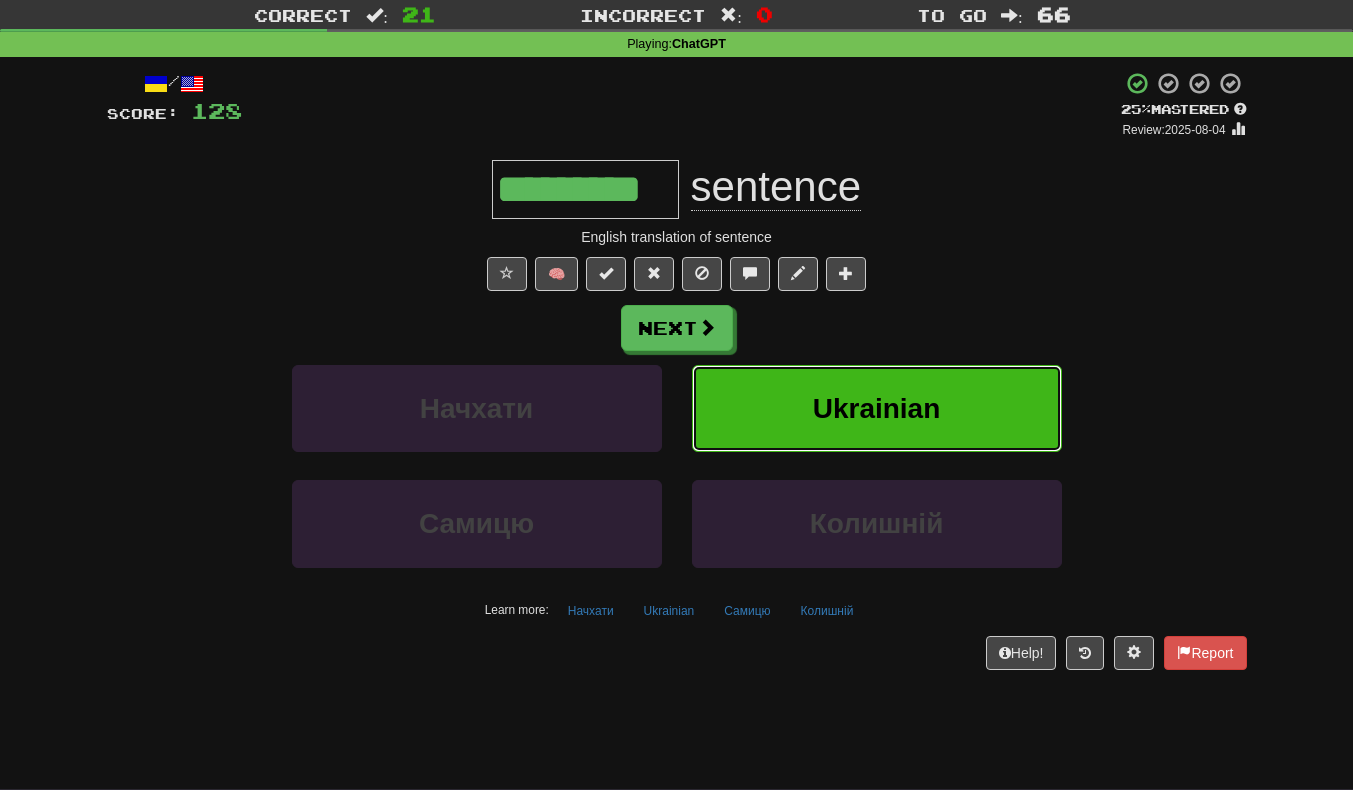 scroll, scrollTop: 51, scrollLeft: 0, axis: vertical 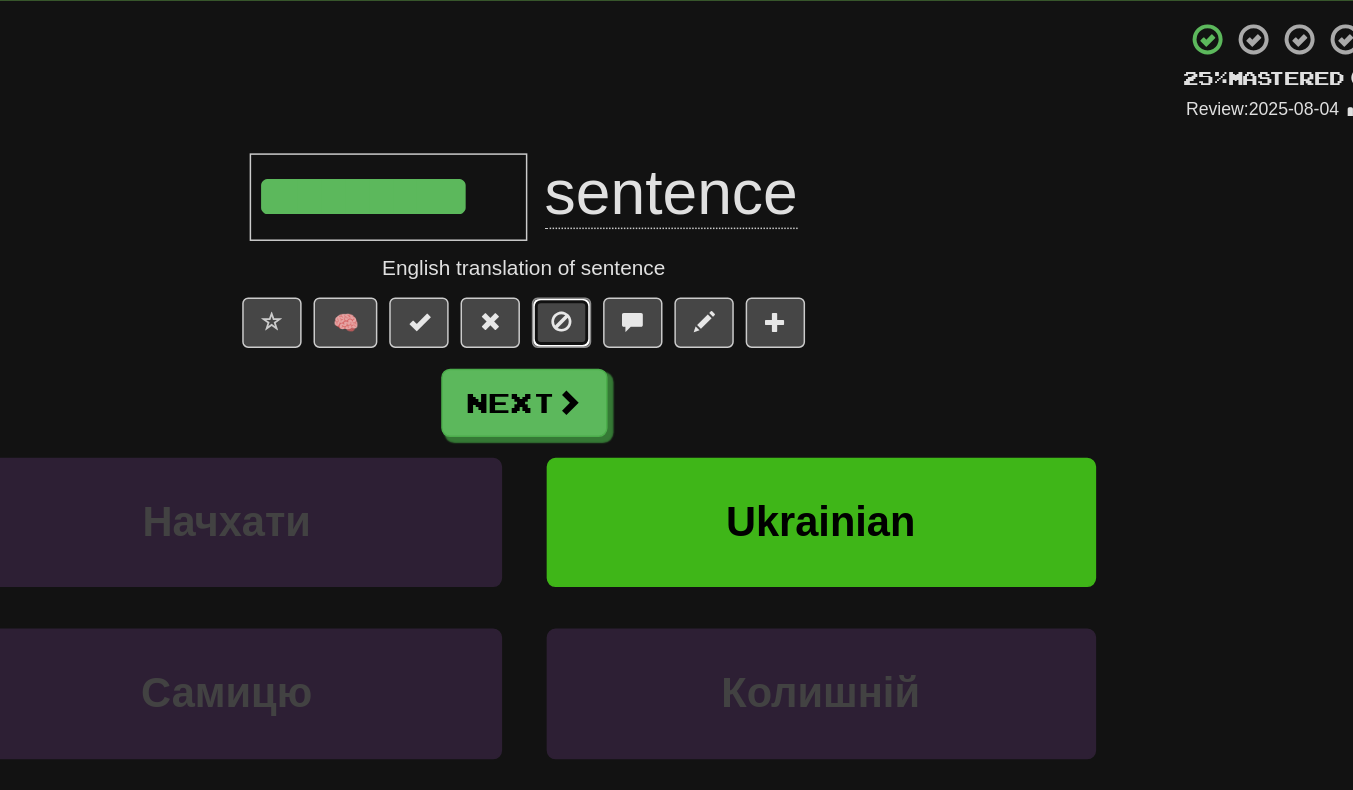click at bounding box center (702, 273) 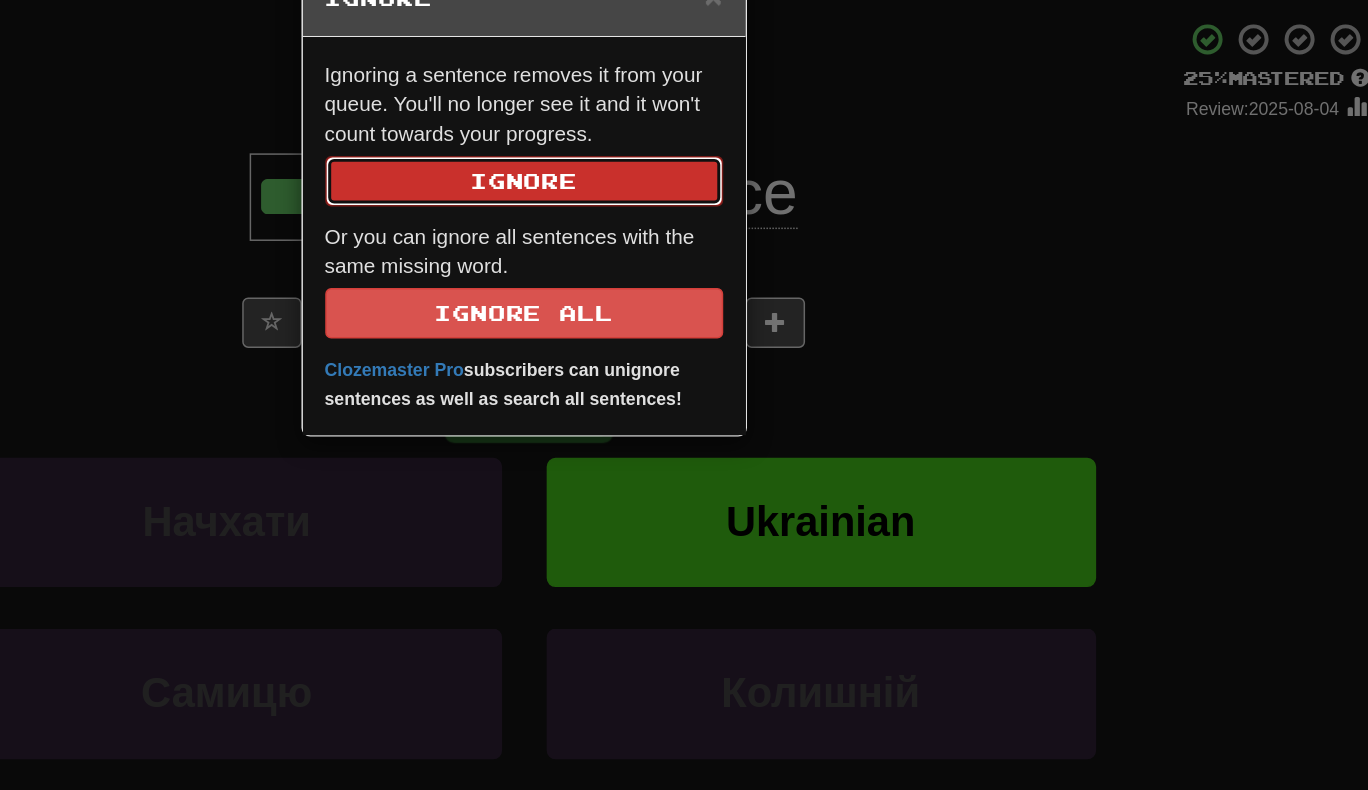click on "Ignore" at bounding box center [677, 179] 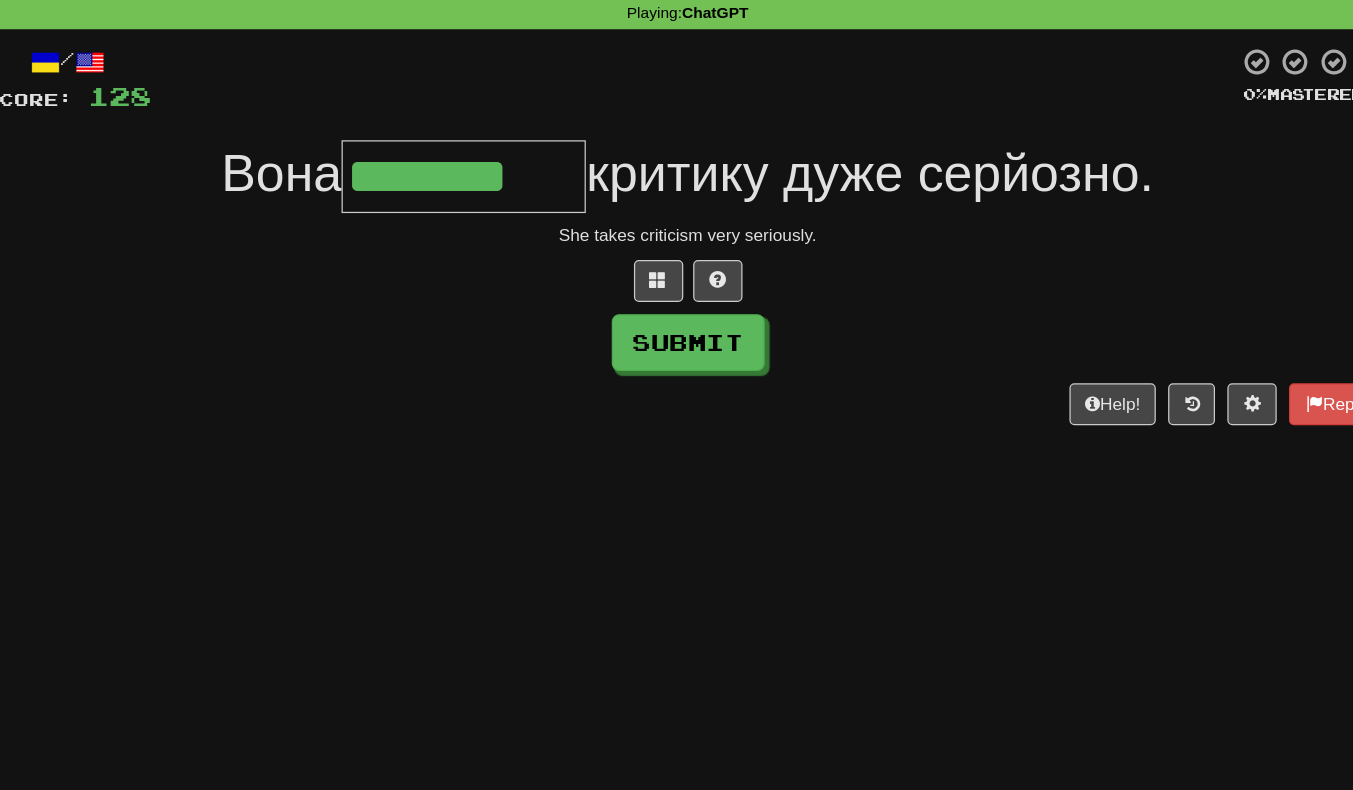 scroll, scrollTop: 0, scrollLeft: 7, axis: horizontal 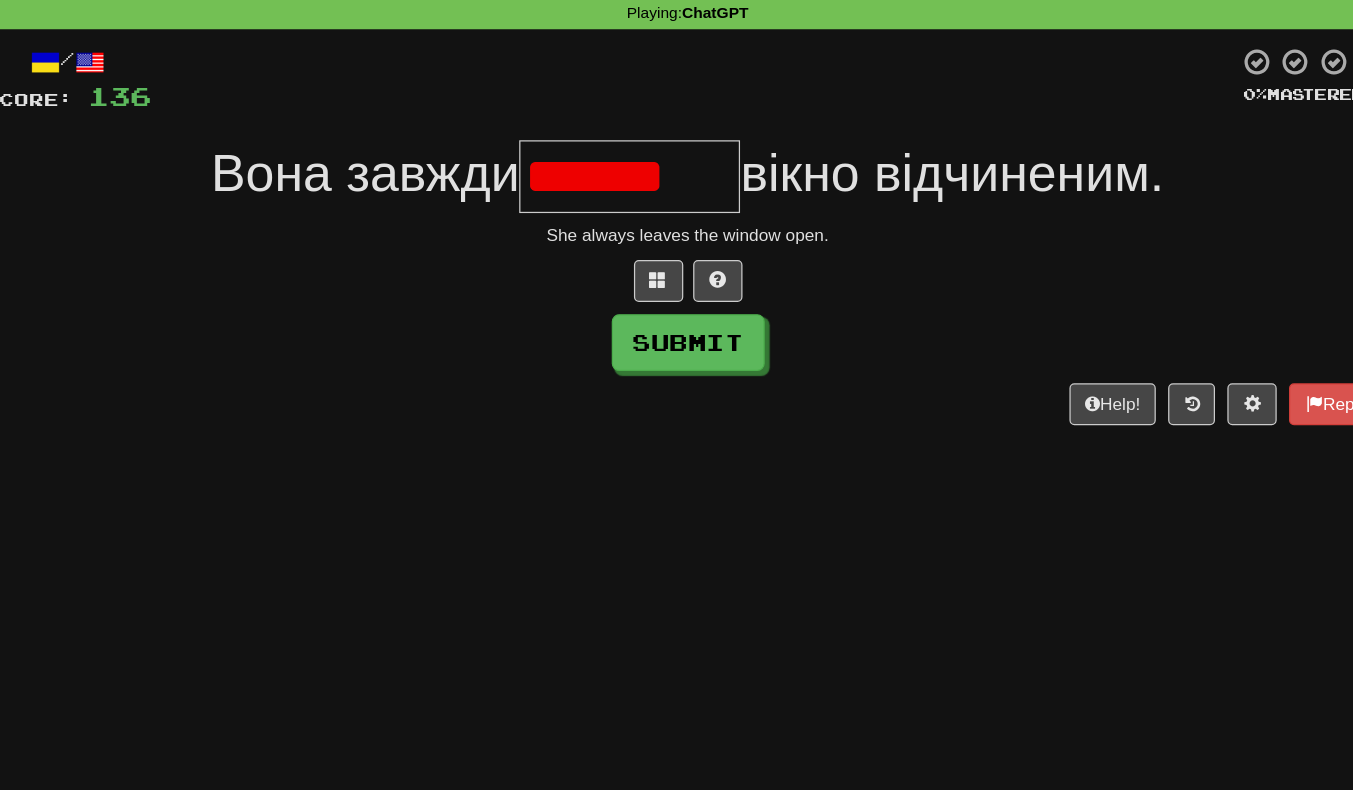type on "*******" 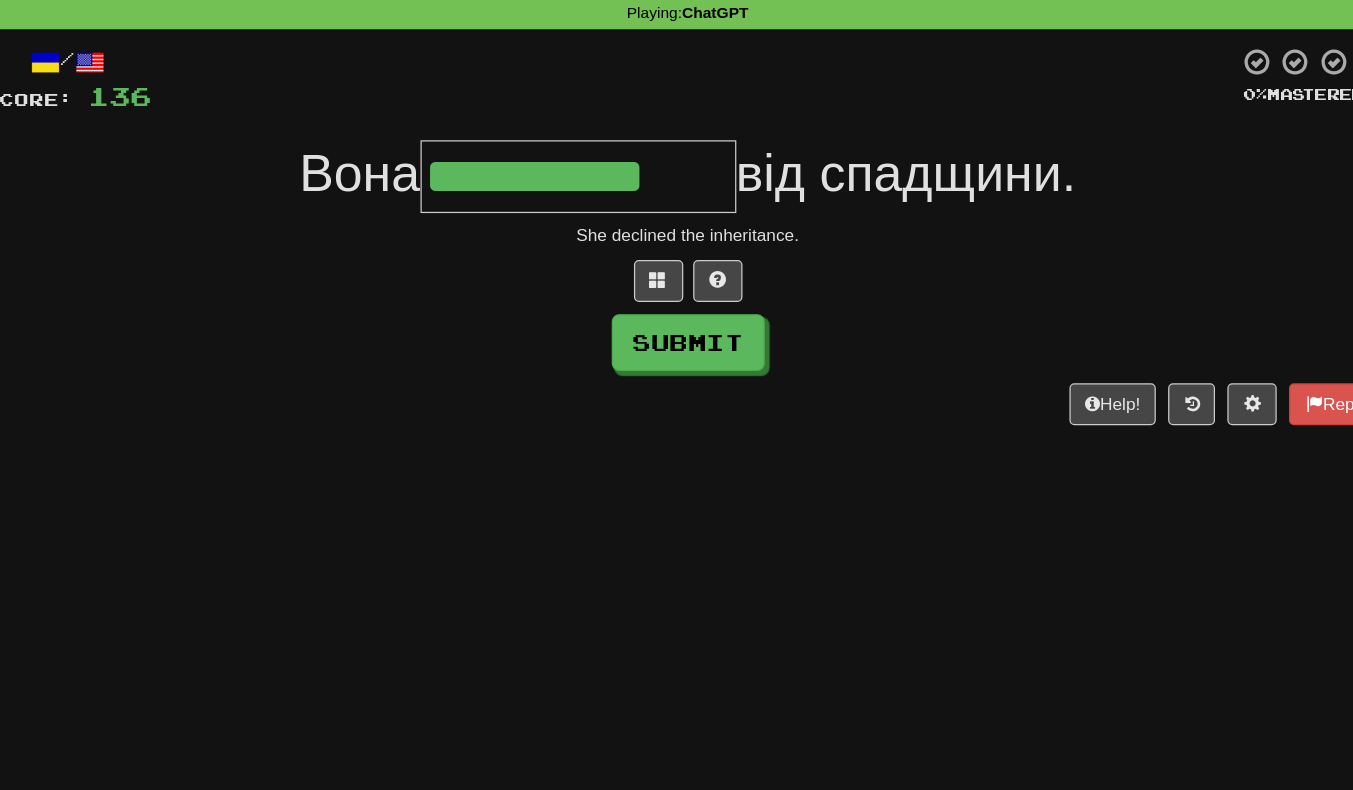 scroll, scrollTop: 0, scrollLeft: 3, axis: horizontal 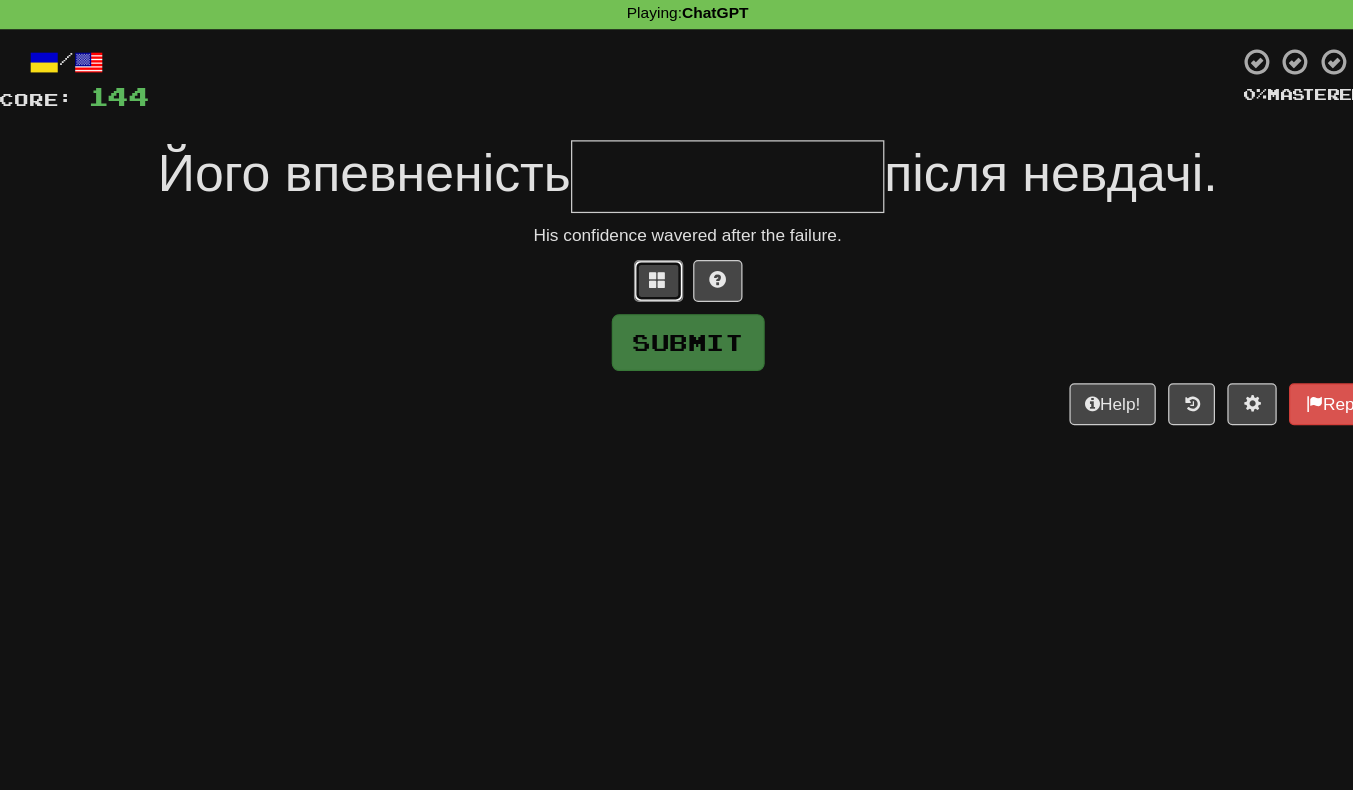 click at bounding box center (653, 261) 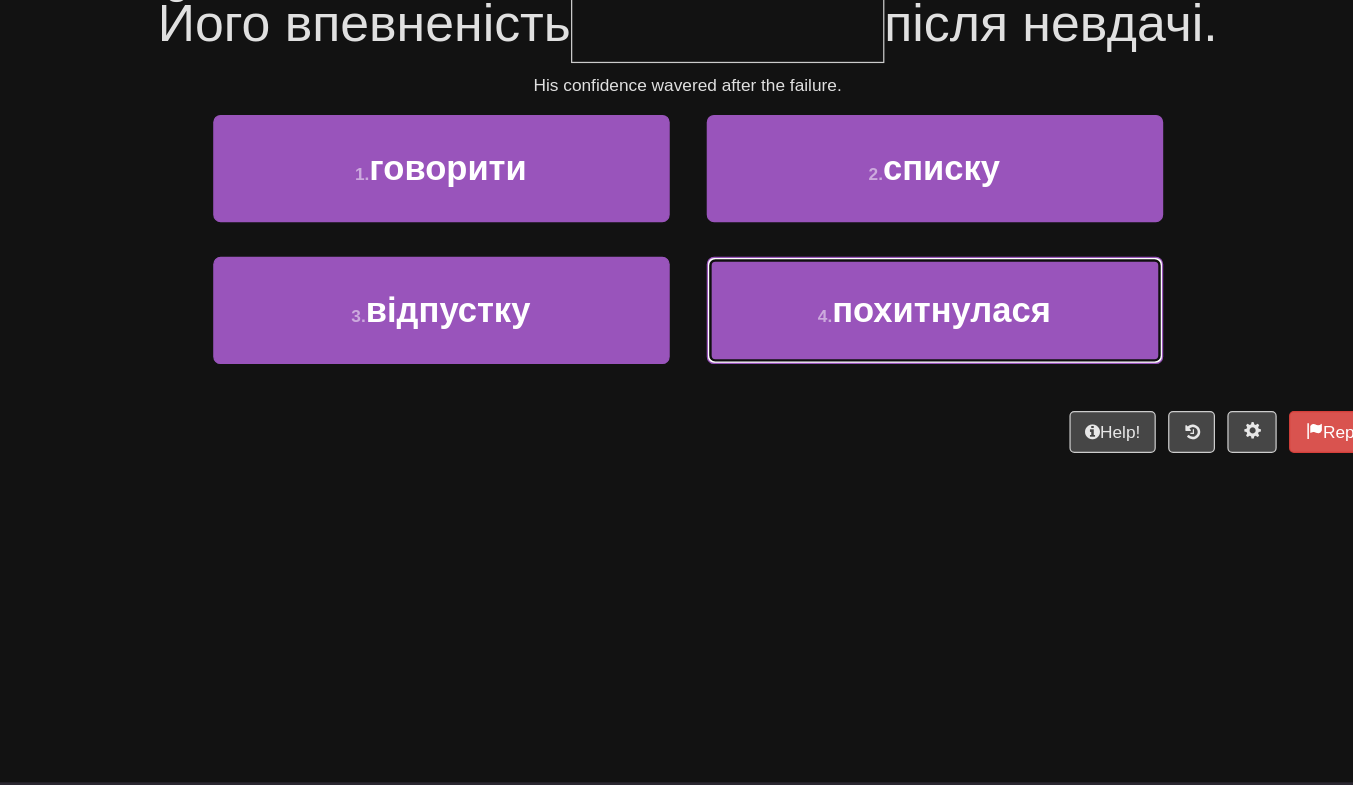 click on "4 .  похитнулася" at bounding box center [877, 406] 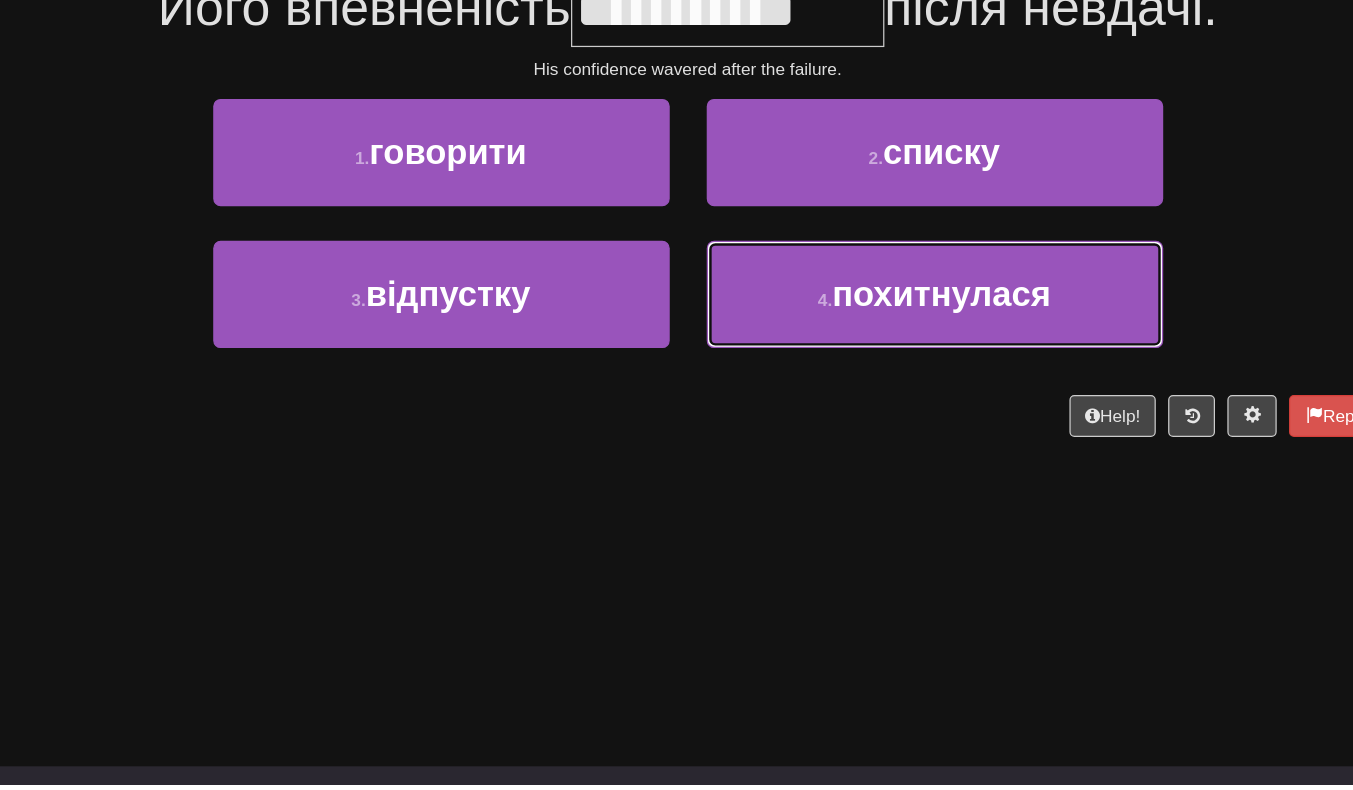 scroll, scrollTop: 65, scrollLeft: 0, axis: vertical 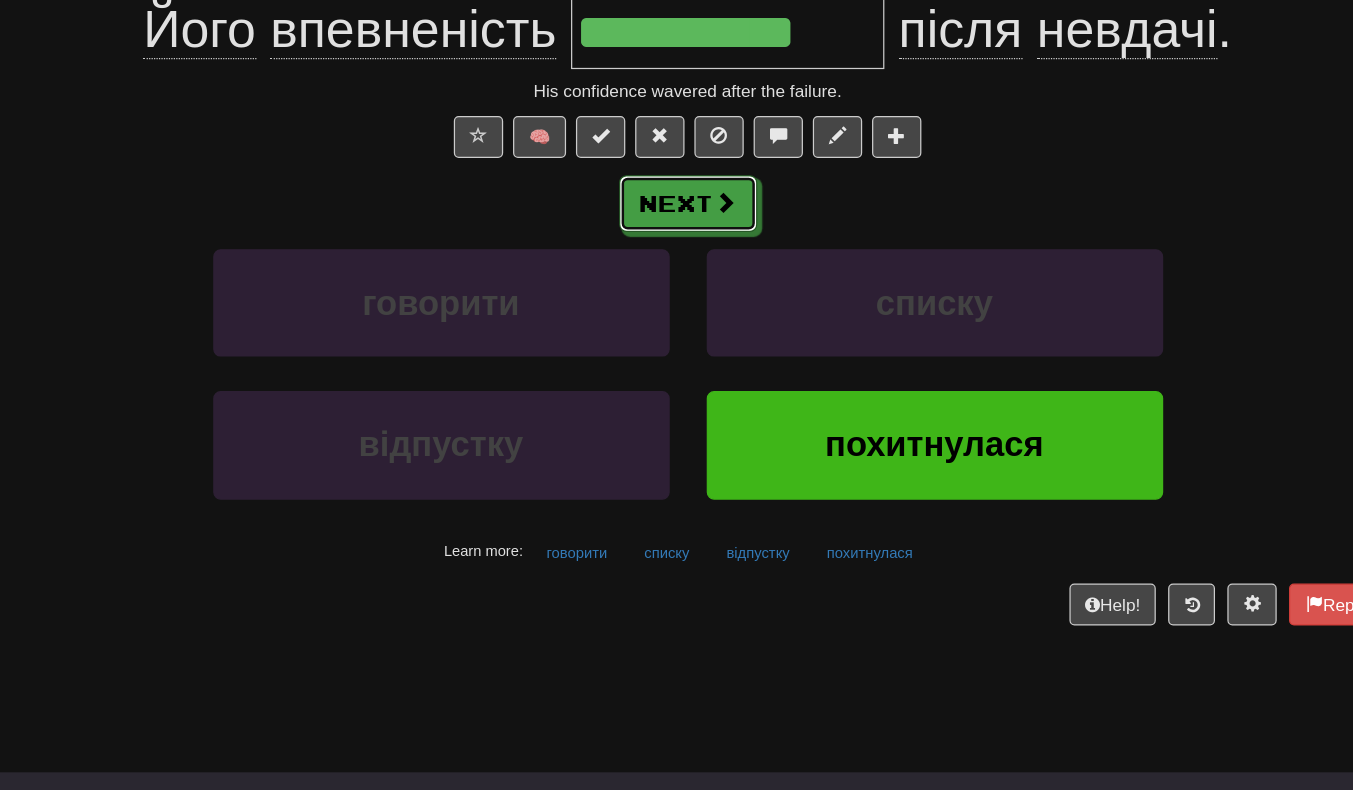 click on "Next" at bounding box center [677, 314] 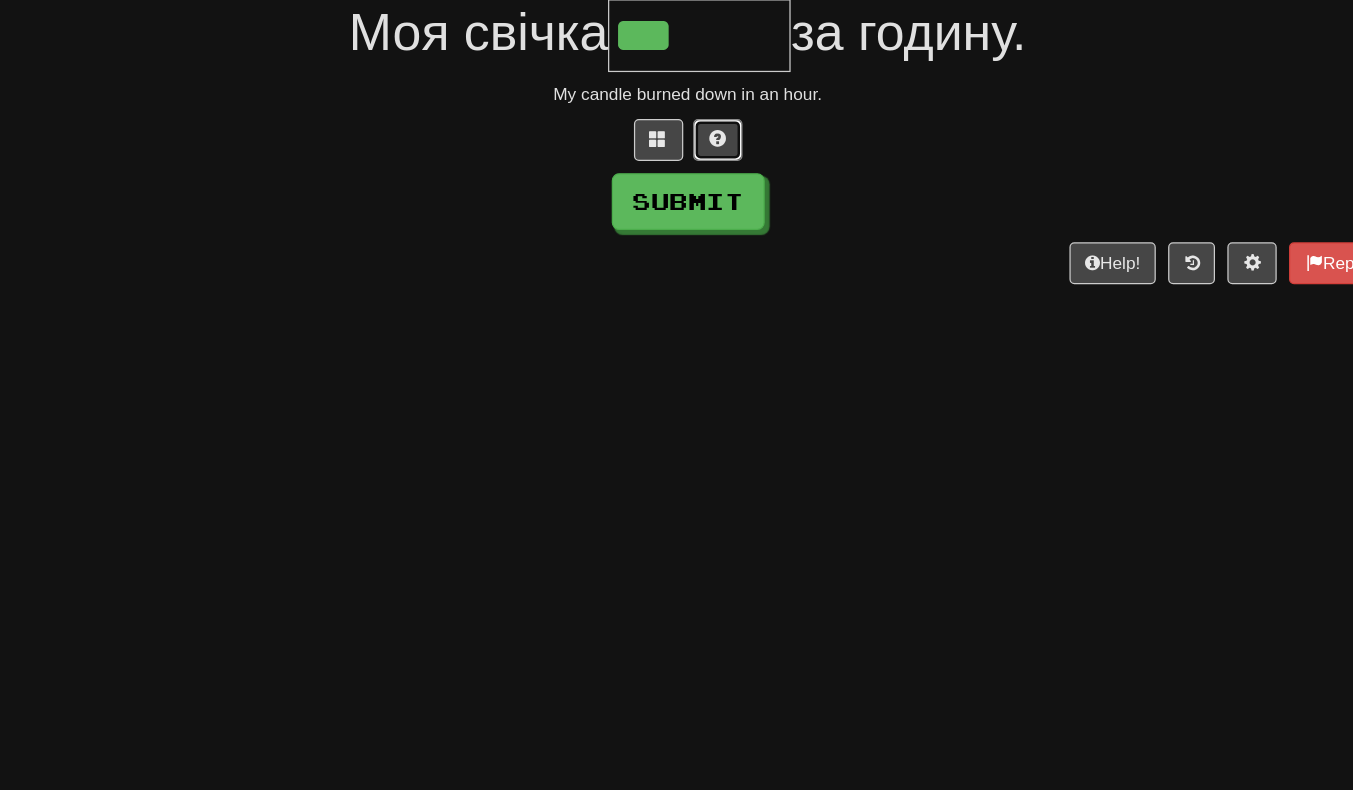 click at bounding box center (701, 247) 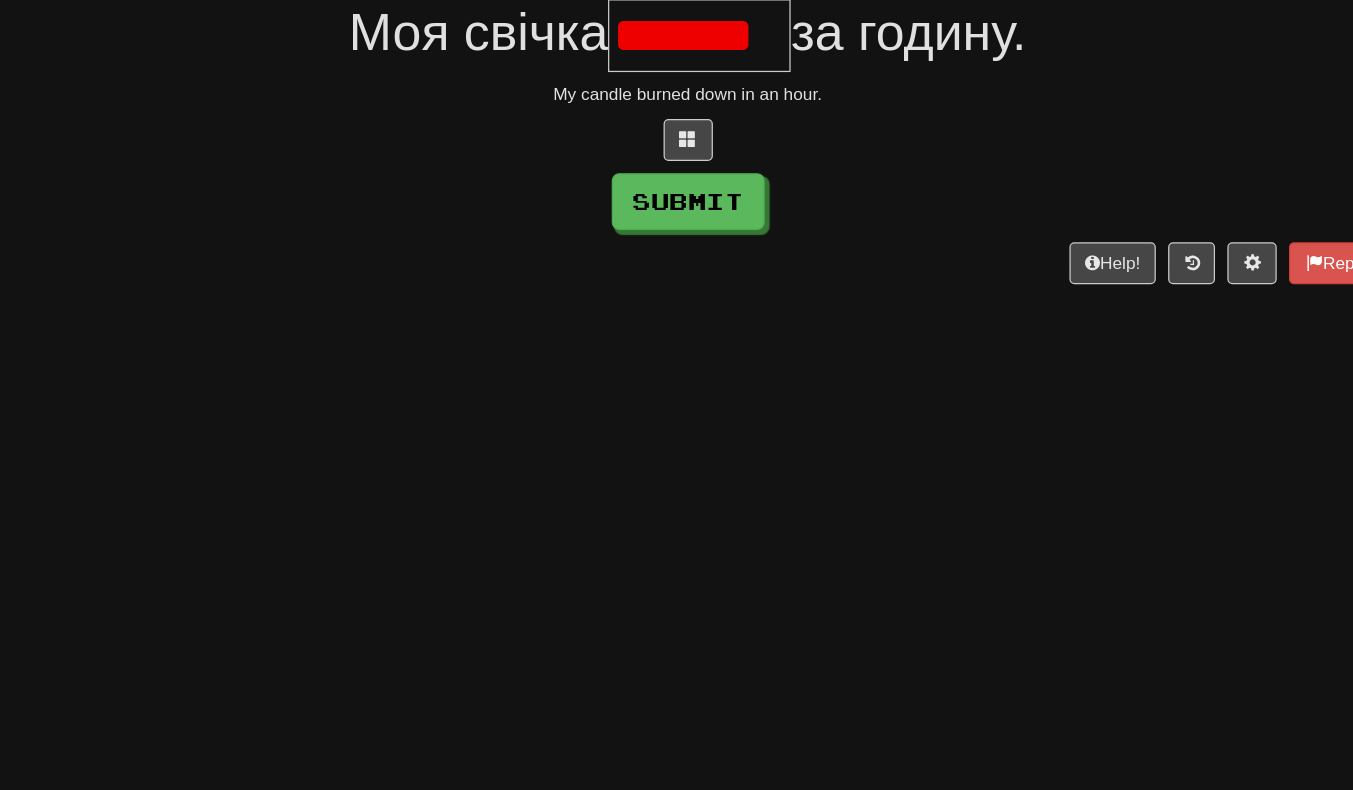 scroll, scrollTop: 0, scrollLeft: 0, axis: both 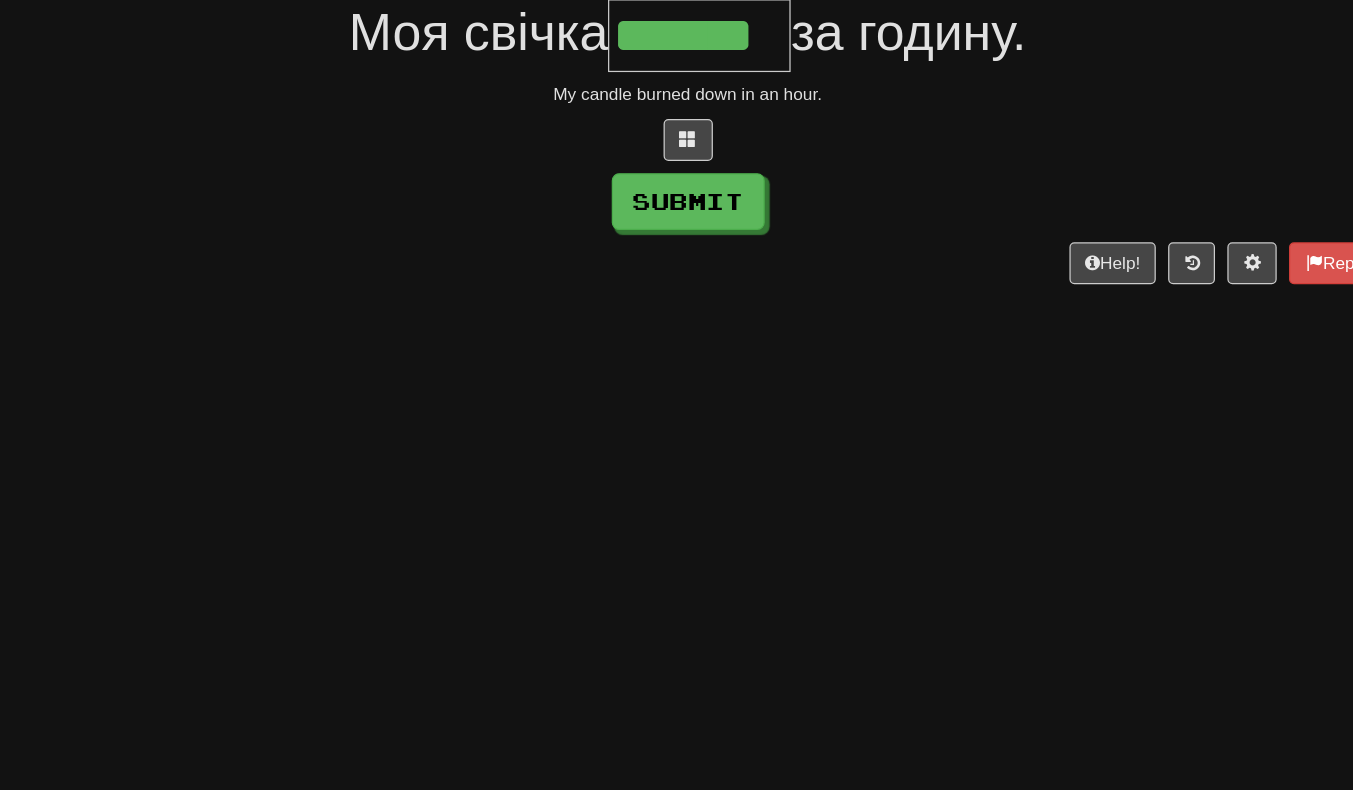 type on "*******" 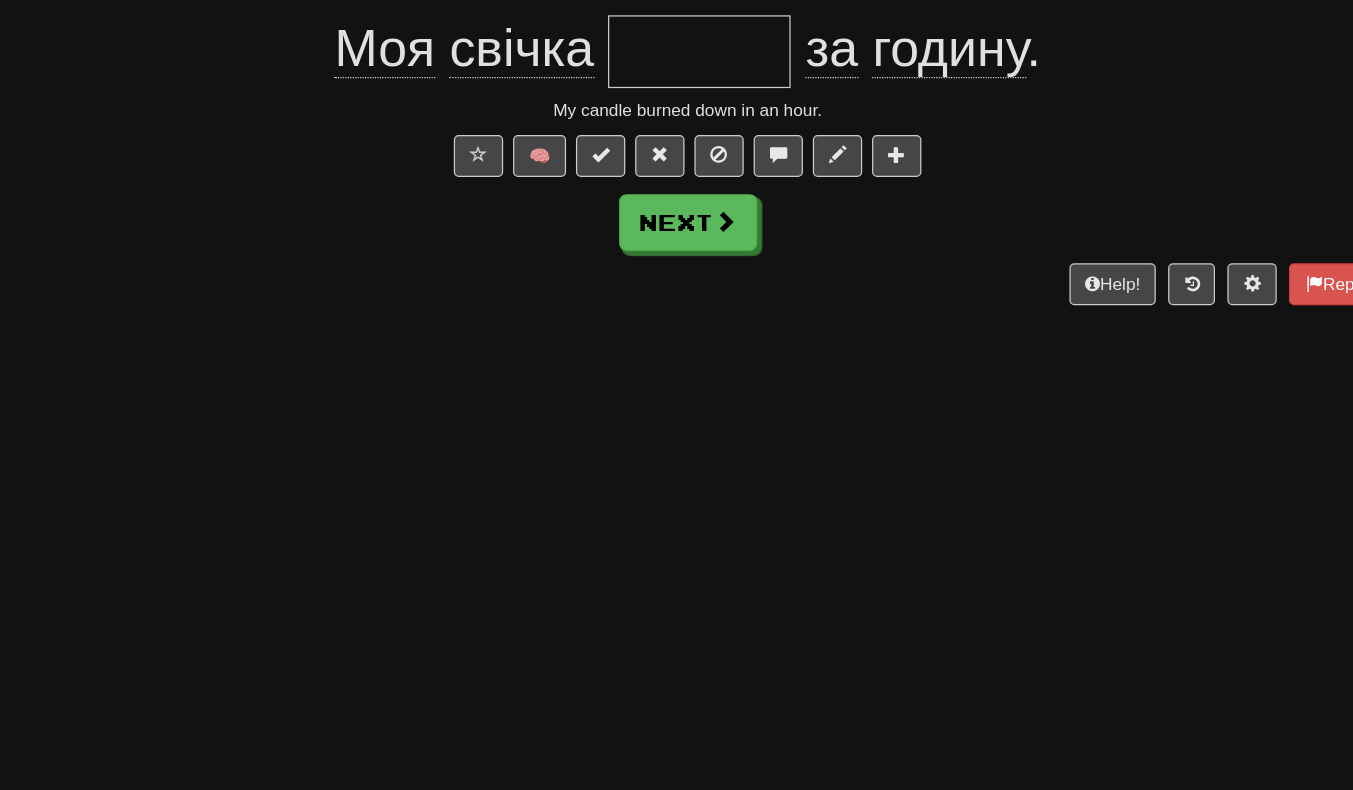 scroll, scrollTop: 78, scrollLeft: 0, axis: vertical 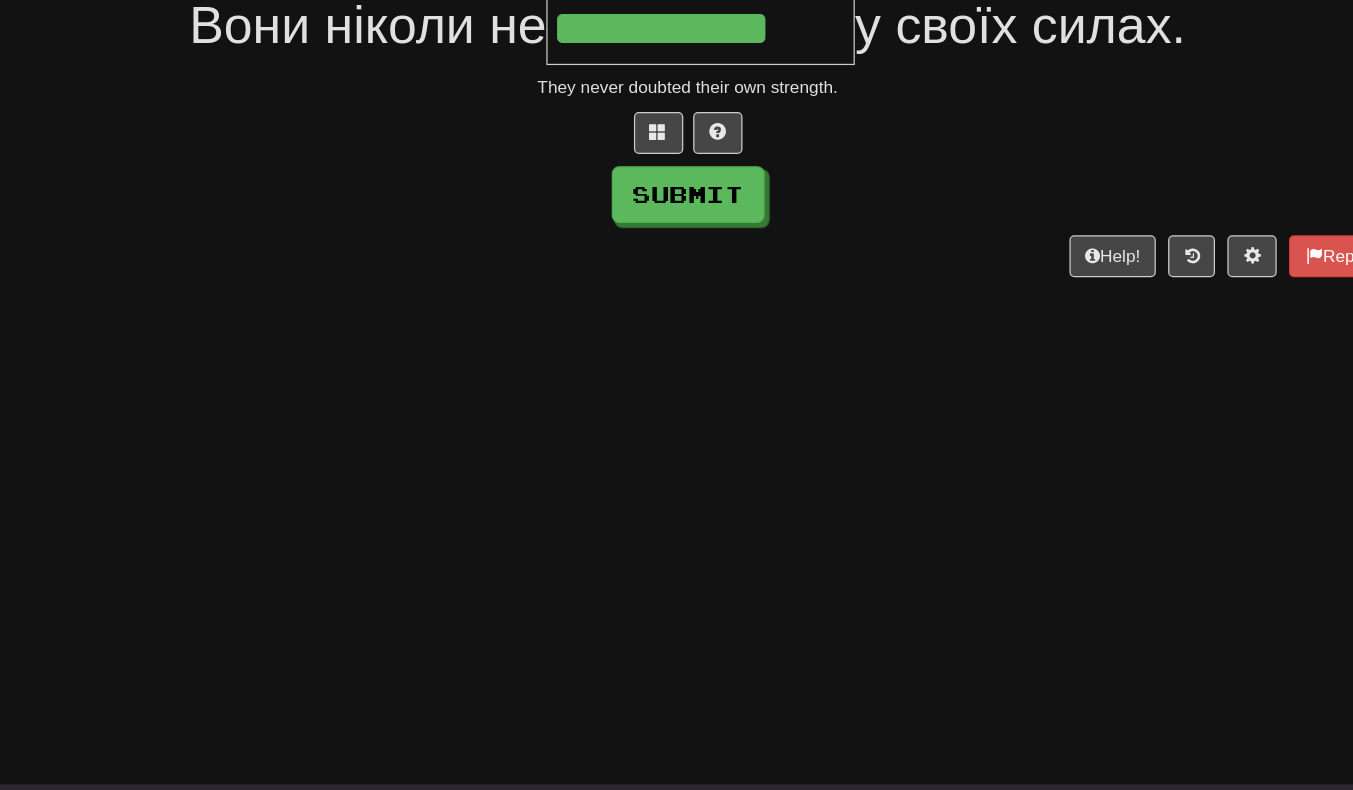 type on "**********" 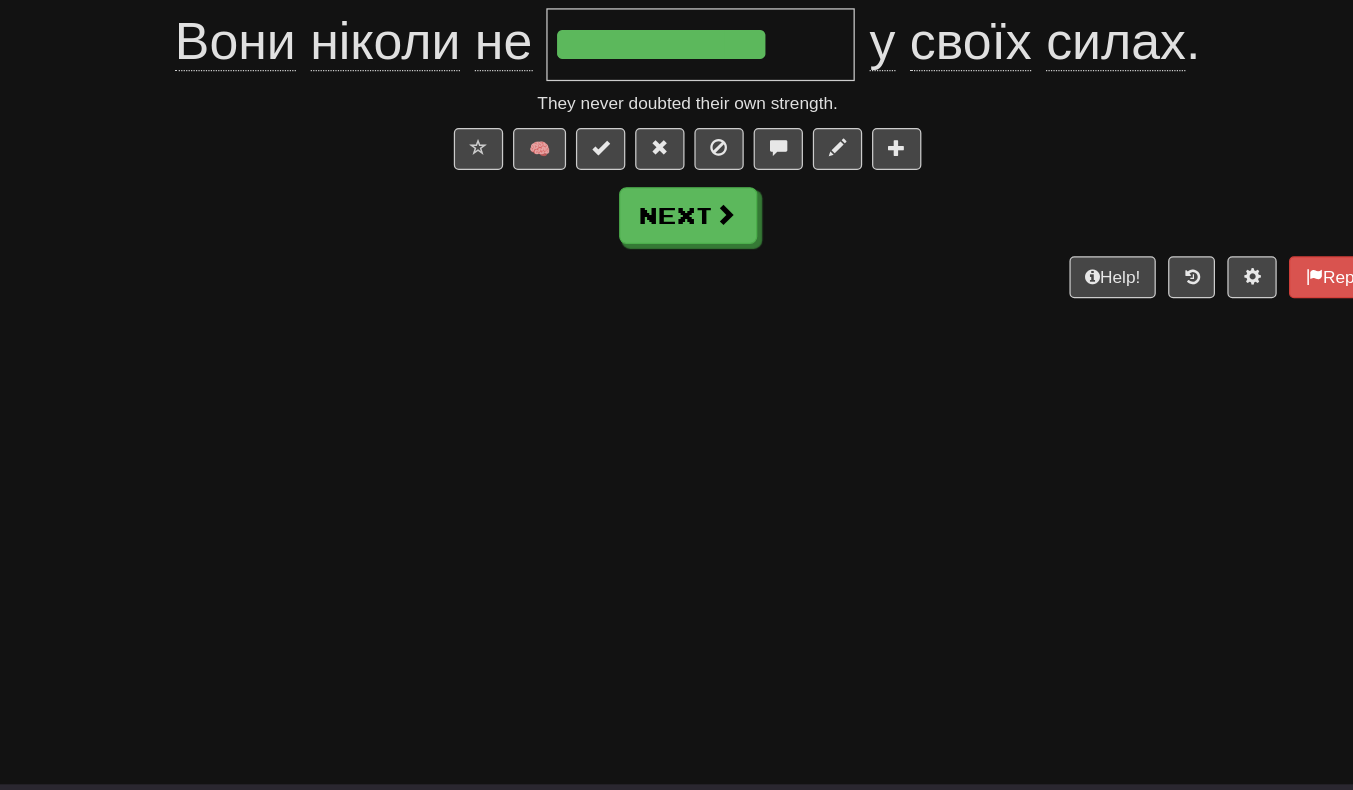 scroll, scrollTop: 91, scrollLeft: 0, axis: vertical 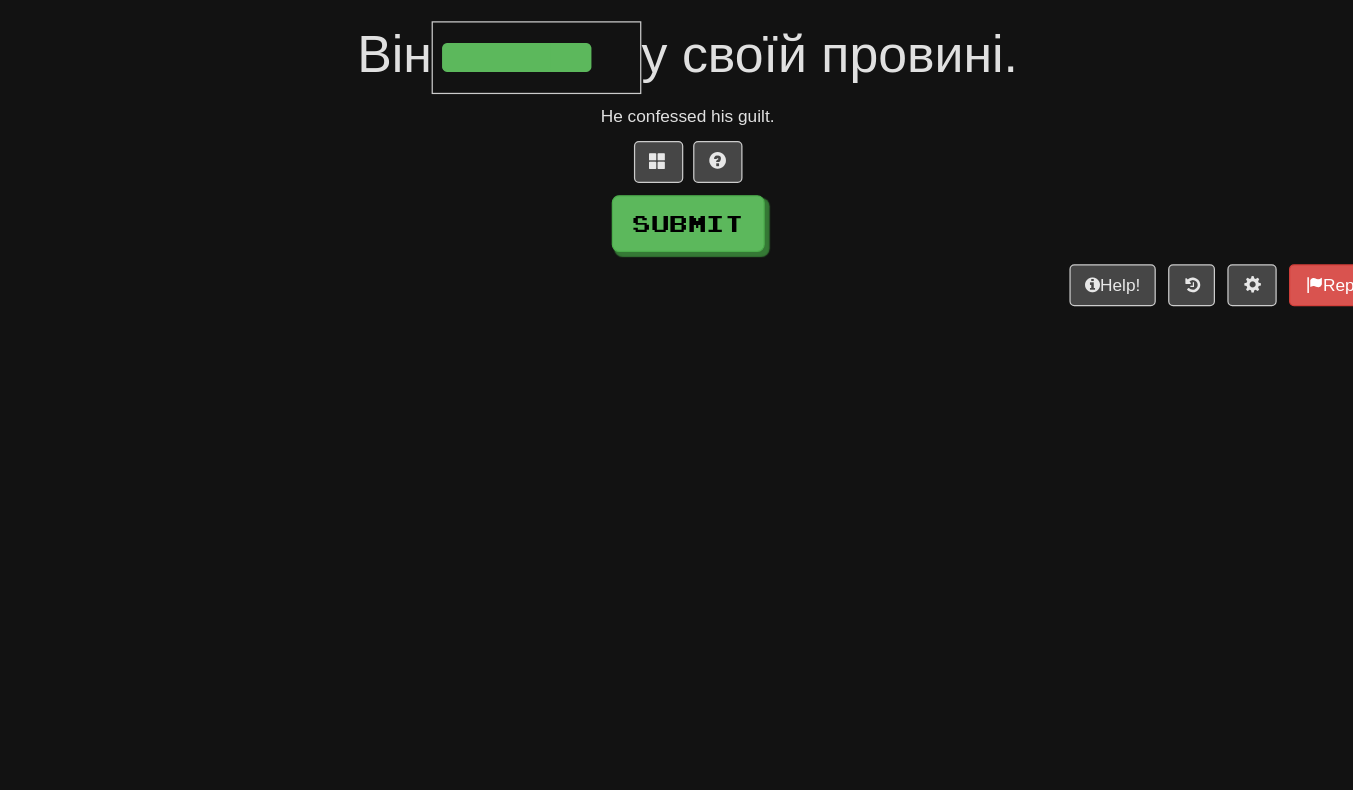type on "********" 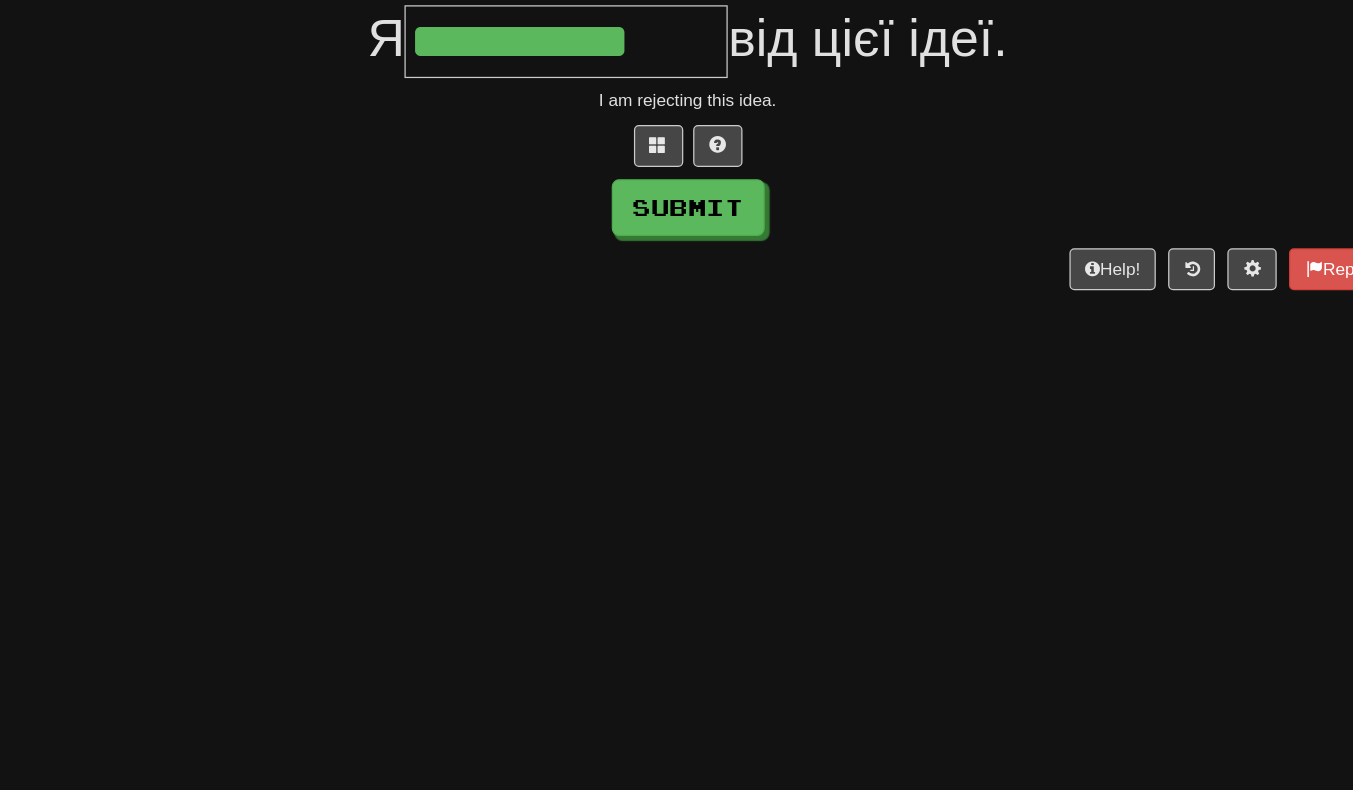 scroll, scrollTop: 0, scrollLeft: 3, axis: horizontal 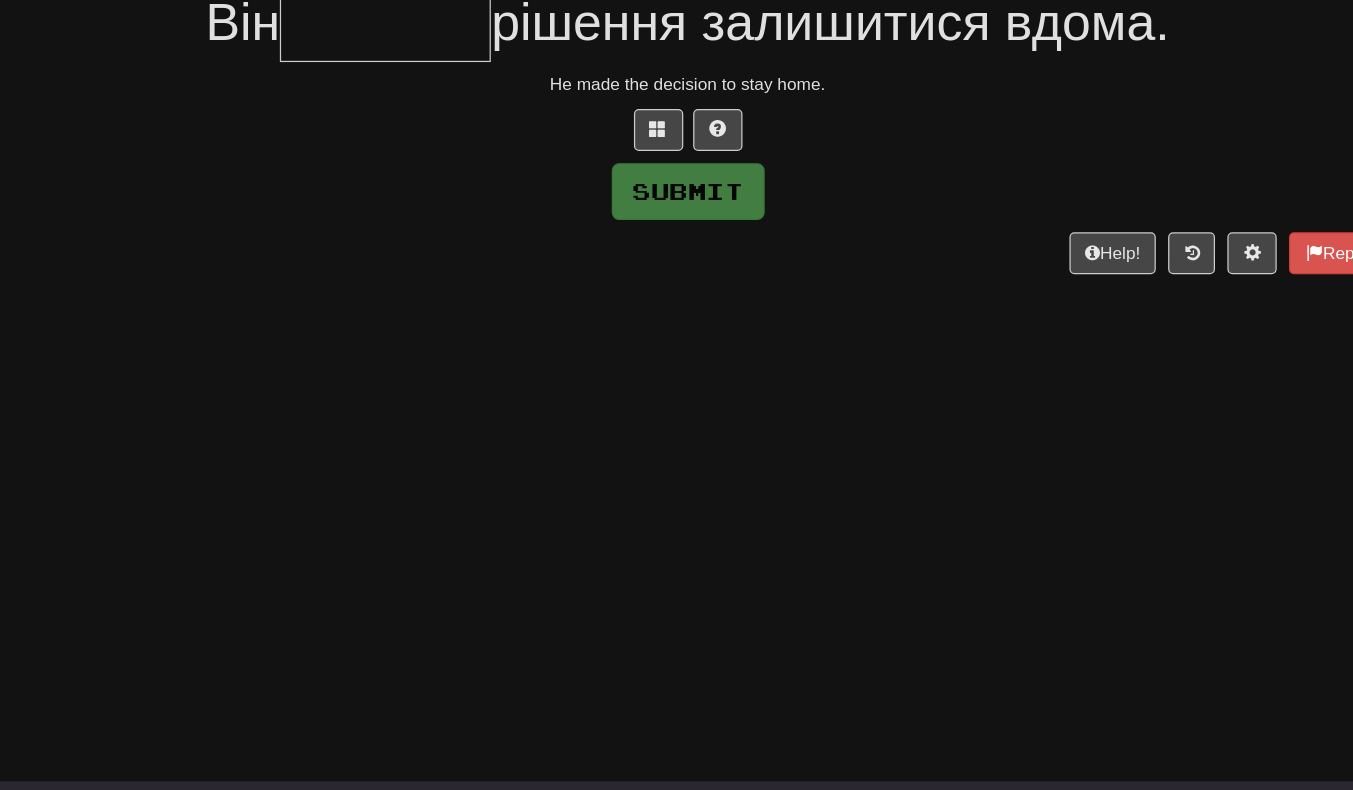 type on "*" 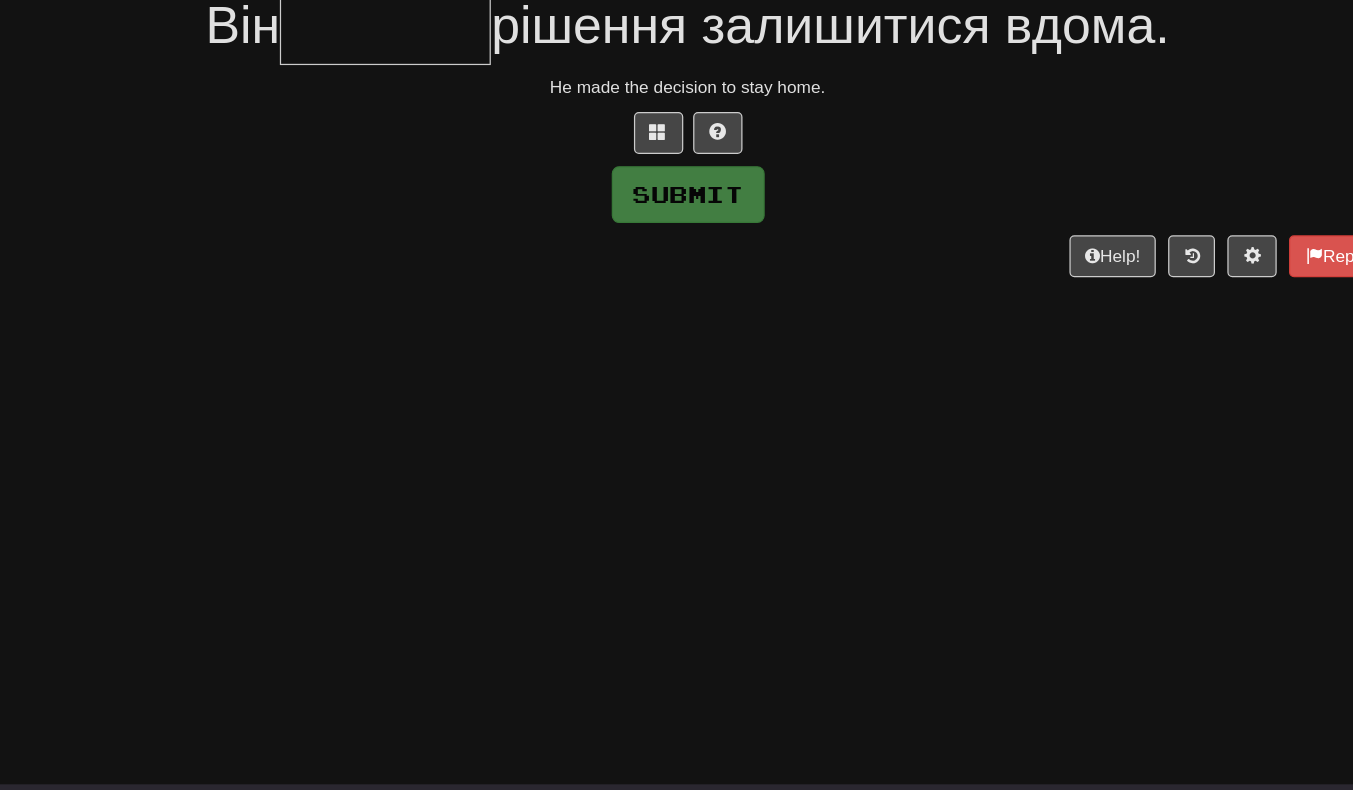type on "*" 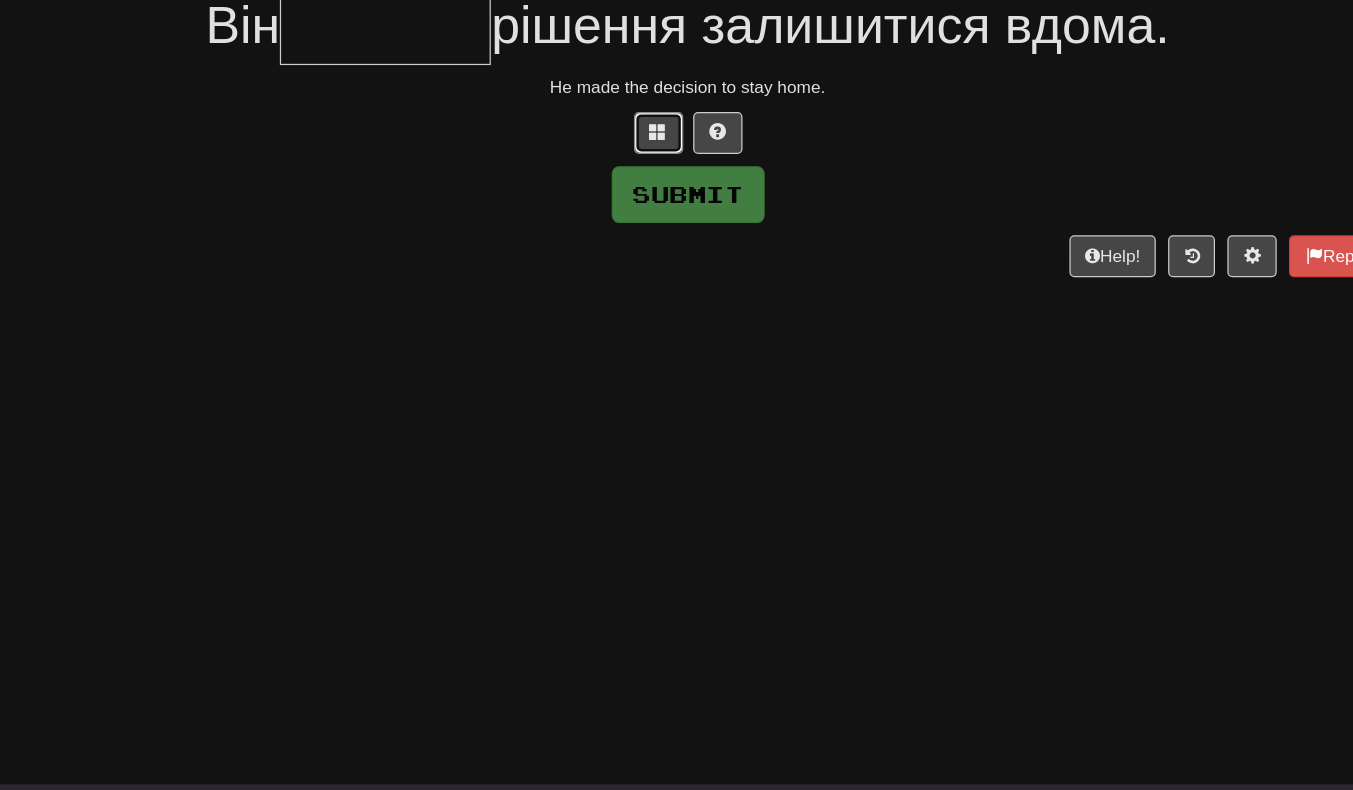 click at bounding box center (653, 195) 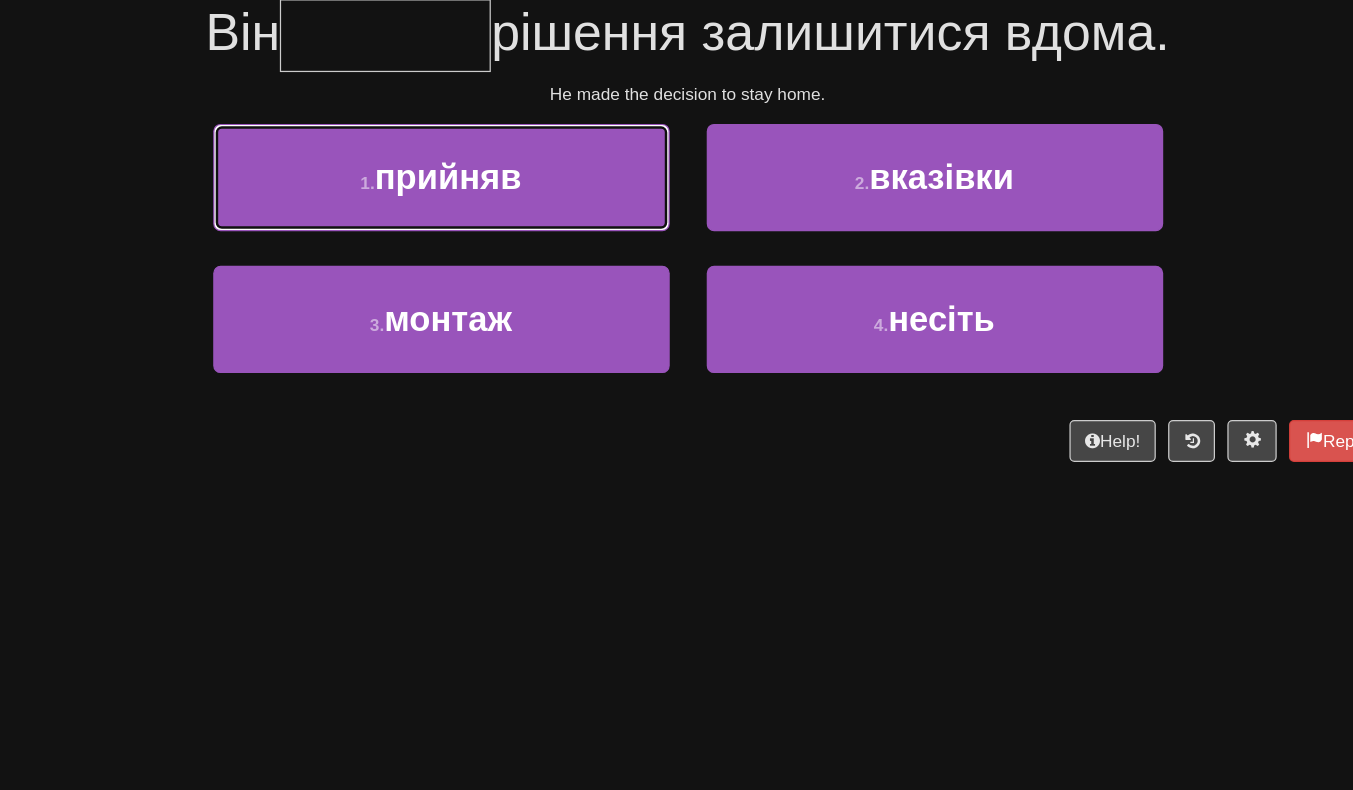 click on "1 .  прийняв" at bounding box center (477, 225) 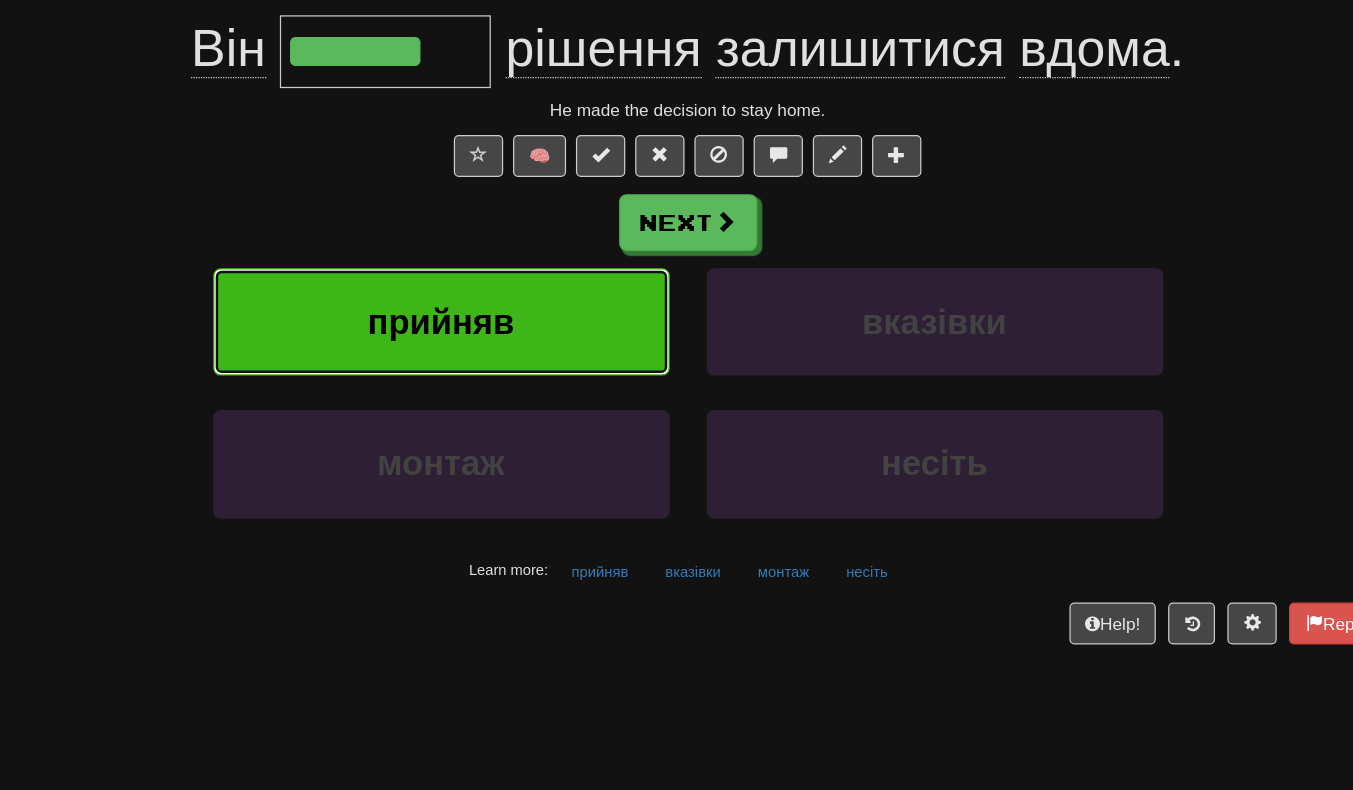 scroll, scrollTop: 130, scrollLeft: 0, axis: vertical 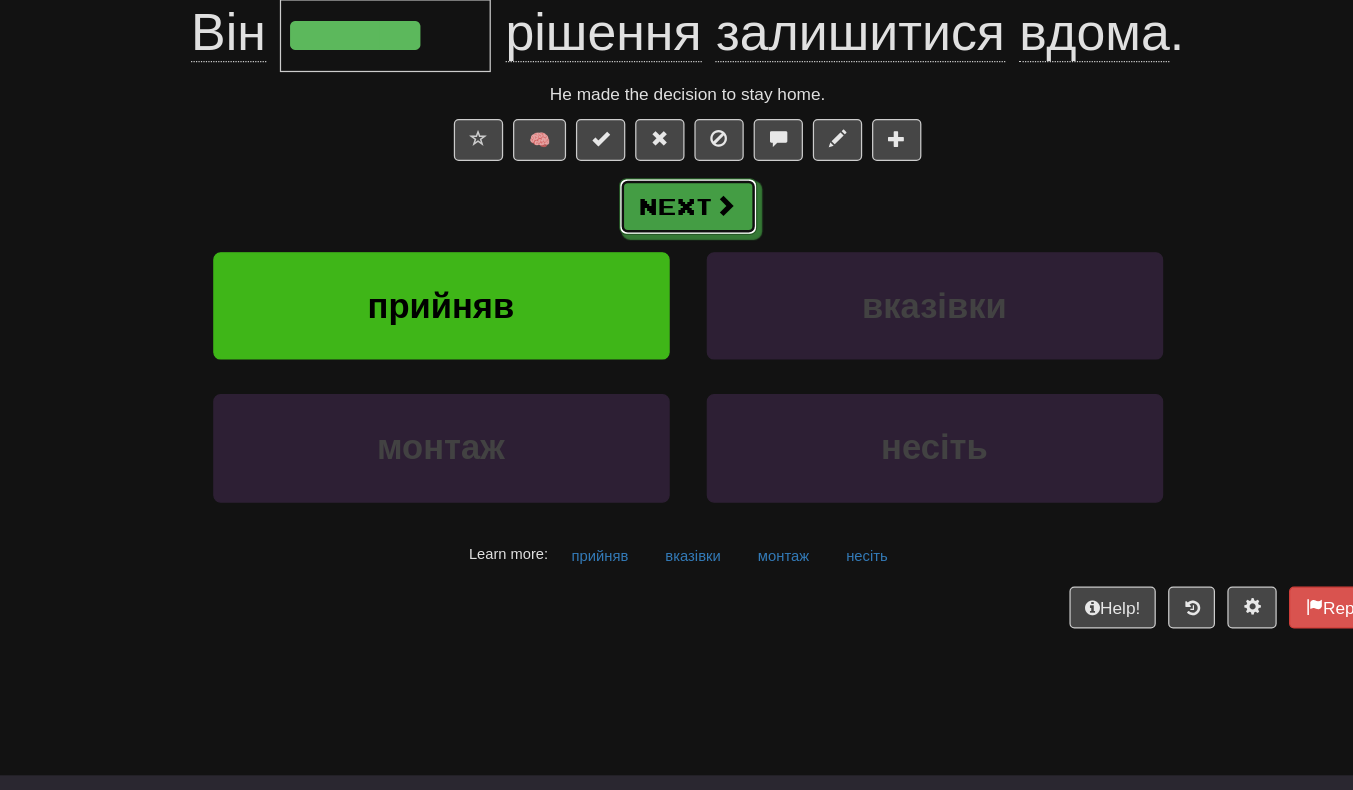 click on "Next" at bounding box center [677, 249] 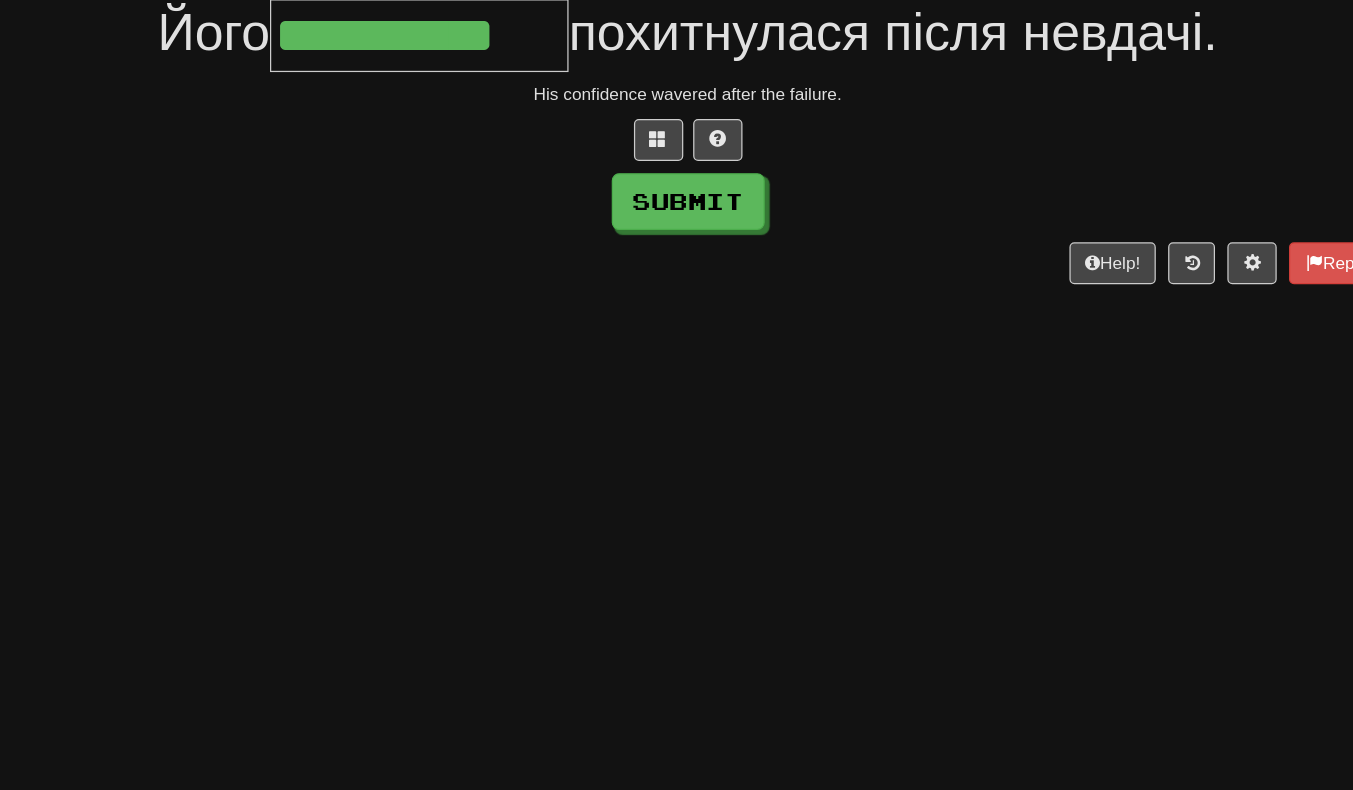 scroll, scrollTop: 0, scrollLeft: 3, axis: horizontal 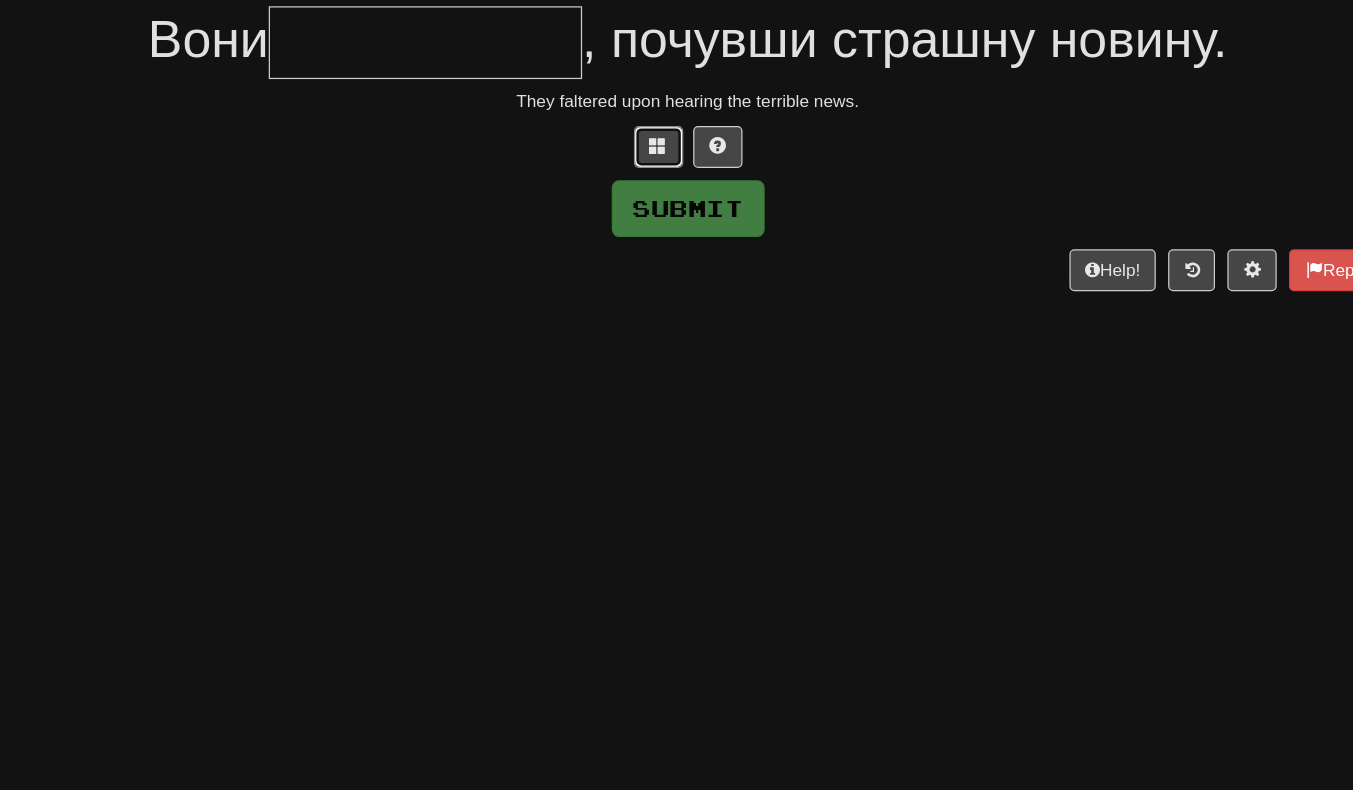 click at bounding box center [653, 168] 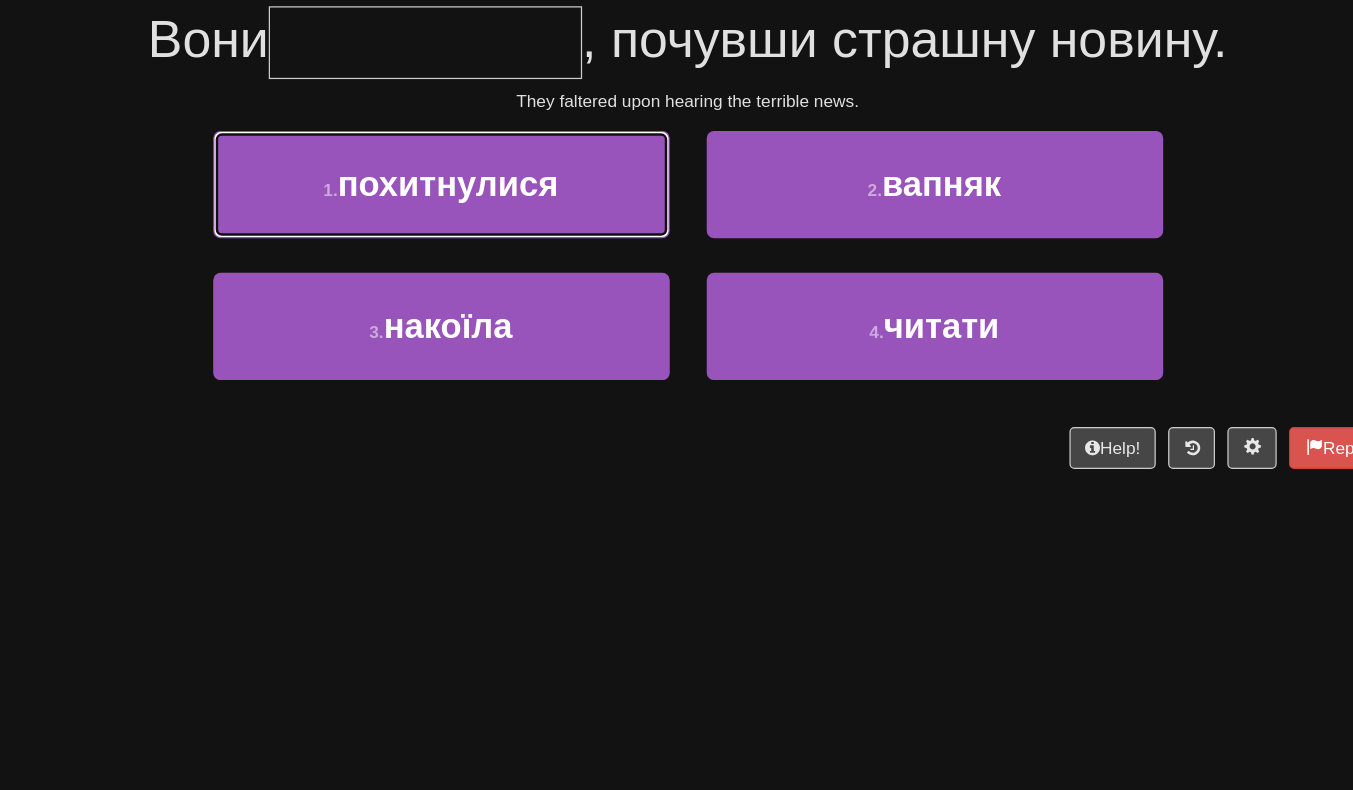 click on "1 .  похитнулися" at bounding box center [477, 199] 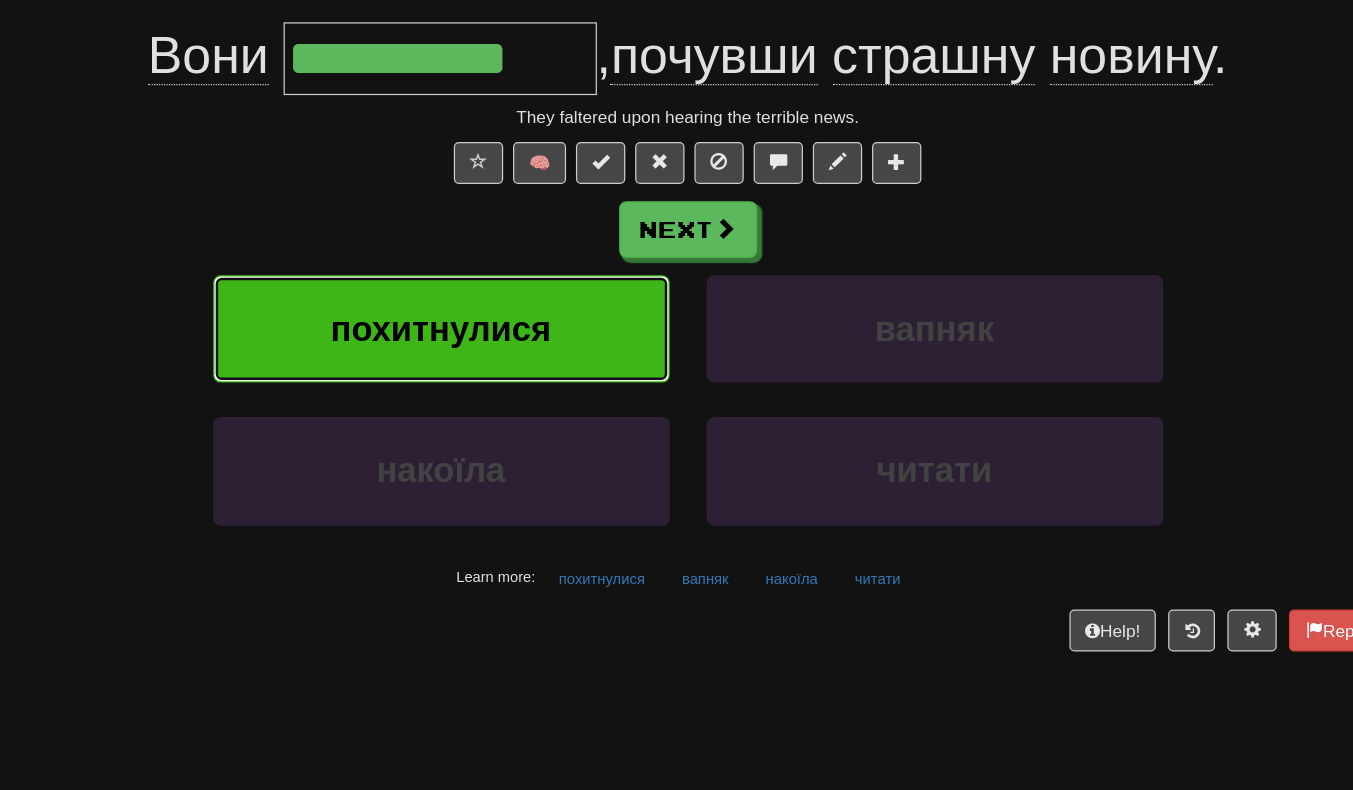 scroll, scrollTop: 156, scrollLeft: 0, axis: vertical 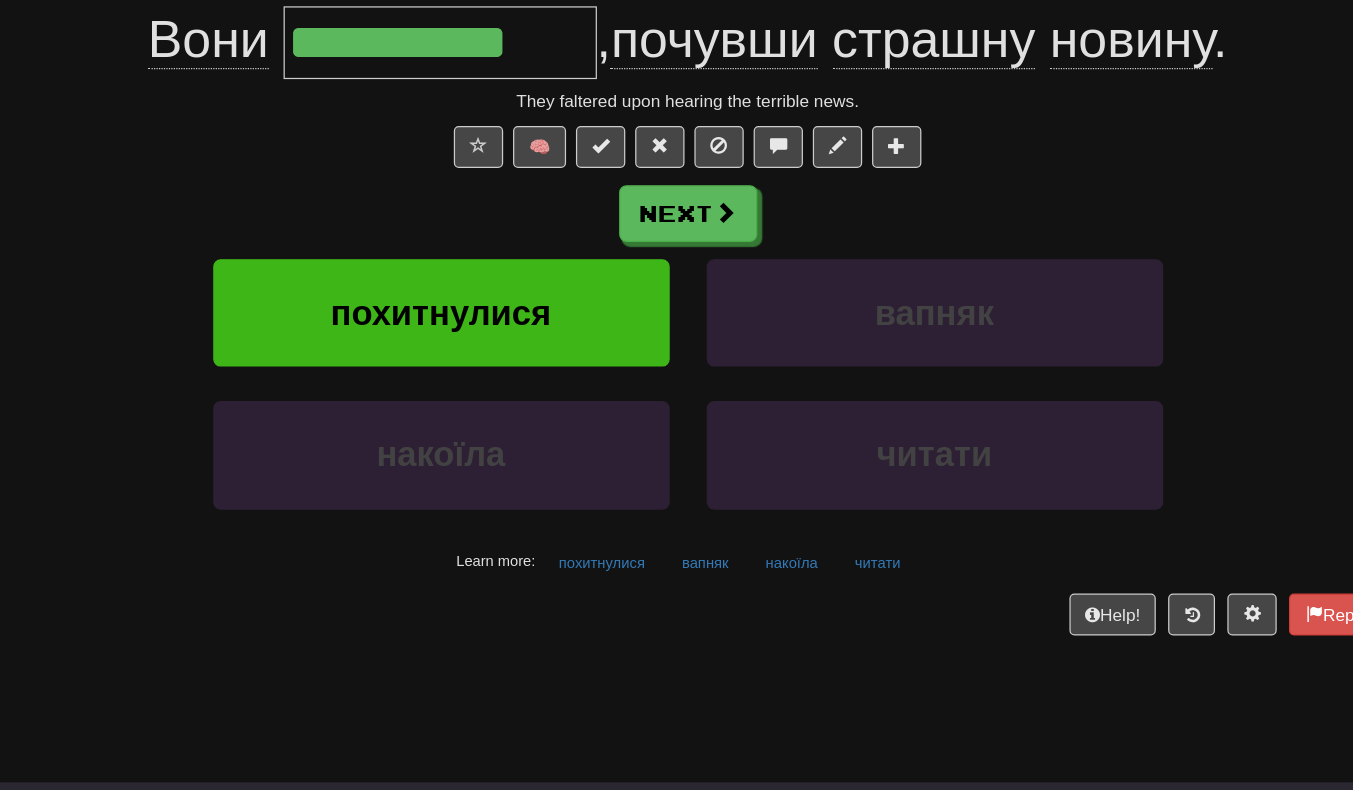click on "**********" at bounding box center [476, 84] 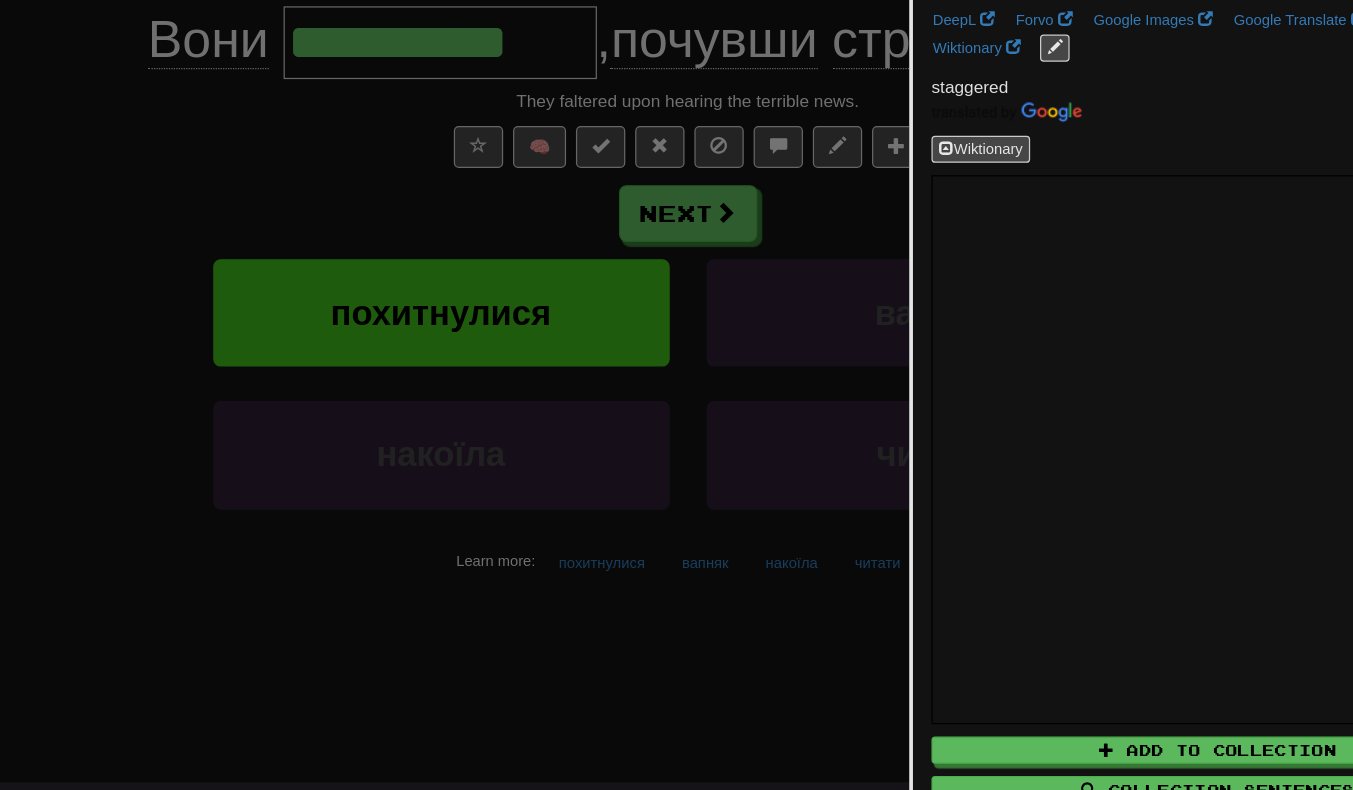 click at bounding box center (676, 395) 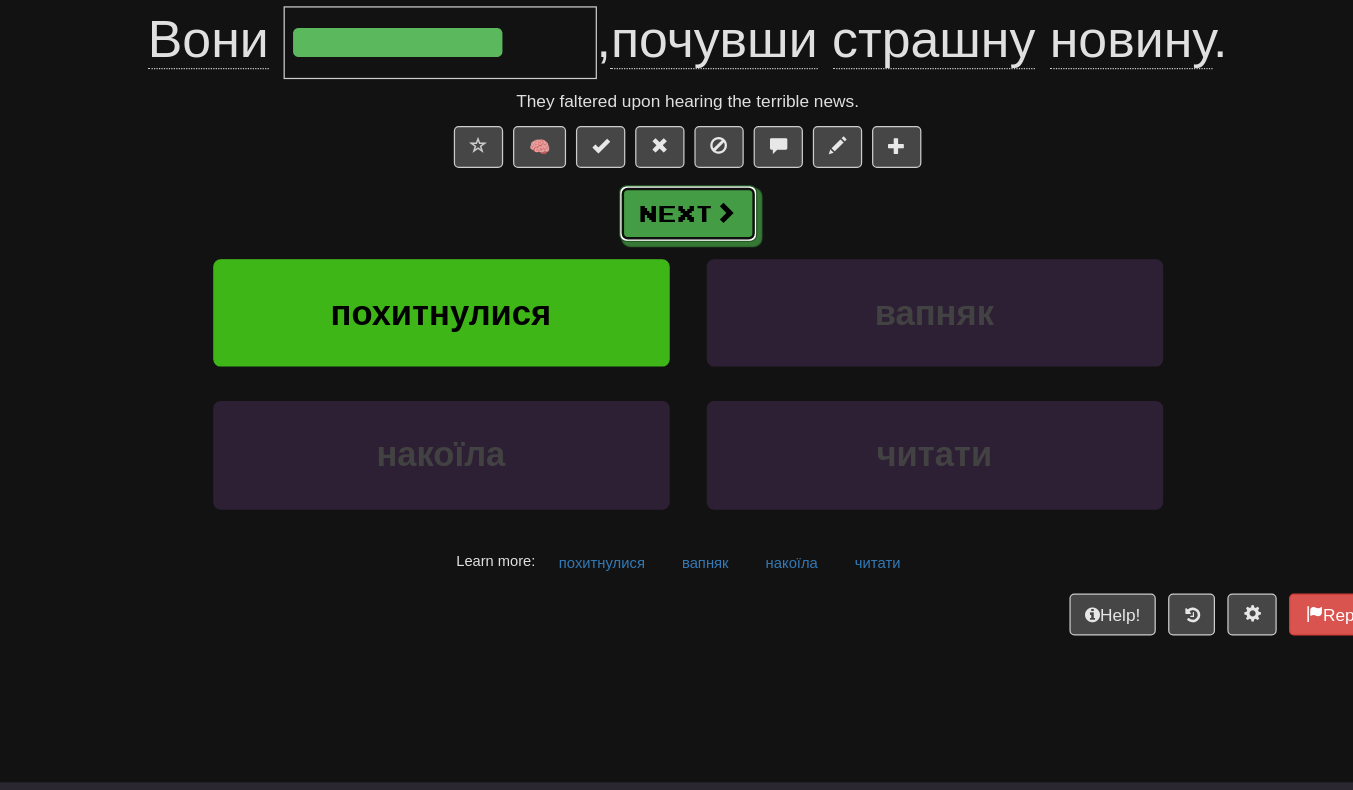 click on "Next" at bounding box center [677, 223] 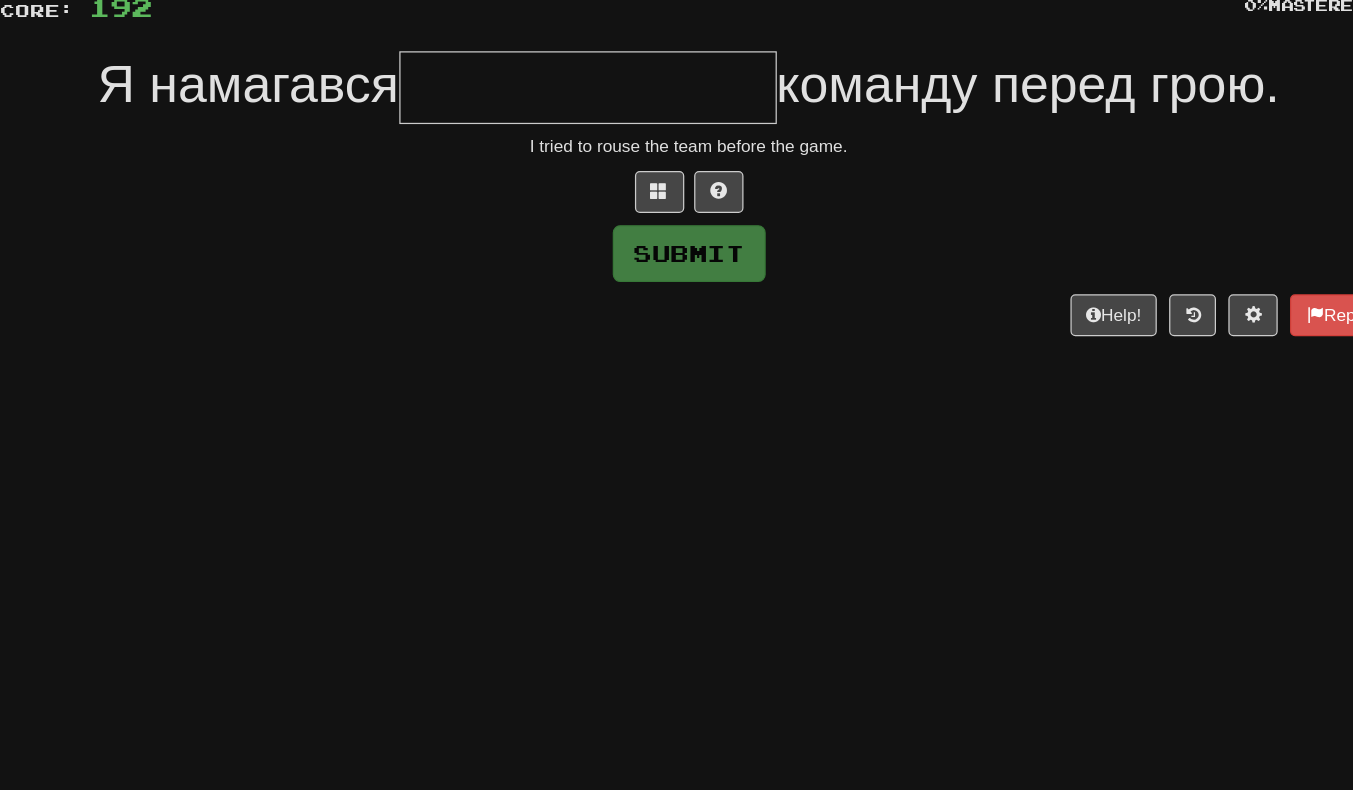 scroll, scrollTop: 153, scrollLeft: 0, axis: vertical 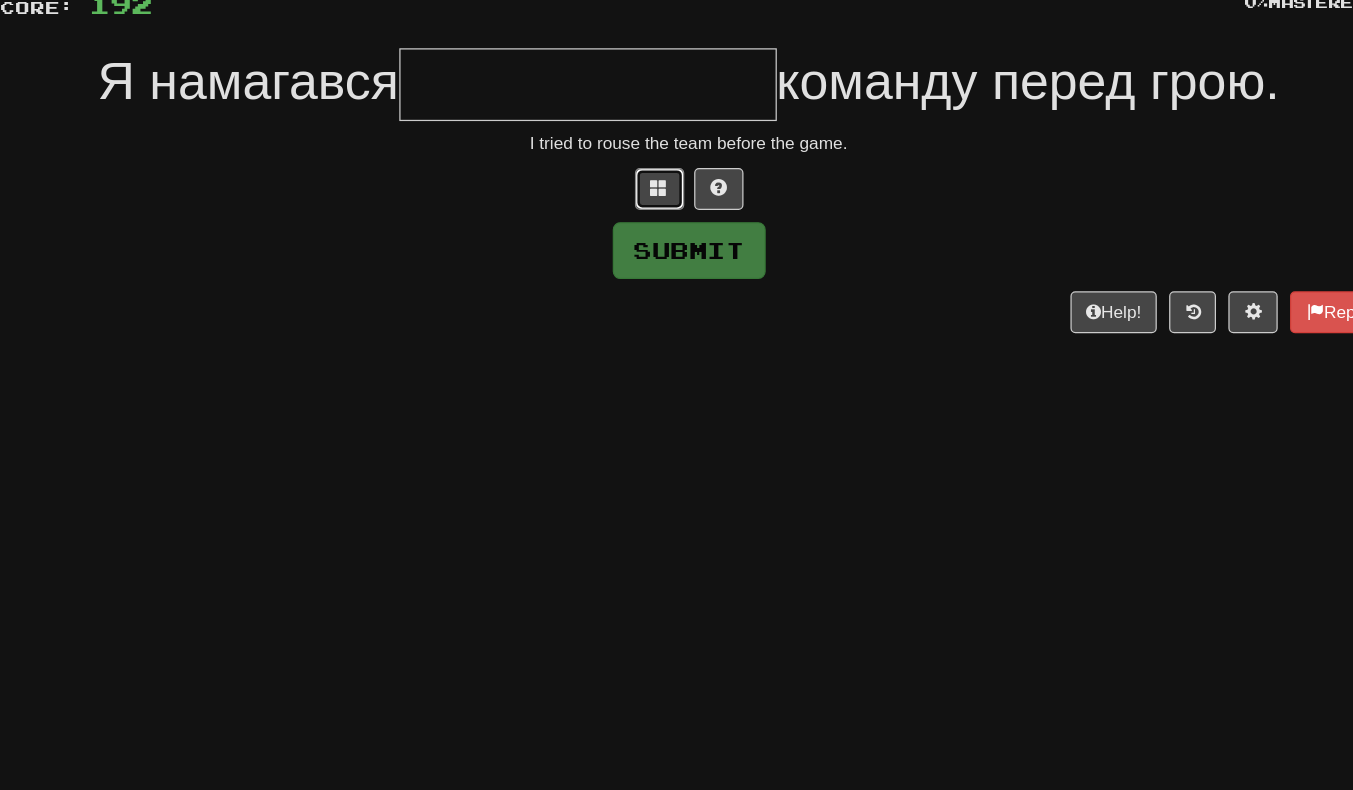 click at bounding box center (653, 159) 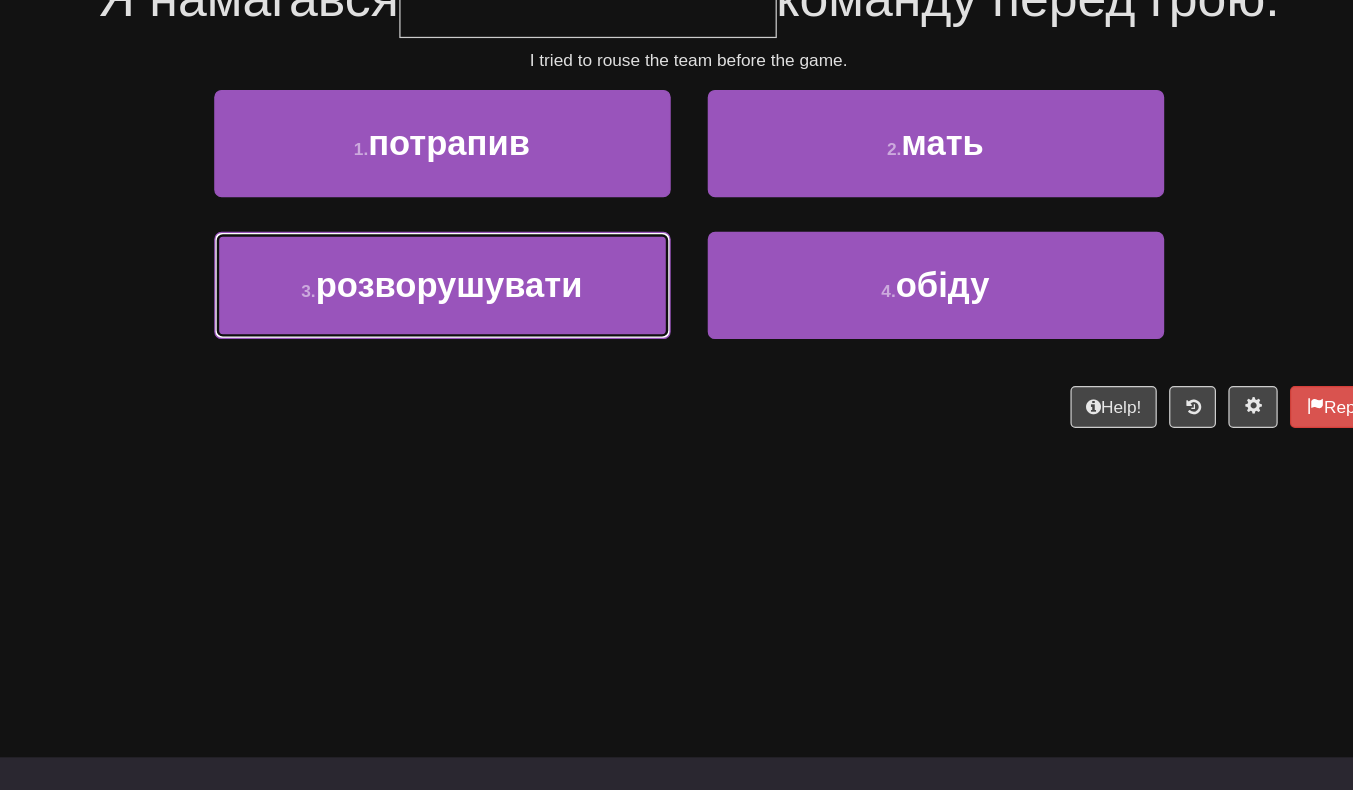 click on "розворушувати" at bounding box center [482, 304] 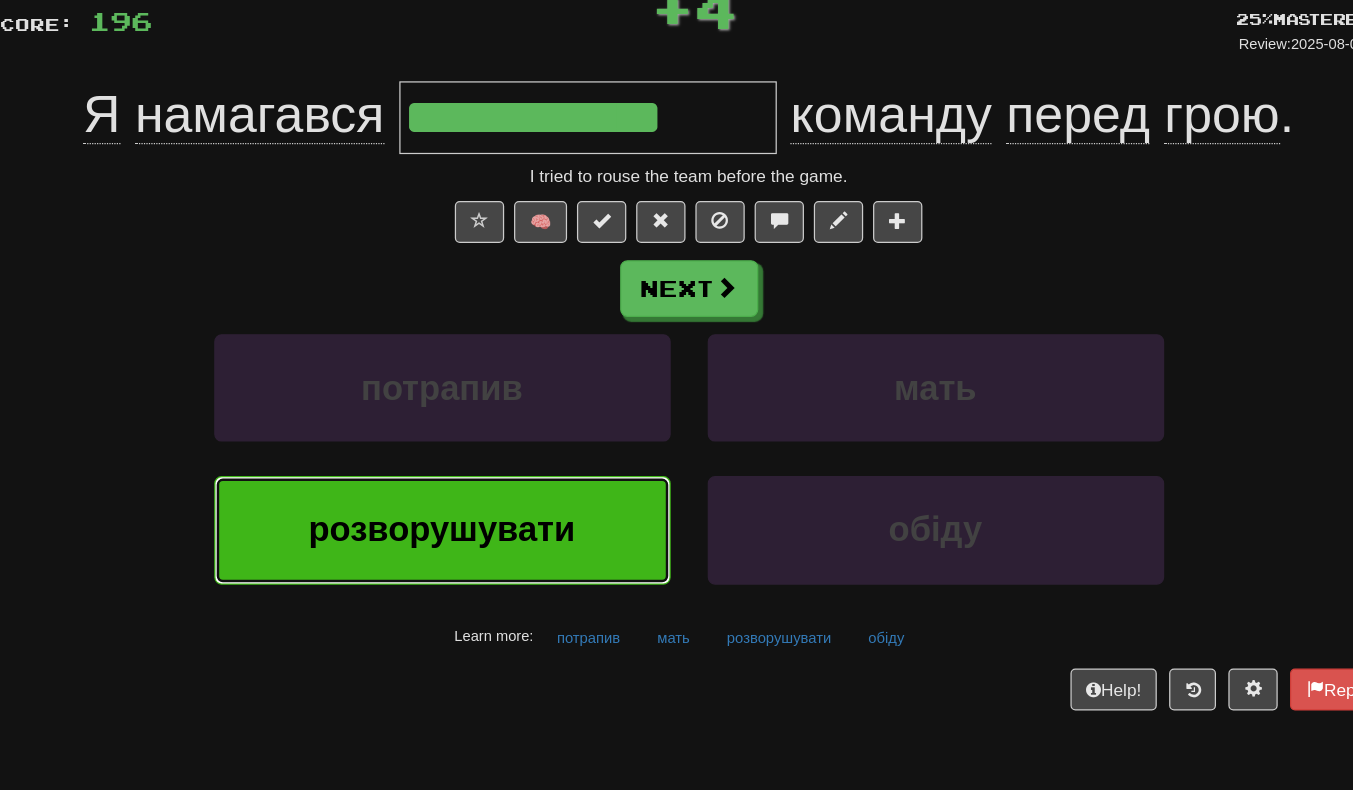 scroll, scrollTop: 144, scrollLeft: 0, axis: vertical 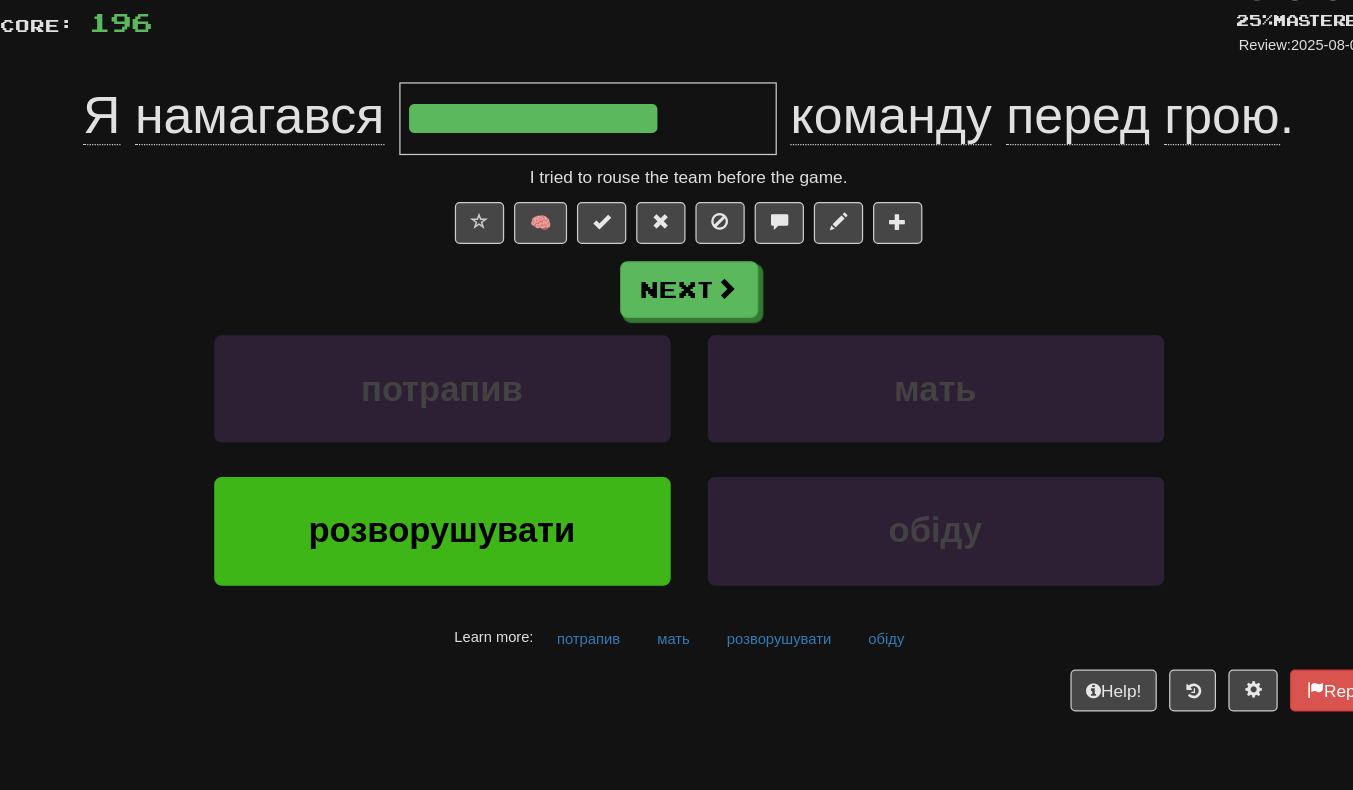 click on "**********" at bounding box center (595, 96) 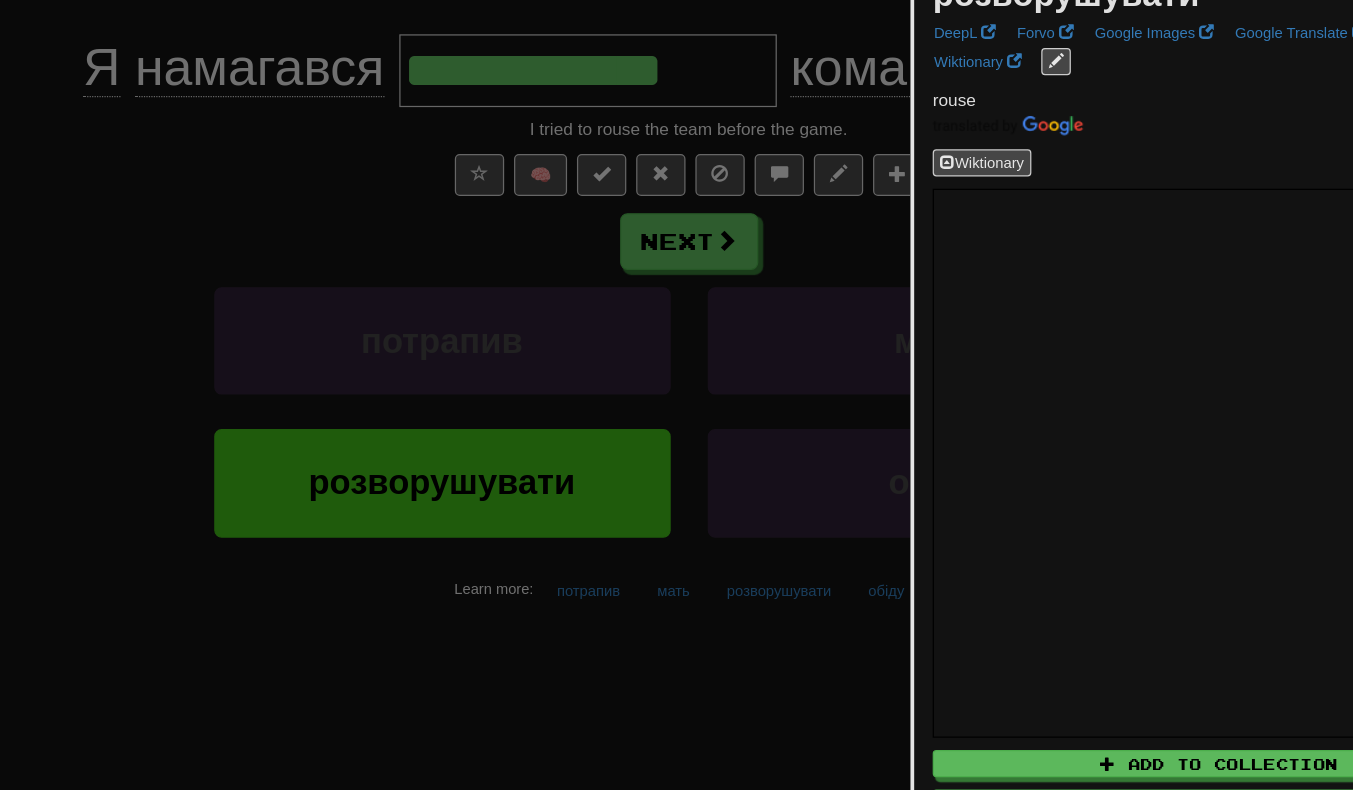 click at bounding box center [676, 395] 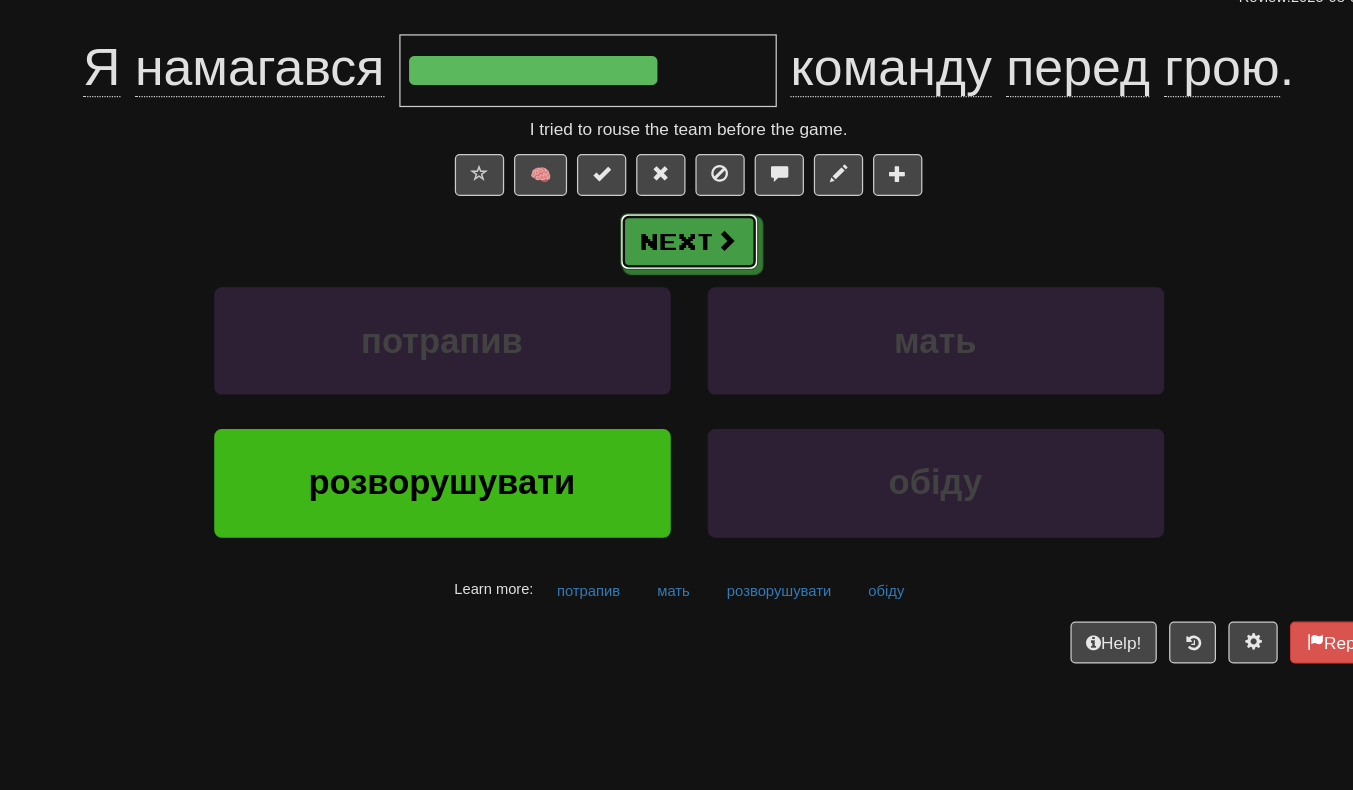 click on "Next" at bounding box center (677, 235) 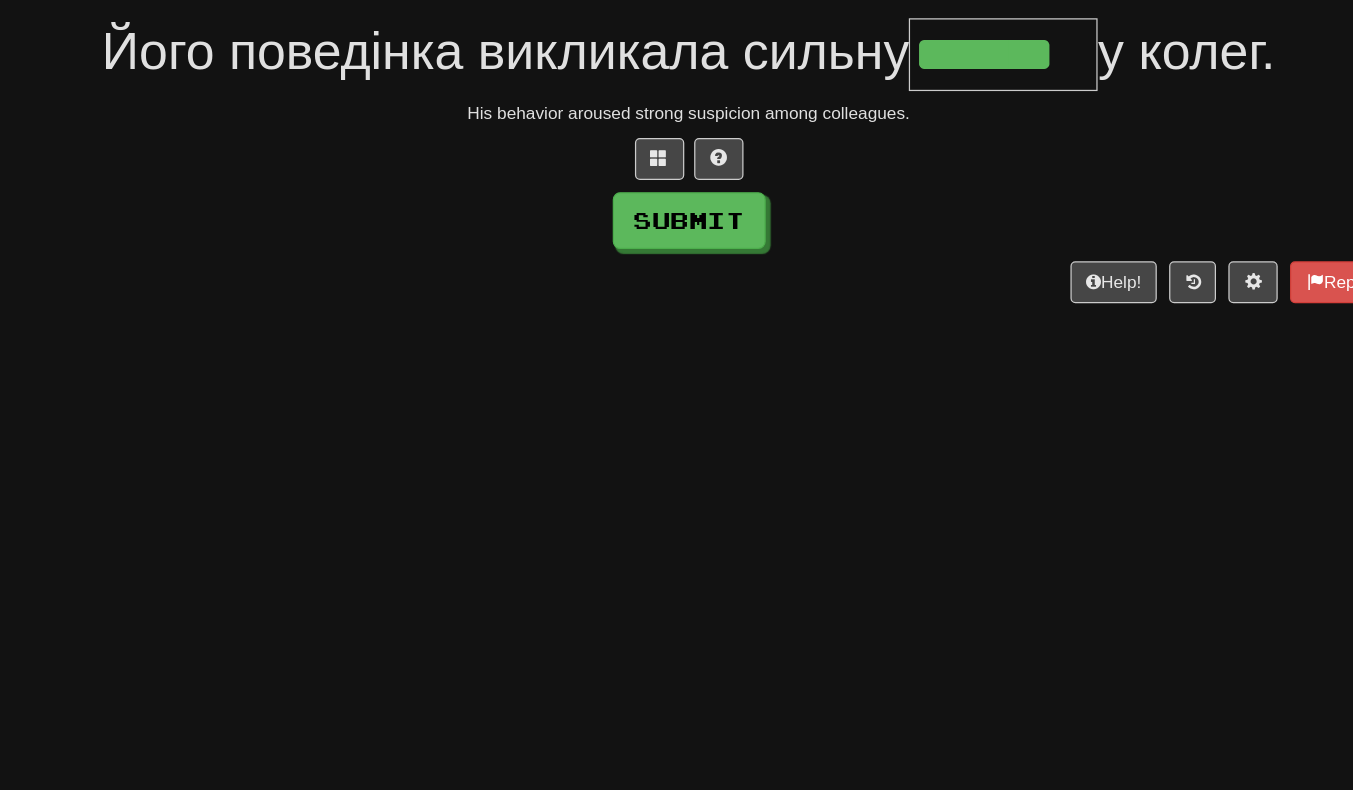 scroll, scrollTop: 0, scrollLeft: 5, axis: horizontal 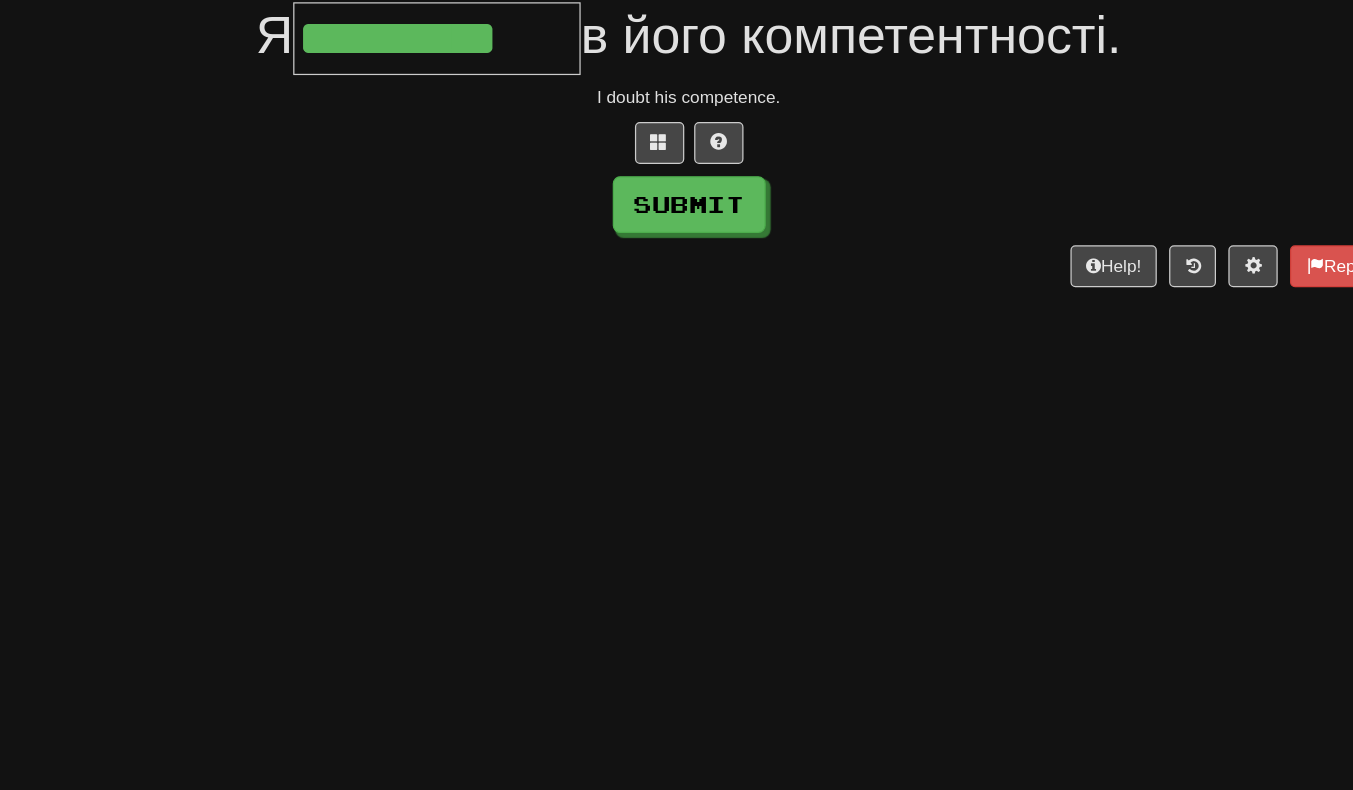 type on "**********" 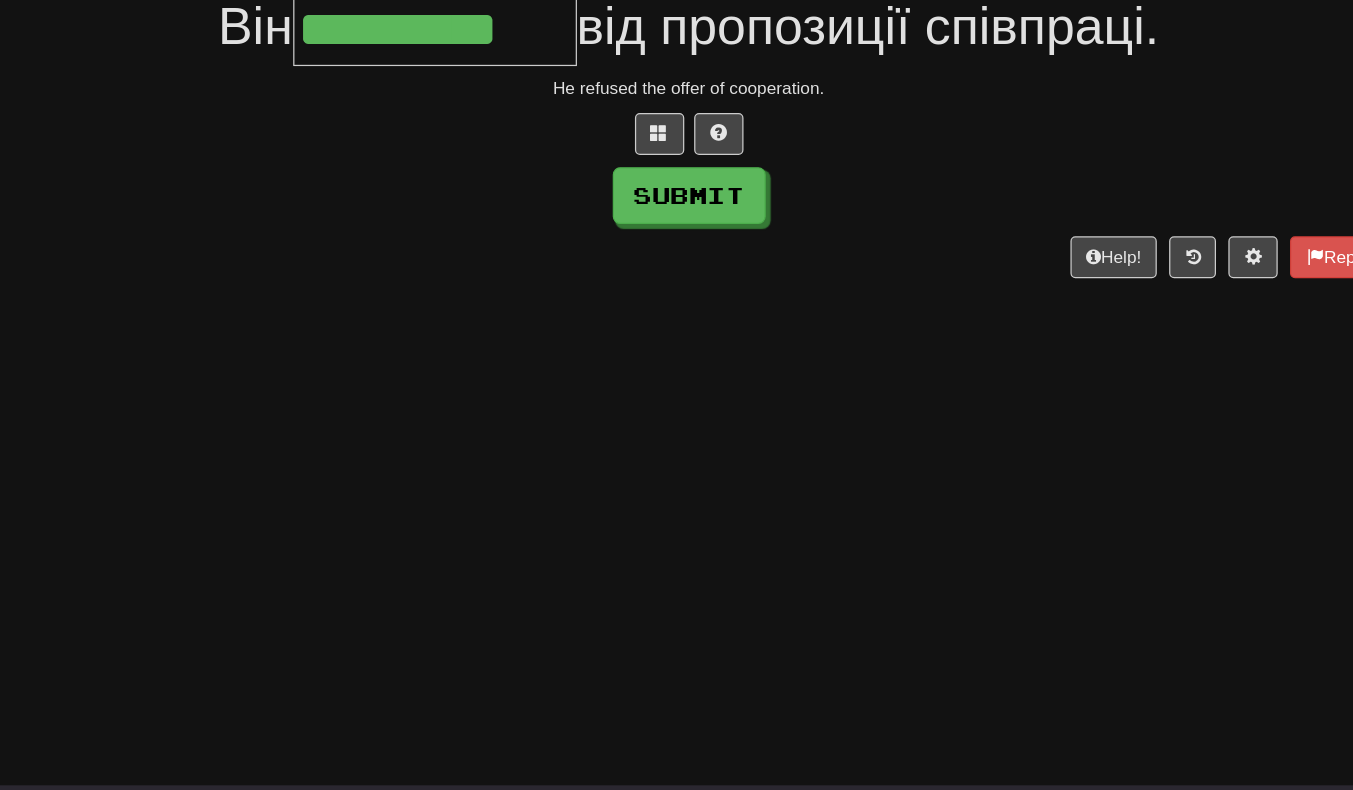 scroll, scrollTop: 0, scrollLeft: 3, axis: horizontal 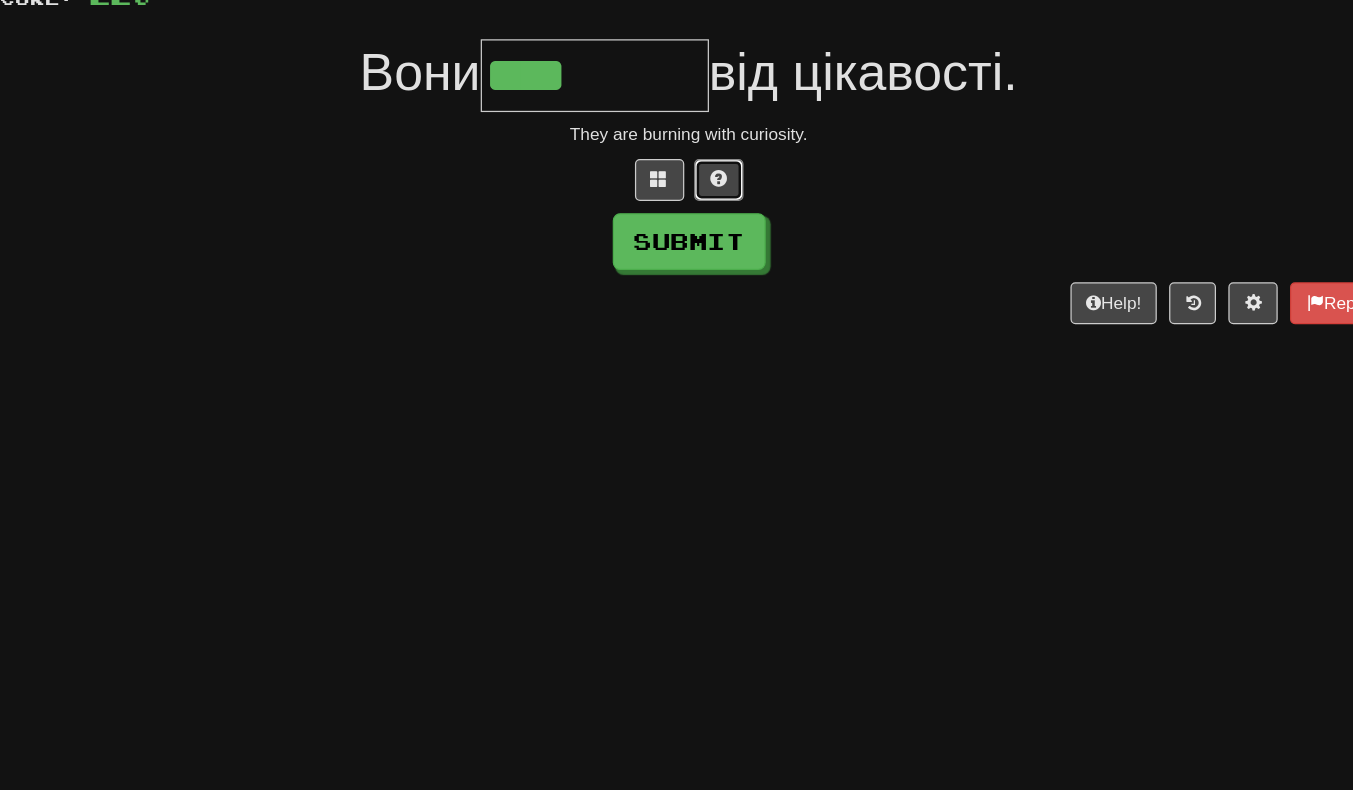 click at bounding box center (701, 147) 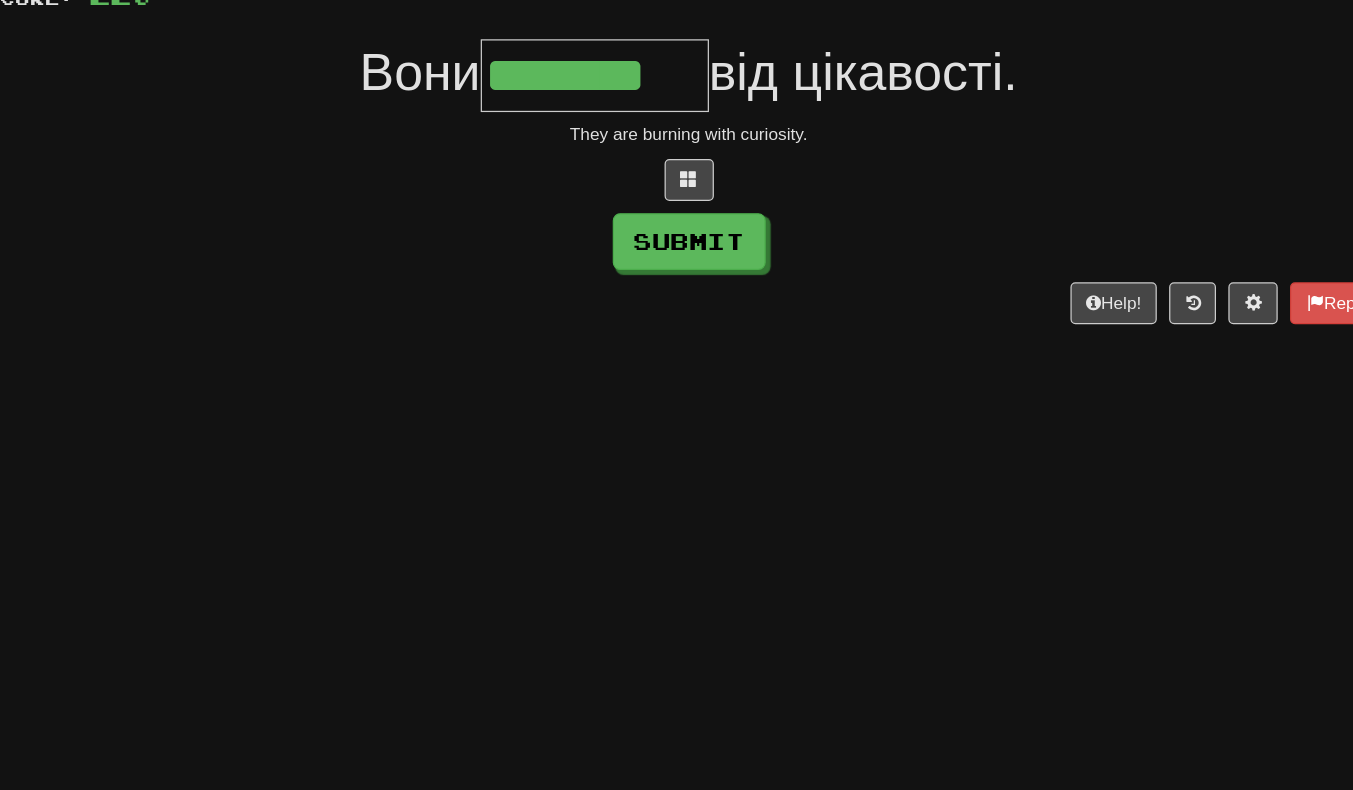 type on "********" 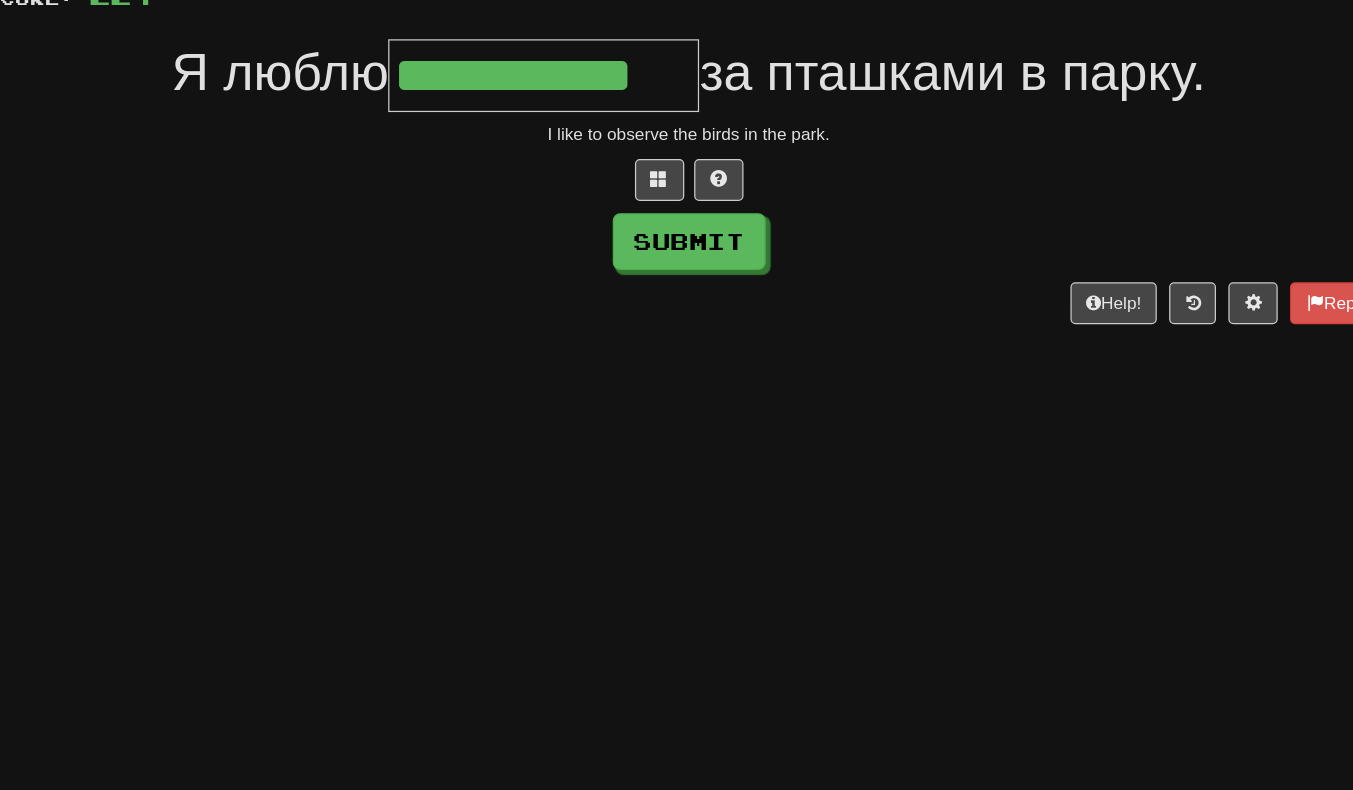 scroll, scrollTop: 0, scrollLeft: 7, axis: horizontal 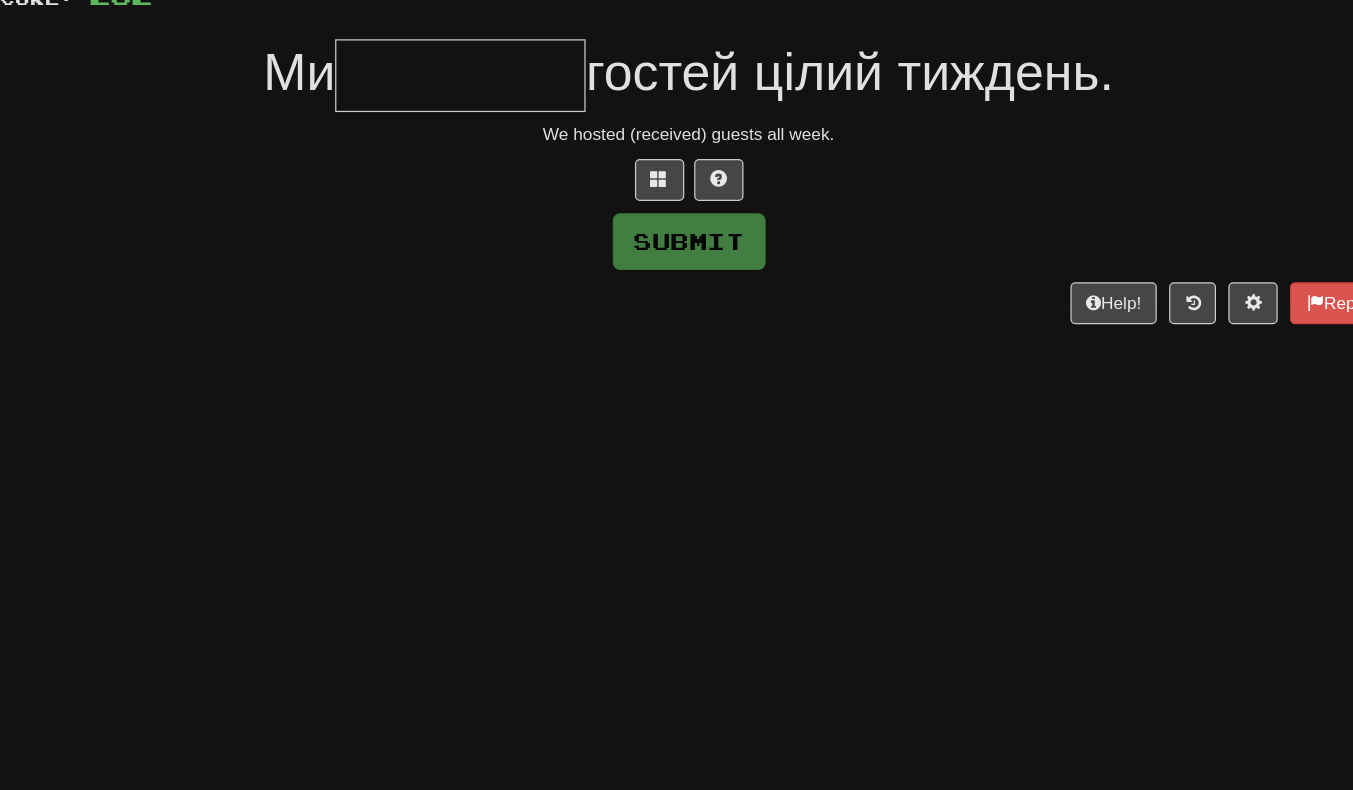 type on "*" 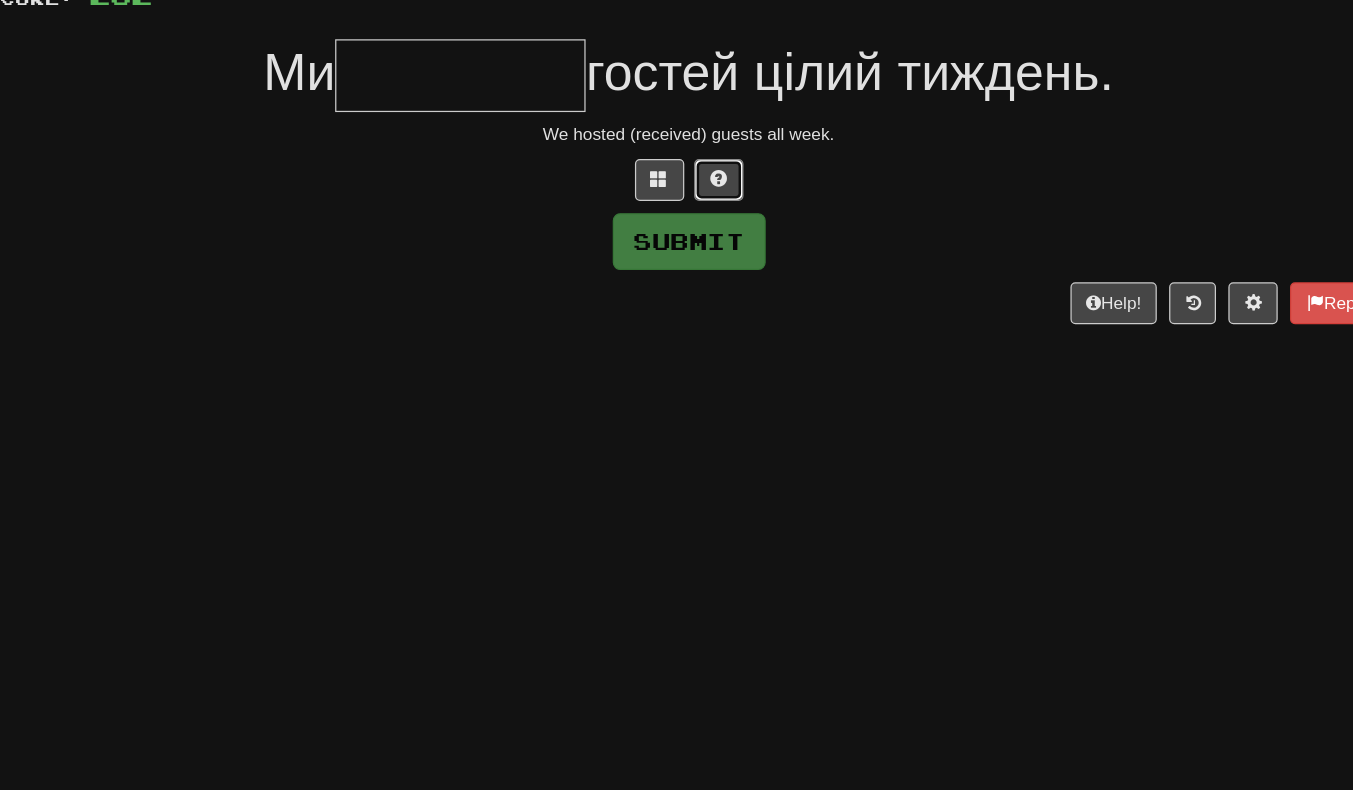 click at bounding box center [701, 147] 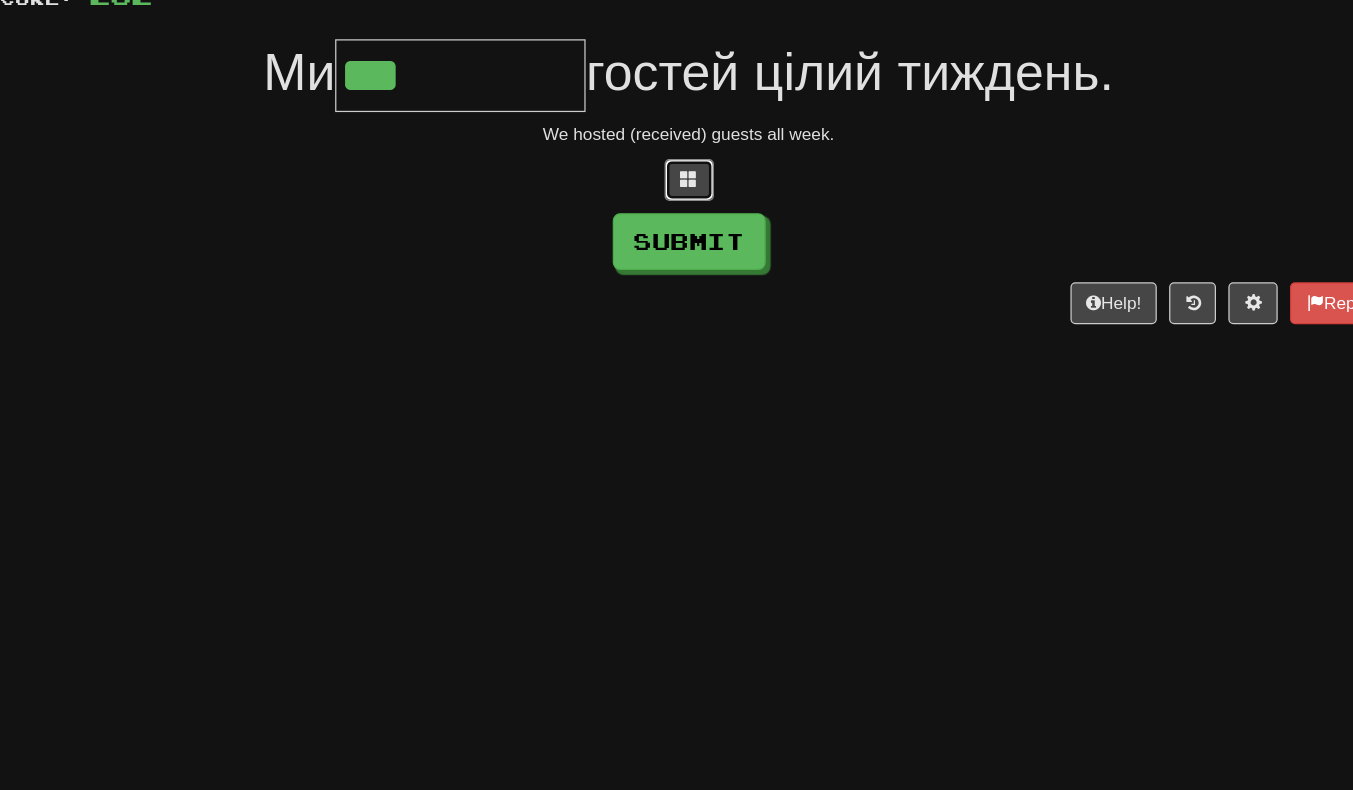 click at bounding box center (677, 147) 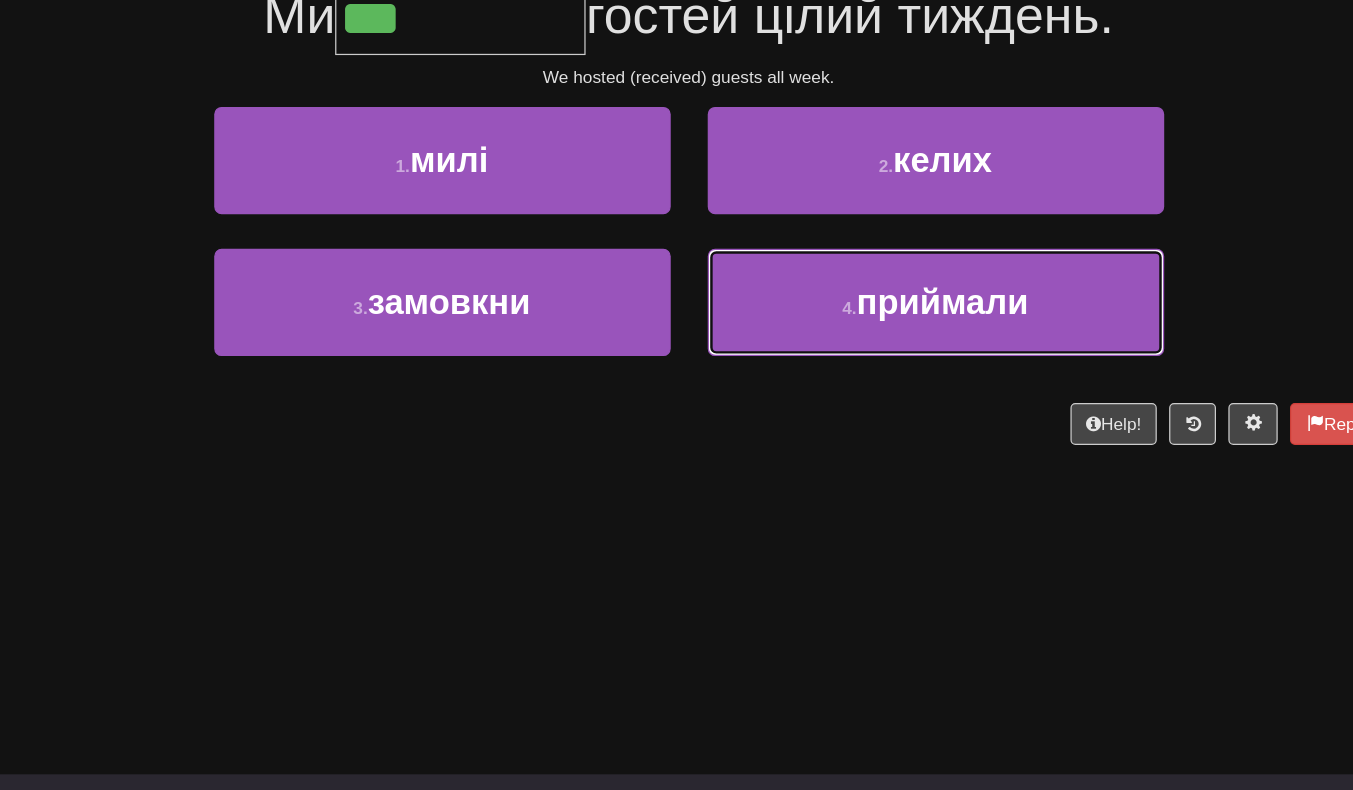 click on "приймали" at bounding box center [882, 292] 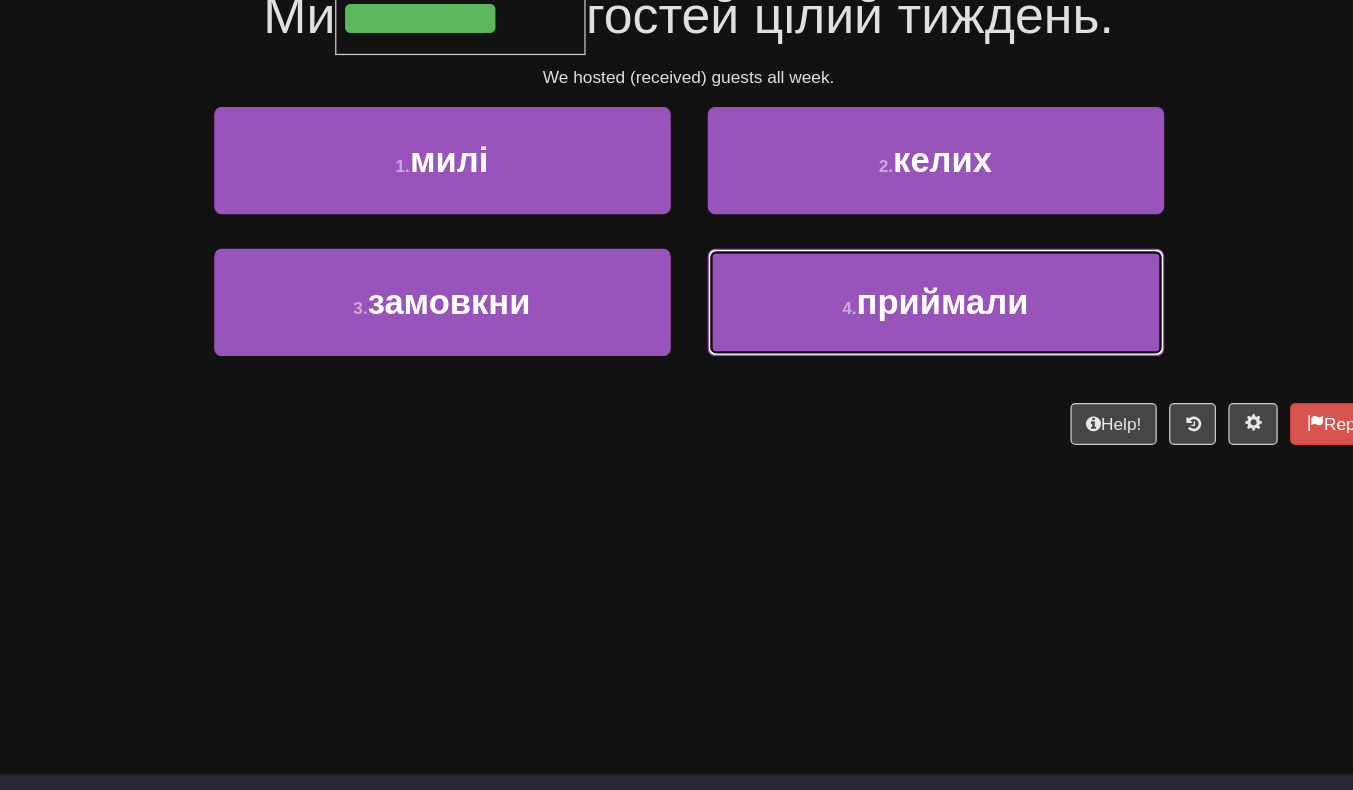 scroll, scrollTop: 178, scrollLeft: 0, axis: vertical 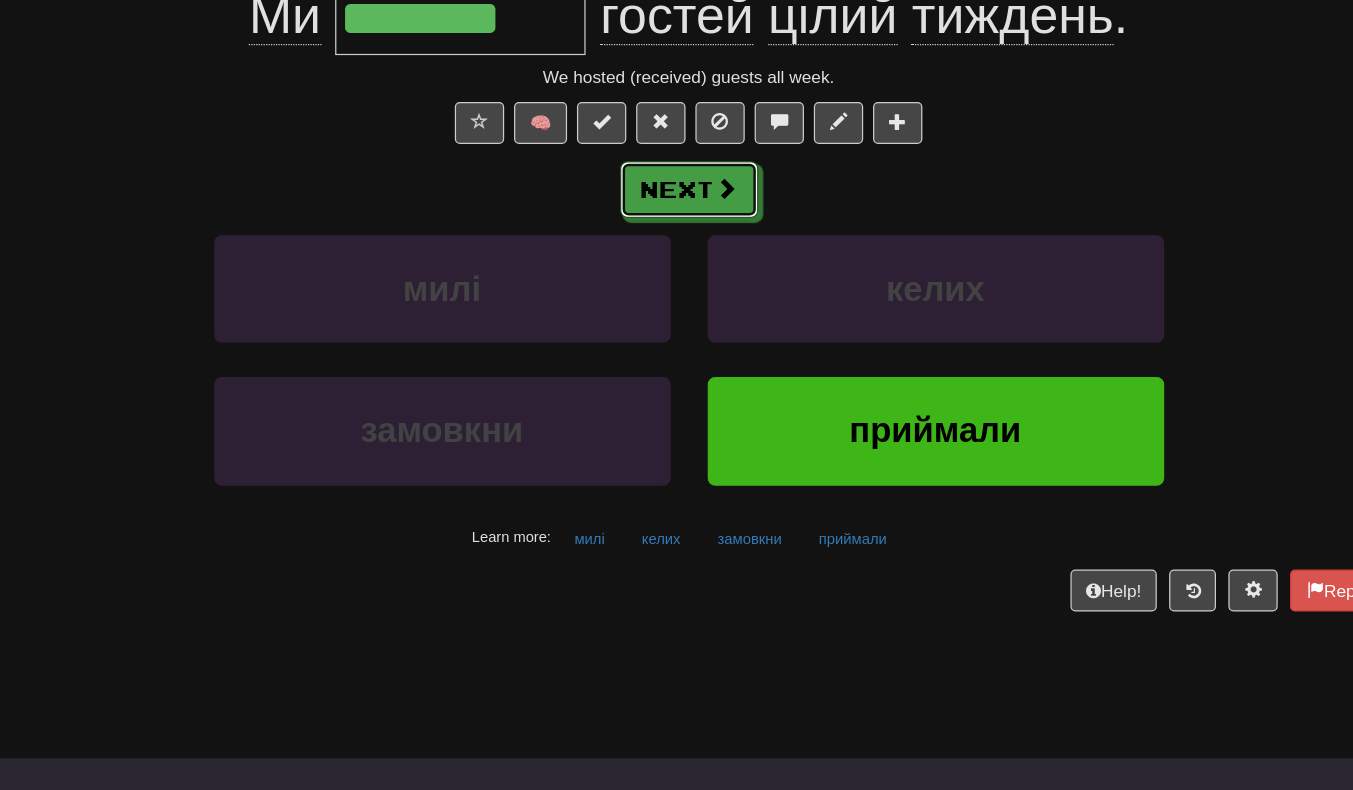 click on "Next" at bounding box center [677, 201] 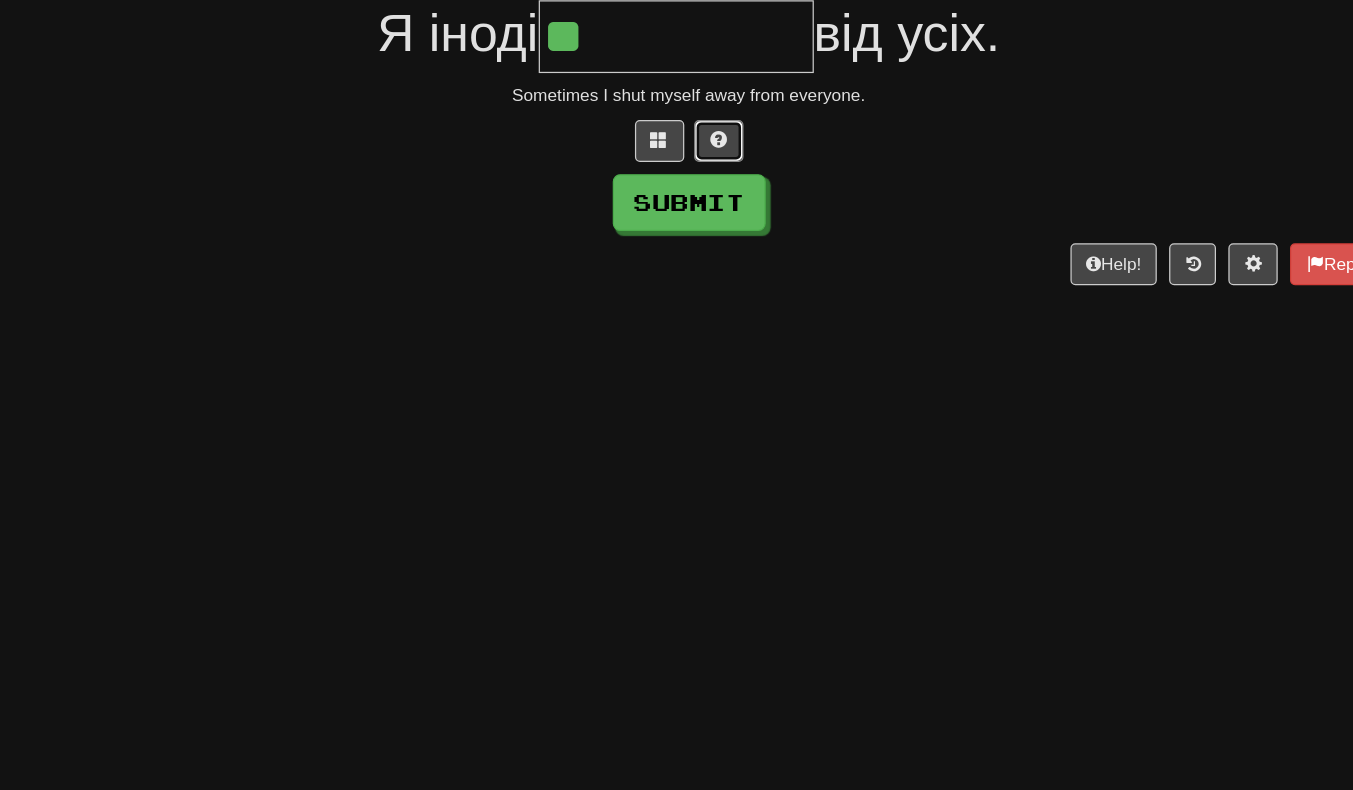 click at bounding box center [701, 134] 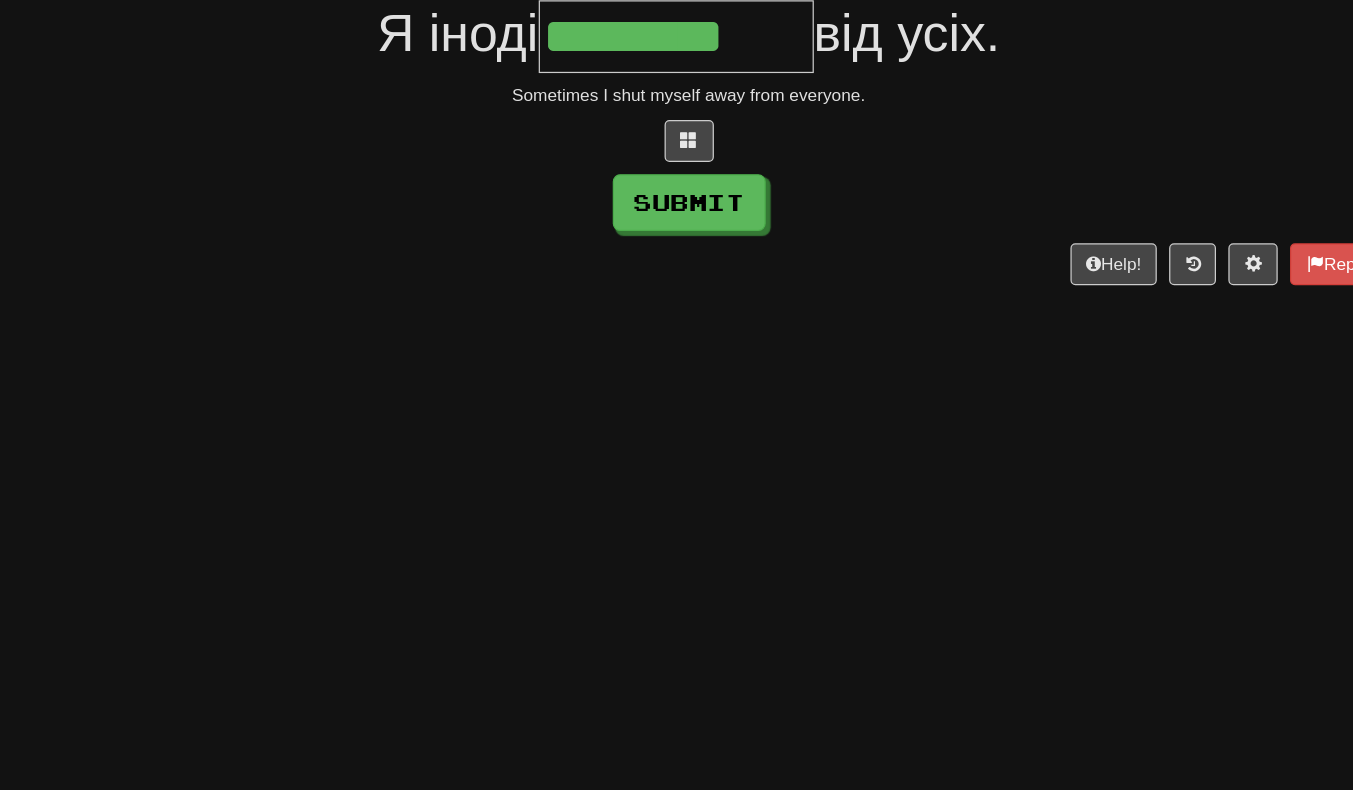 type on "*********" 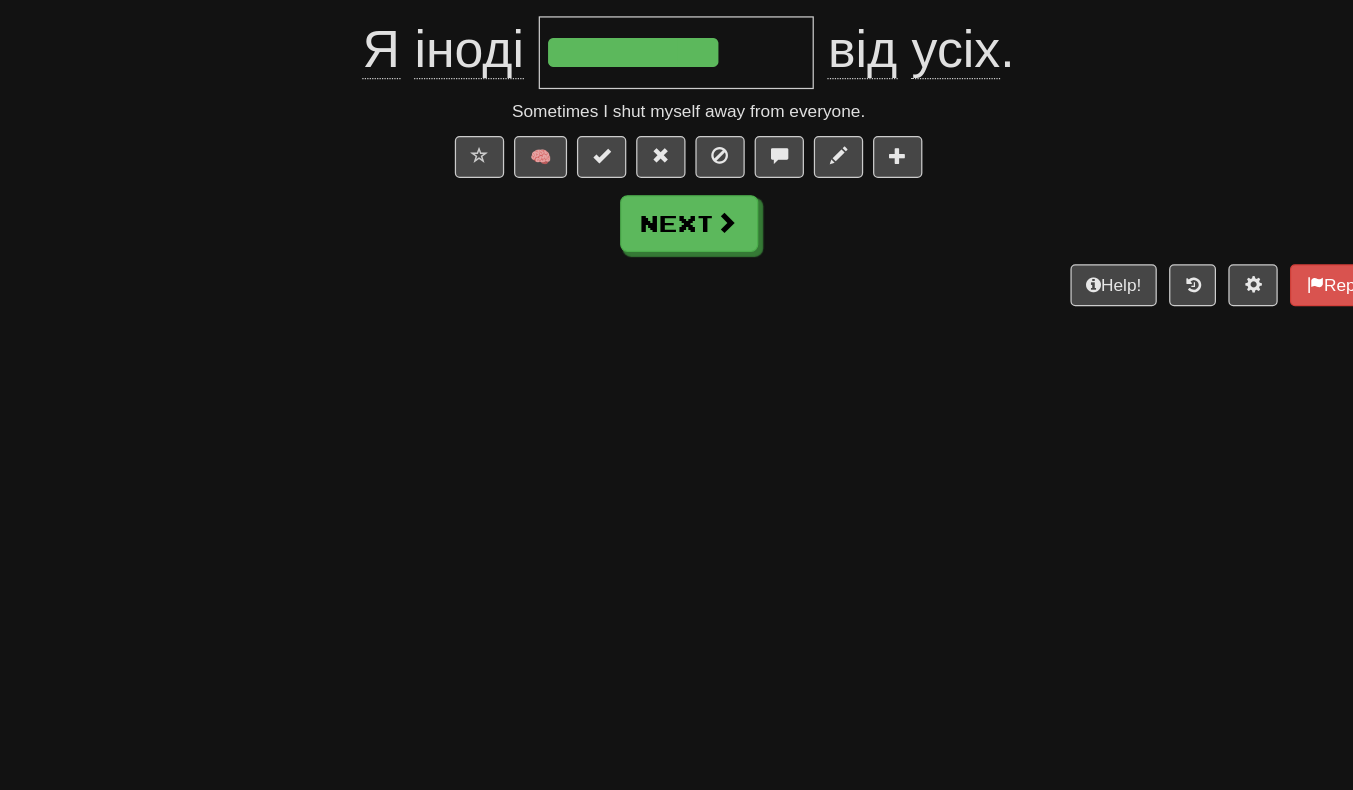 scroll, scrollTop: 191, scrollLeft: 0, axis: vertical 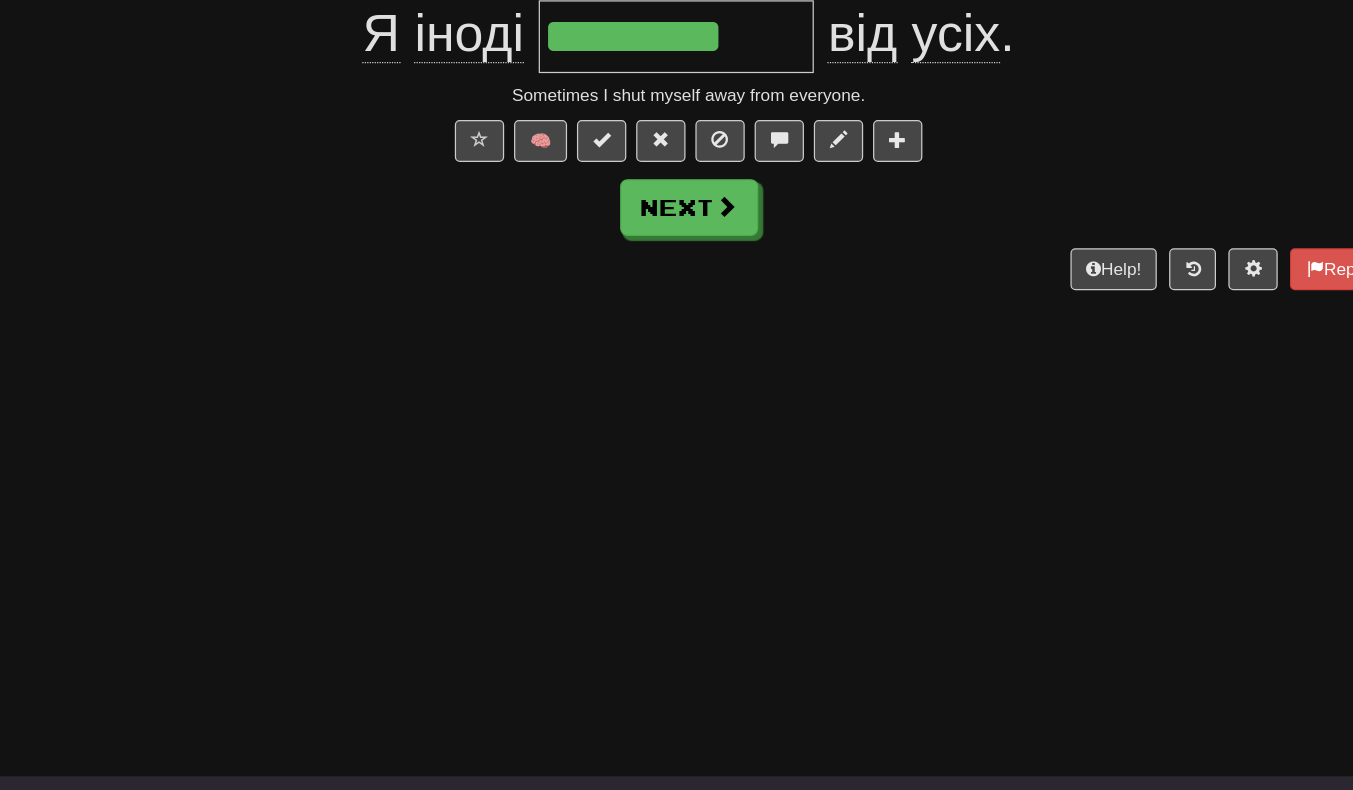 click on "*********" at bounding box center [666, 49] 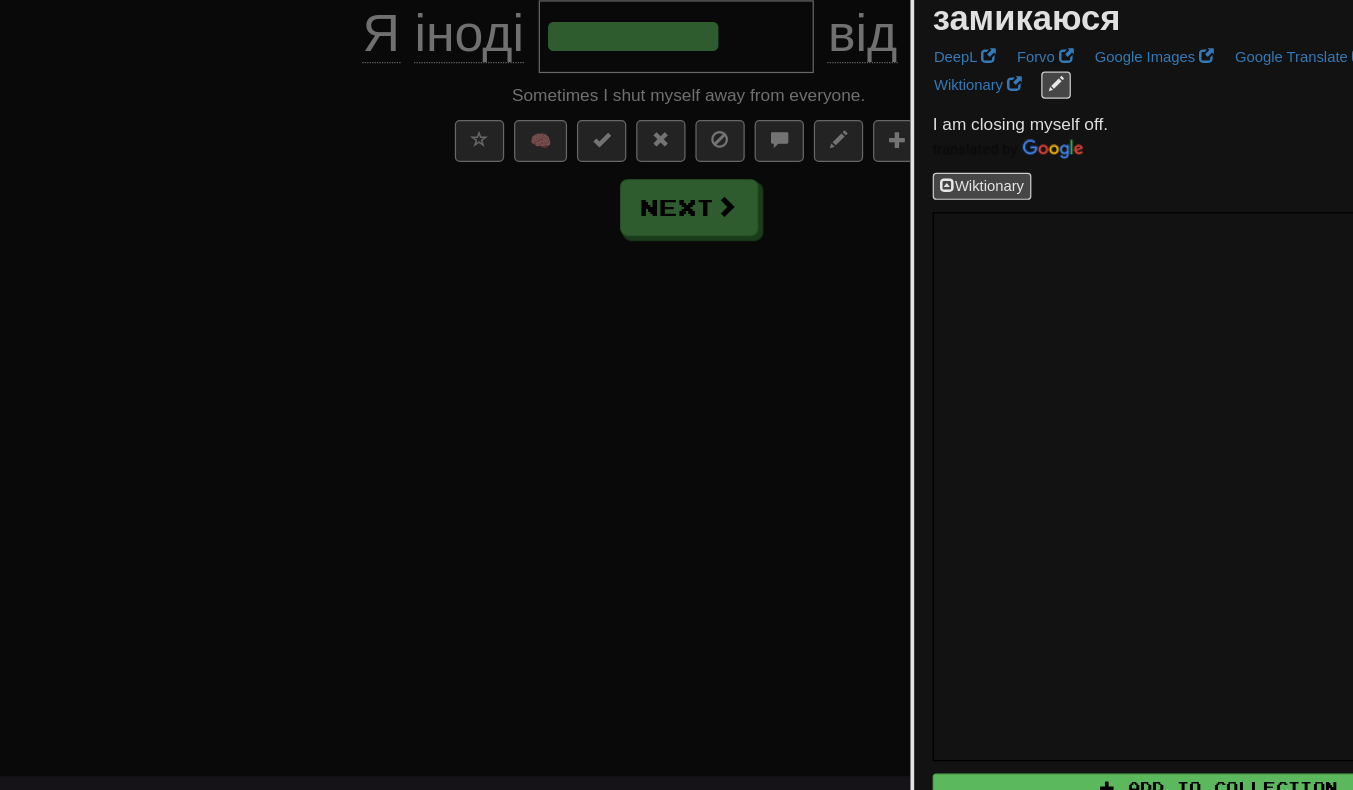 click at bounding box center [676, 395] 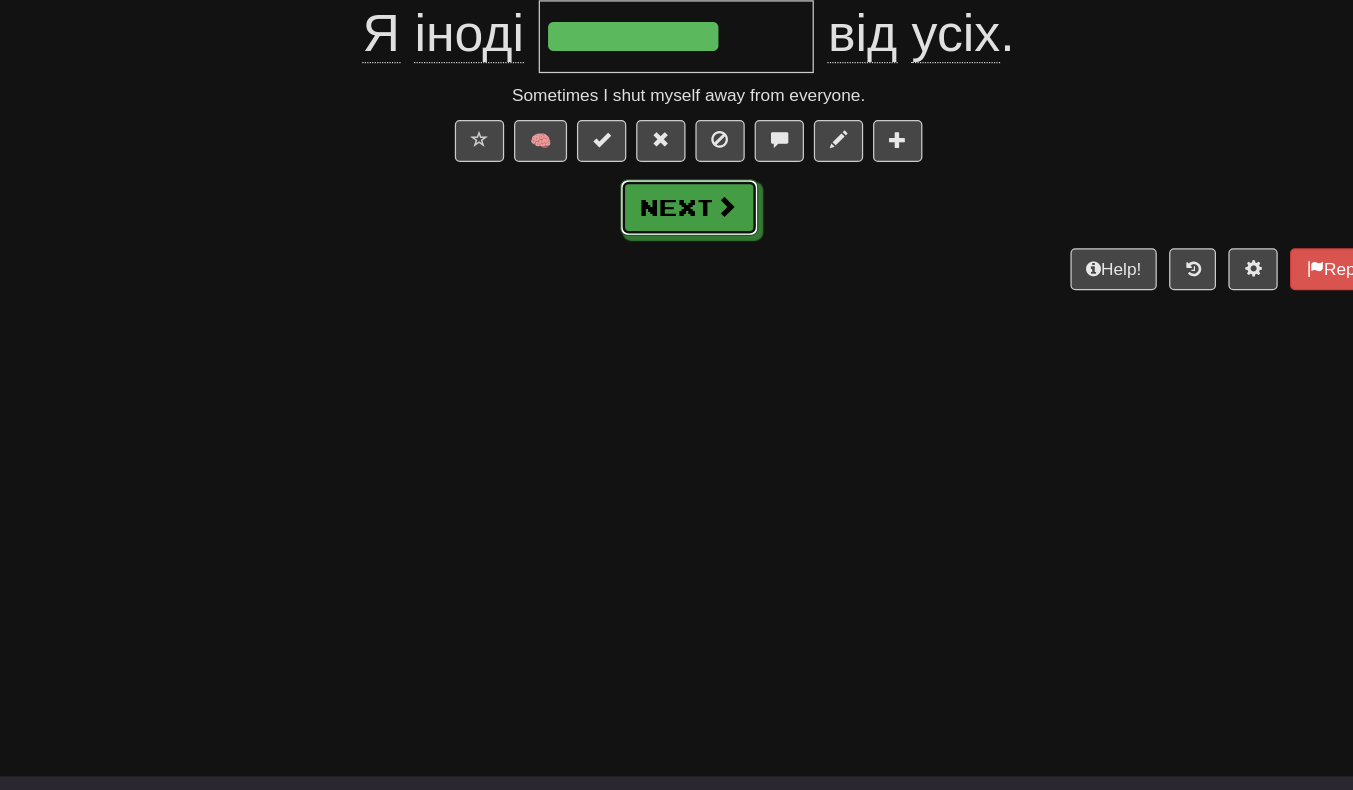 click on "Next" at bounding box center [677, 188] 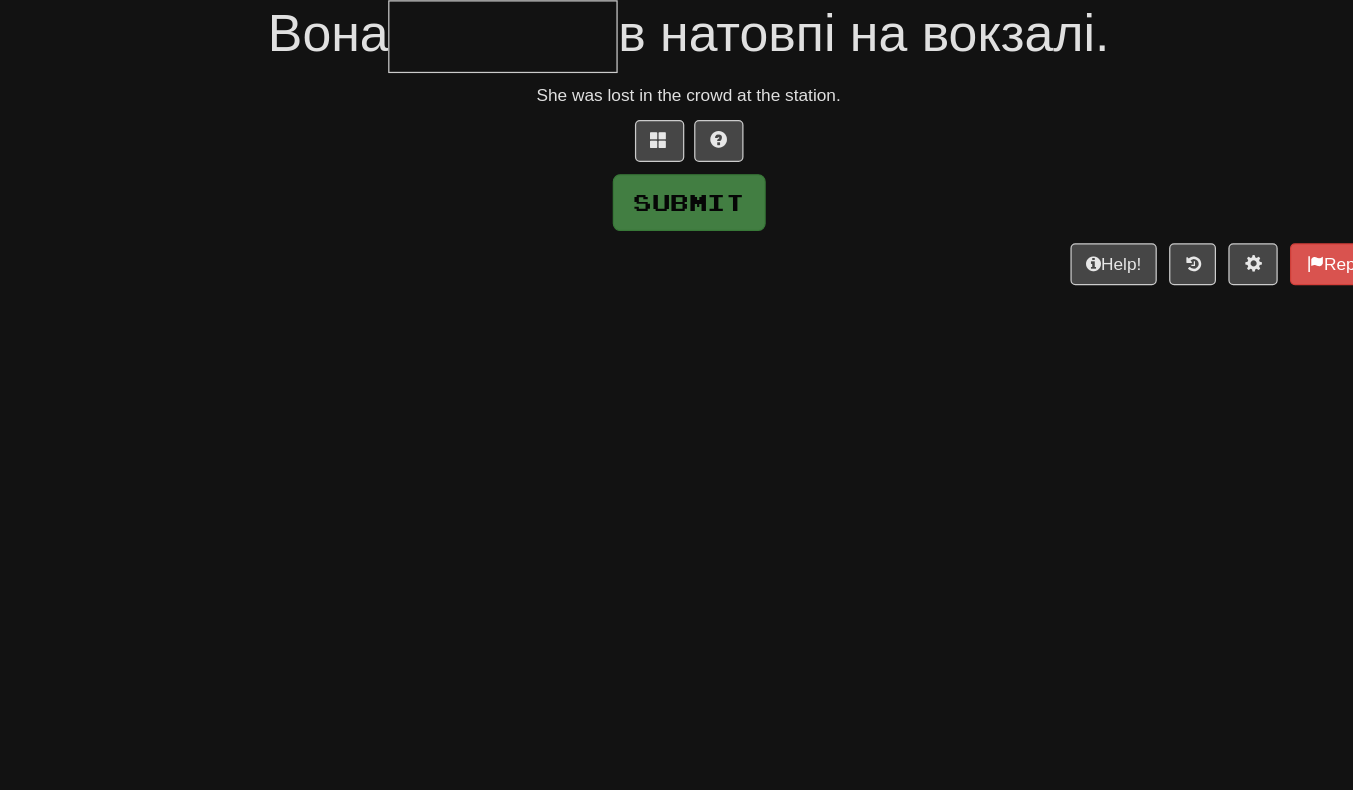 type on "*" 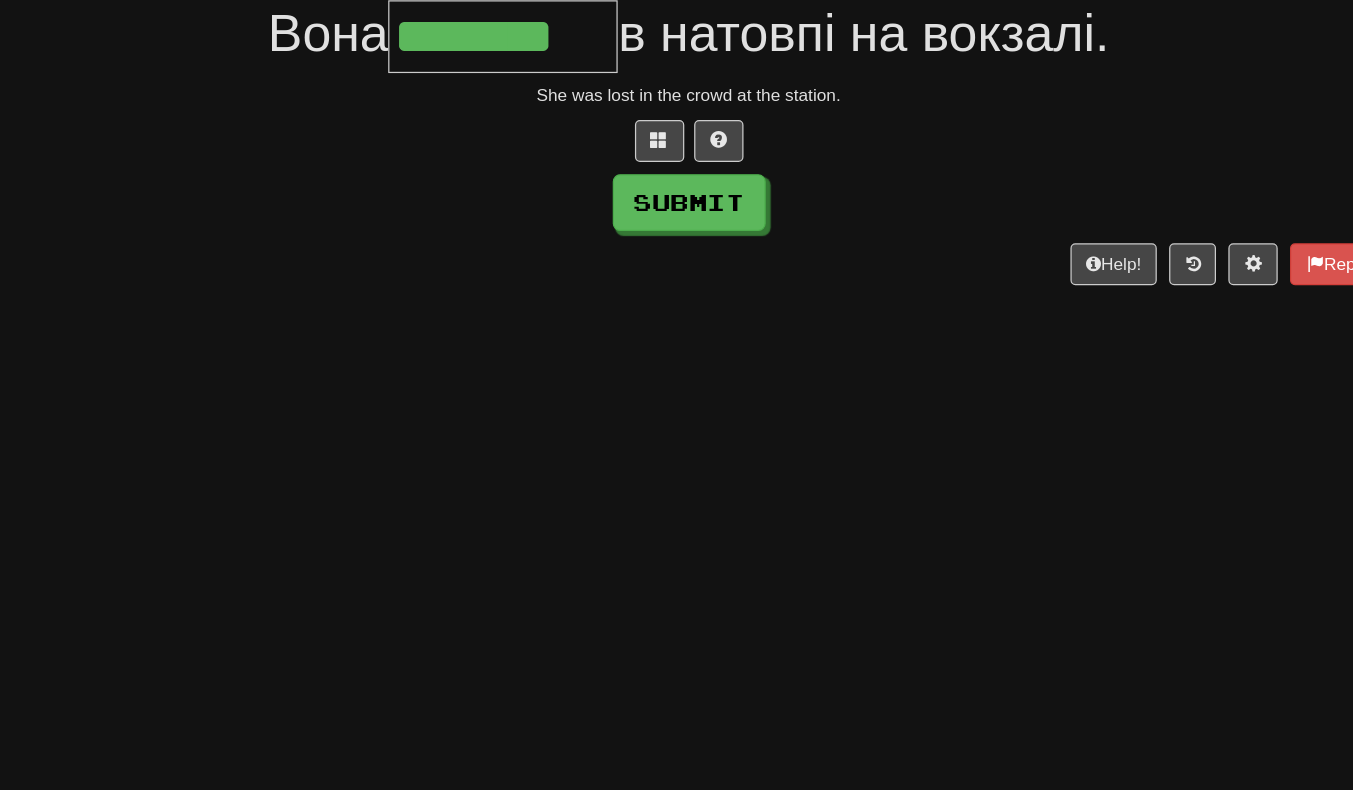 scroll, scrollTop: 0, scrollLeft: 2, axis: horizontal 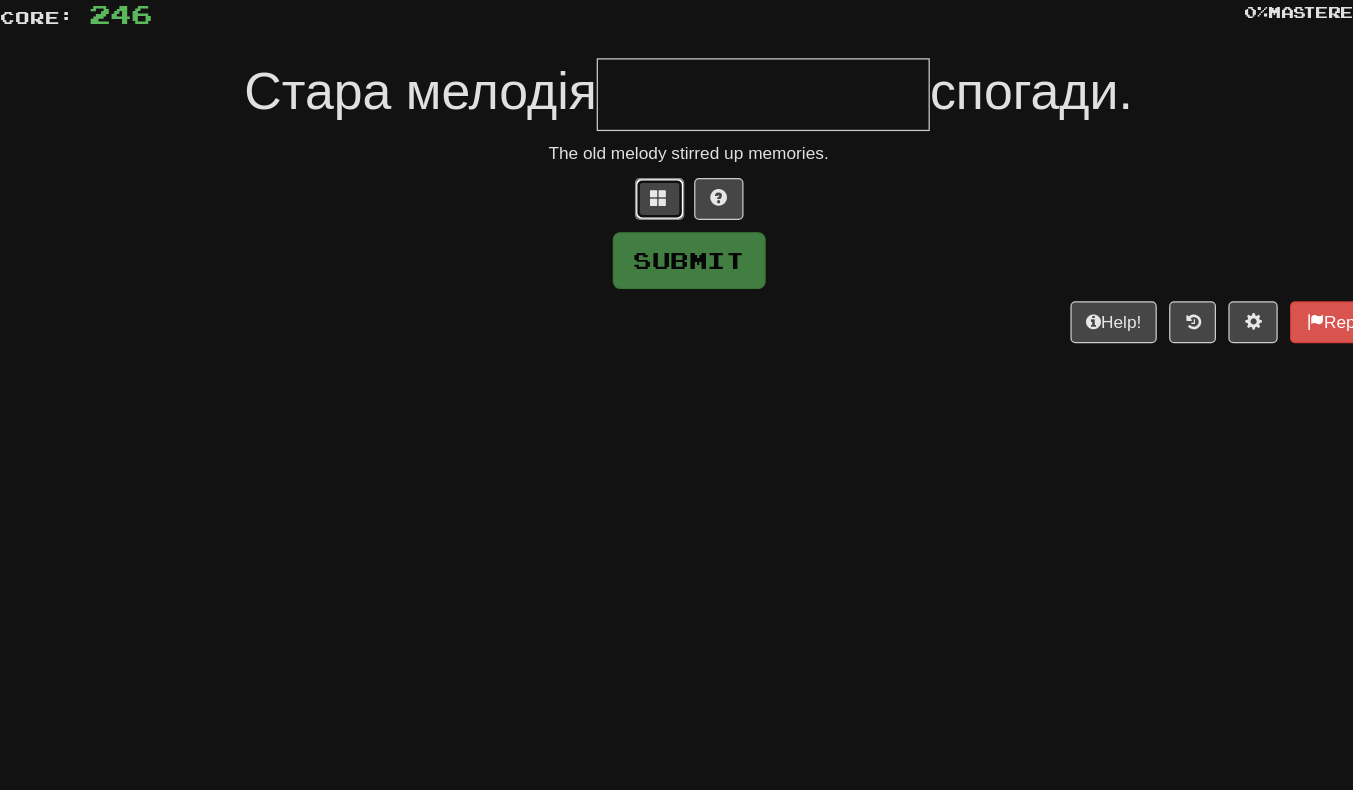 click at bounding box center [653, 170] 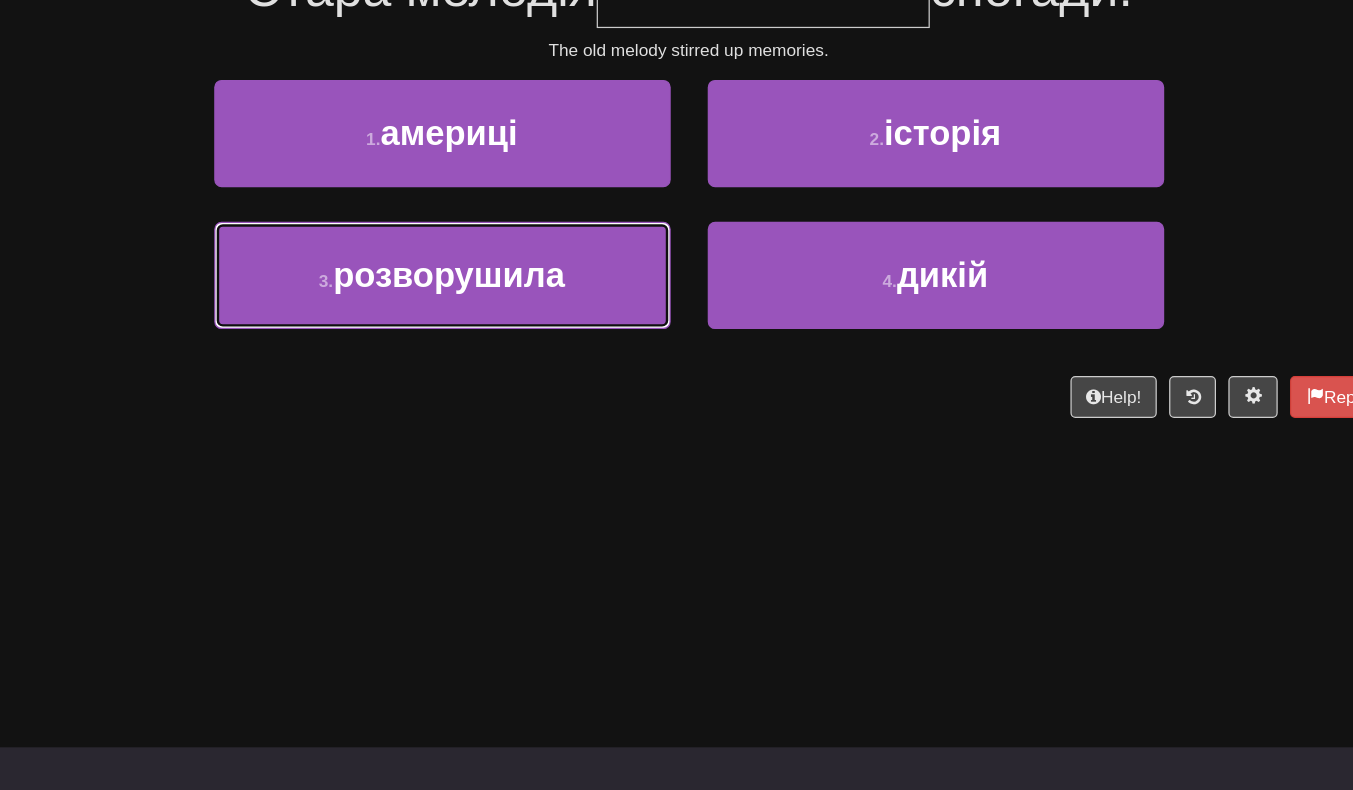 click on "розворушила" at bounding box center (482, 316) 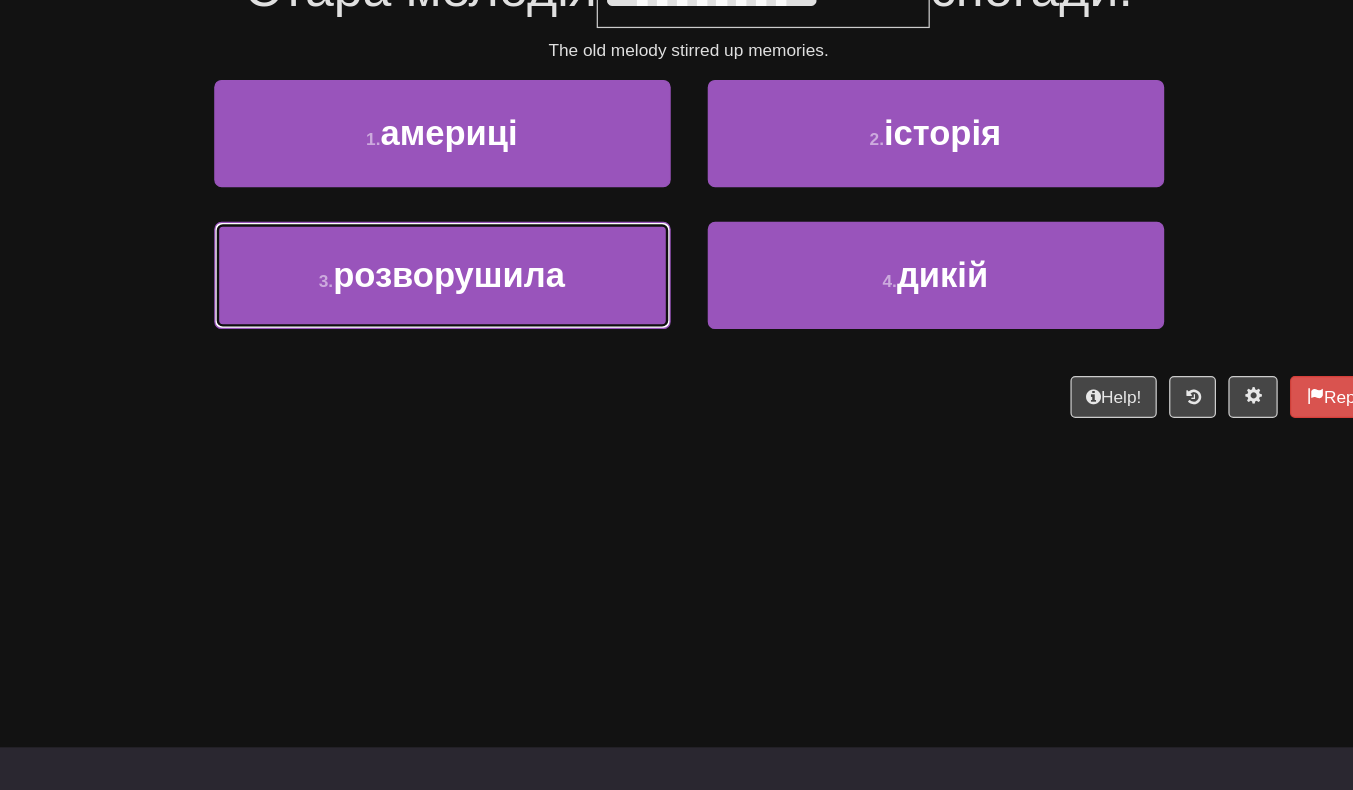 scroll, scrollTop: 154, scrollLeft: 0, axis: vertical 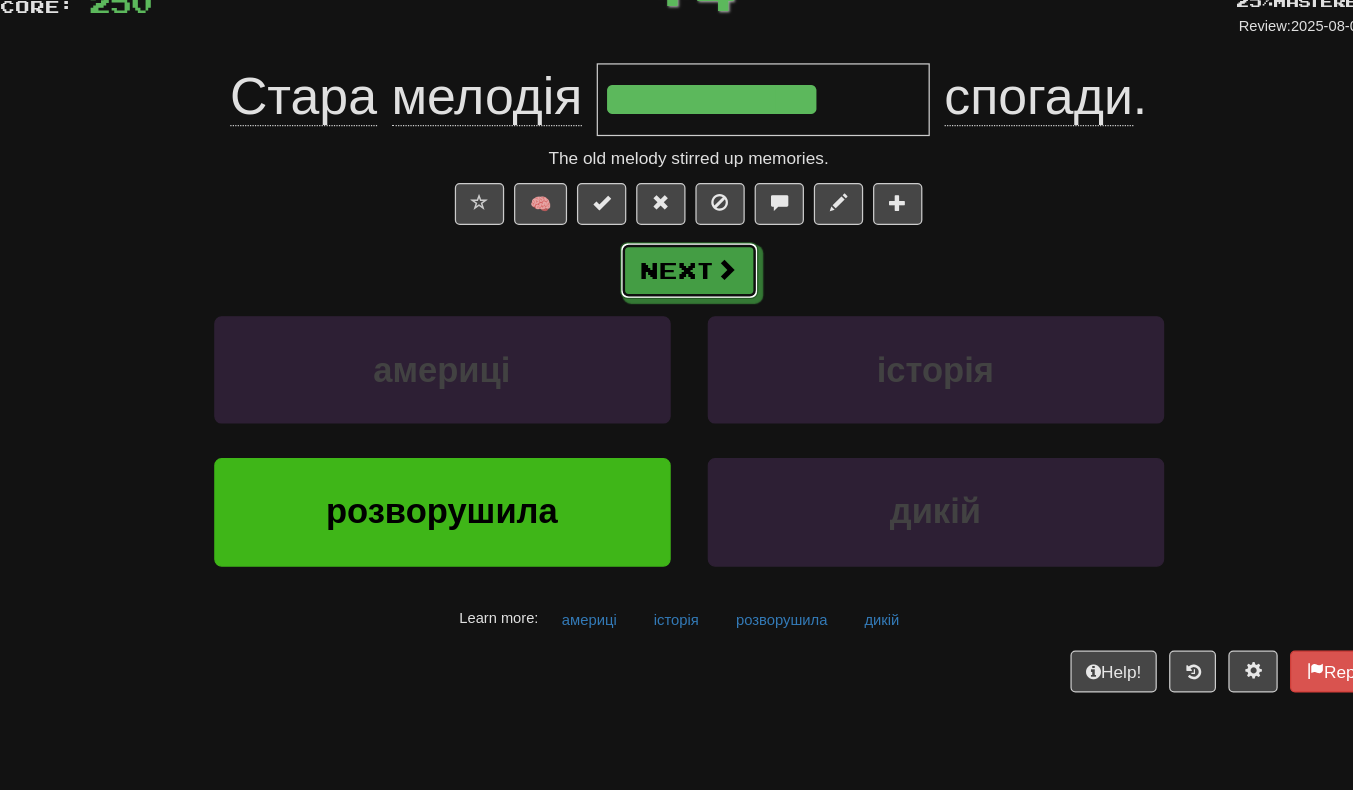 click on "Next" at bounding box center [677, 225] 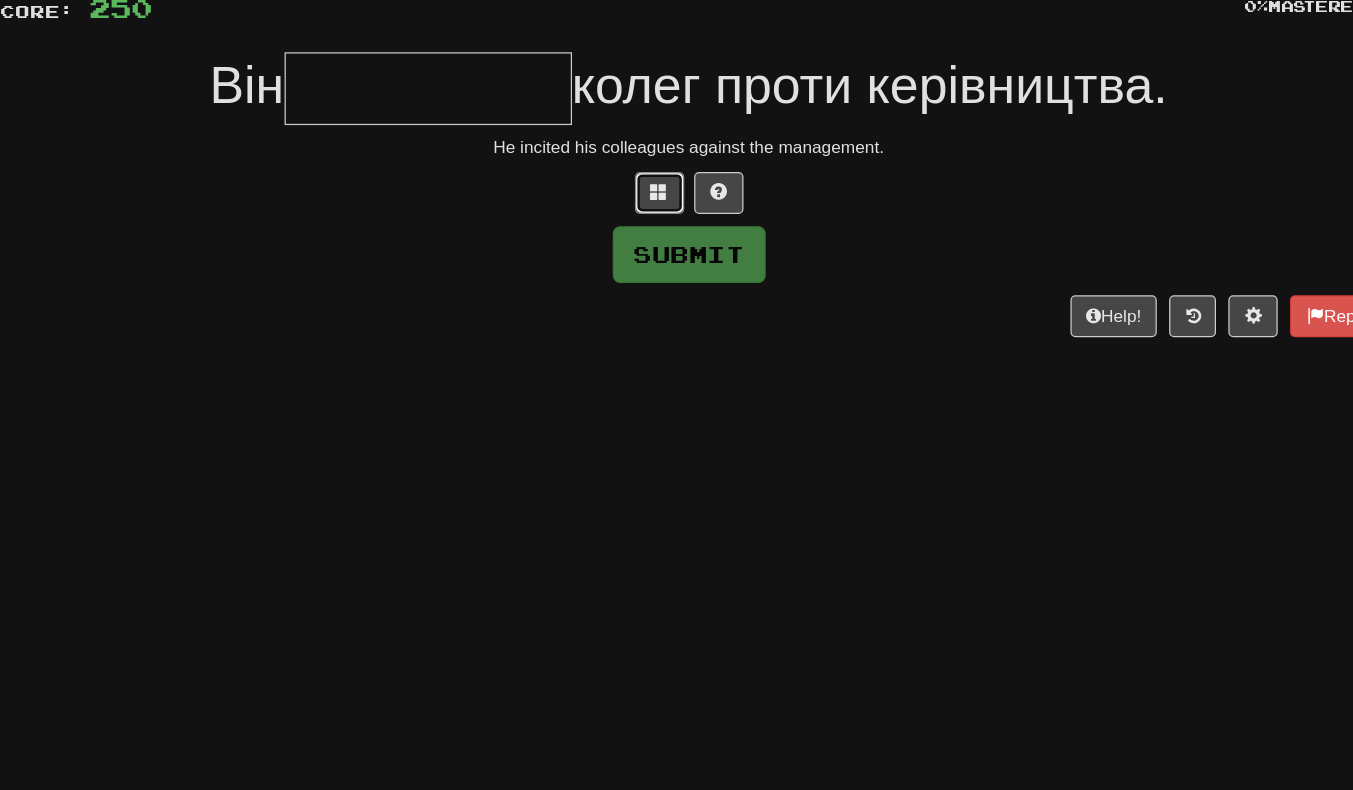 click at bounding box center [653, 157] 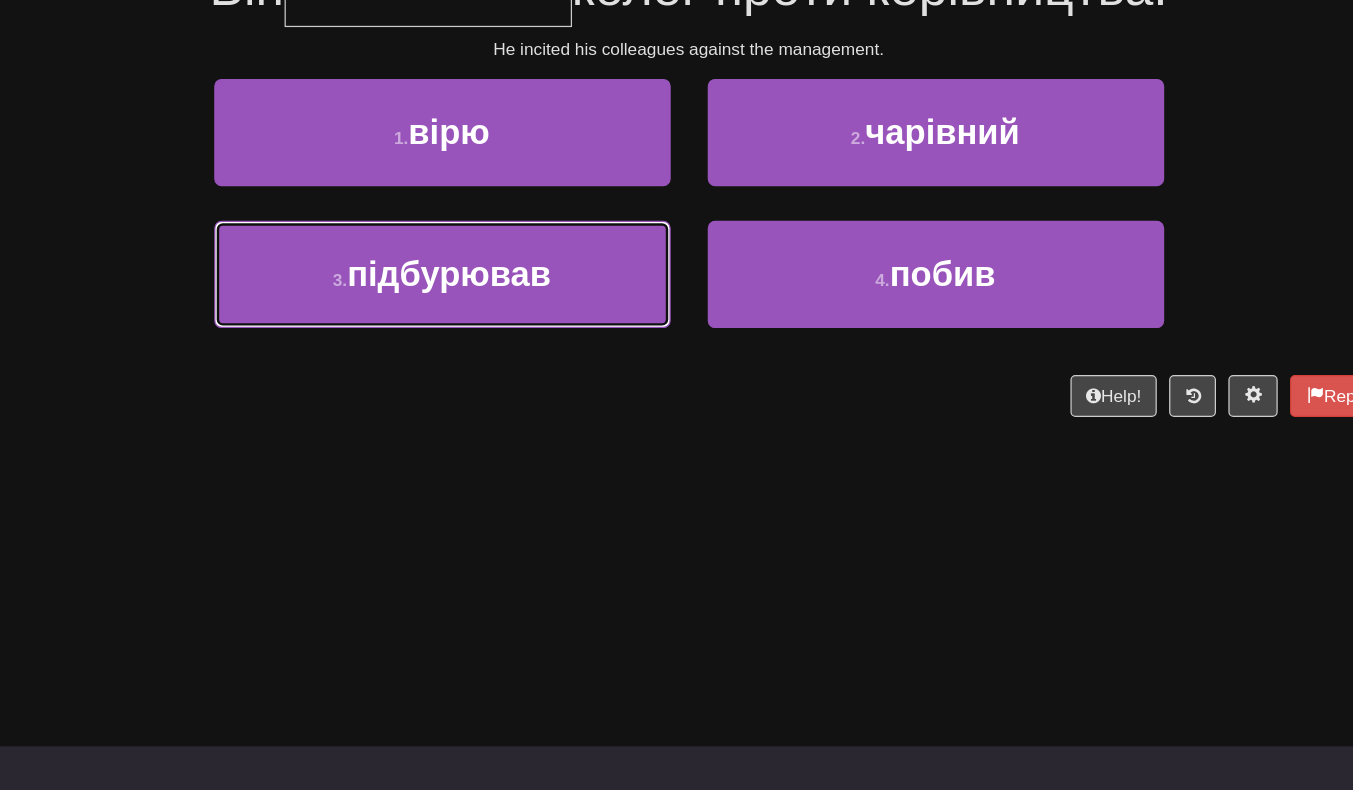 click on "3 .  підбурював" at bounding box center (477, 303) 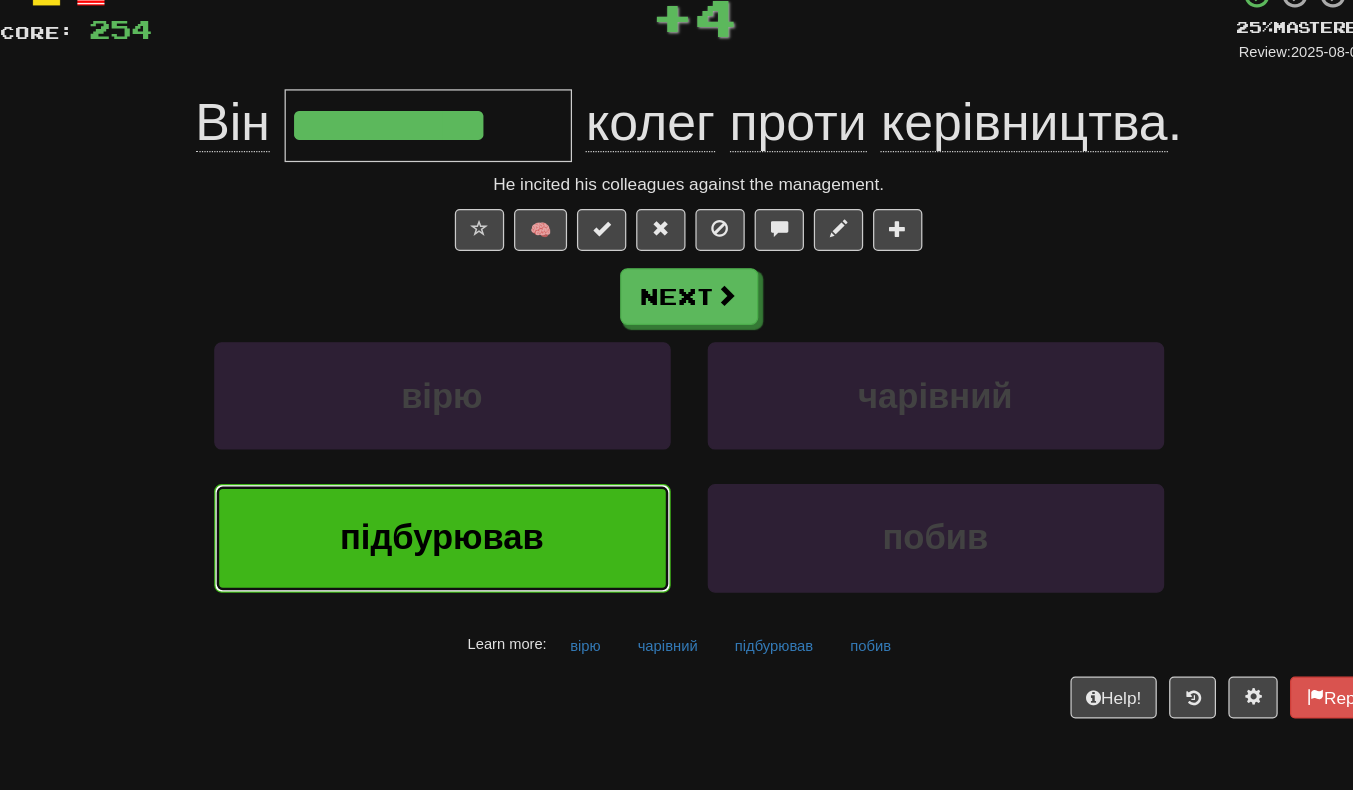 scroll, scrollTop: 138, scrollLeft: 0, axis: vertical 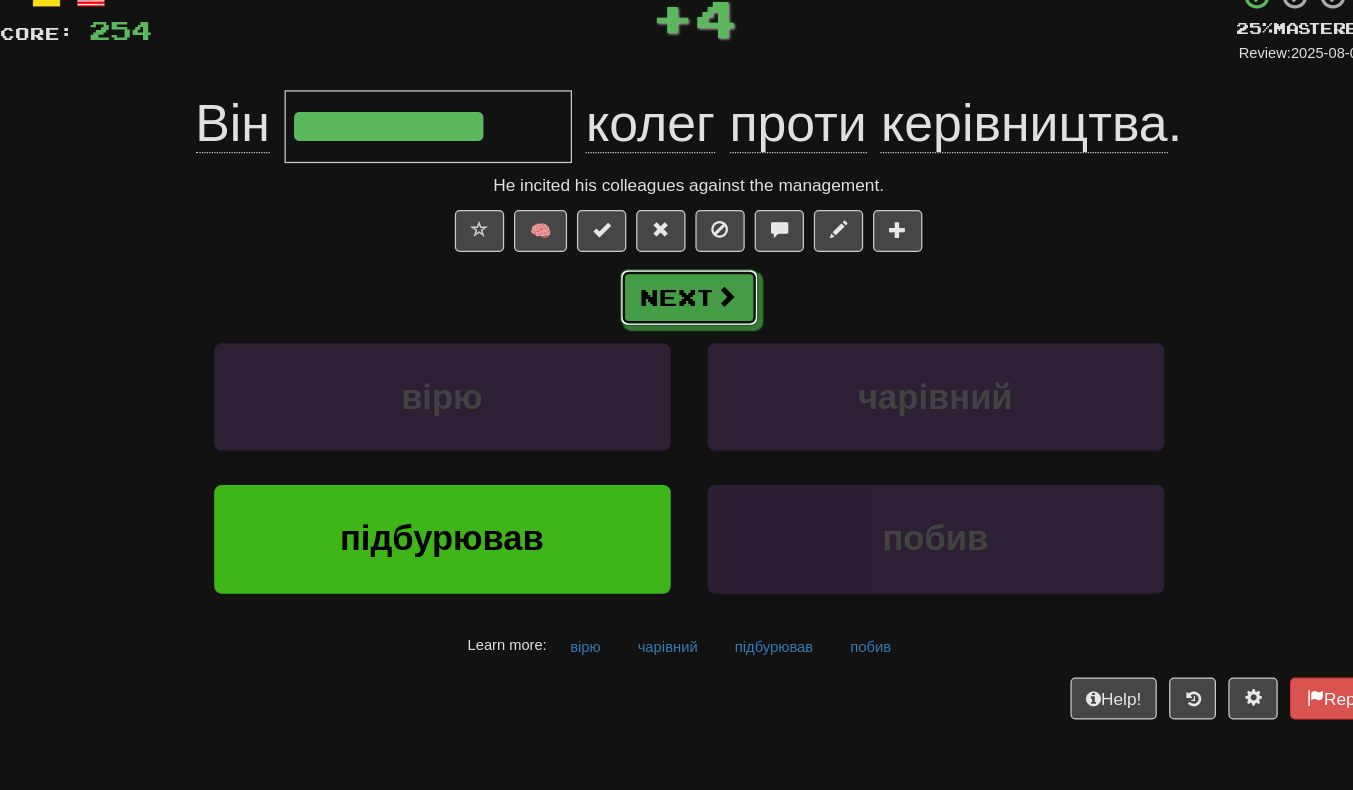 click on "Next" at bounding box center (677, 241) 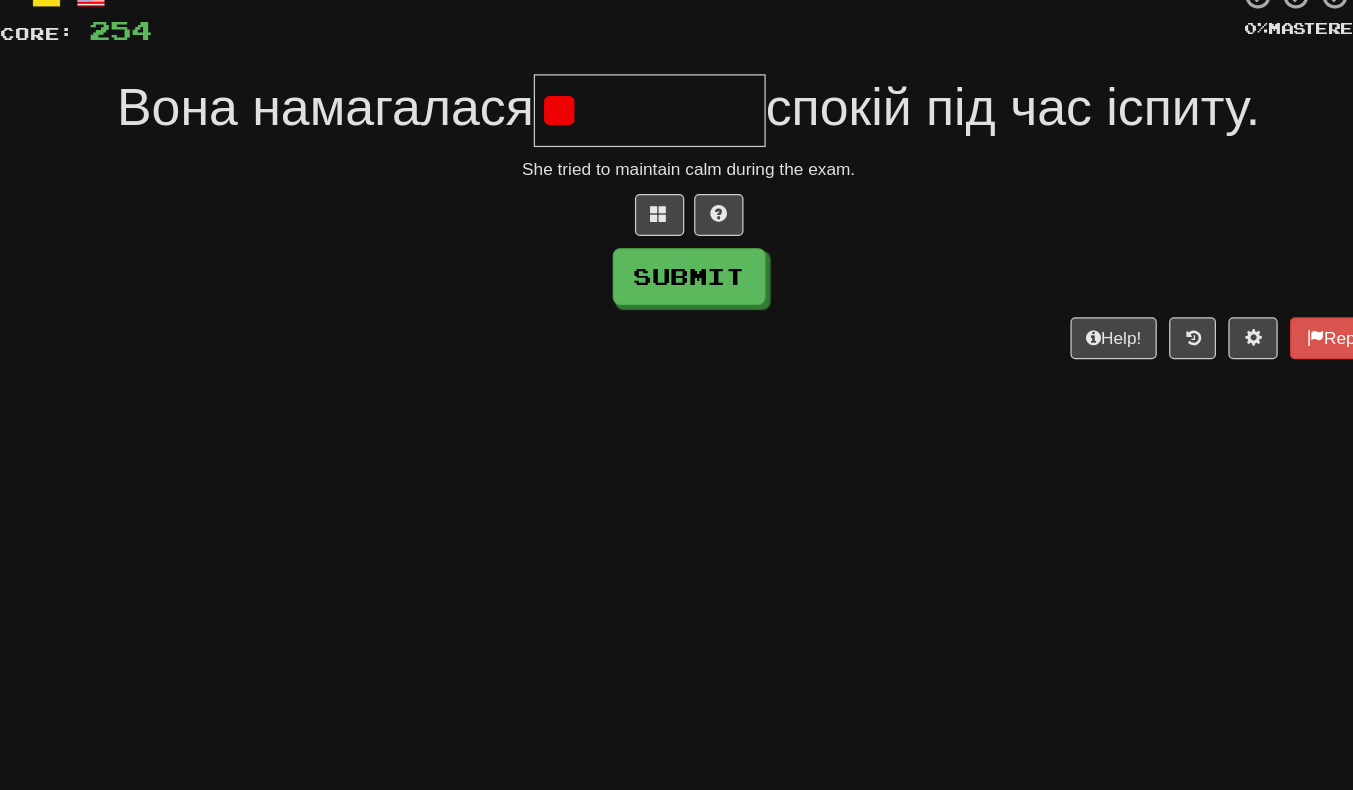 type on "*" 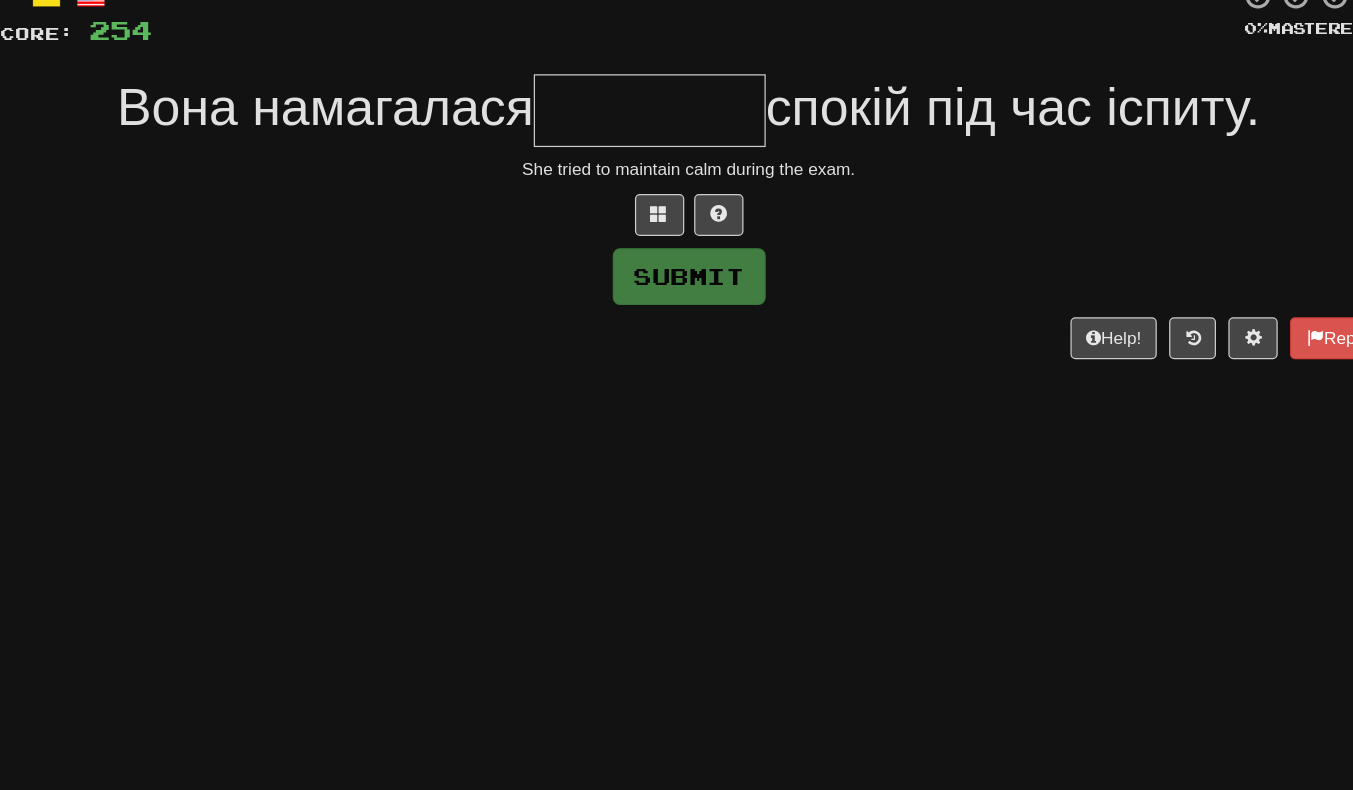 type on "*" 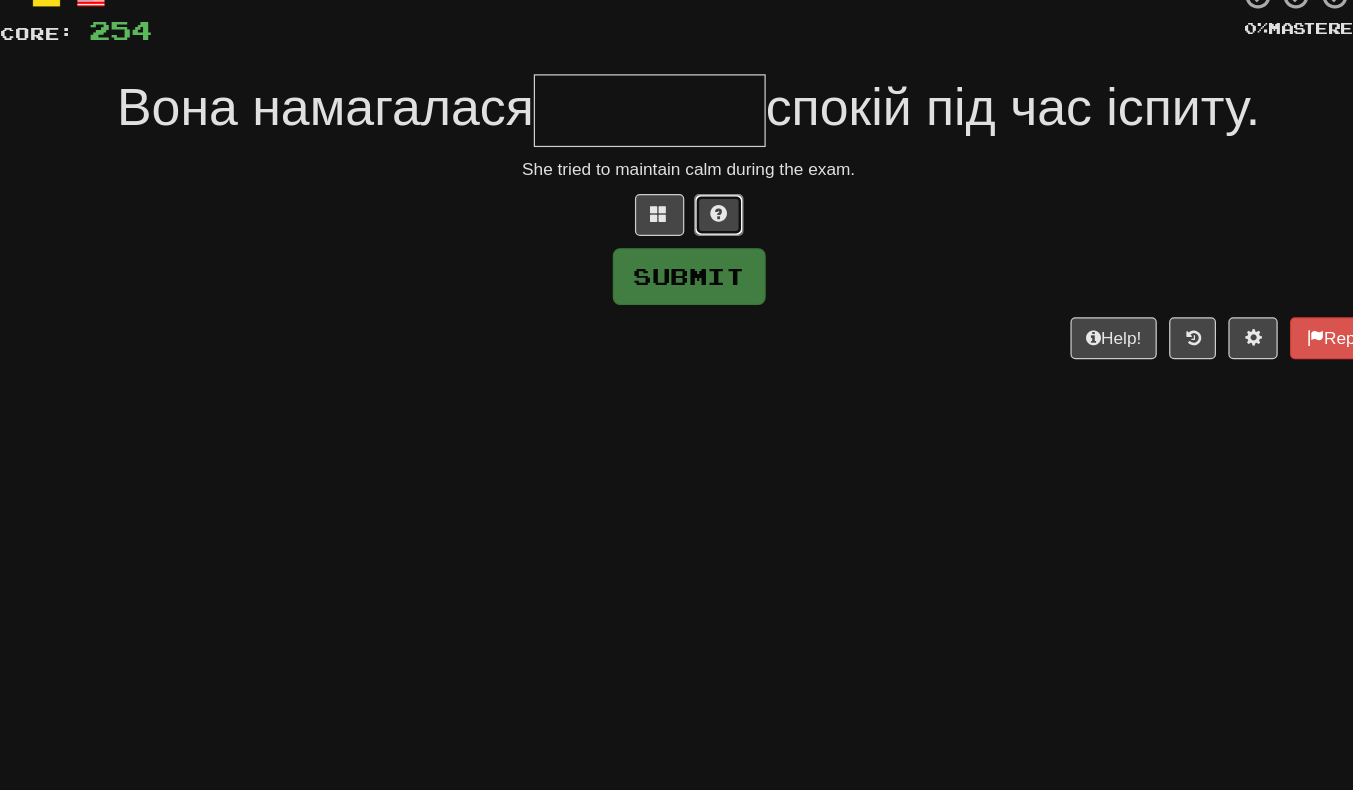 click at bounding box center [701, 174] 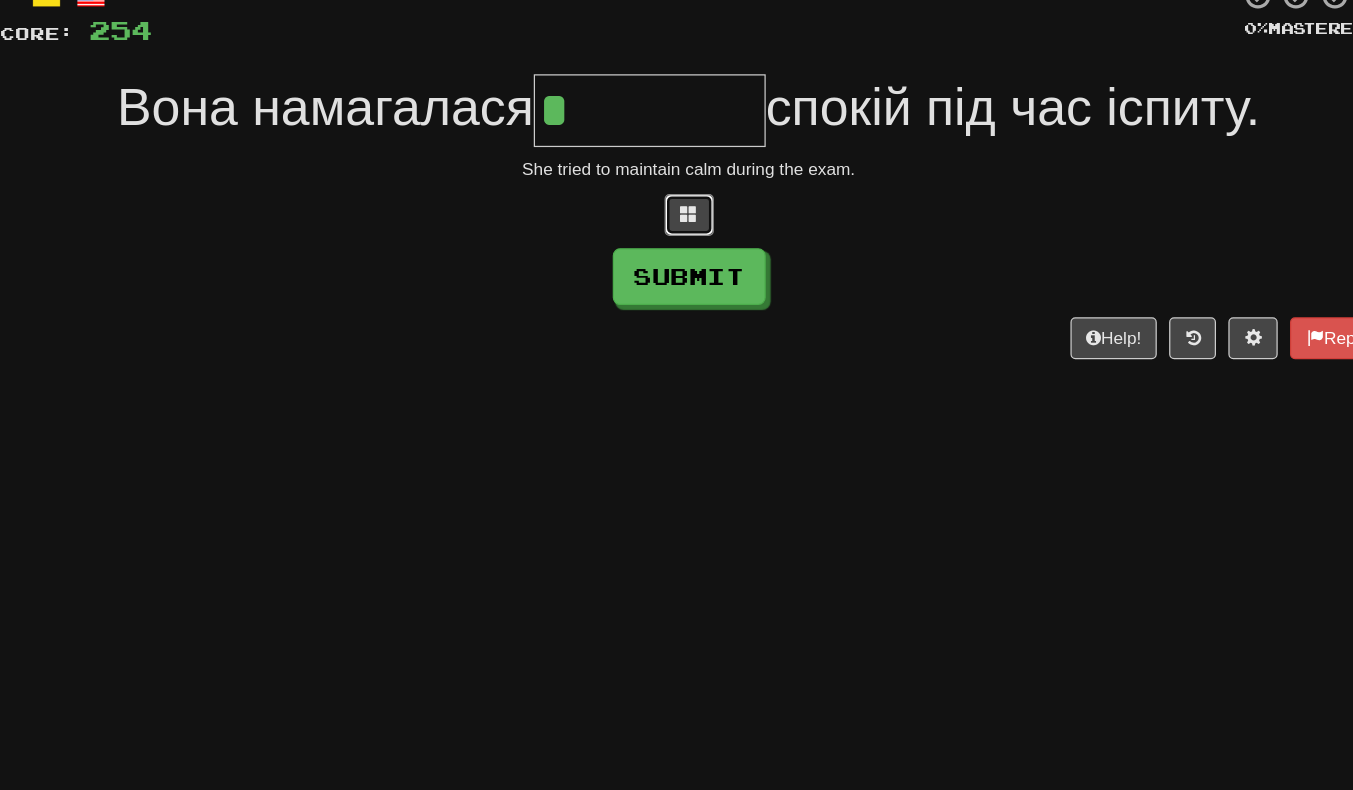 click at bounding box center (677, 174) 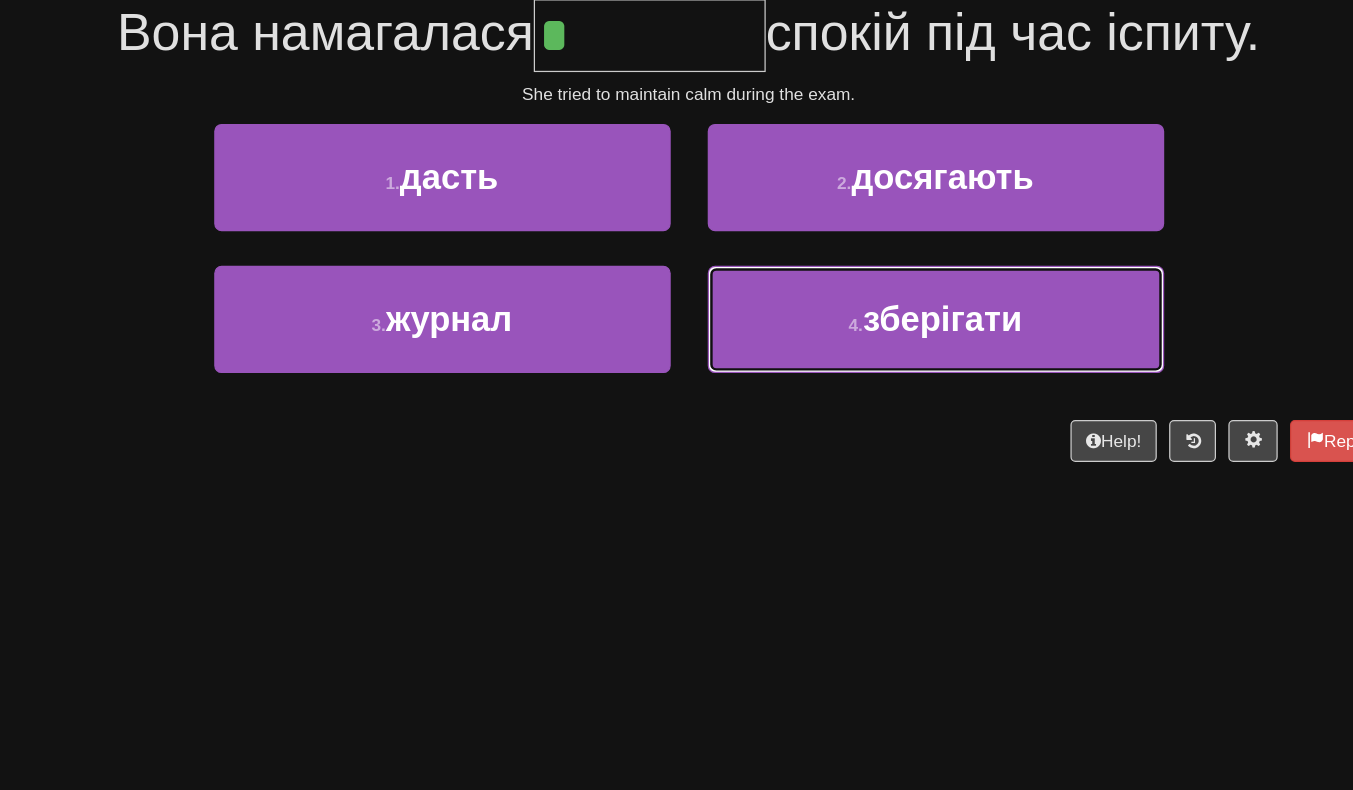 click on "4 .  зберігати" at bounding box center (877, 319) 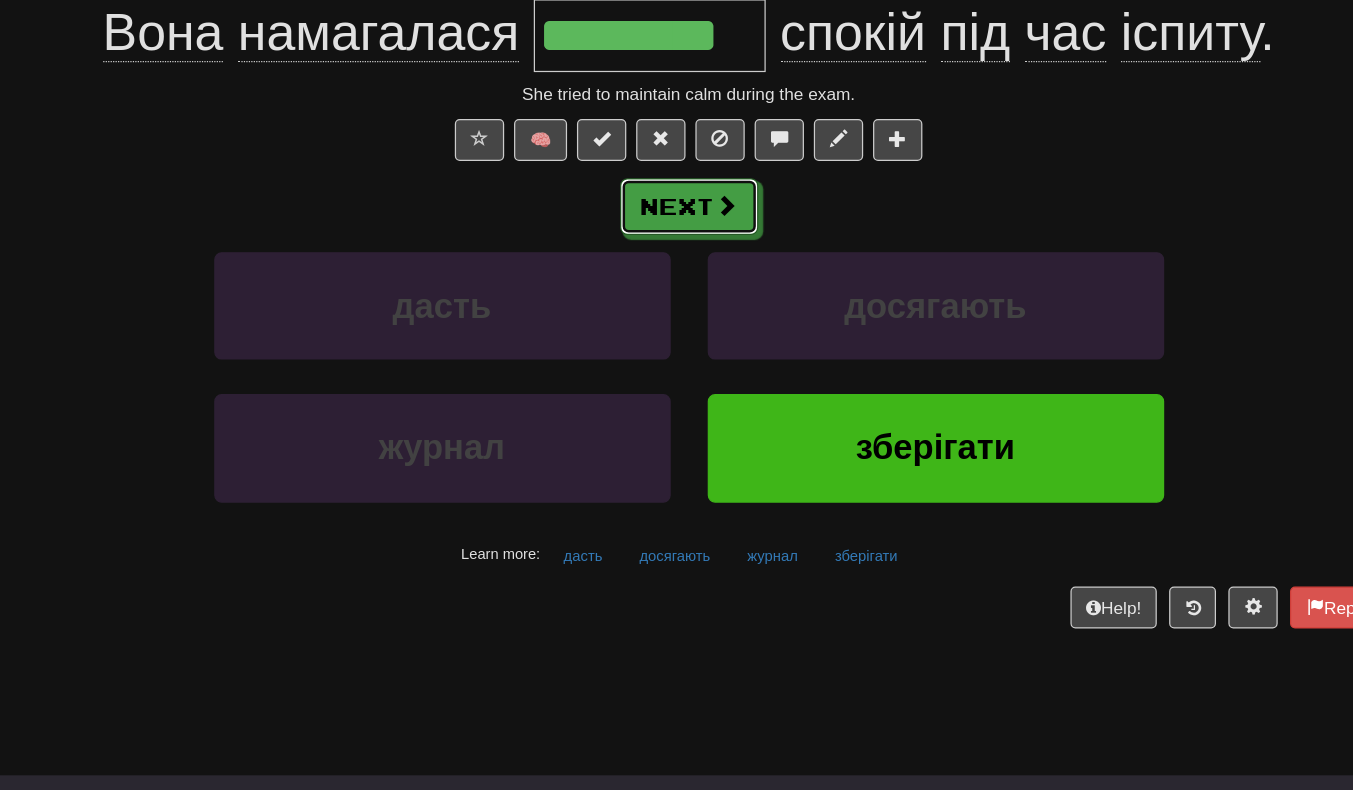 click on "Next" at bounding box center (677, 228) 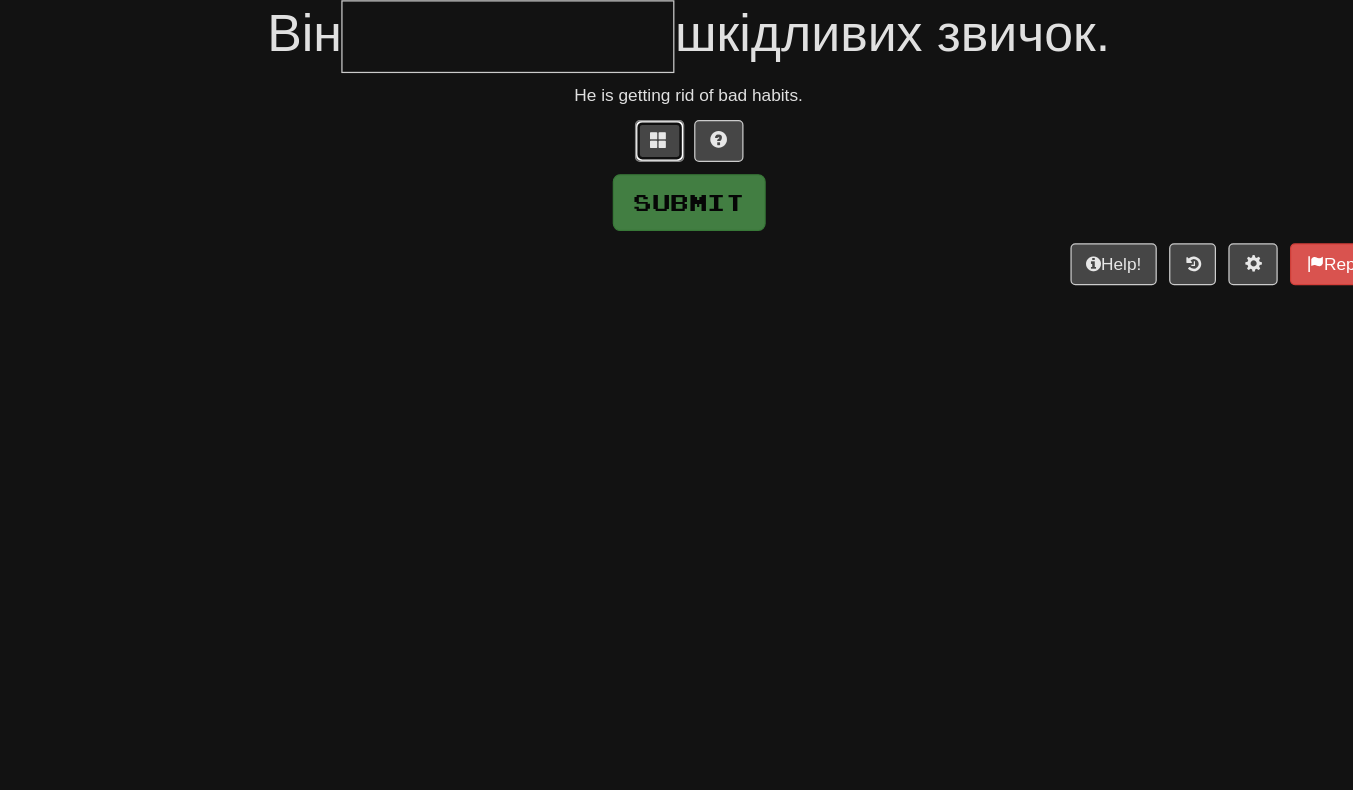 click at bounding box center [653, 161] 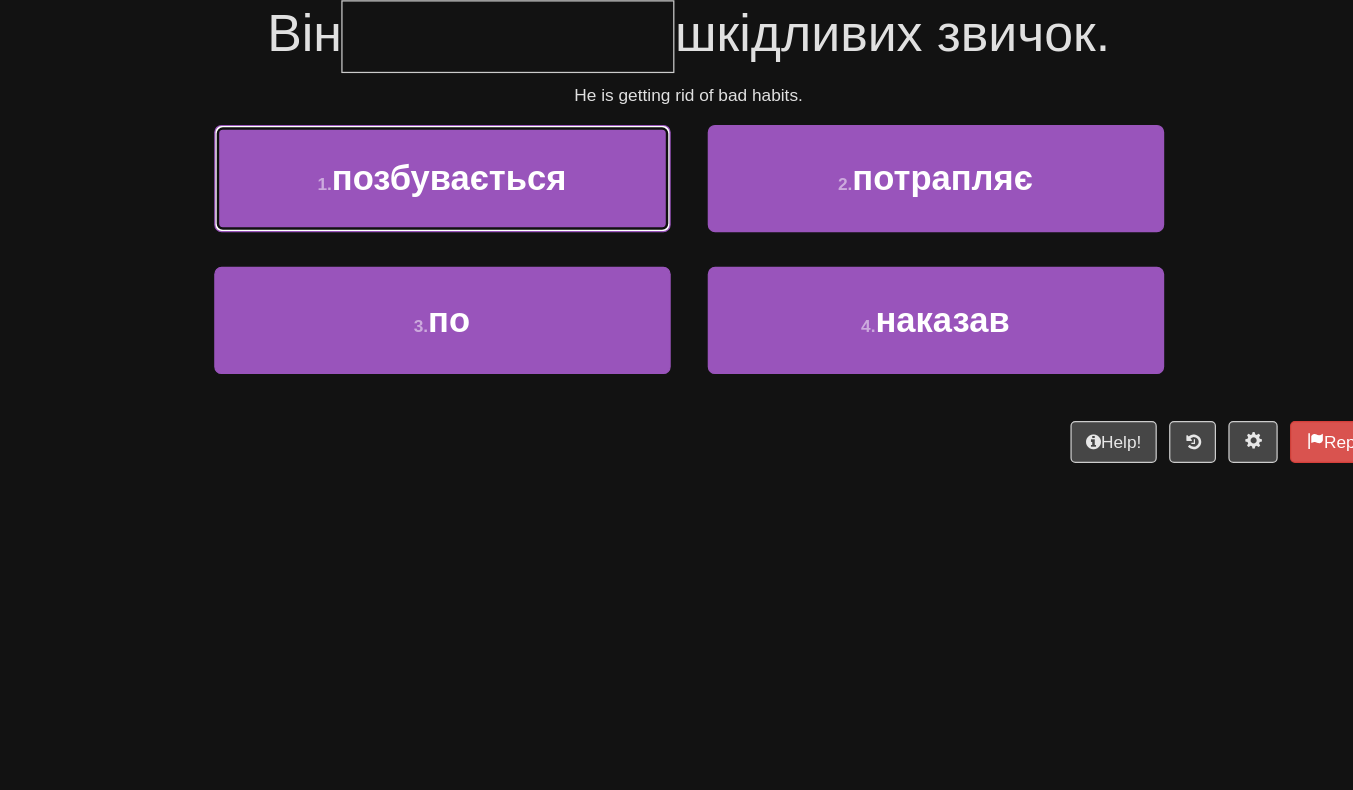 click on "1 .  позбувається" at bounding box center [477, 191] 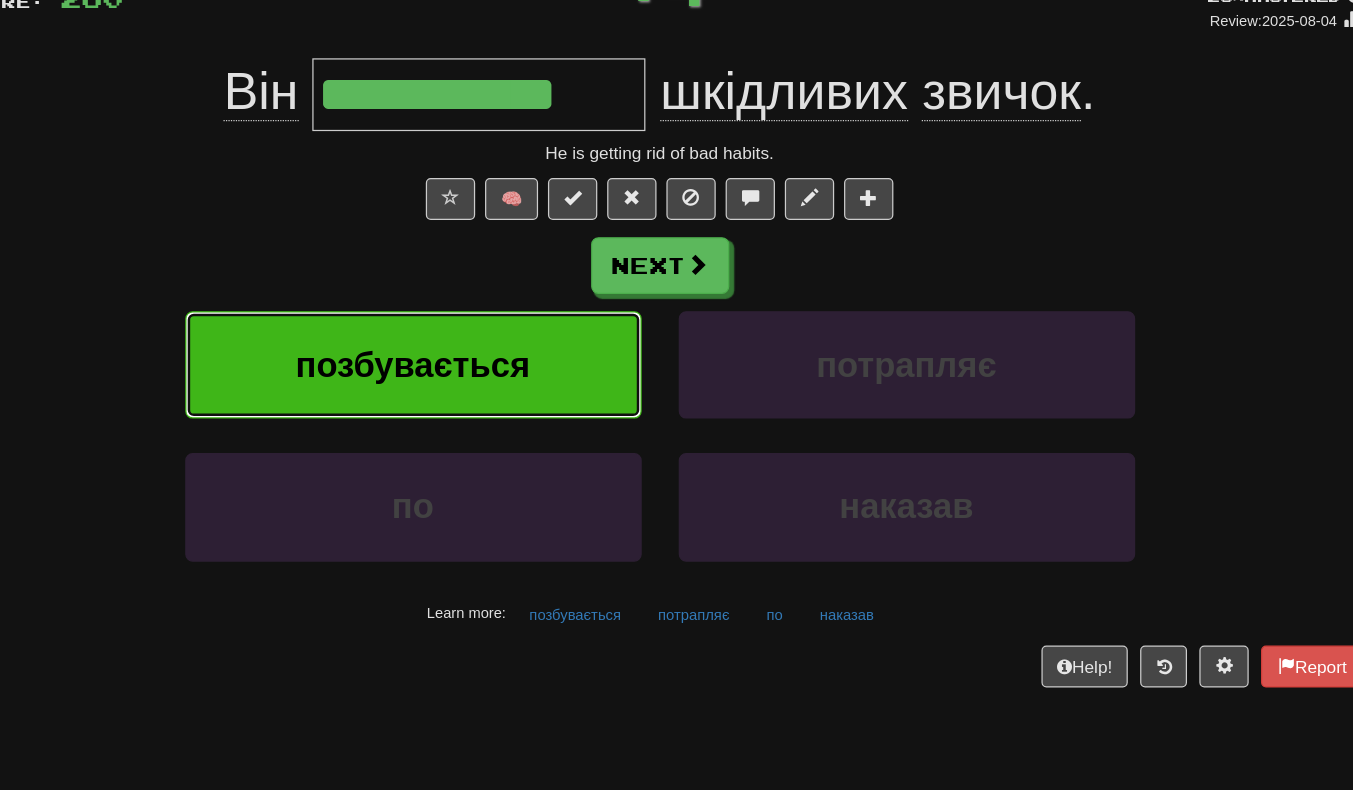 scroll, scrollTop: 158, scrollLeft: 0, axis: vertical 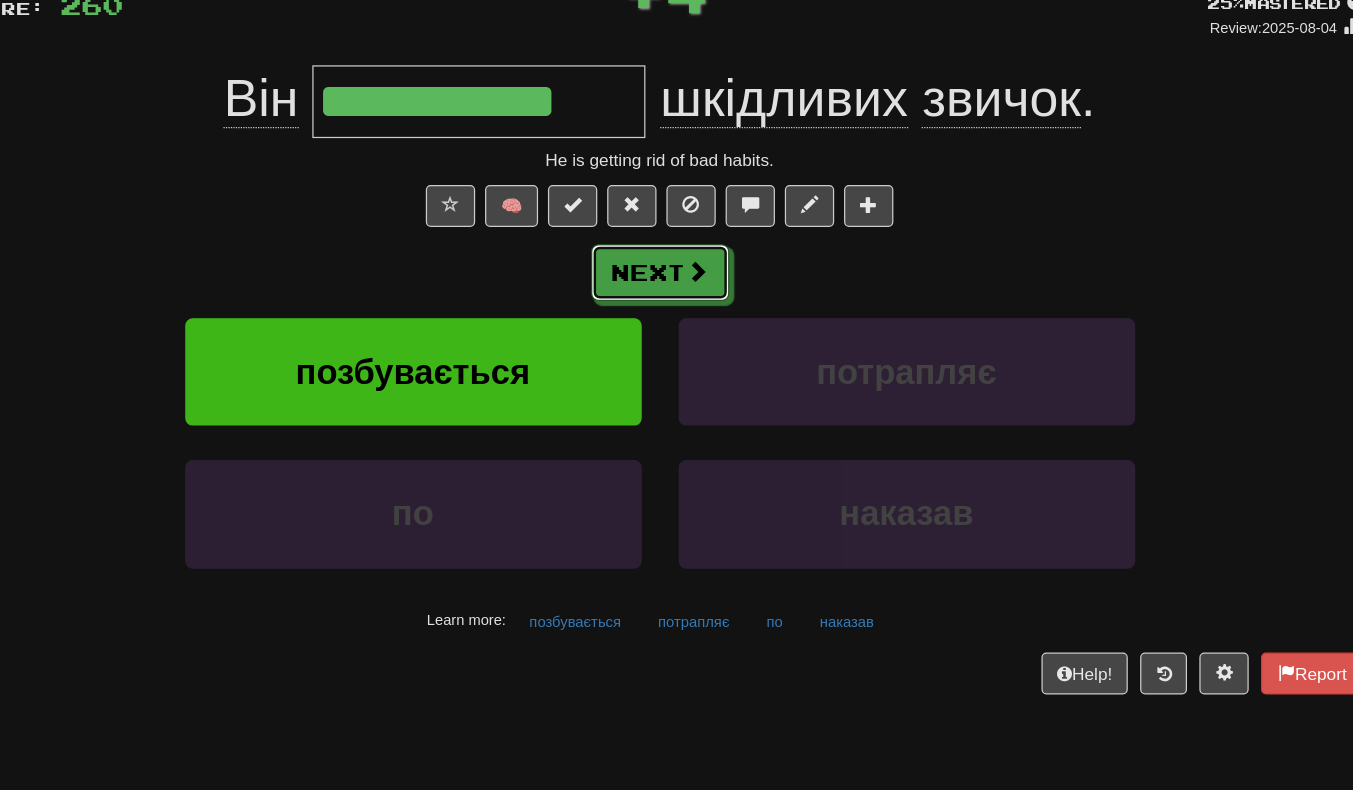 click at bounding box center [707, 220] 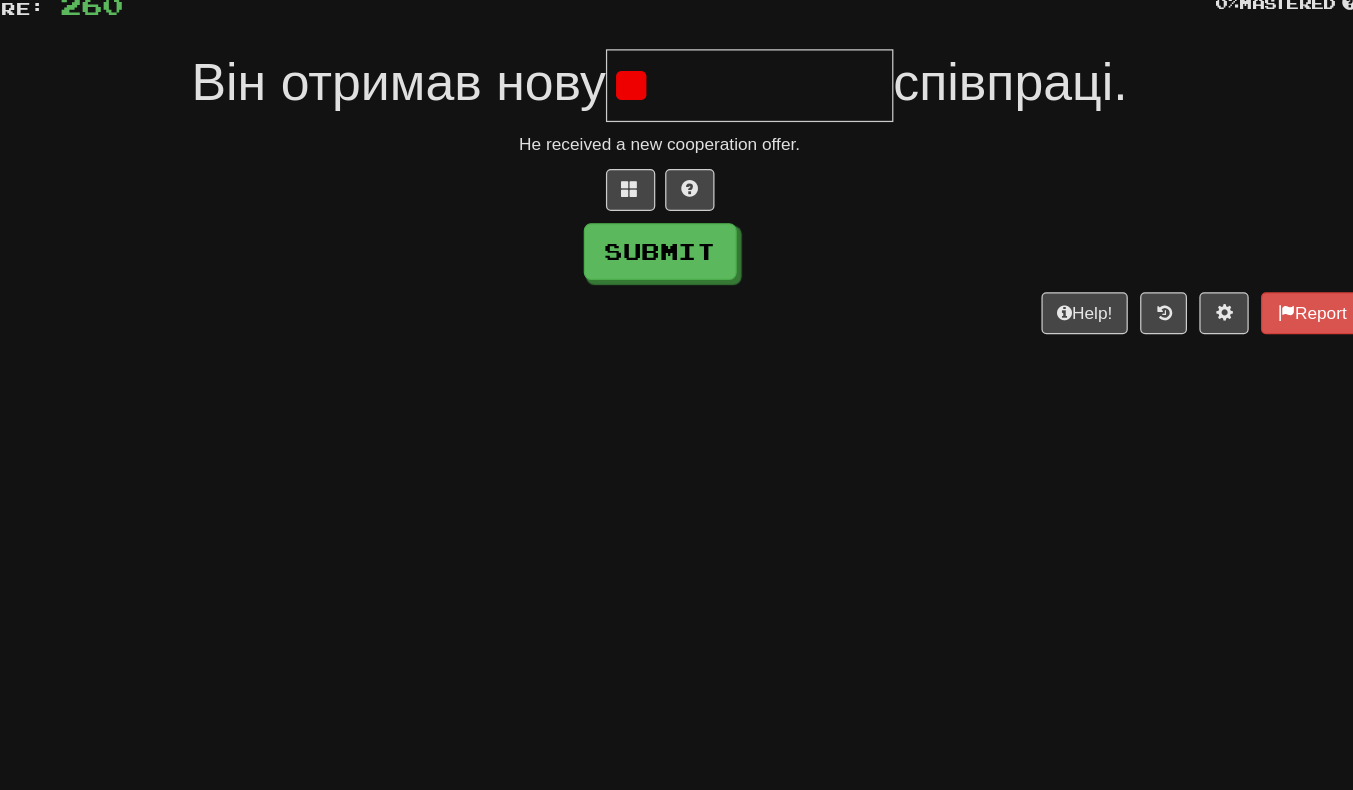 type on "*" 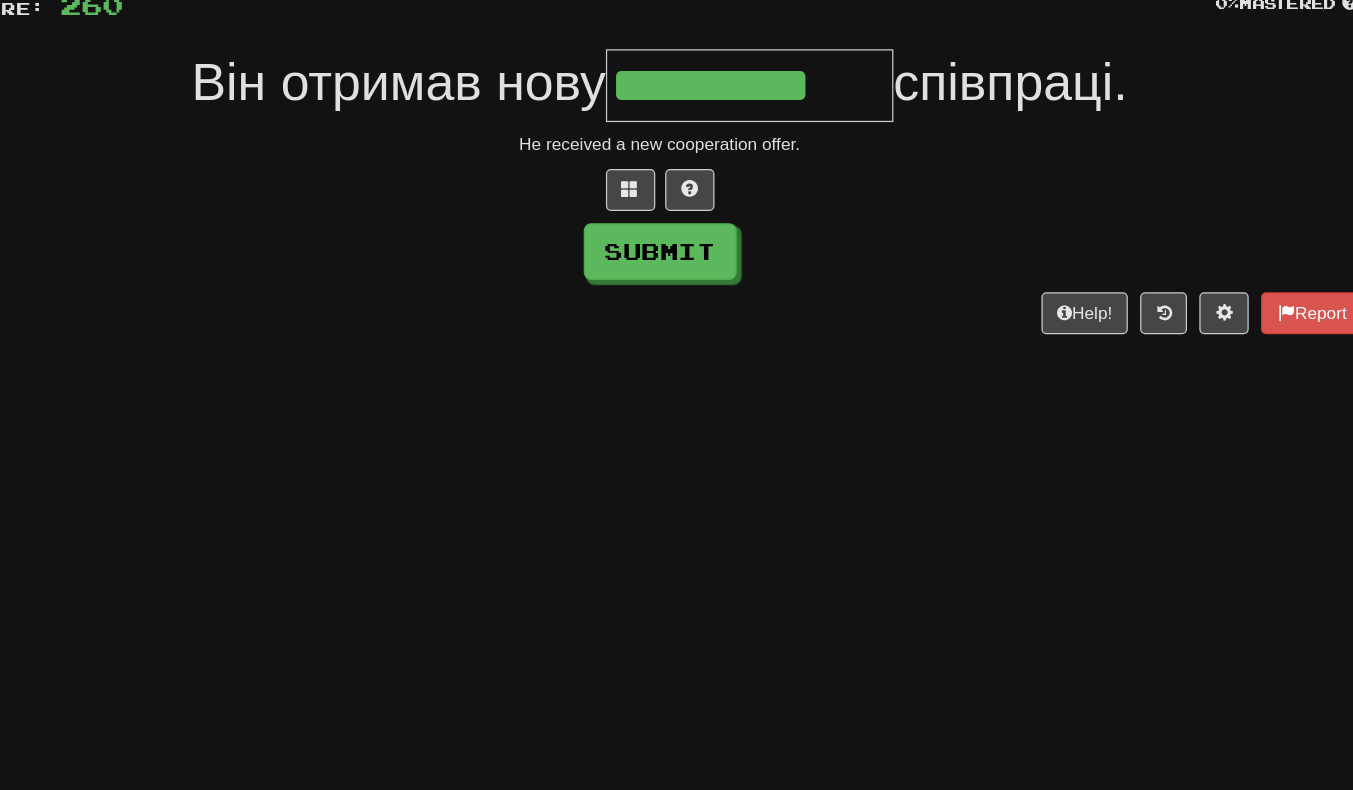 scroll, scrollTop: 0, scrollLeft: 5, axis: horizontal 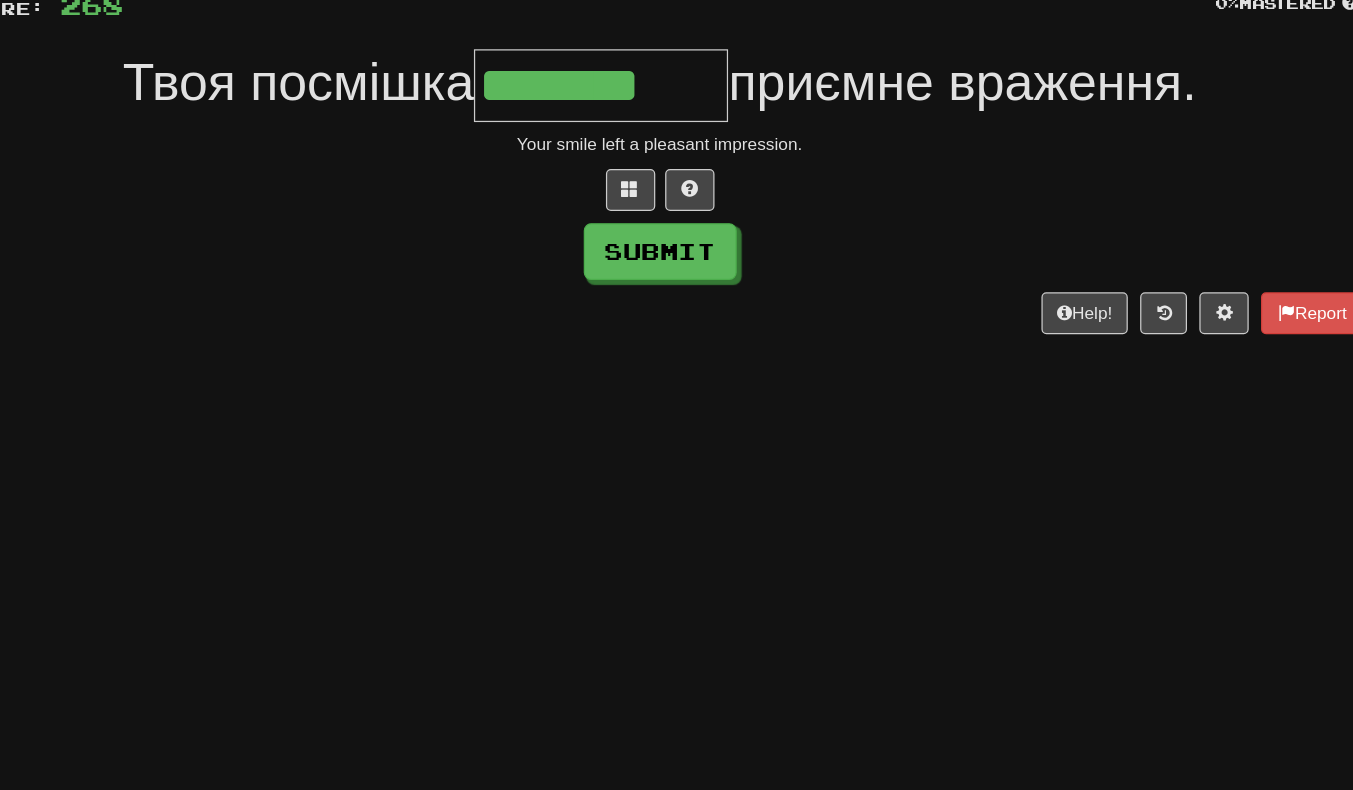 type on "********" 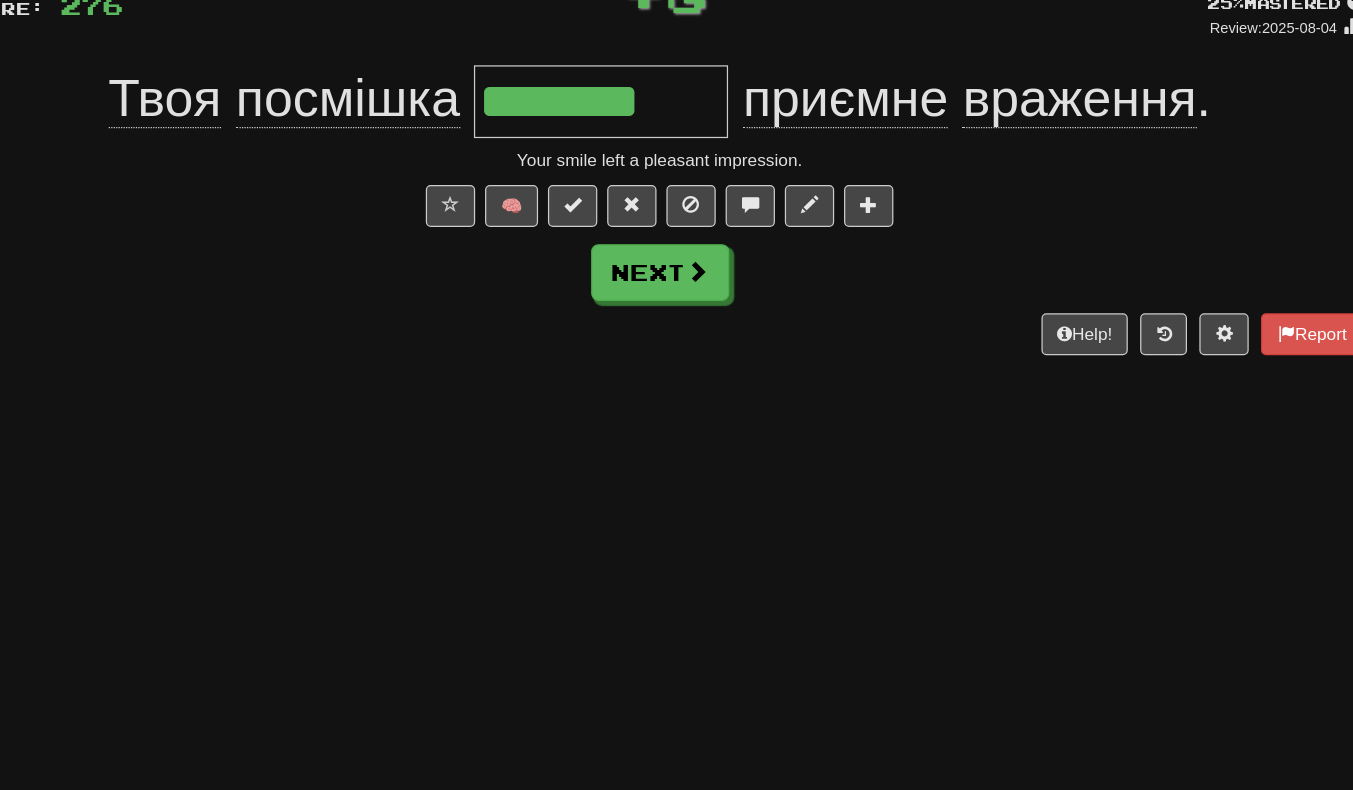 scroll, scrollTop: 0, scrollLeft: 0, axis: both 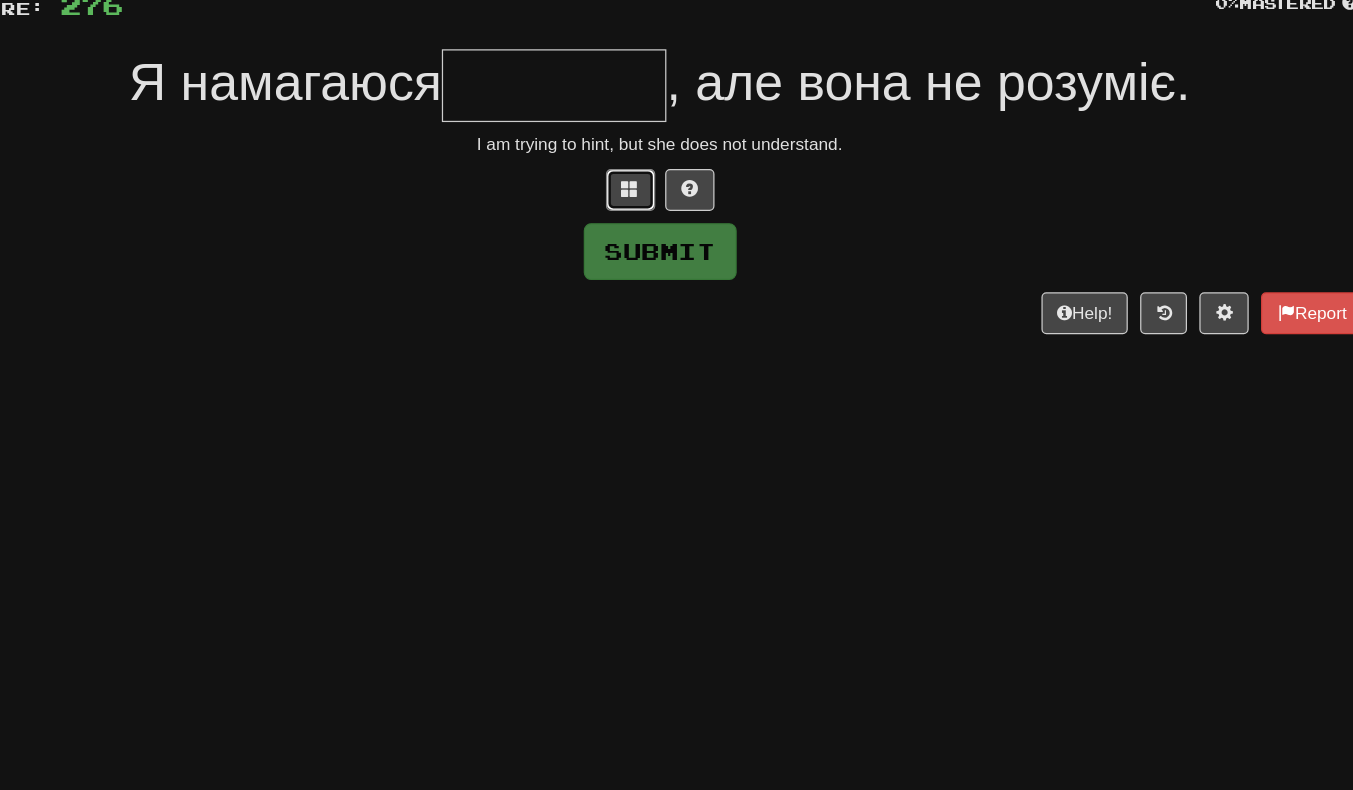 click at bounding box center (653, 153) 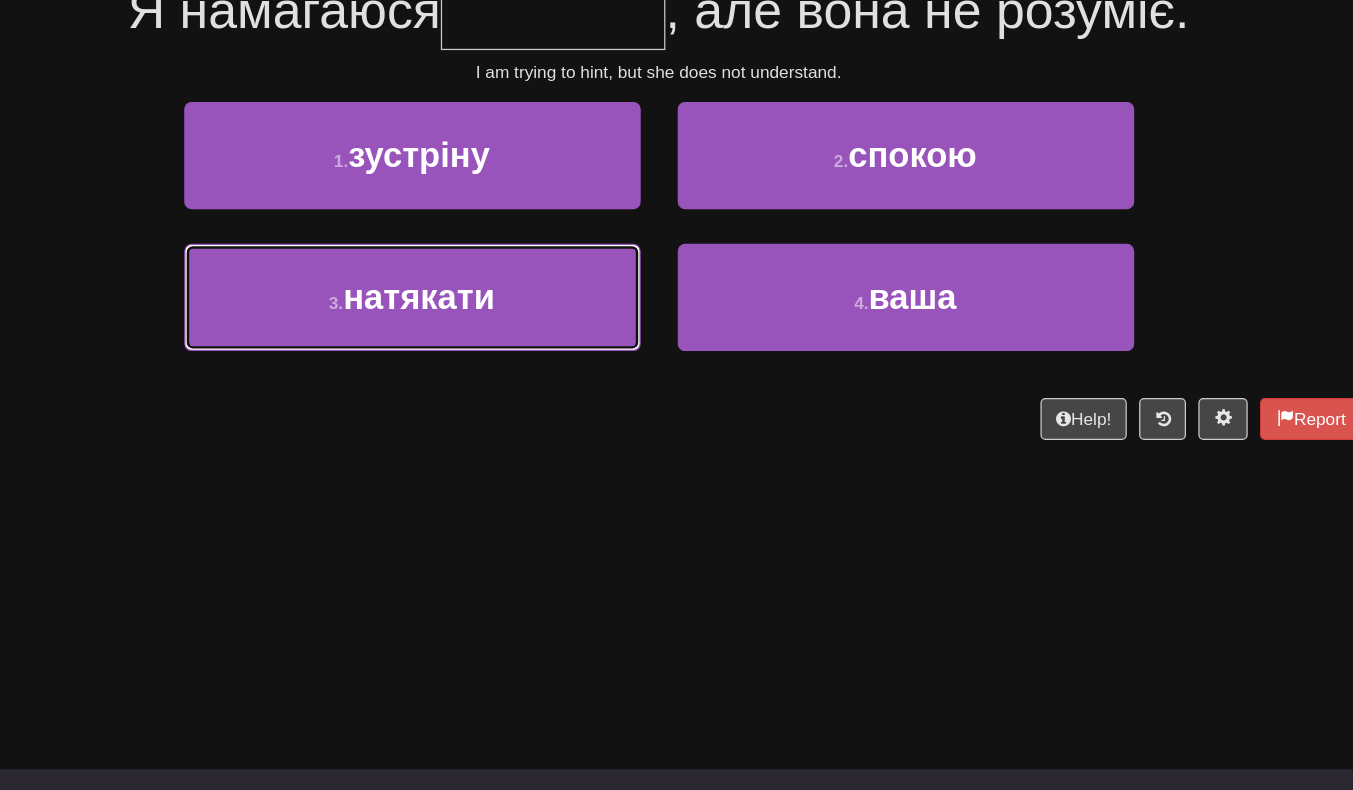 click on "натякати" at bounding box center (482, 299) 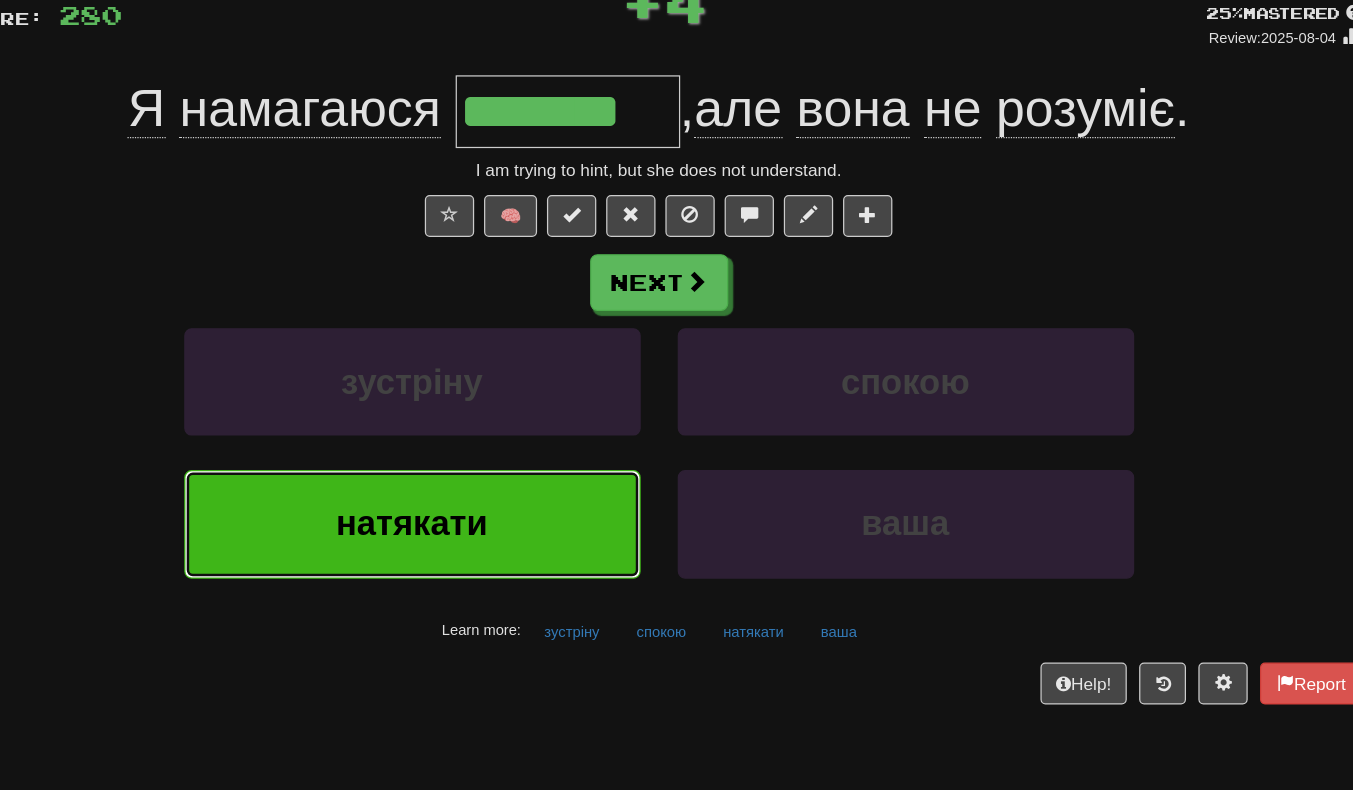 scroll, scrollTop: 147, scrollLeft: 0, axis: vertical 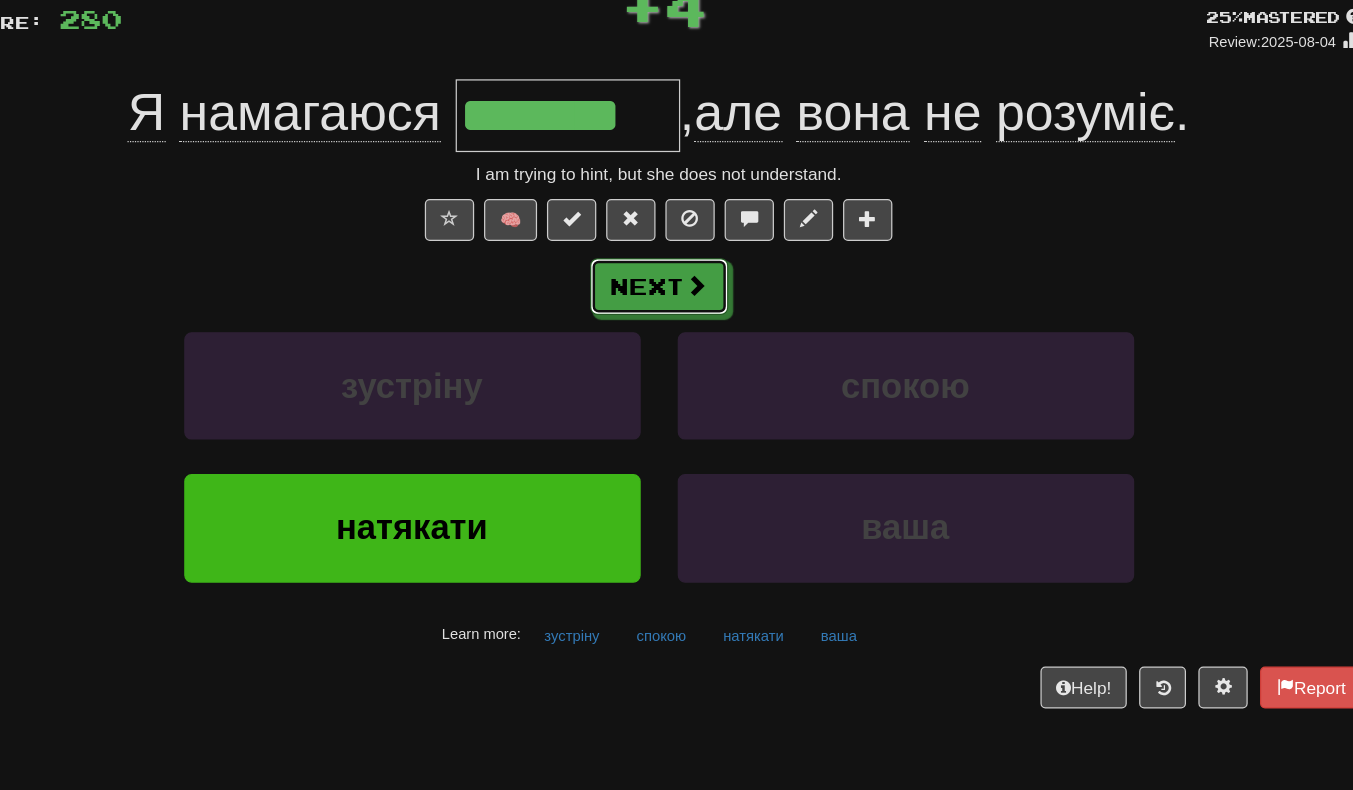 click on "Next" at bounding box center [677, 232] 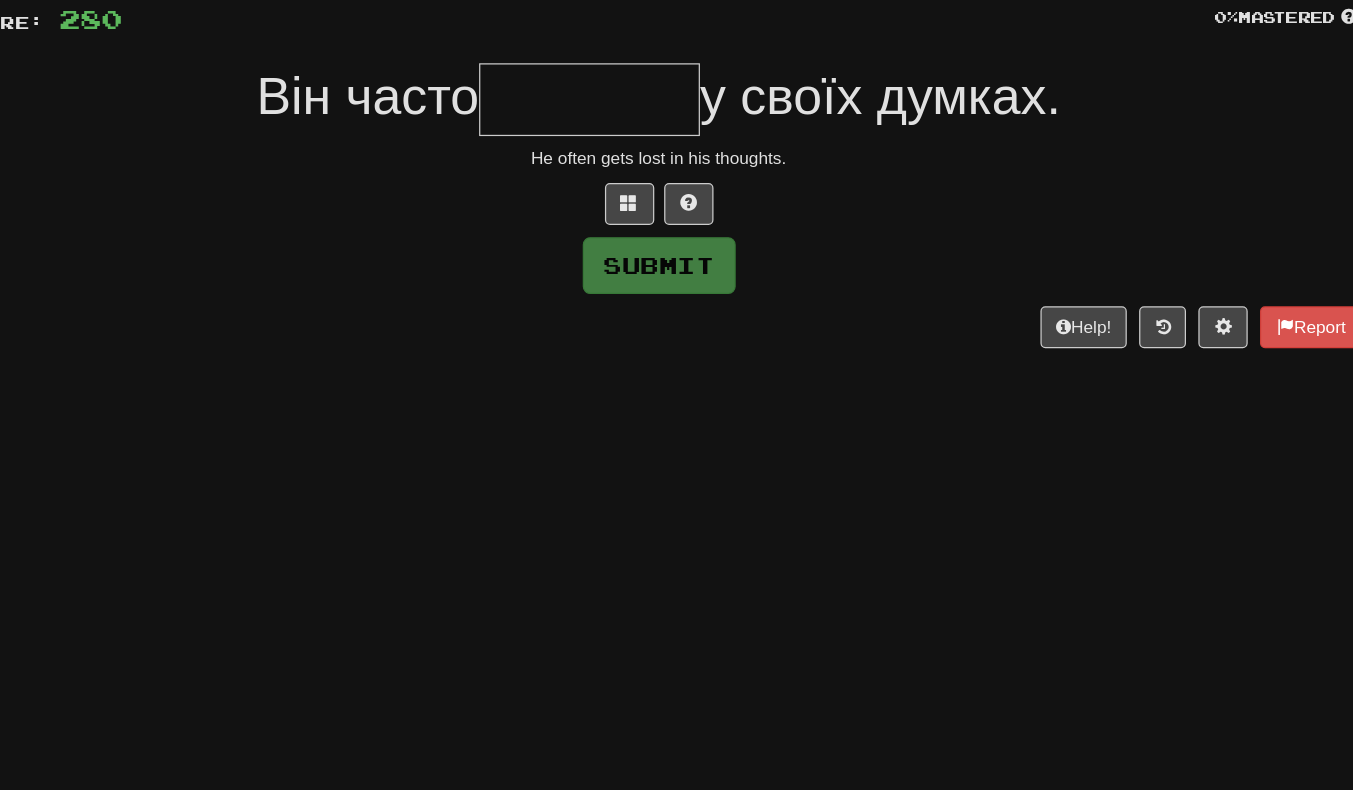 type on "*" 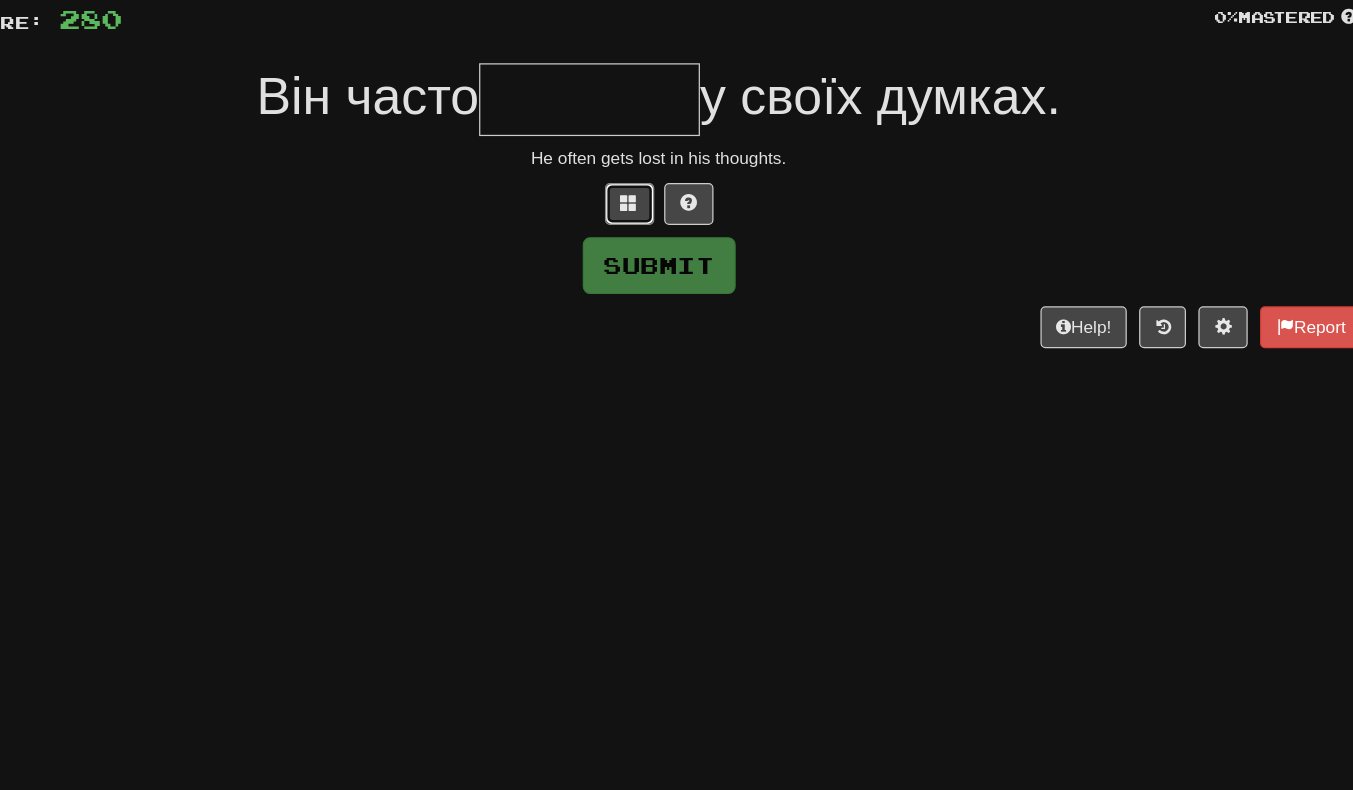 click at bounding box center [653, 165] 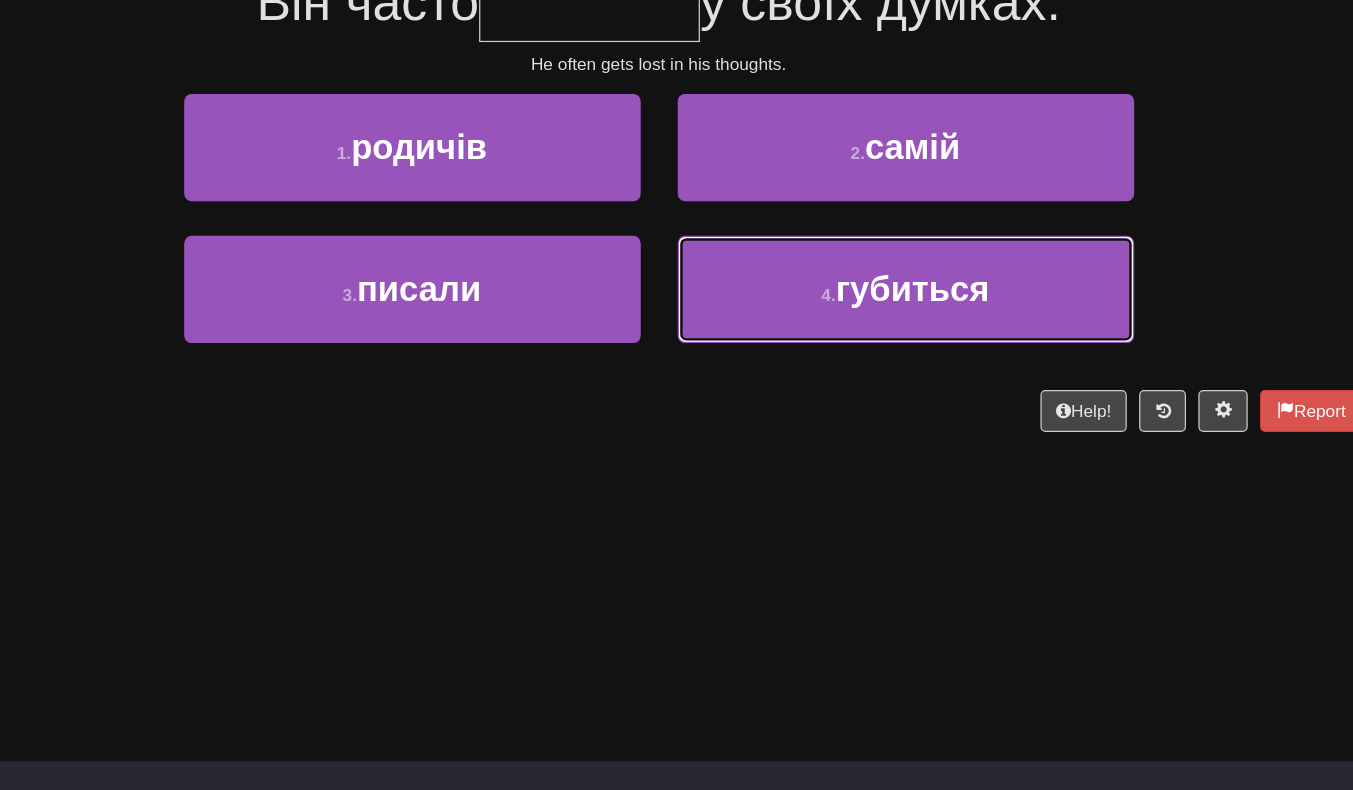 click on "губиться" at bounding box center [882, 310] 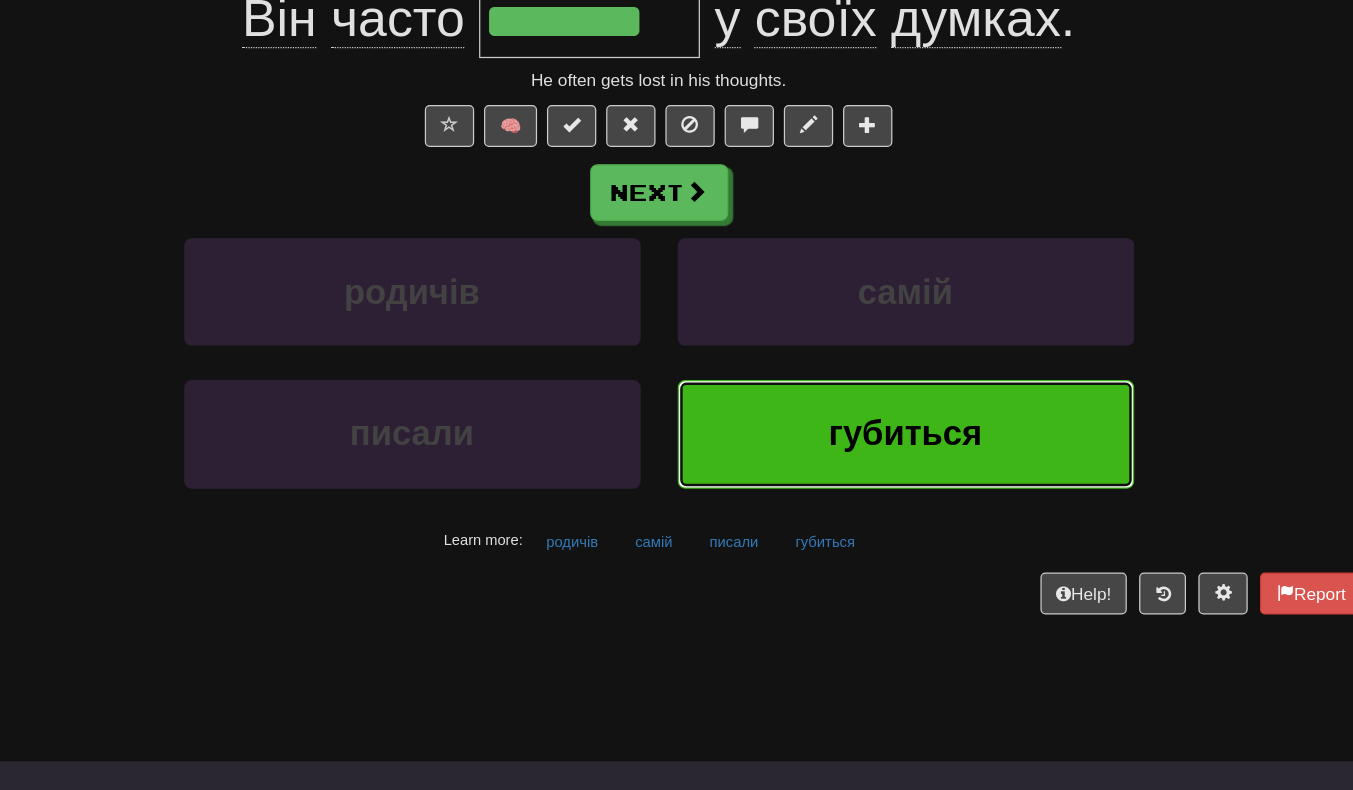 scroll, scrollTop: 160, scrollLeft: 0, axis: vertical 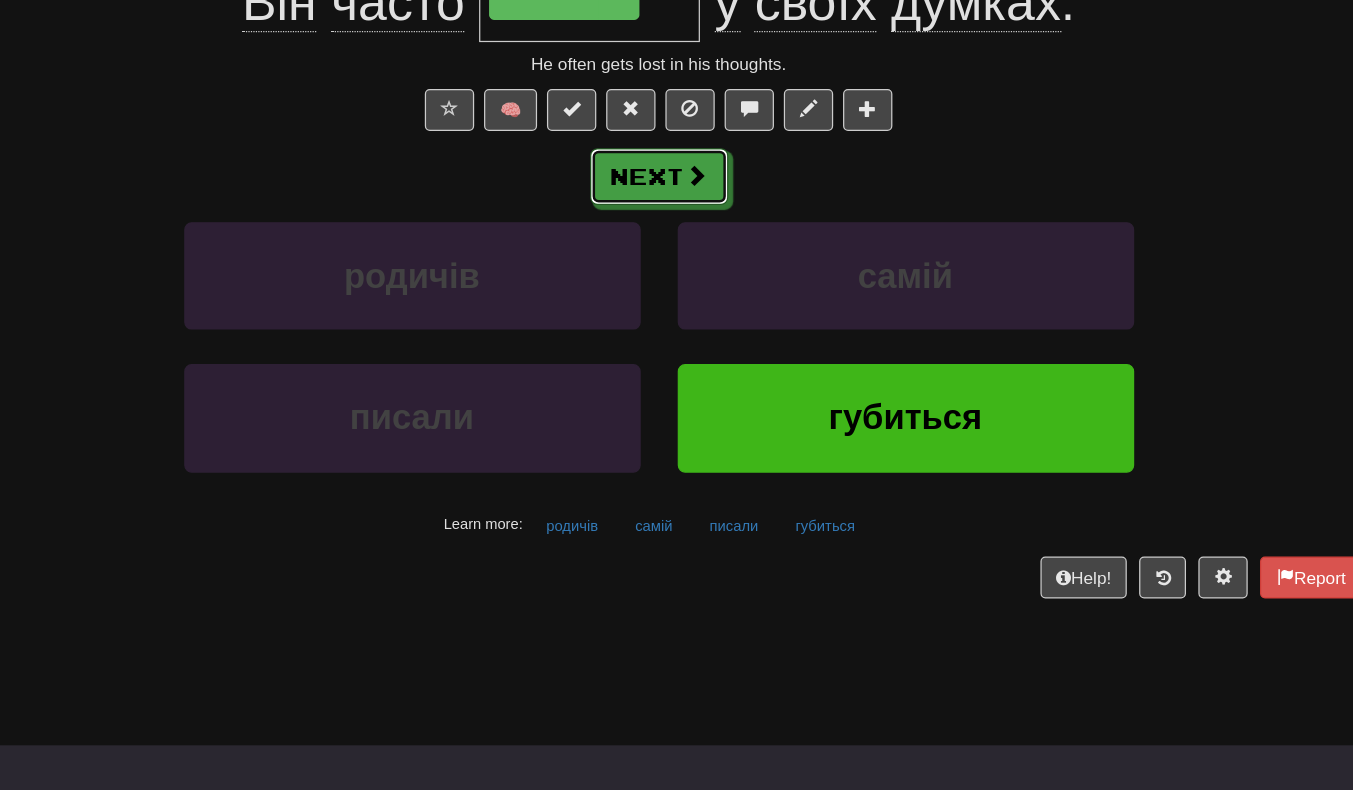 click on "Next" at bounding box center [677, 219] 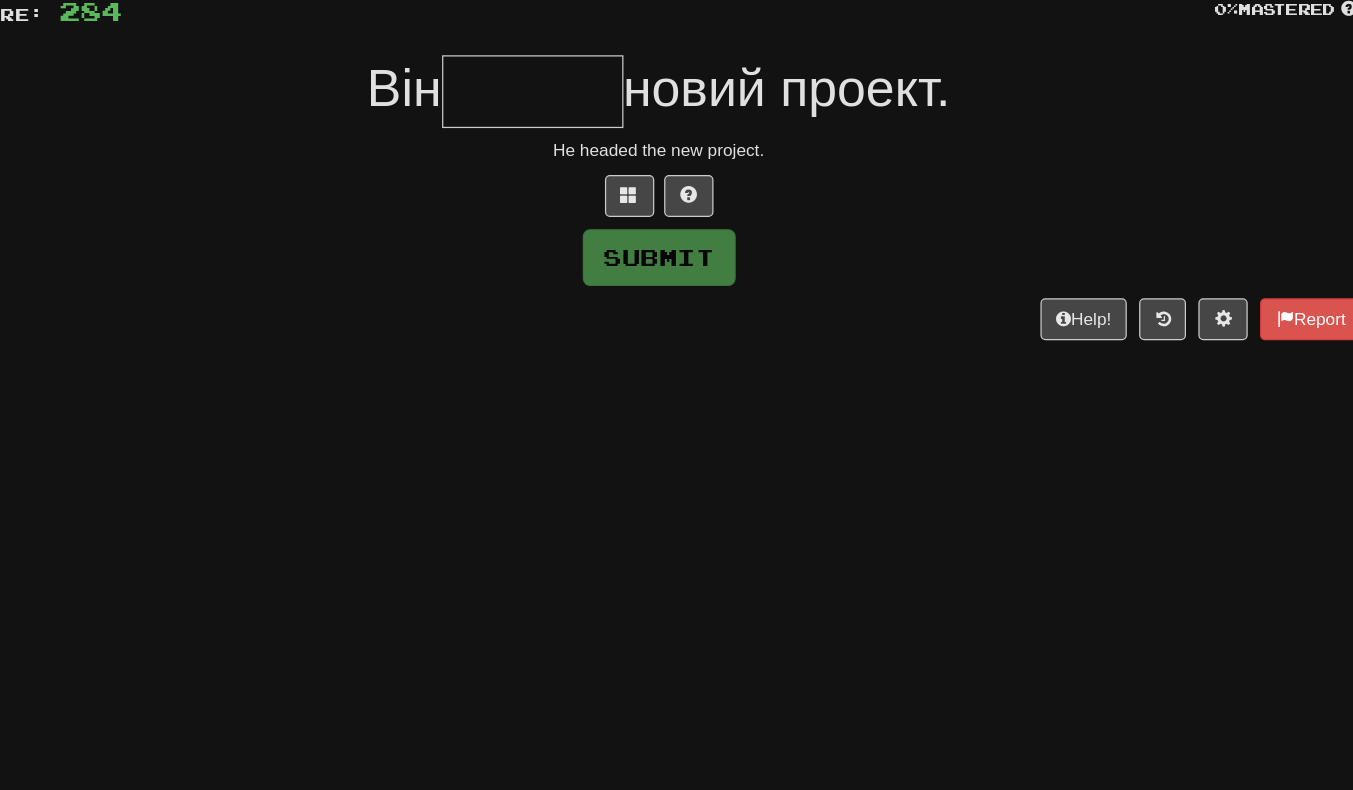scroll, scrollTop: 150, scrollLeft: 0, axis: vertical 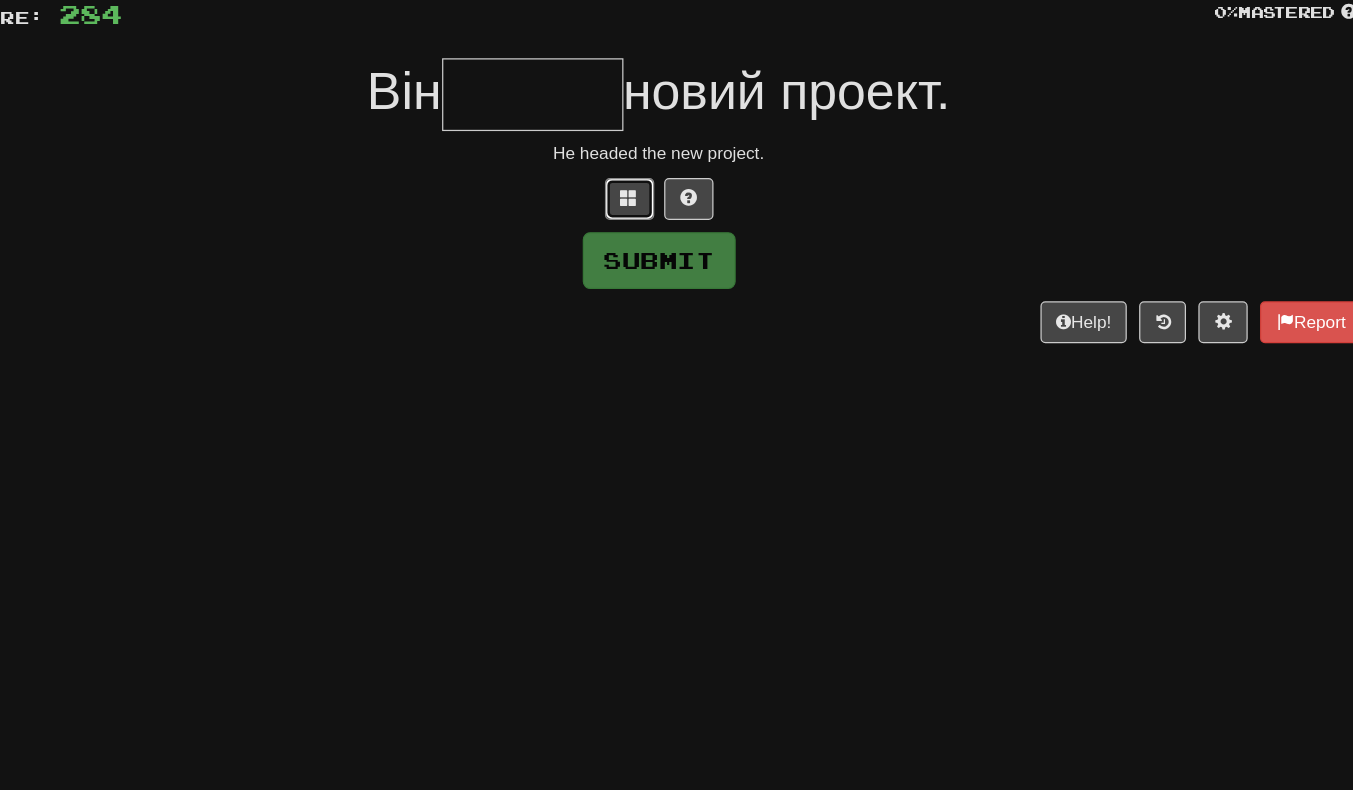 click at bounding box center [653, 161] 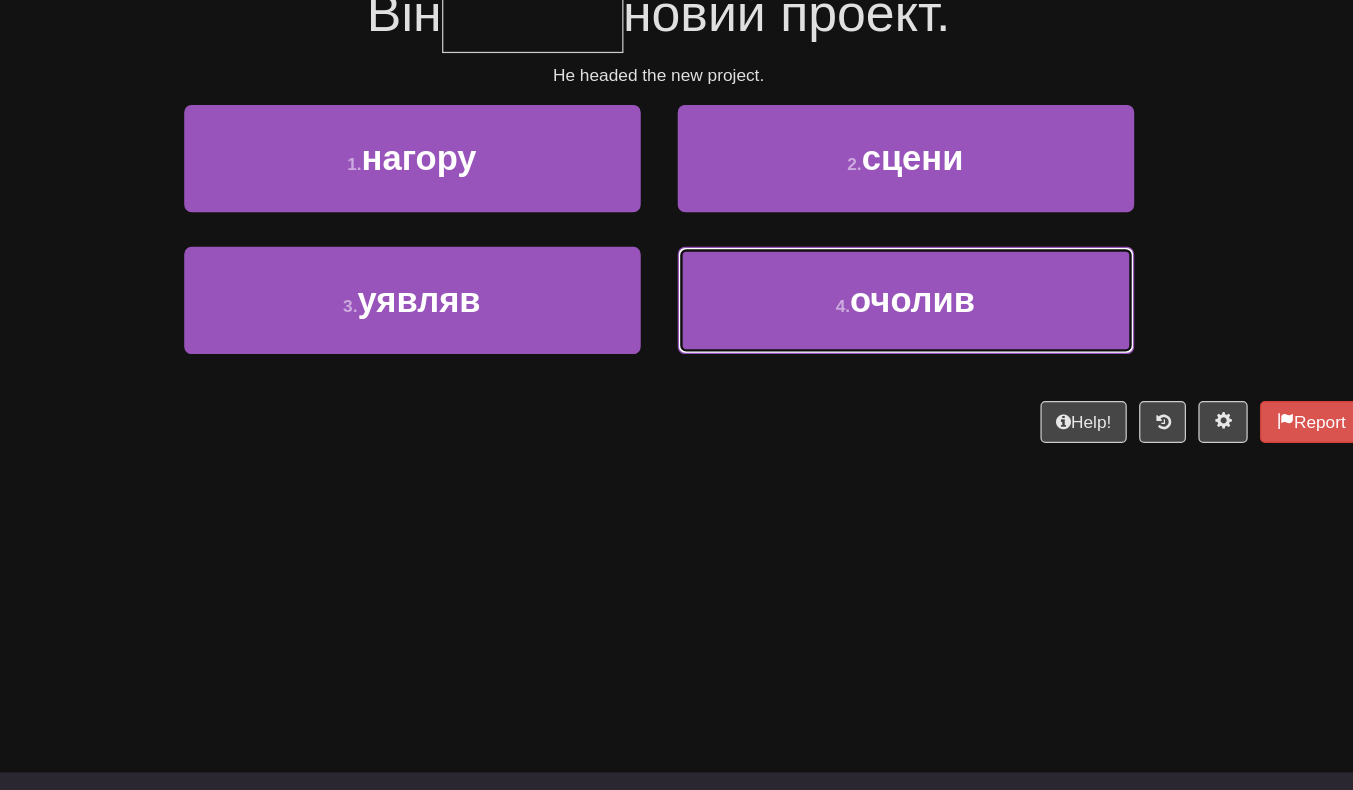click on "4 .  очолив" at bounding box center (877, 307) 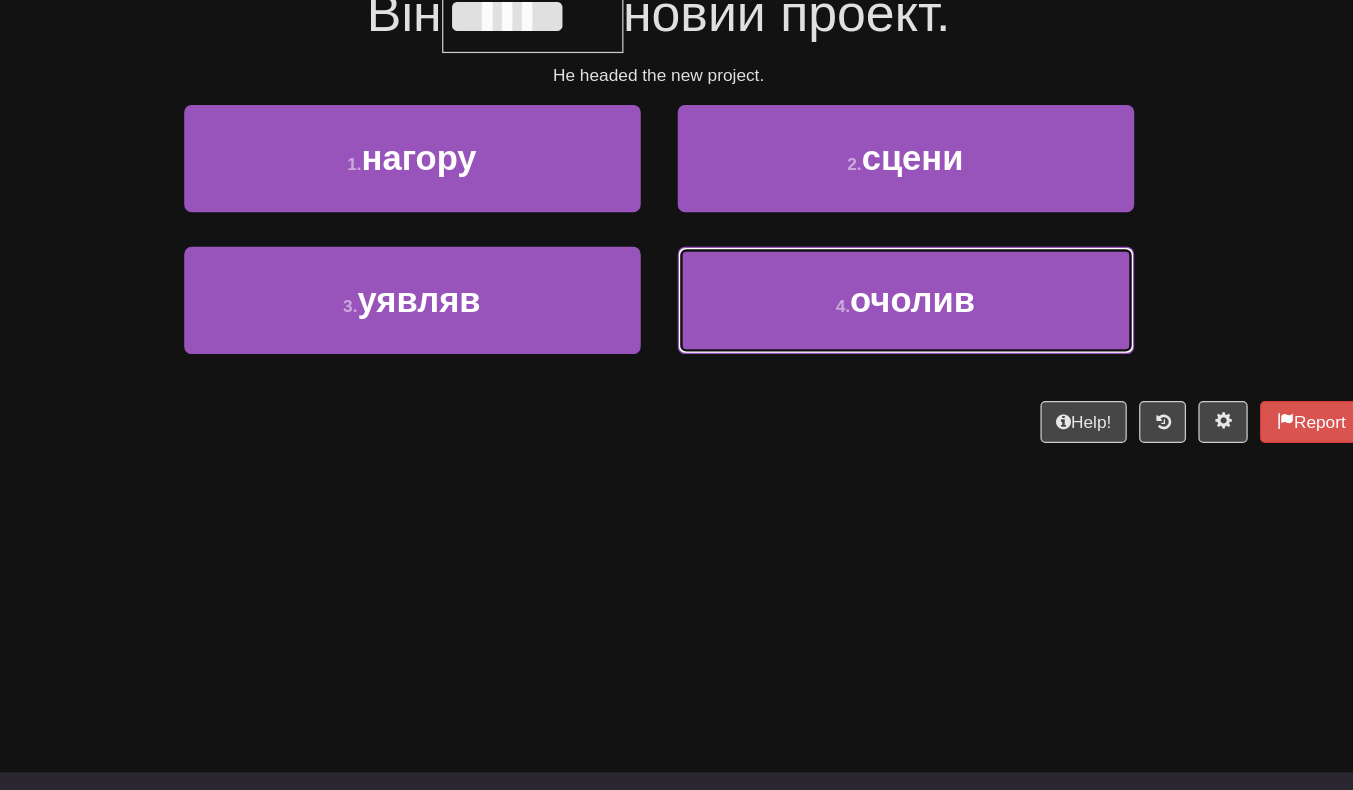 scroll, scrollTop: 163, scrollLeft: 0, axis: vertical 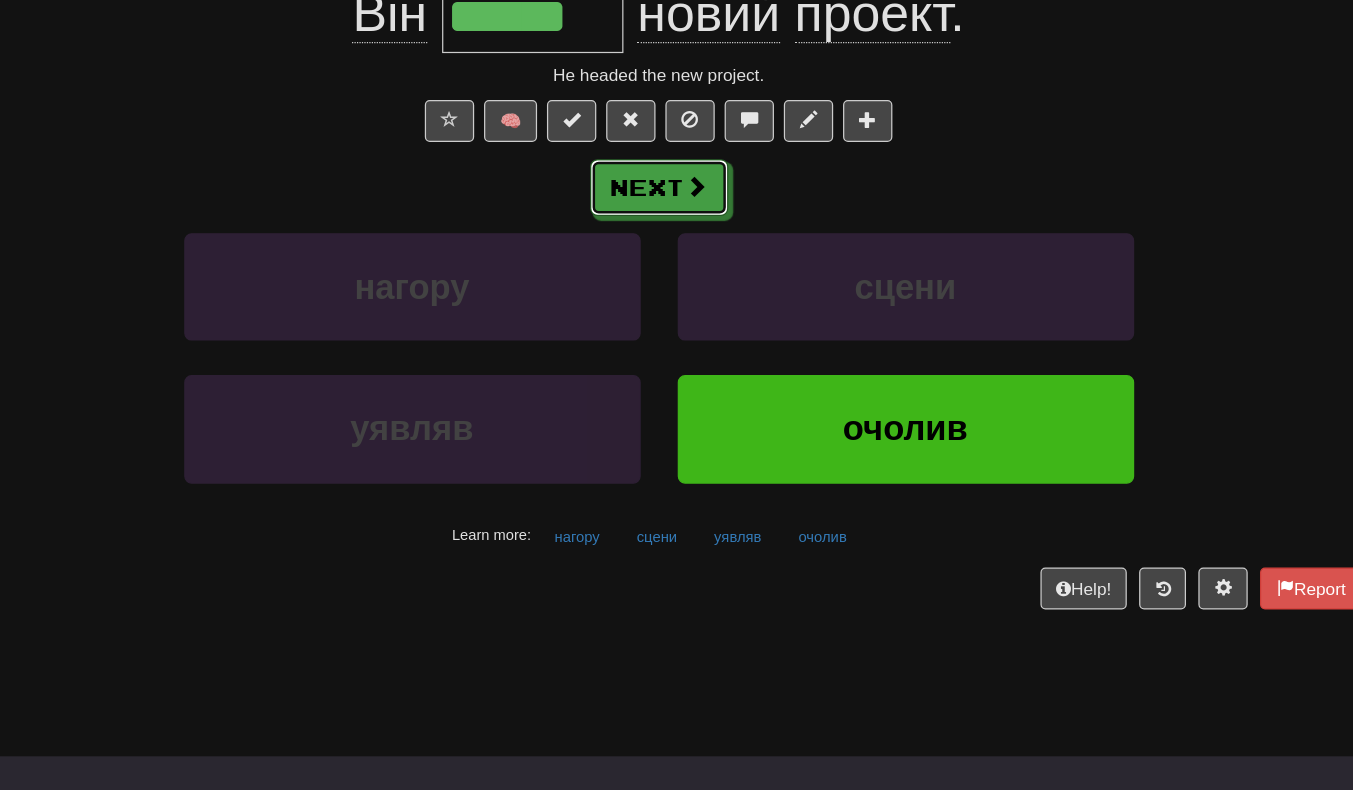 click on "Next" at bounding box center [677, 216] 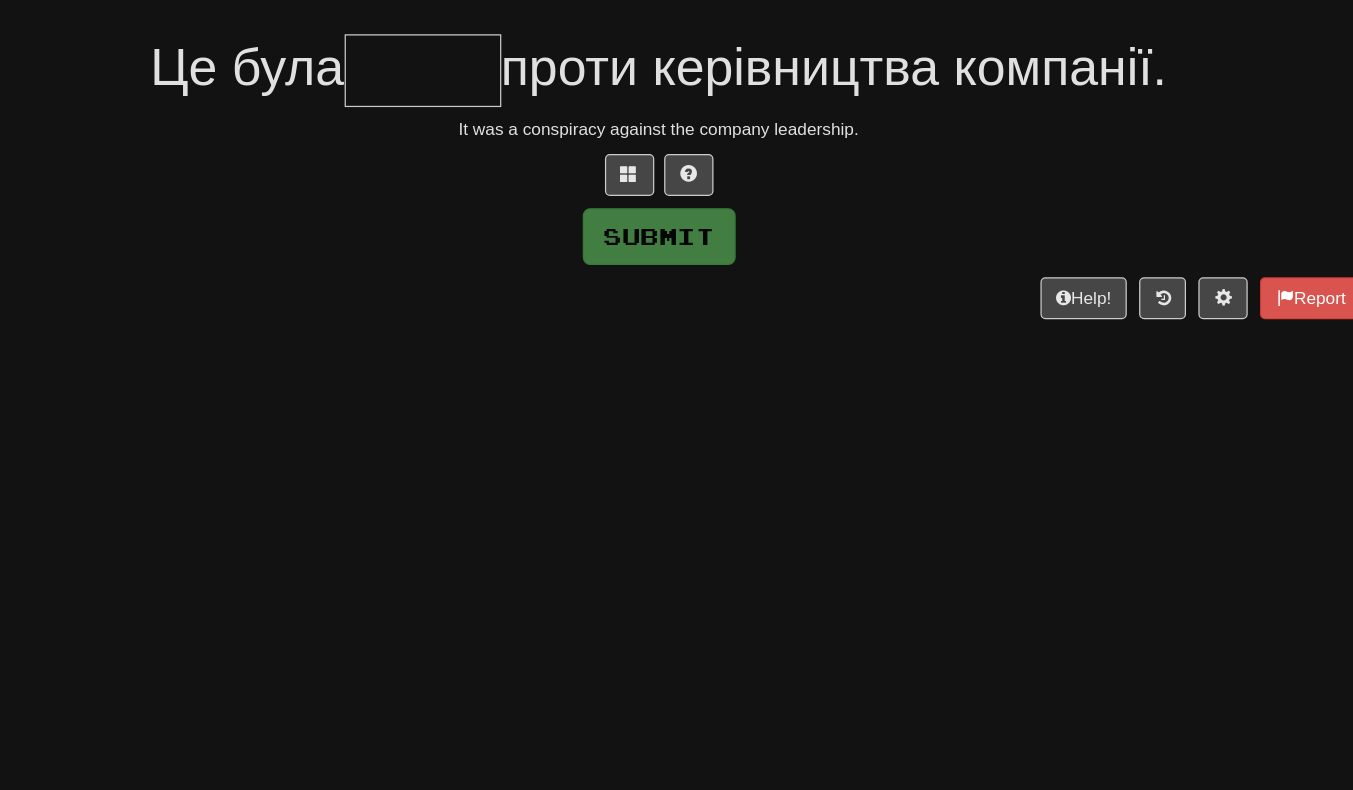 scroll, scrollTop: 162, scrollLeft: 0, axis: vertical 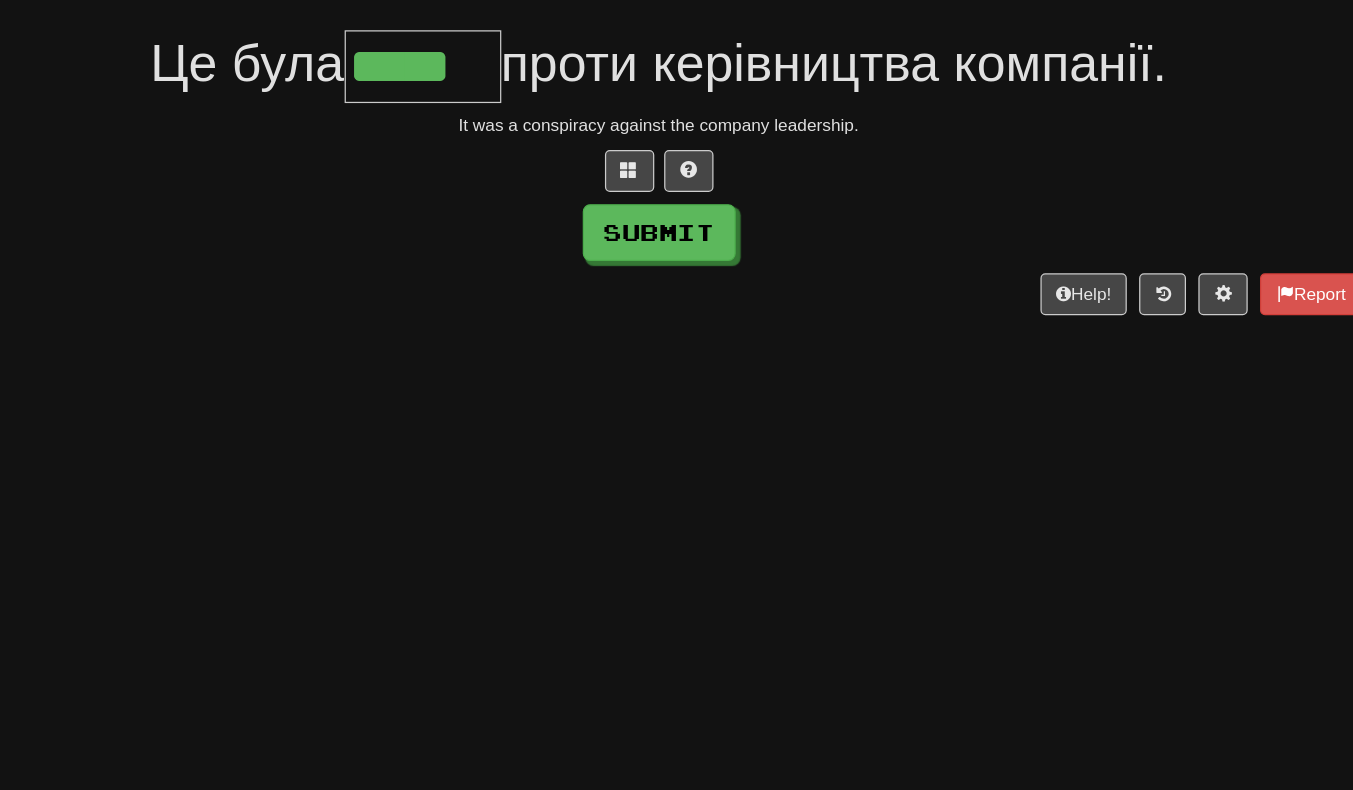 type on "*****" 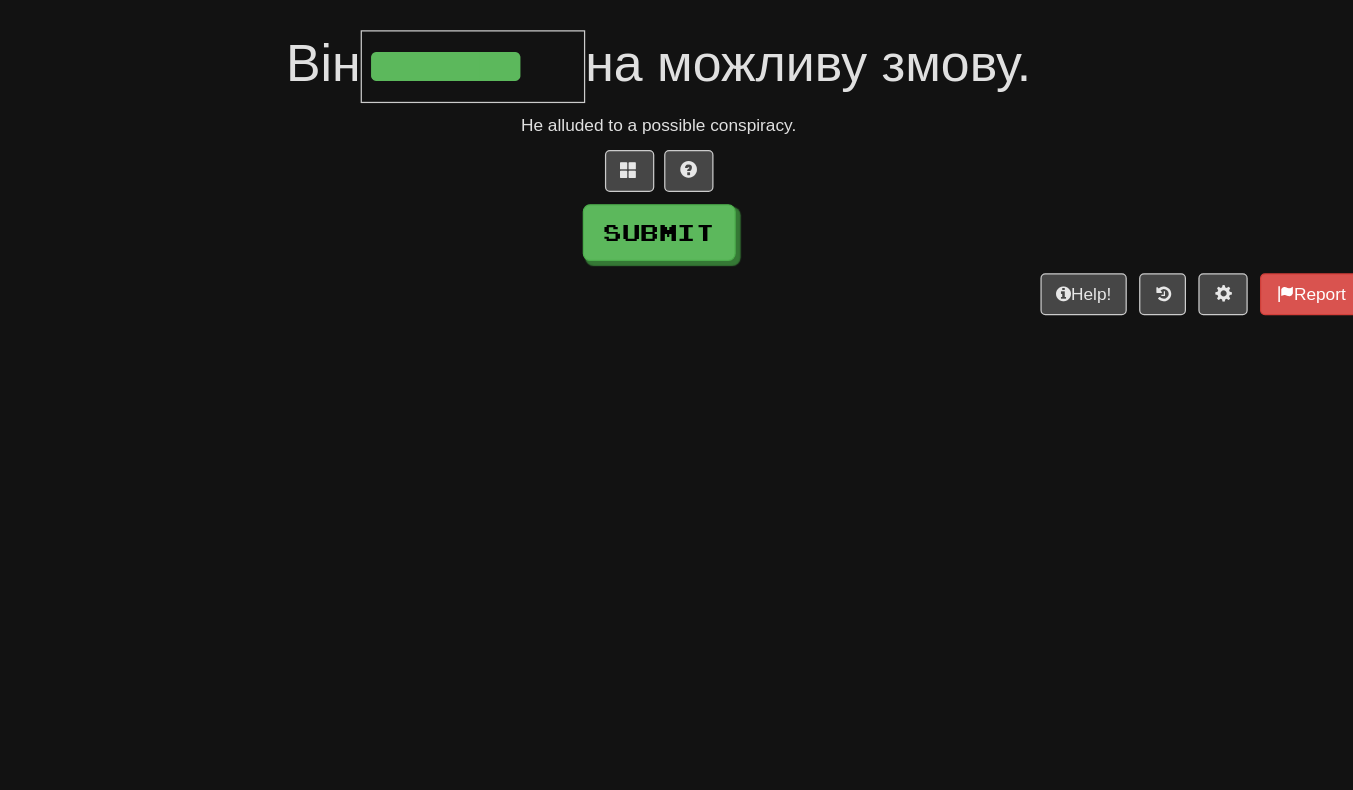 scroll, scrollTop: 0, scrollLeft: 5, axis: horizontal 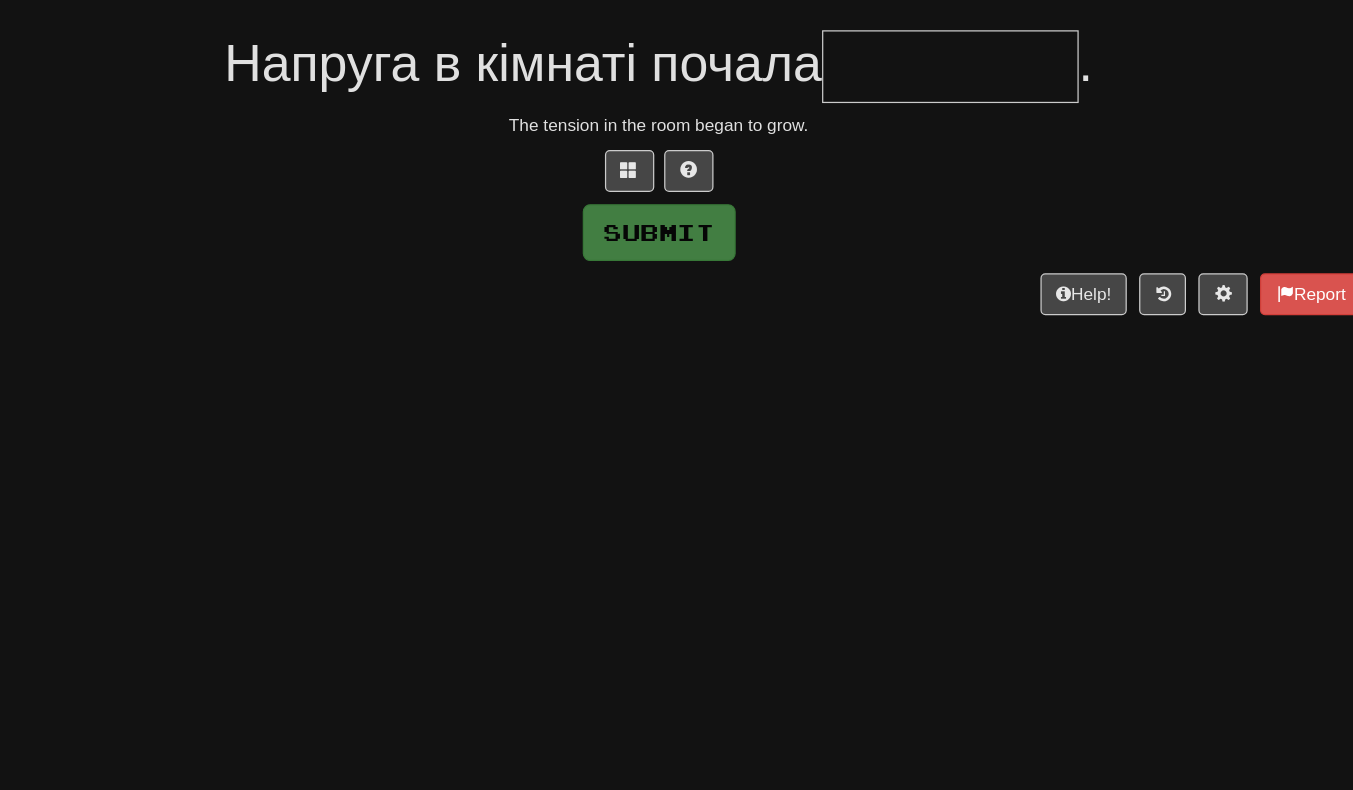 type on "*" 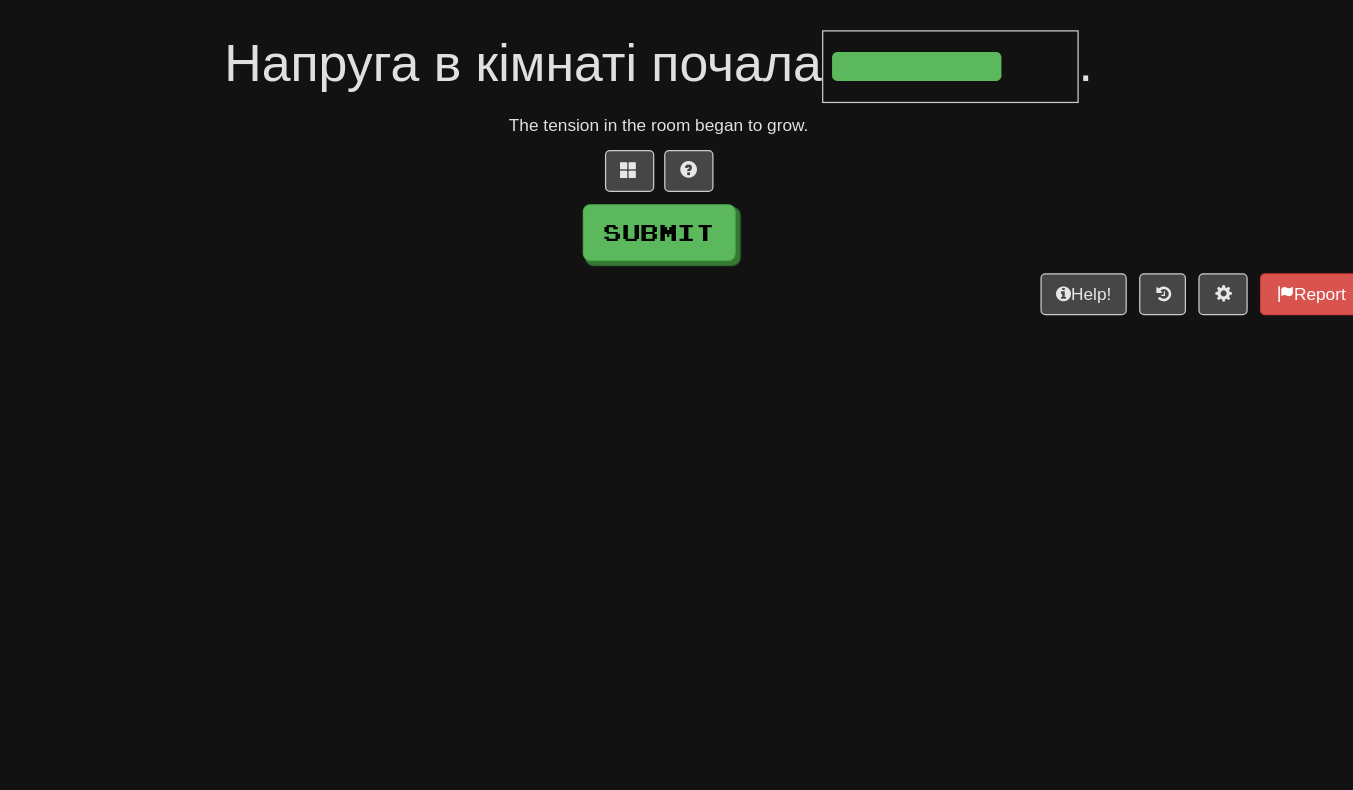 scroll, scrollTop: 0, scrollLeft: 5, axis: horizontal 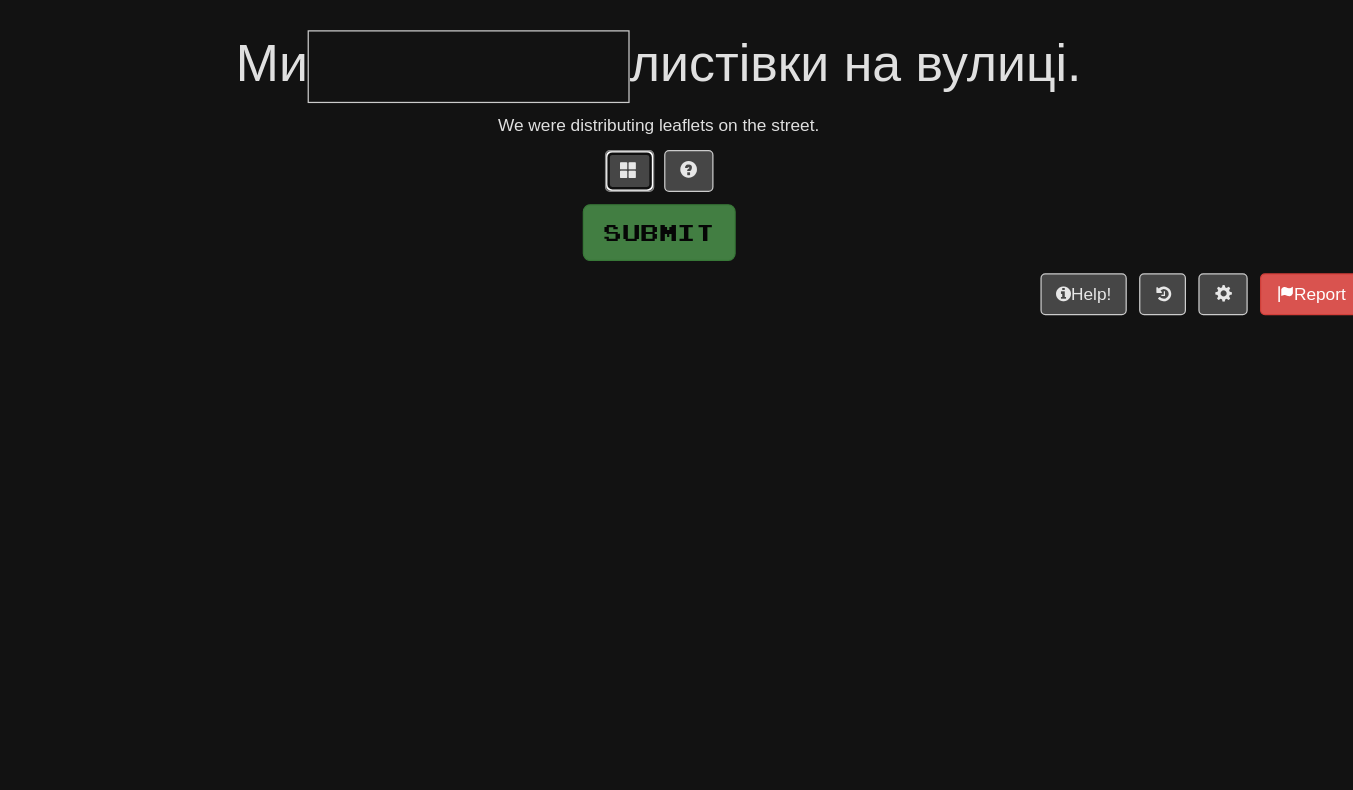 click at bounding box center (653, 150) 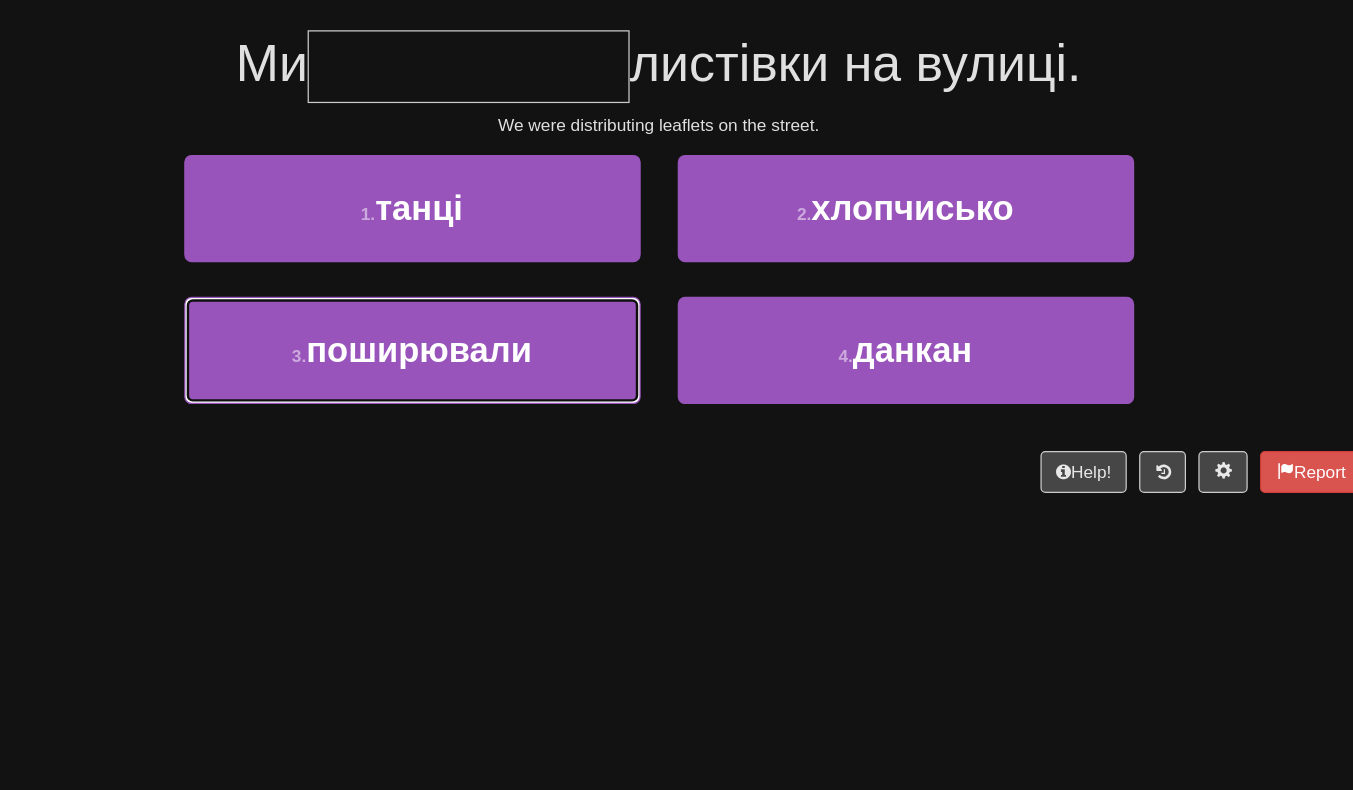 click on "поширювали" at bounding box center [482, 295] 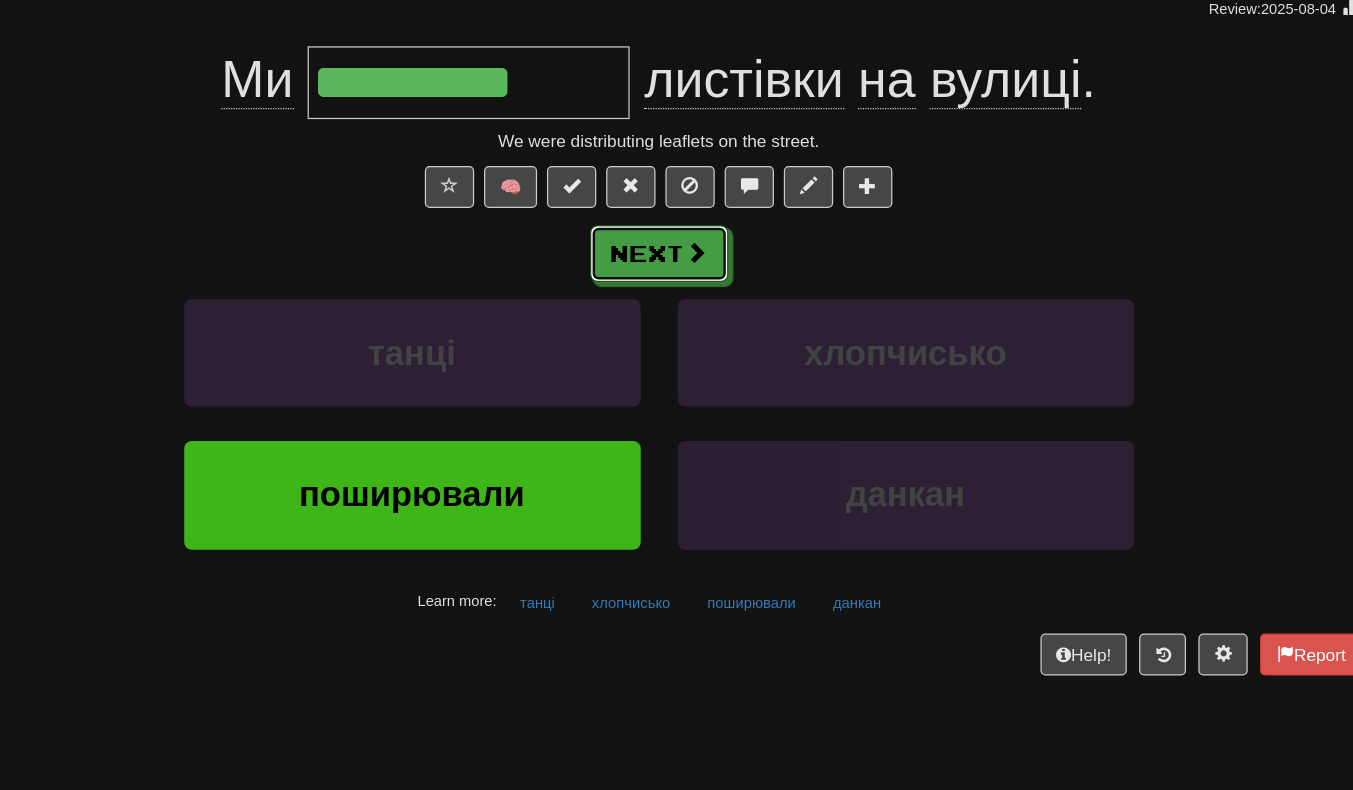 click on "Next" at bounding box center [677, 217] 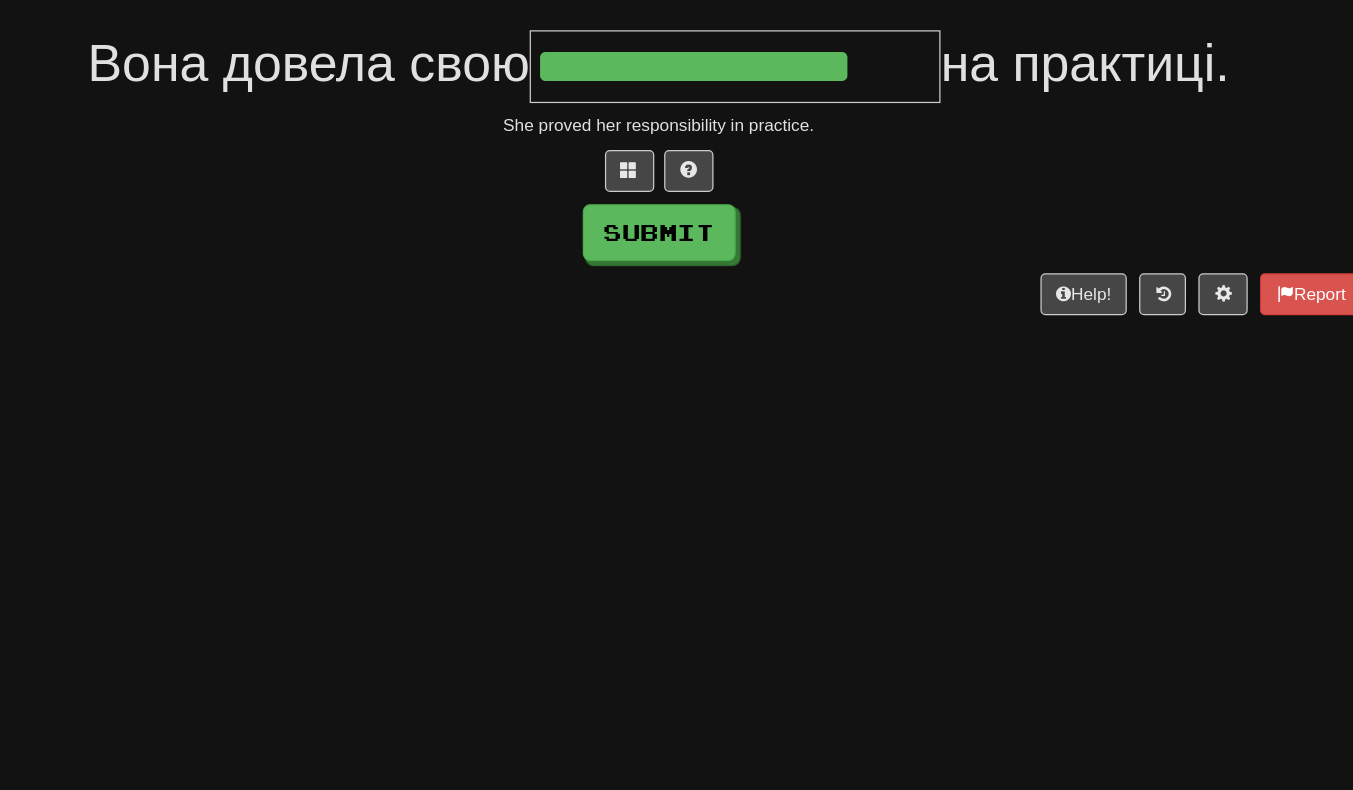 scroll, scrollTop: 0, scrollLeft: 3, axis: horizontal 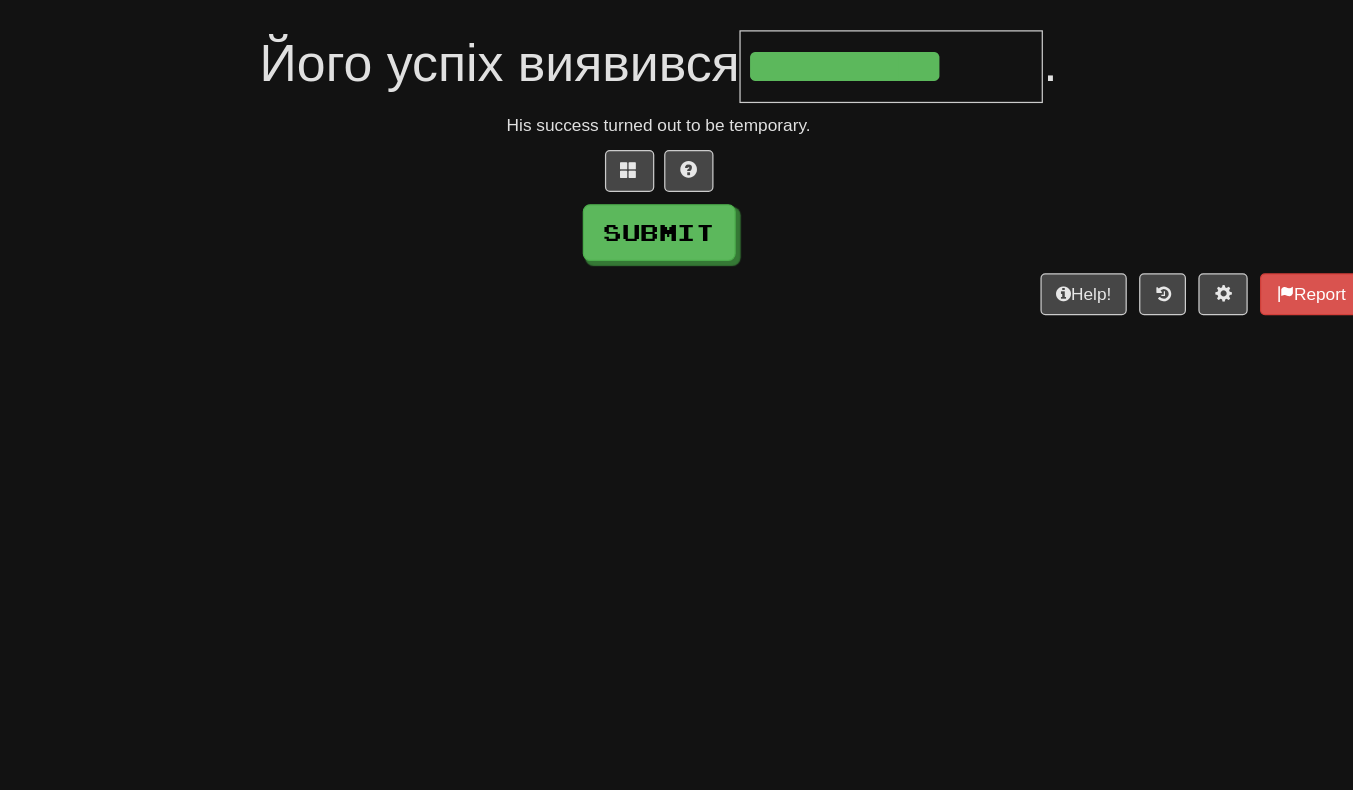 type on "**********" 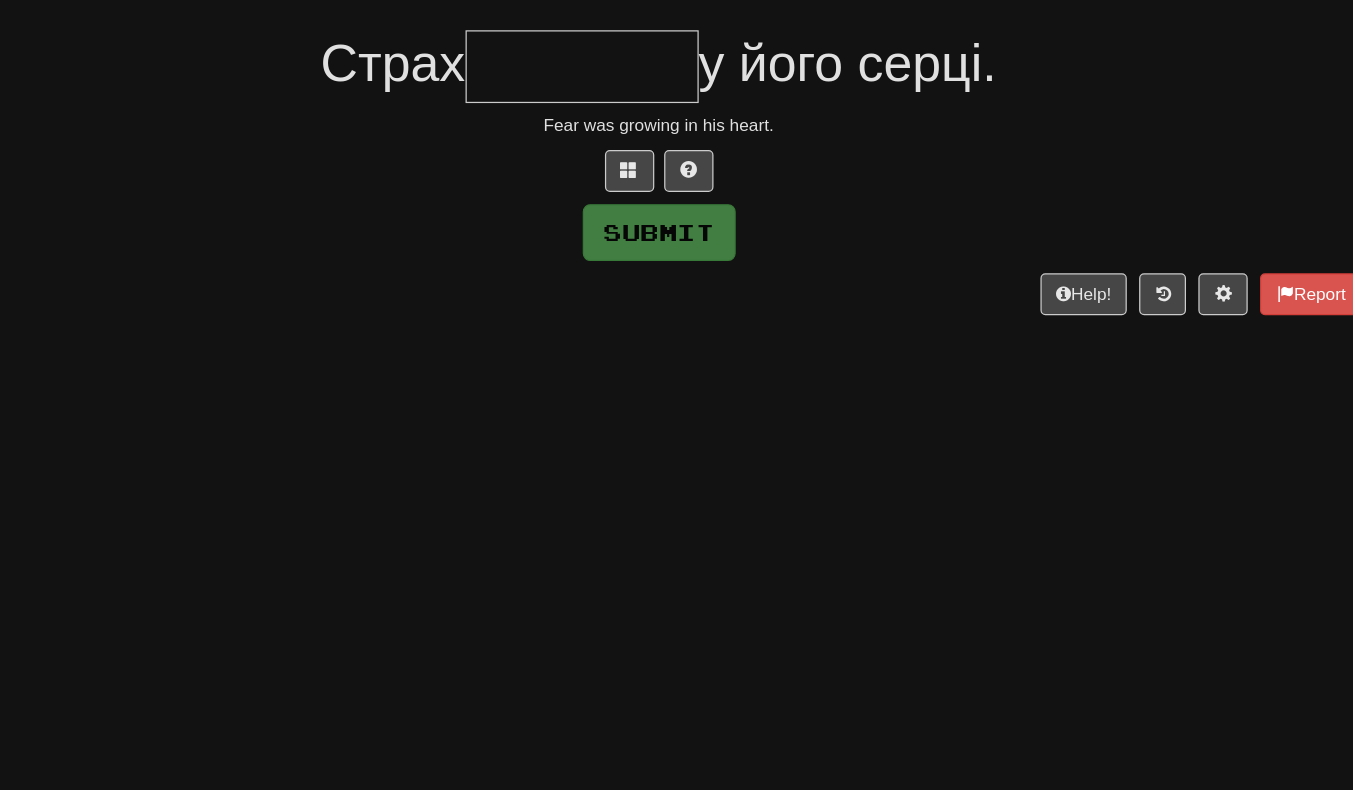 type on "*" 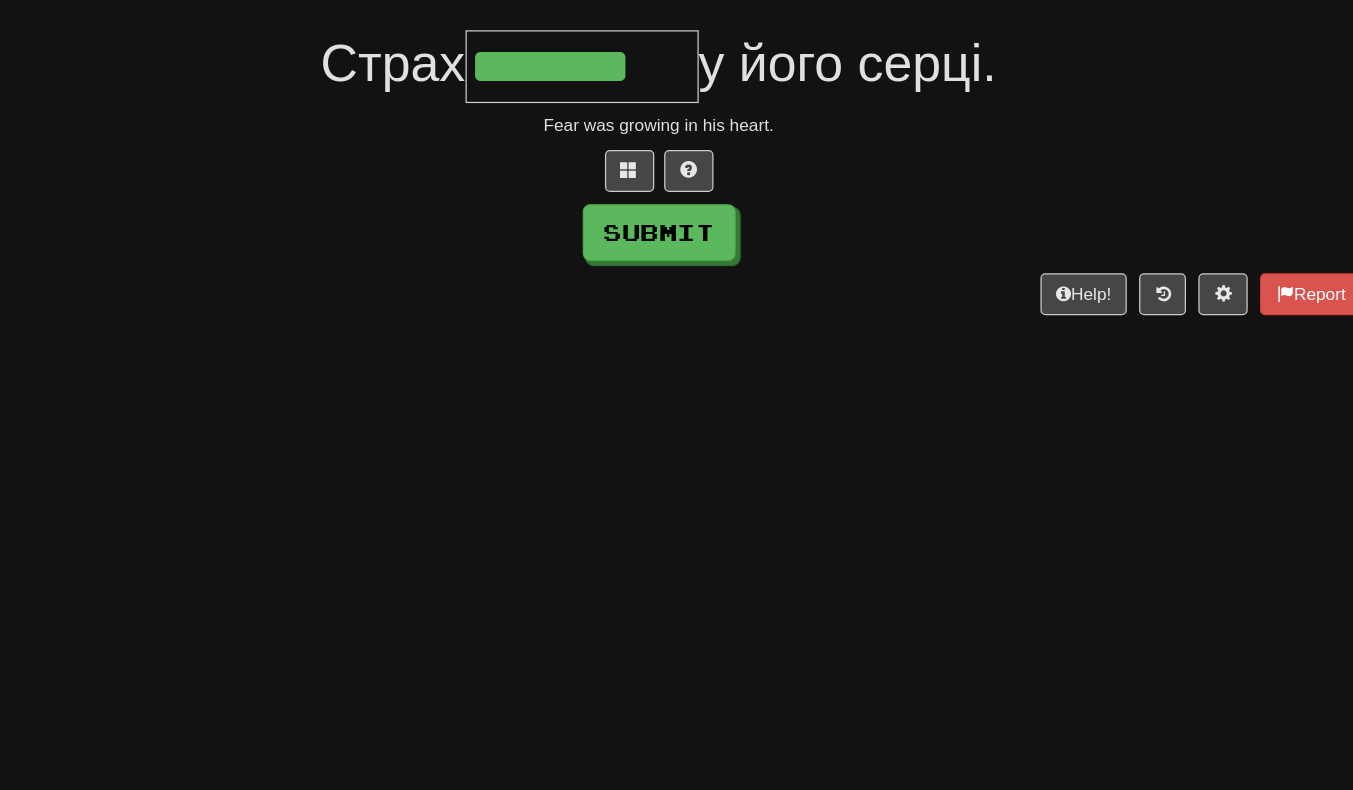 scroll, scrollTop: 0, scrollLeft: 4, axis: horizontal 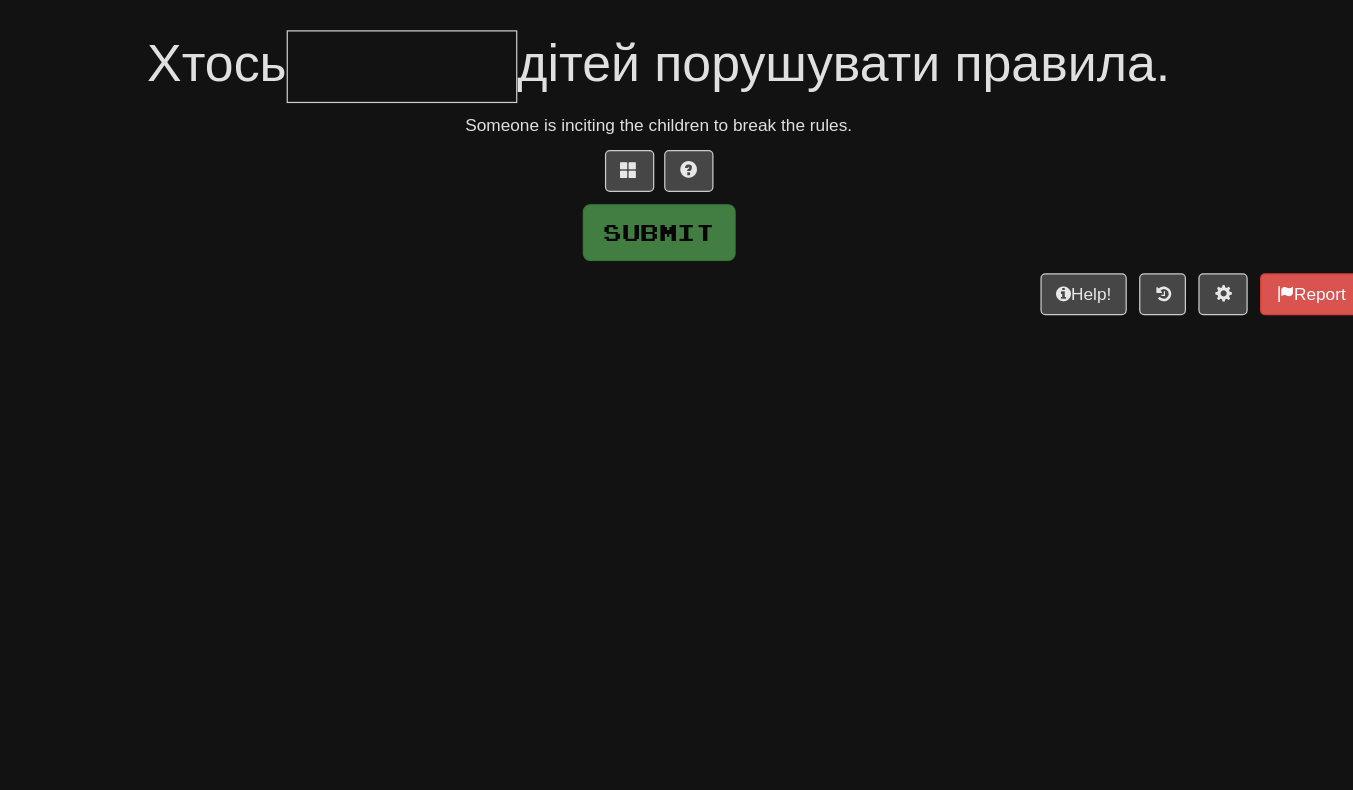 type on "*" 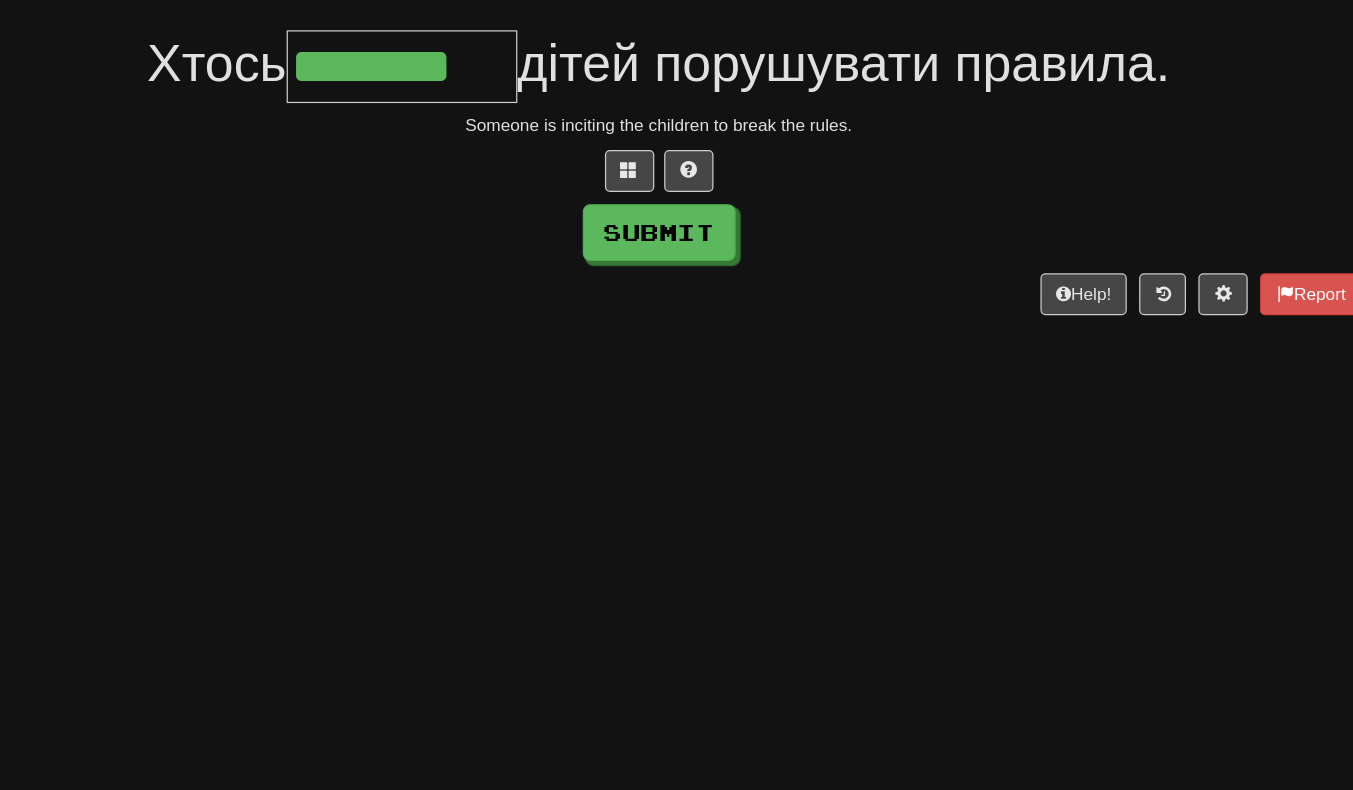 scroll, scrollTop: 0, scrollLeft: 4, axis: horizontal 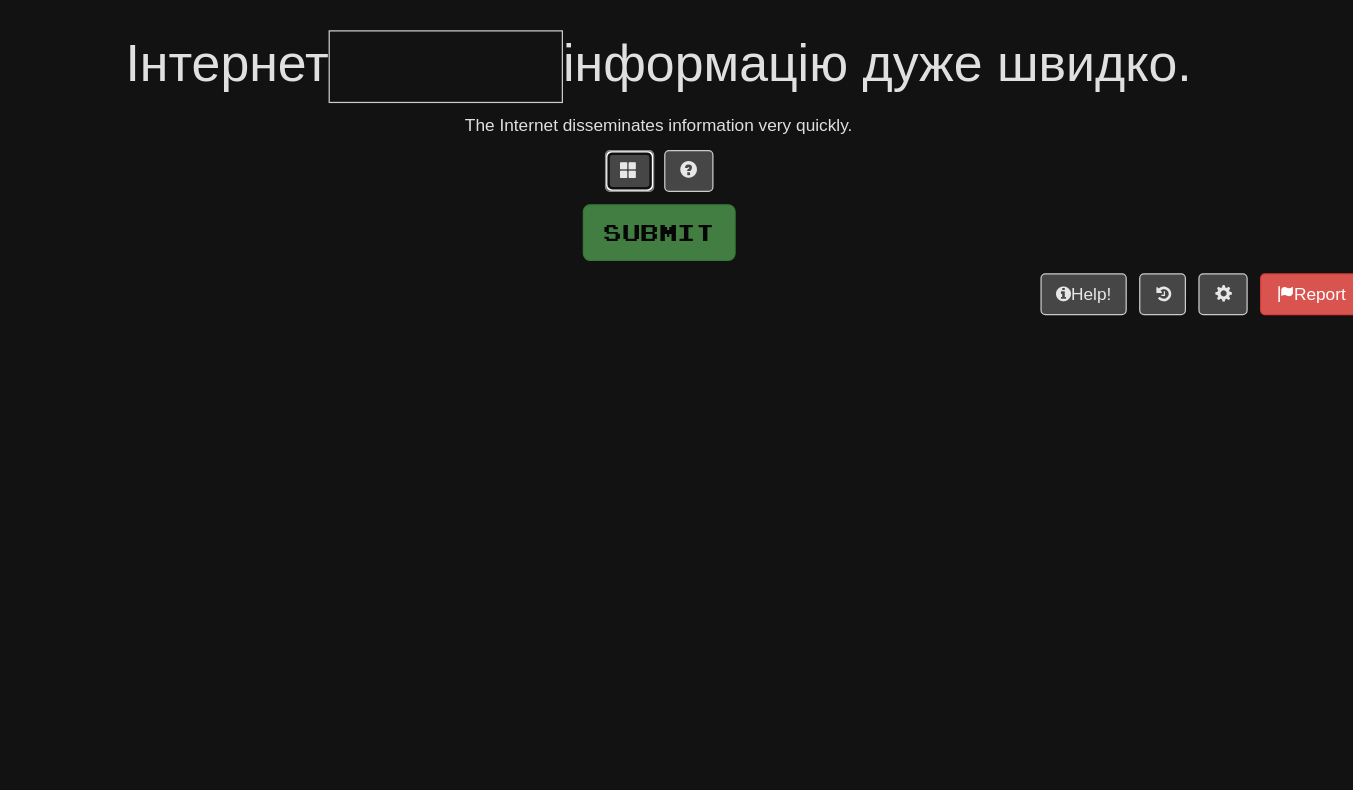 click at bounding box center (653, 149) 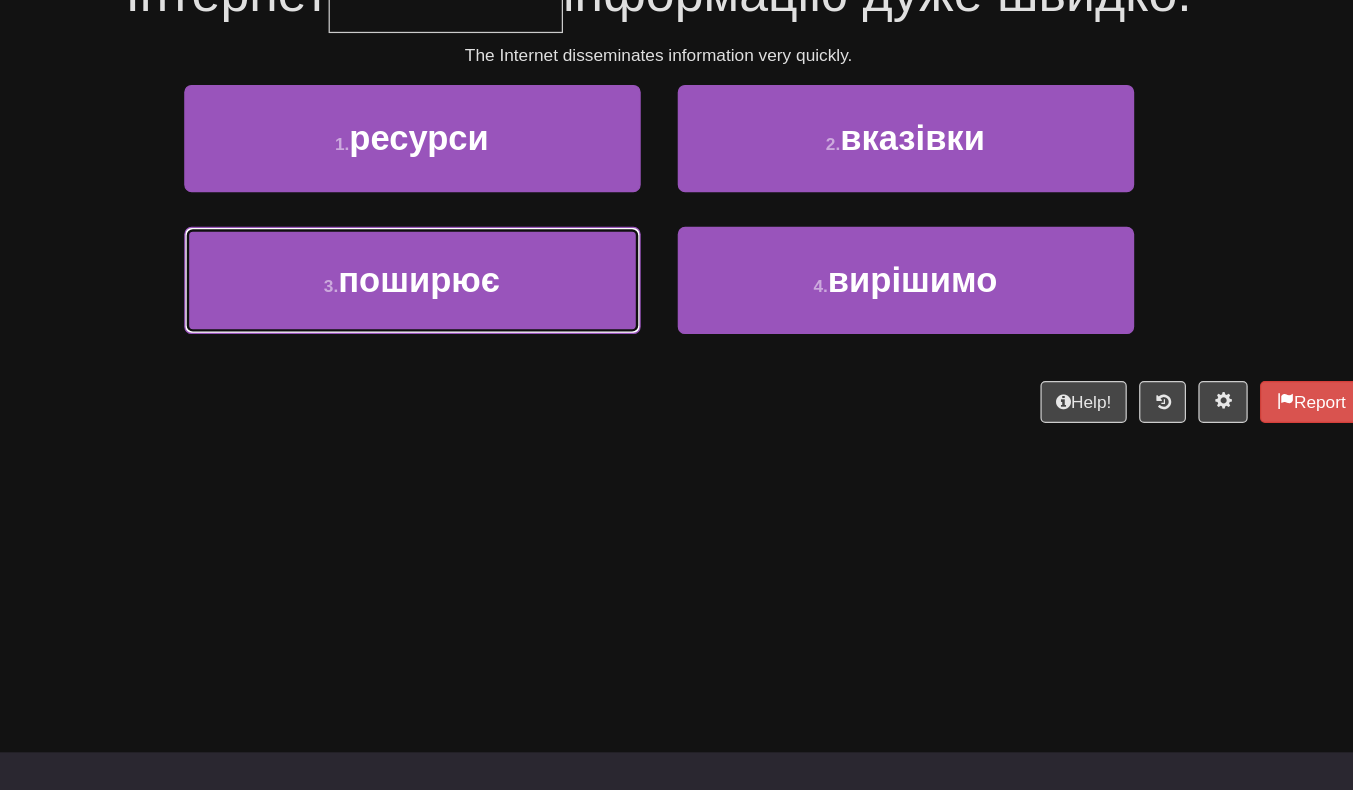 click on "3 .  поширює" at bounding box center [477, 295] 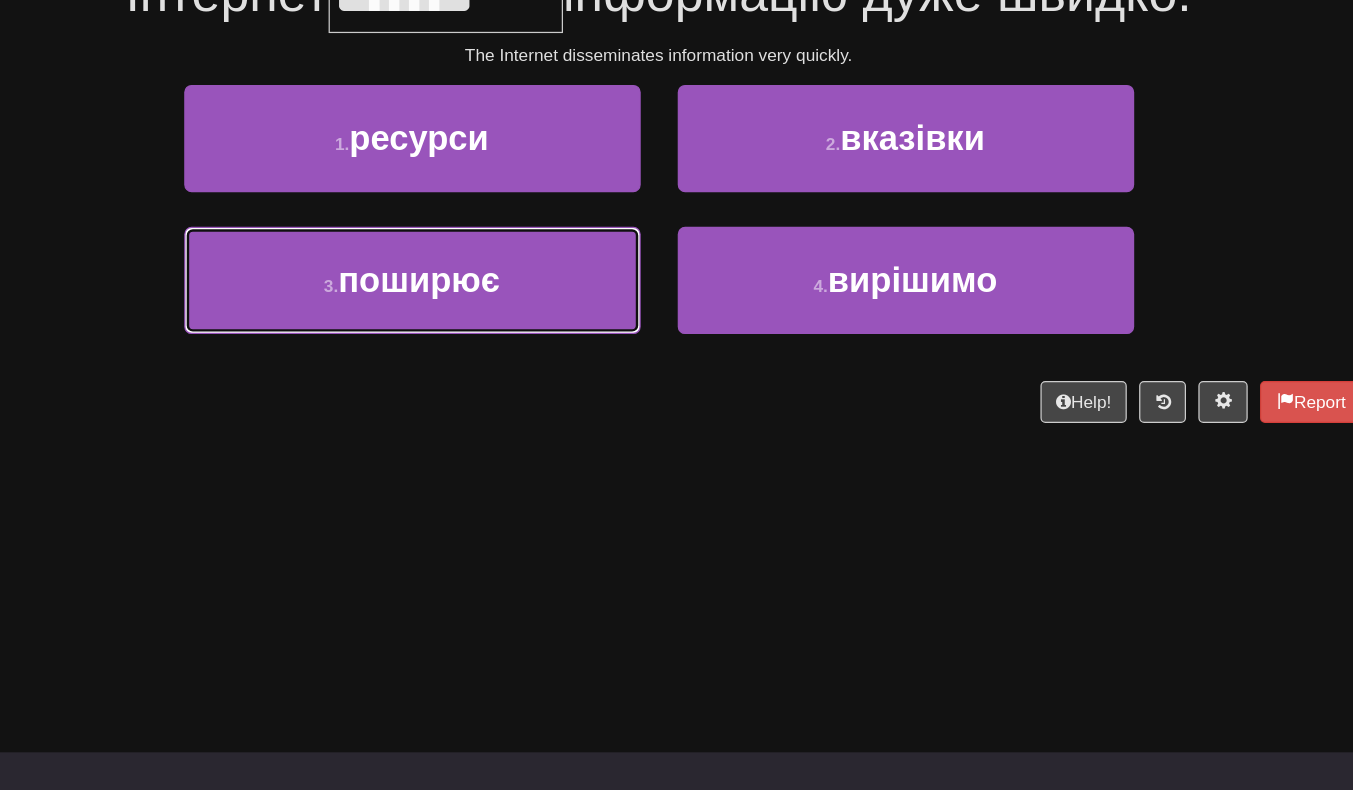 scroll, scrollTop: 175, scrollLeft: 0, axis: vertical 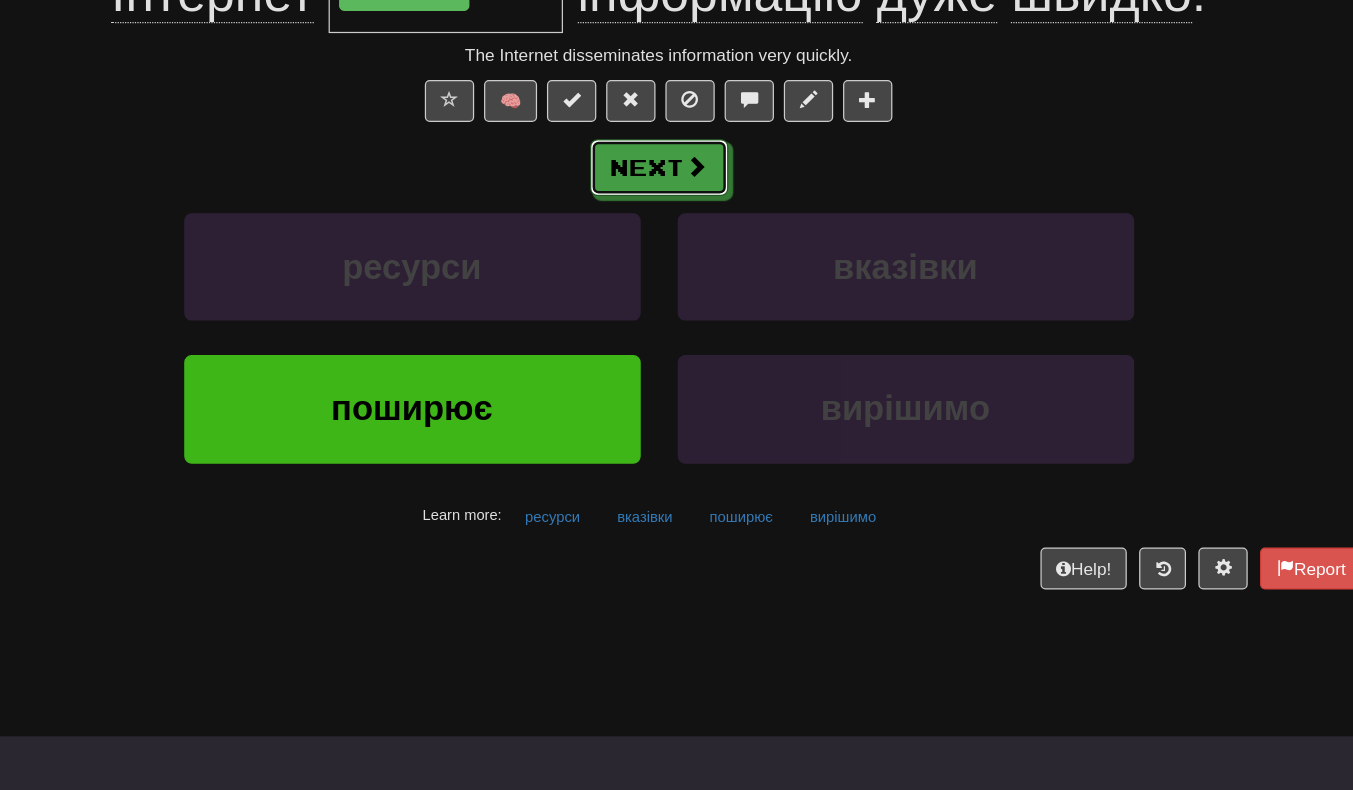 click at bounding box center [707, 203] 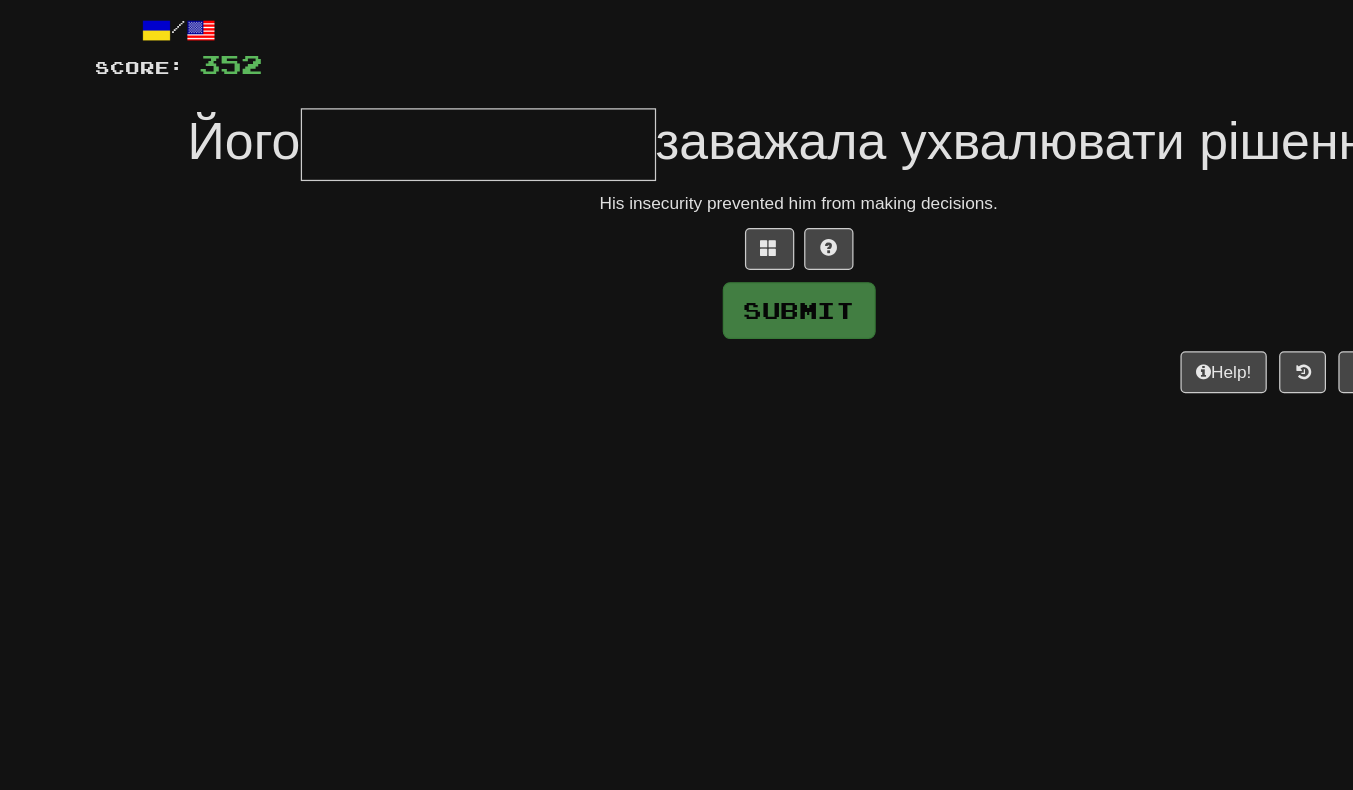 scroll, scrollTop: 103, scrollLeft: 0, axis: vertical 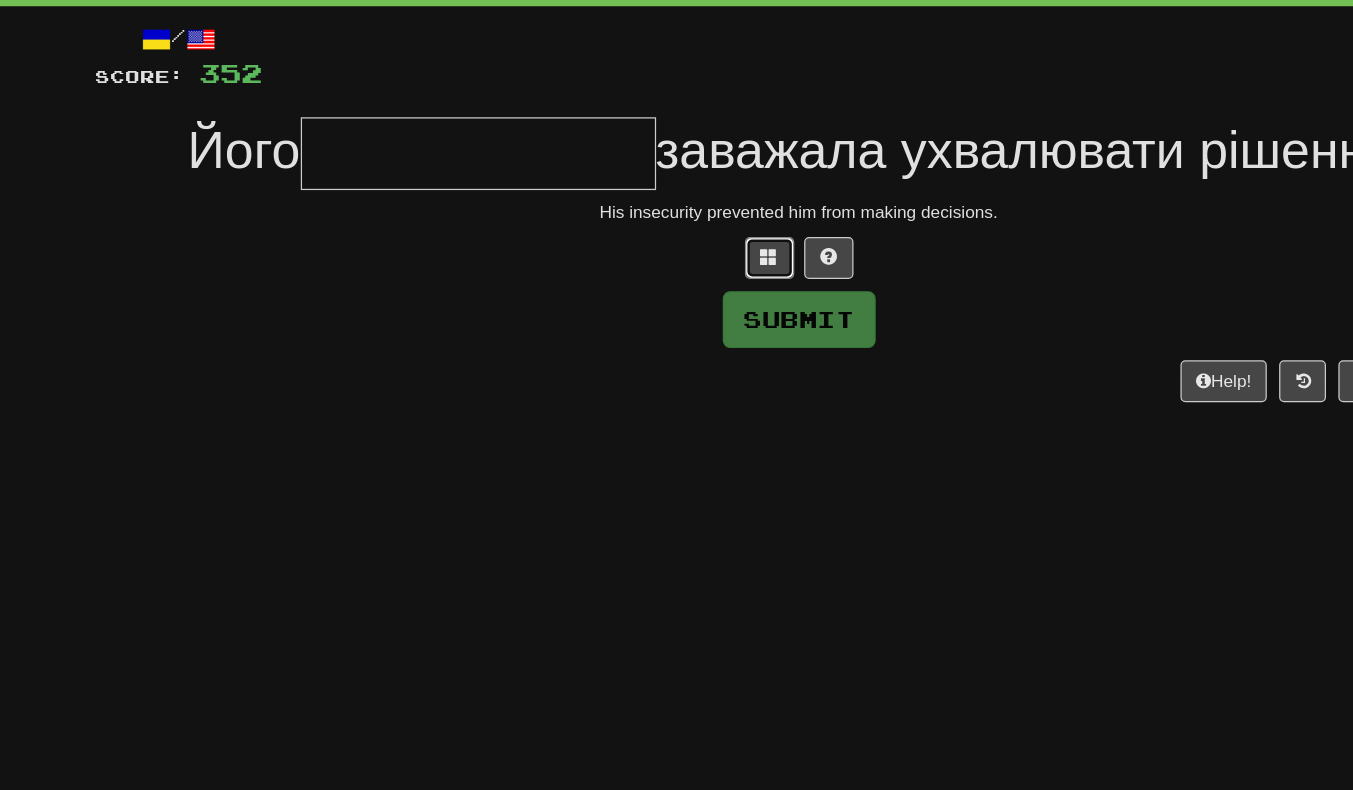 click at bounding box center [653, 208] 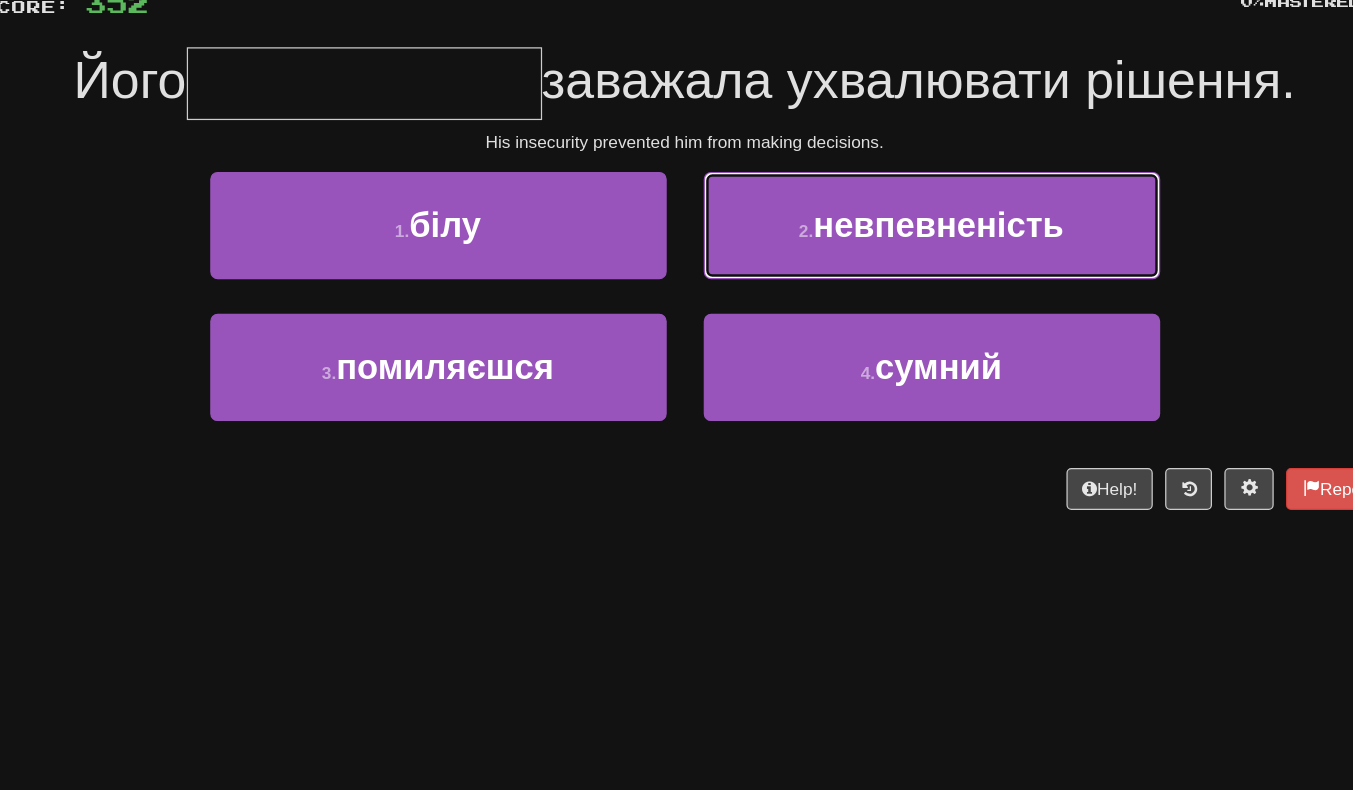 click on "невпевненість" at bounding box center [882, 239] 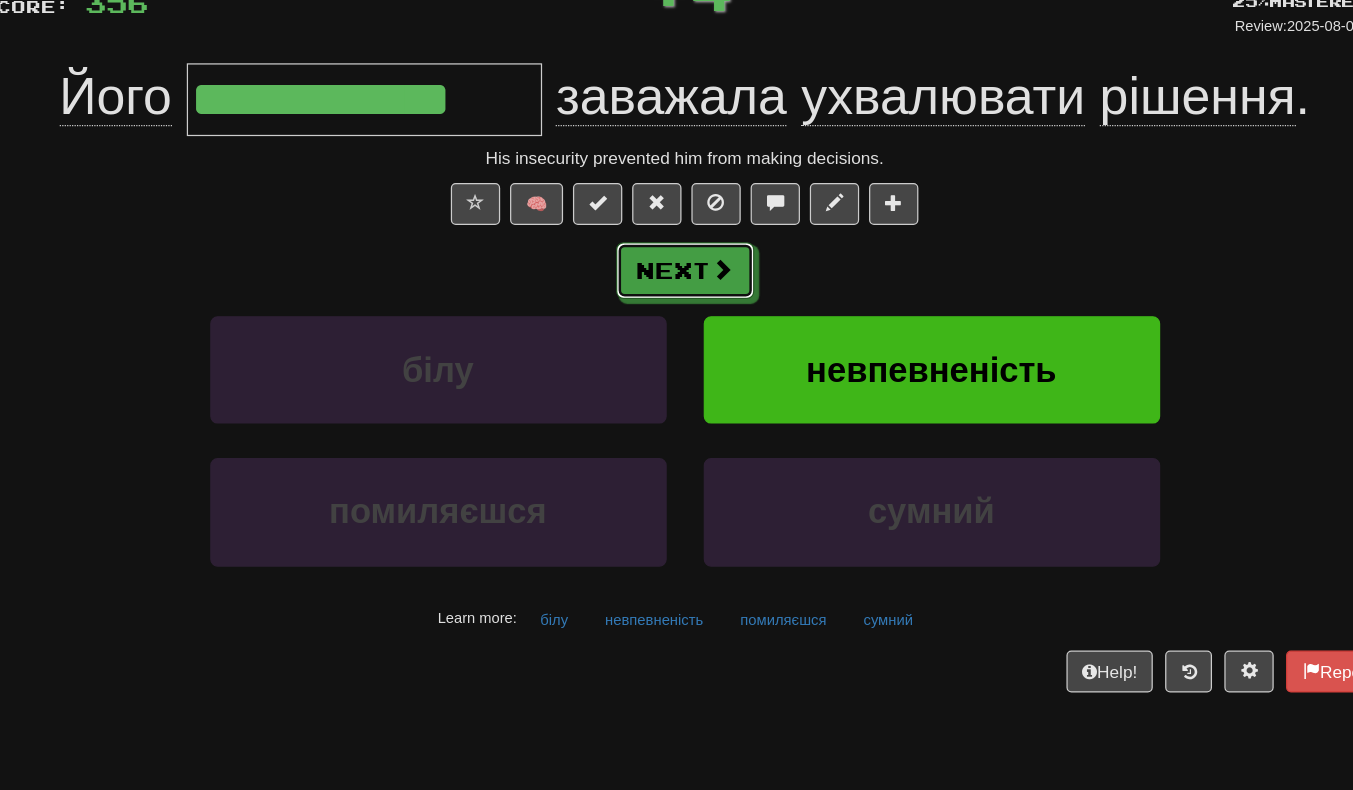 click at bounding box center (707, 275) 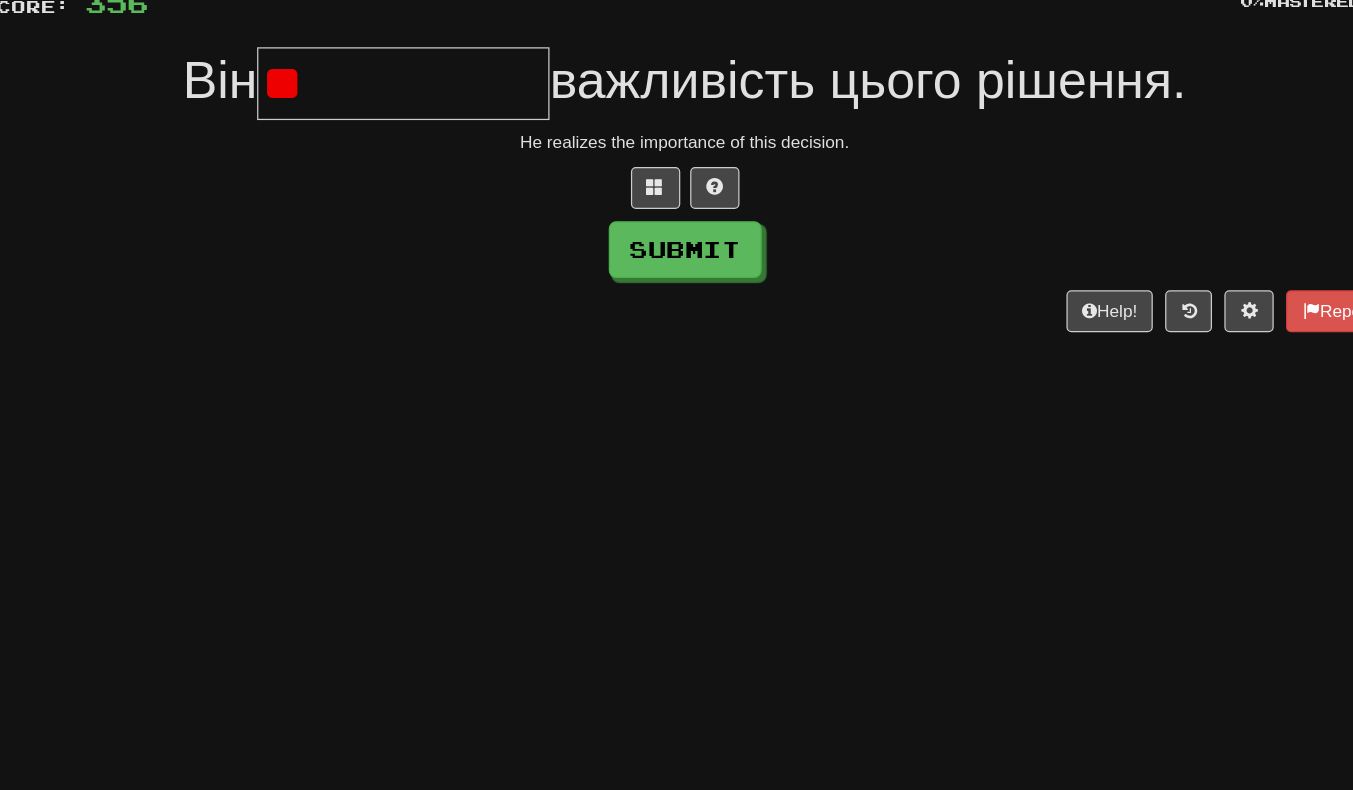 type on "*" 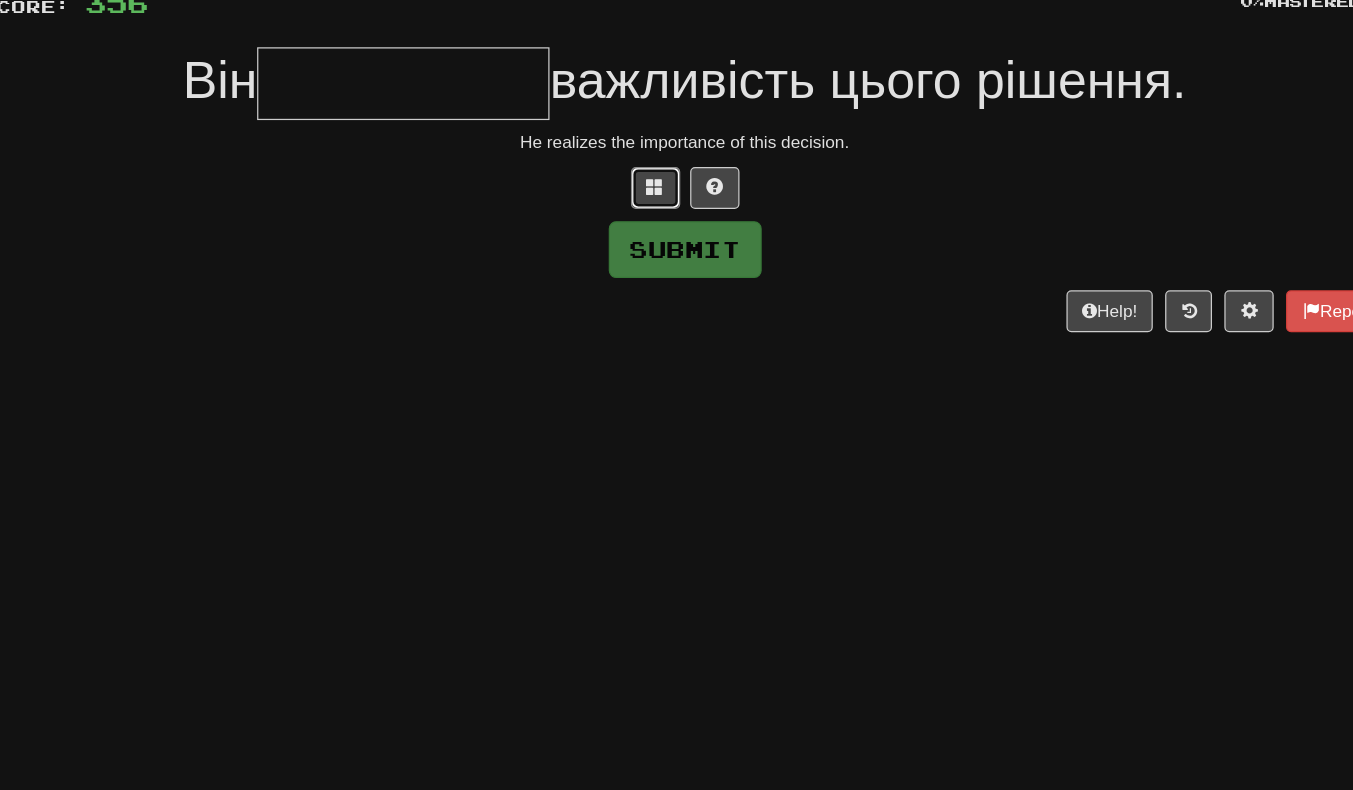 click at bounding box center (653, 208) 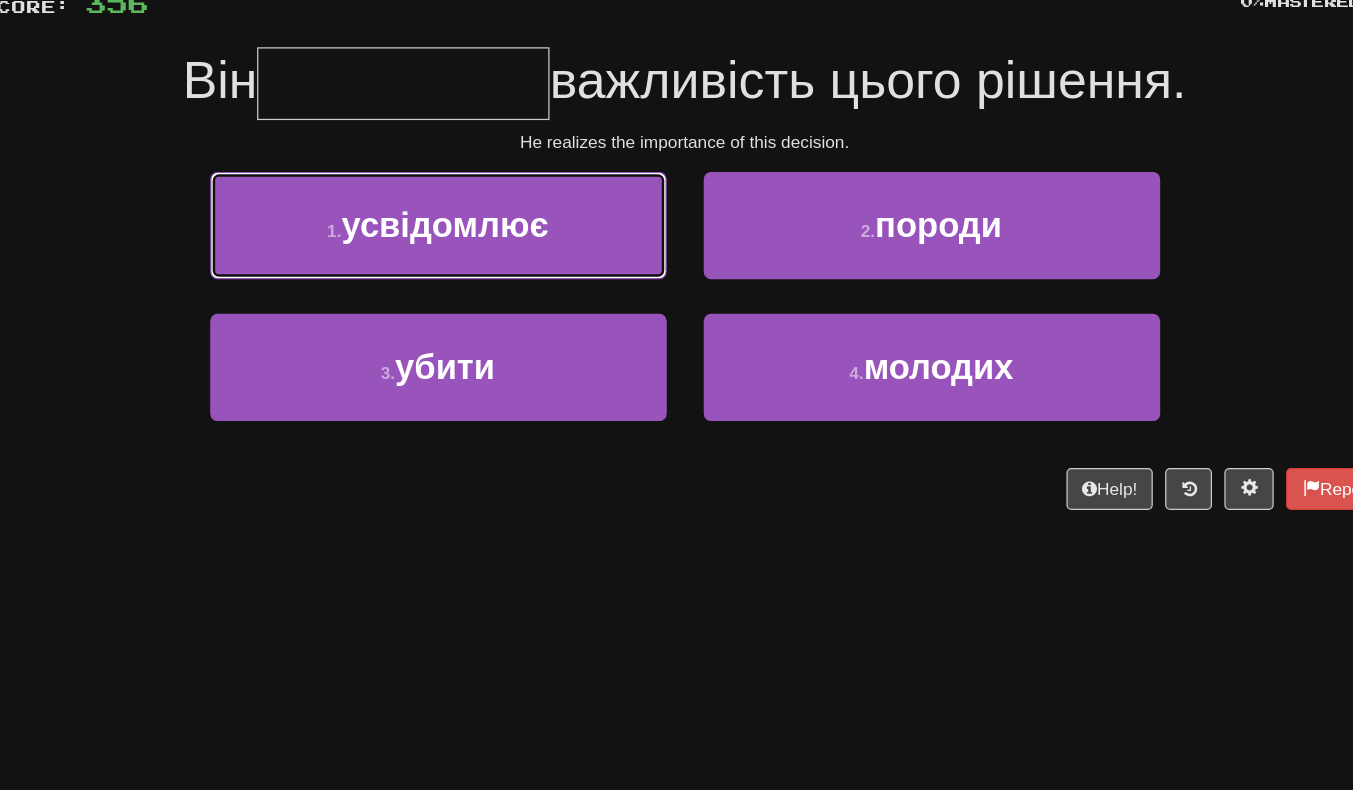 click on "1 .  усвідомлює" at bounding box center (477, 239) 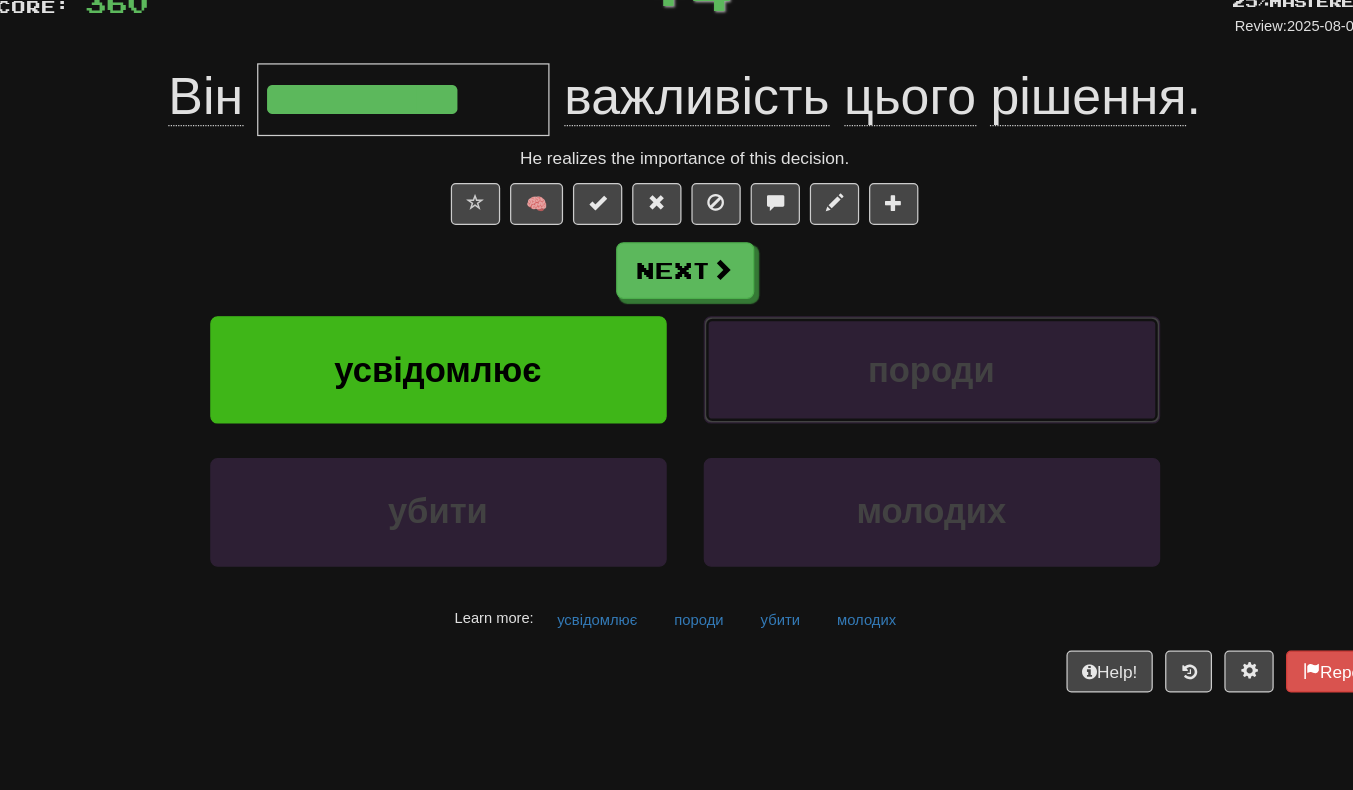 click on "породи" at bounding box center (877, 356) 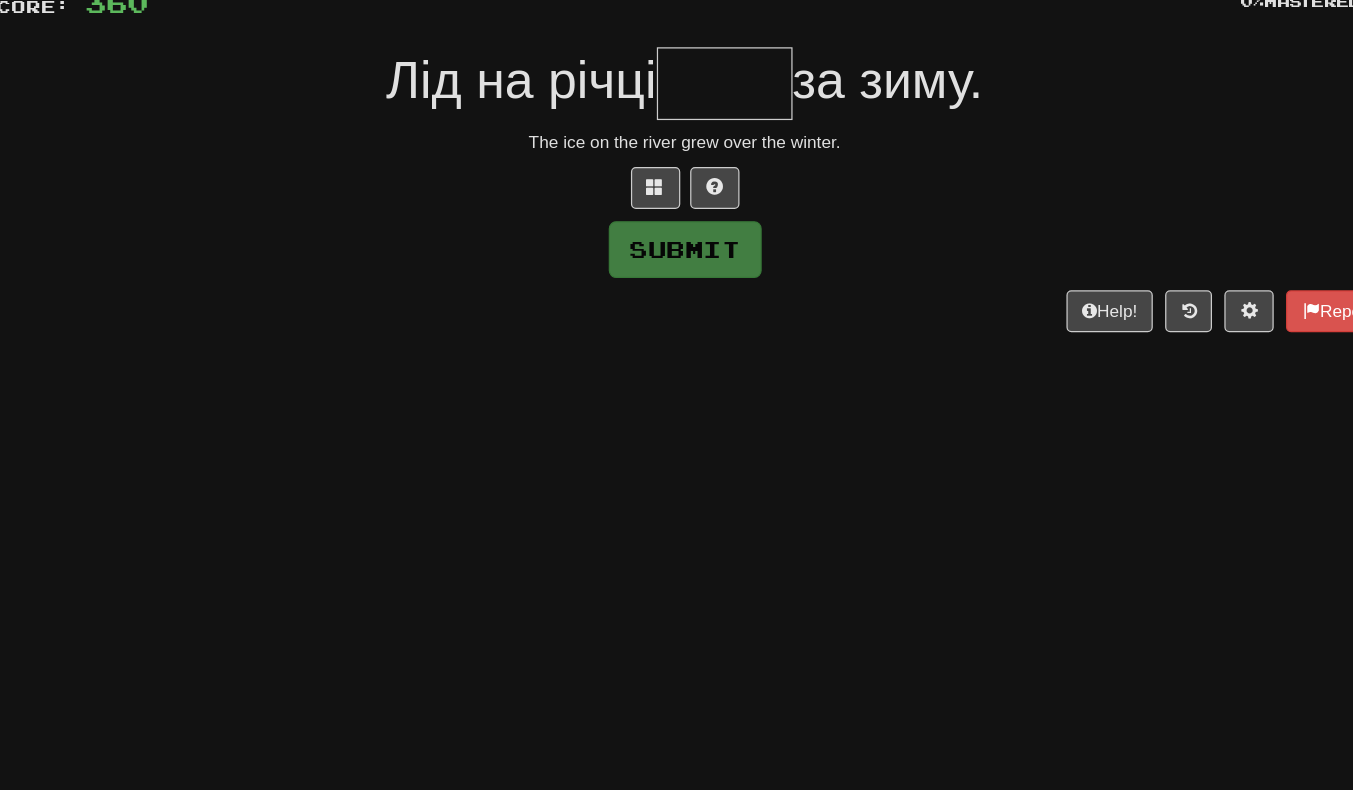 type on "*" 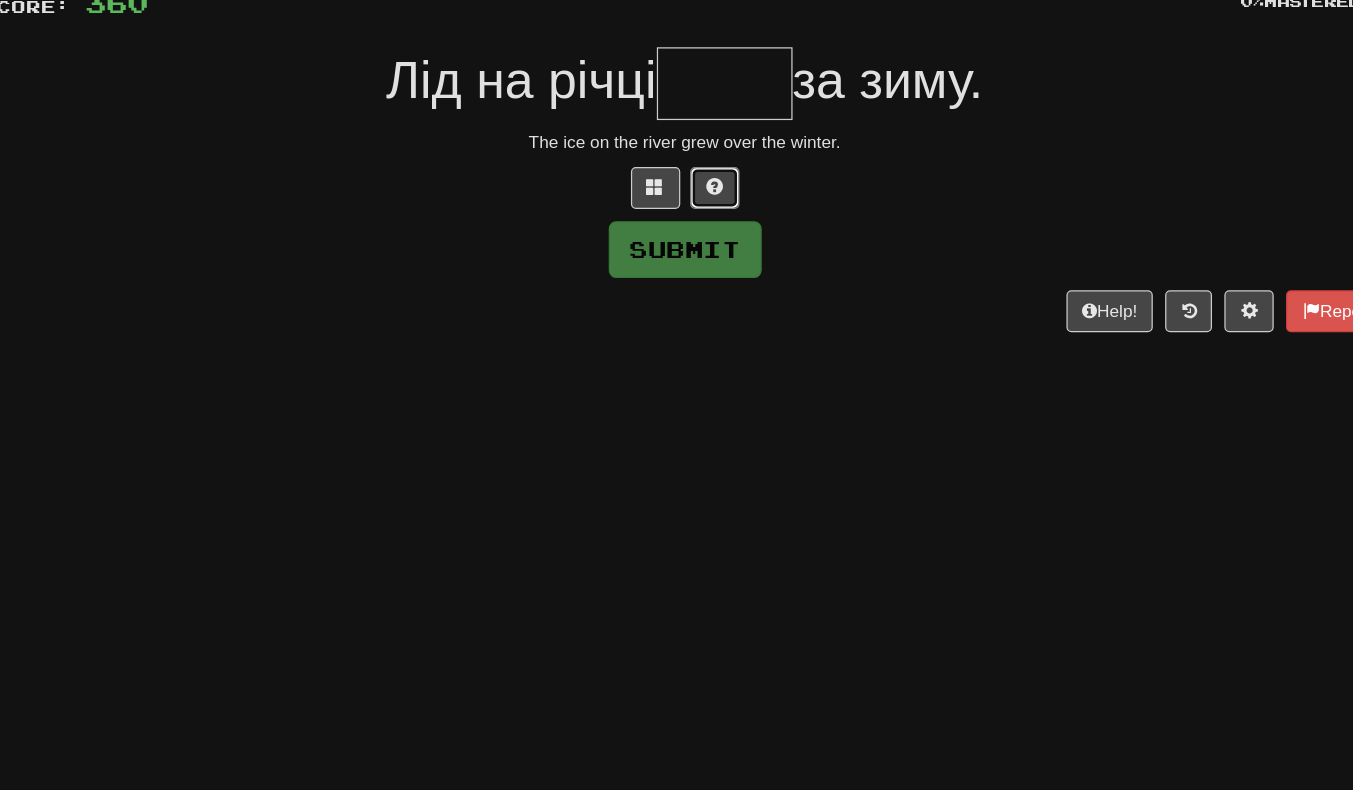click at bounding box center [701, 209] 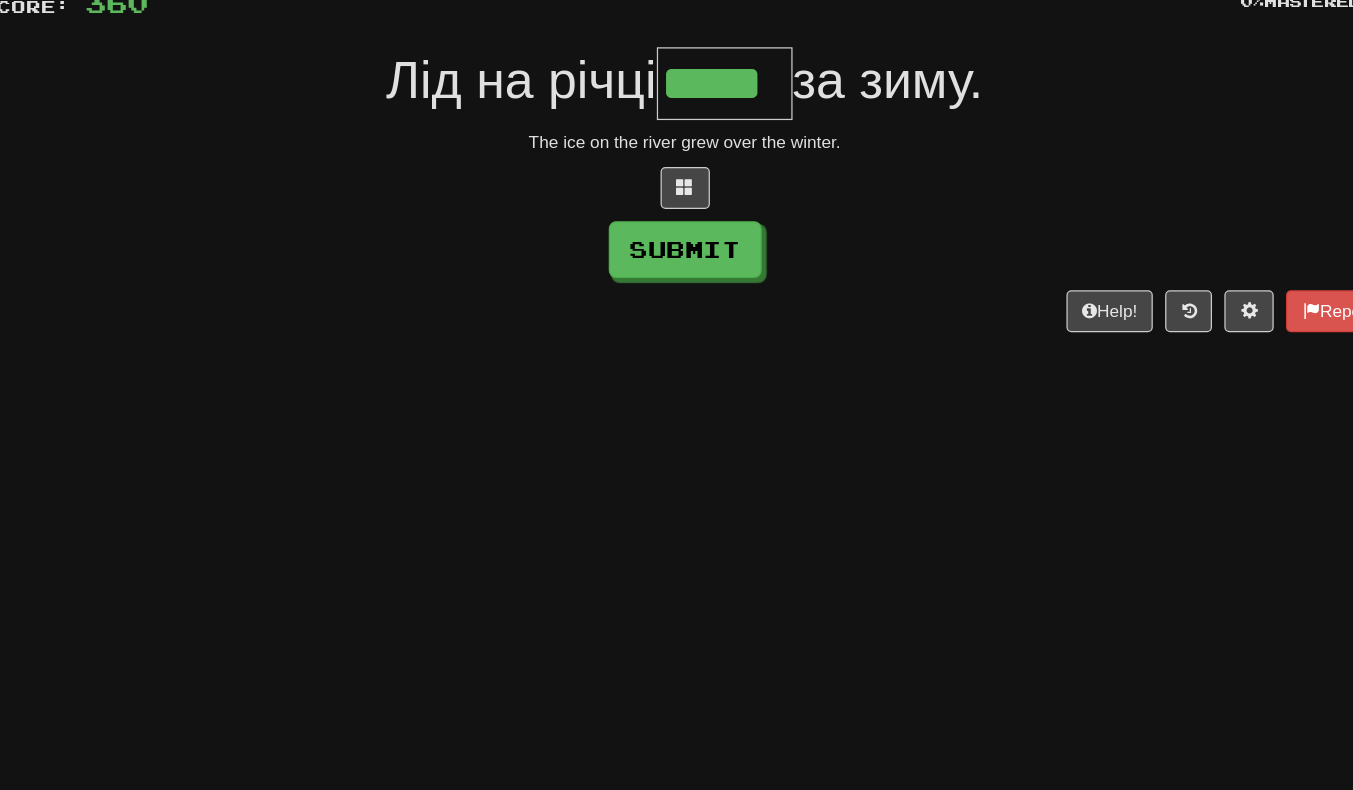 scroll, scrollTop: 0, scrollLeft: 3, axis: horizontal 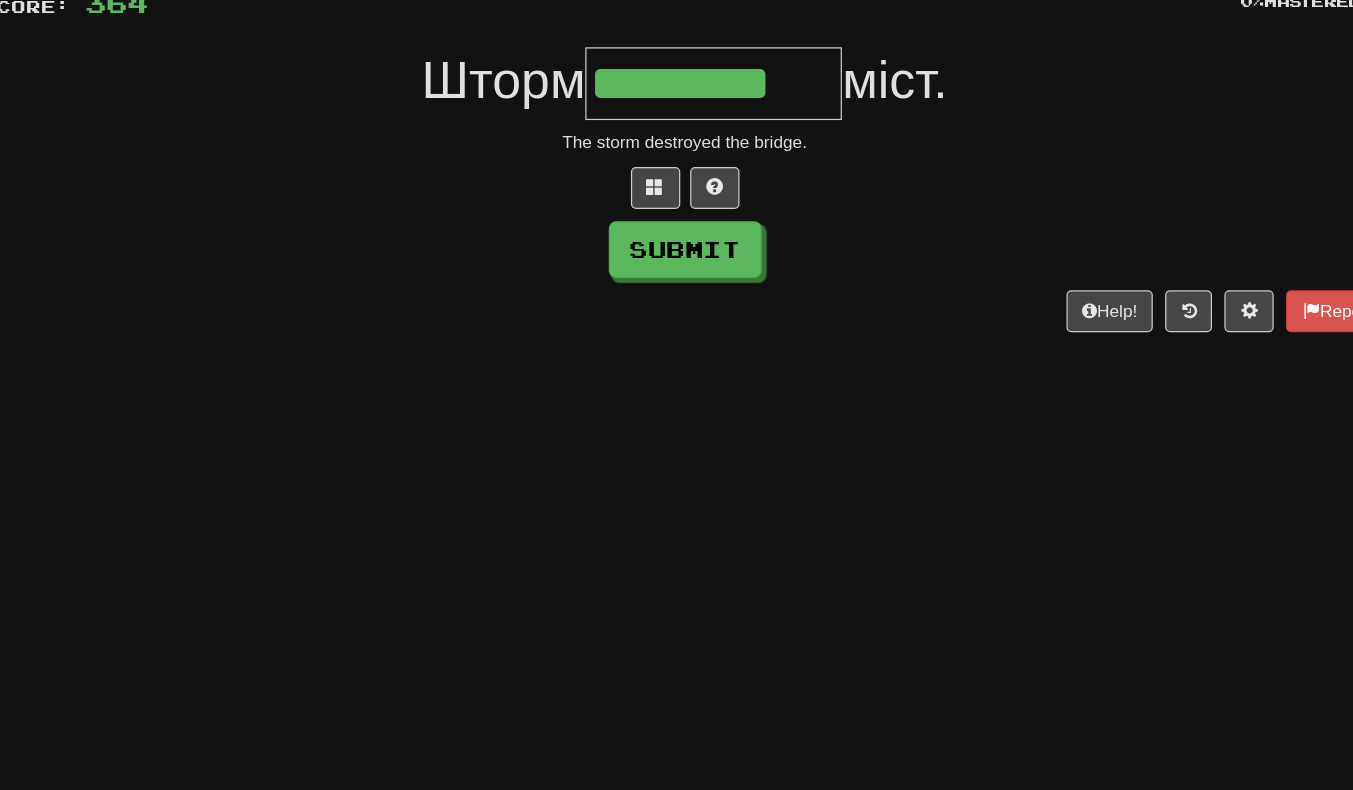 type on "*********" 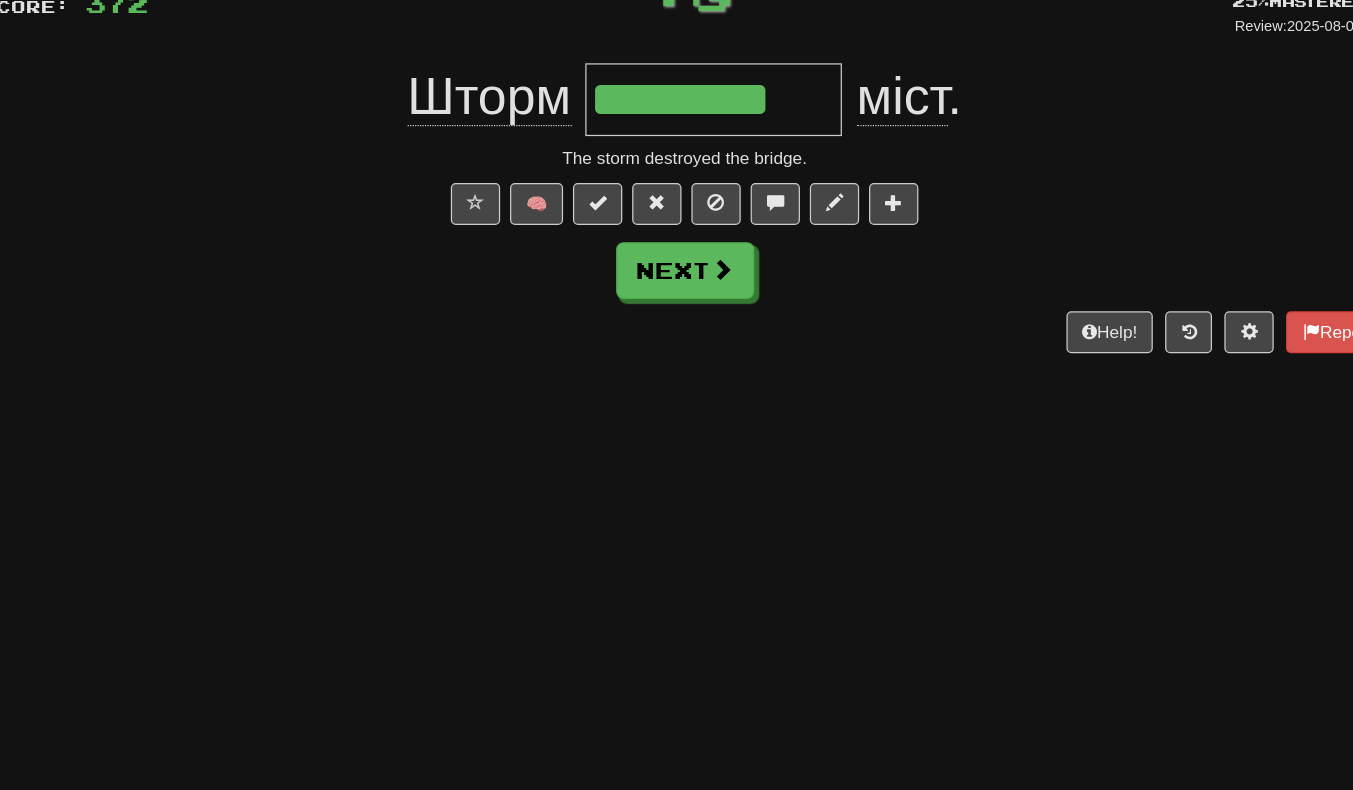 scroll, scrollTop: 0, scrollLeft: 0, axis: both 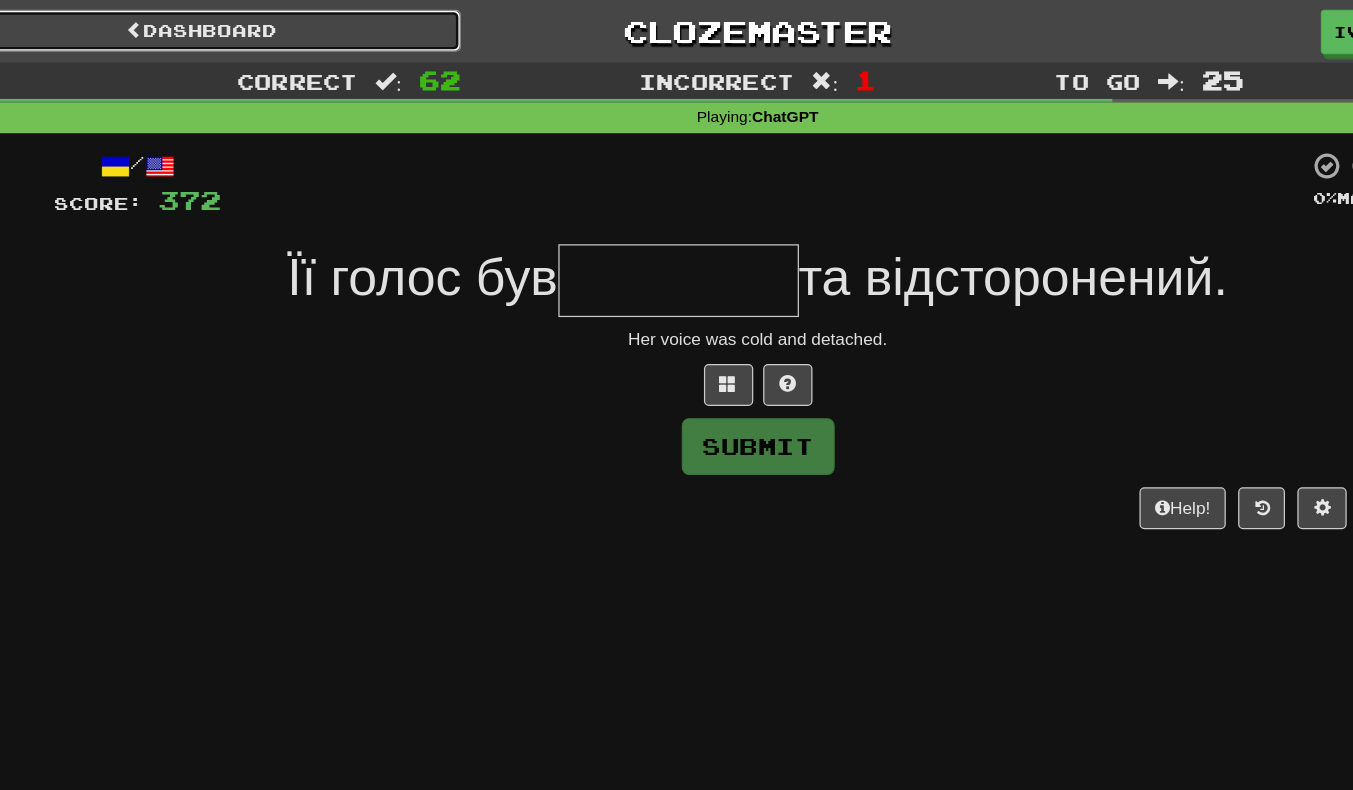 click on "Dashboard" at bounding box center (225, 25) 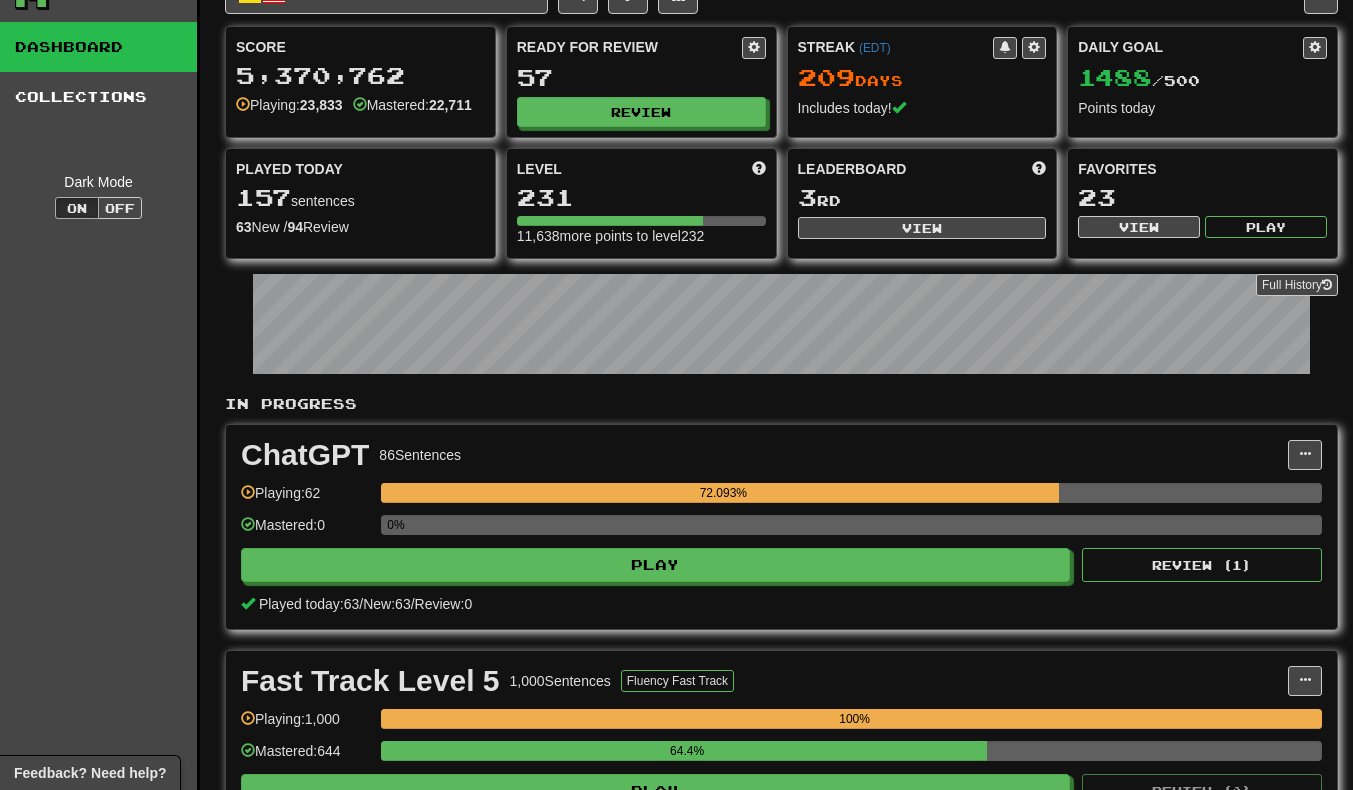 scroll, scrollTop: 0, scrollLeft: 0, axis: both 